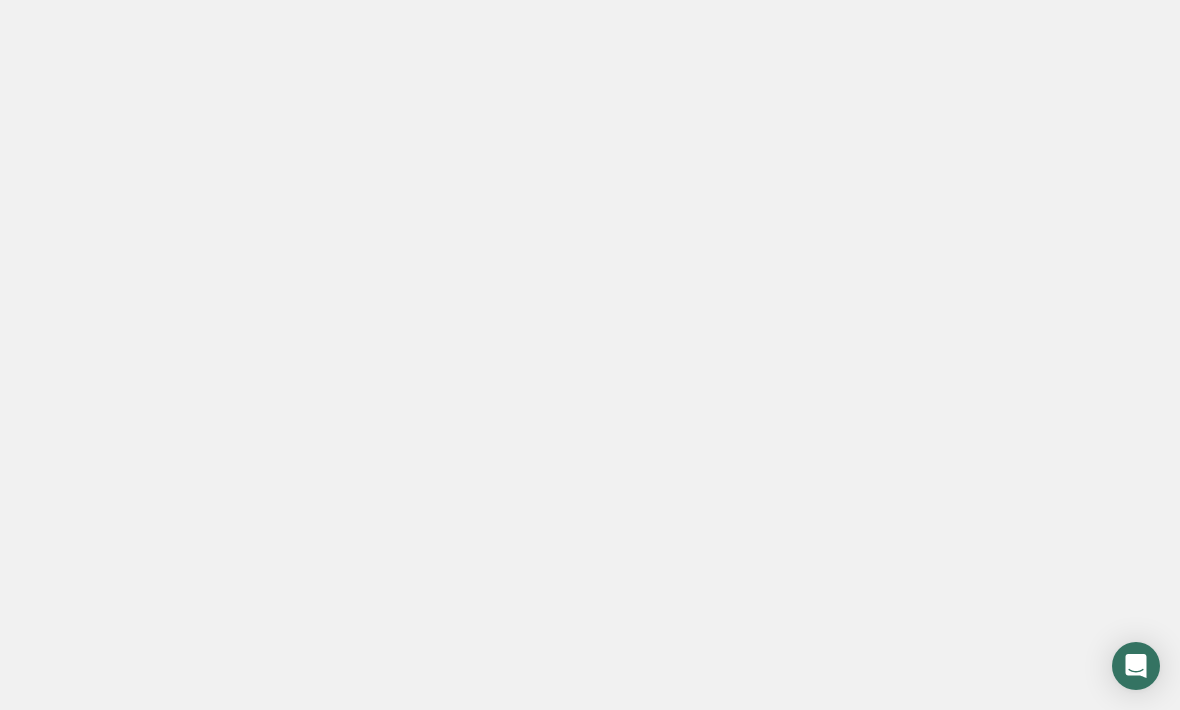 scroll, scrollTop: 0, scrollLeft: 0, axis: both 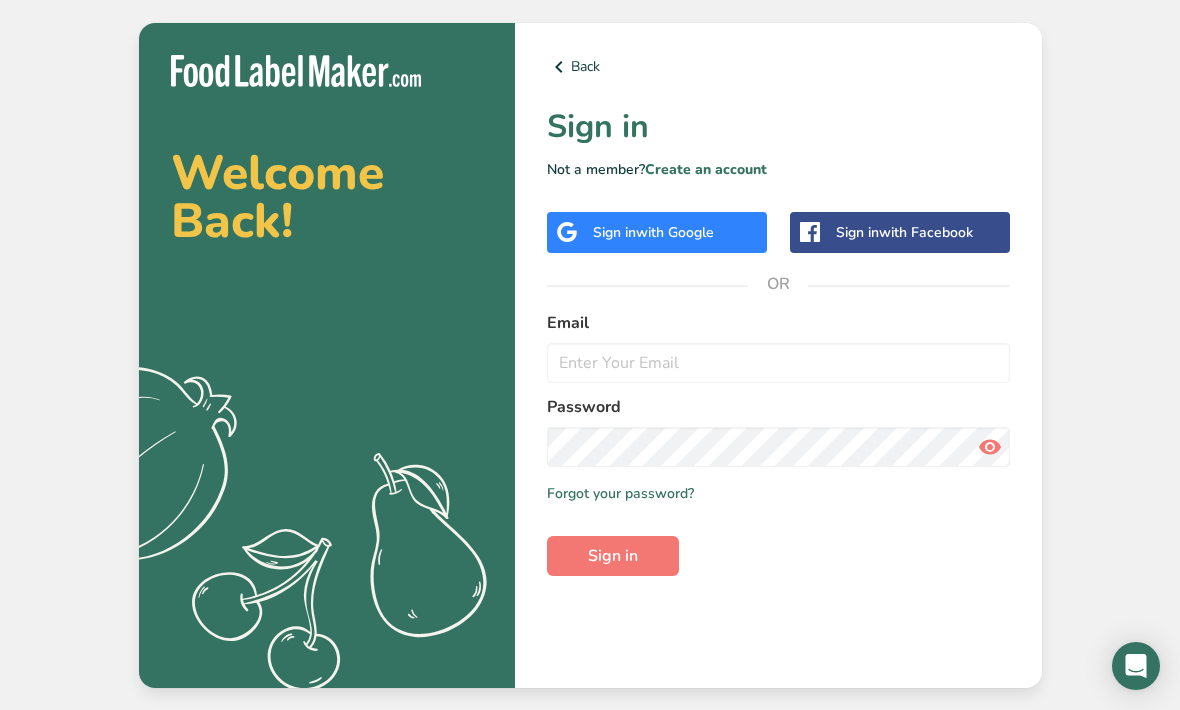 click on "Email" at bounding box center (778, 323) 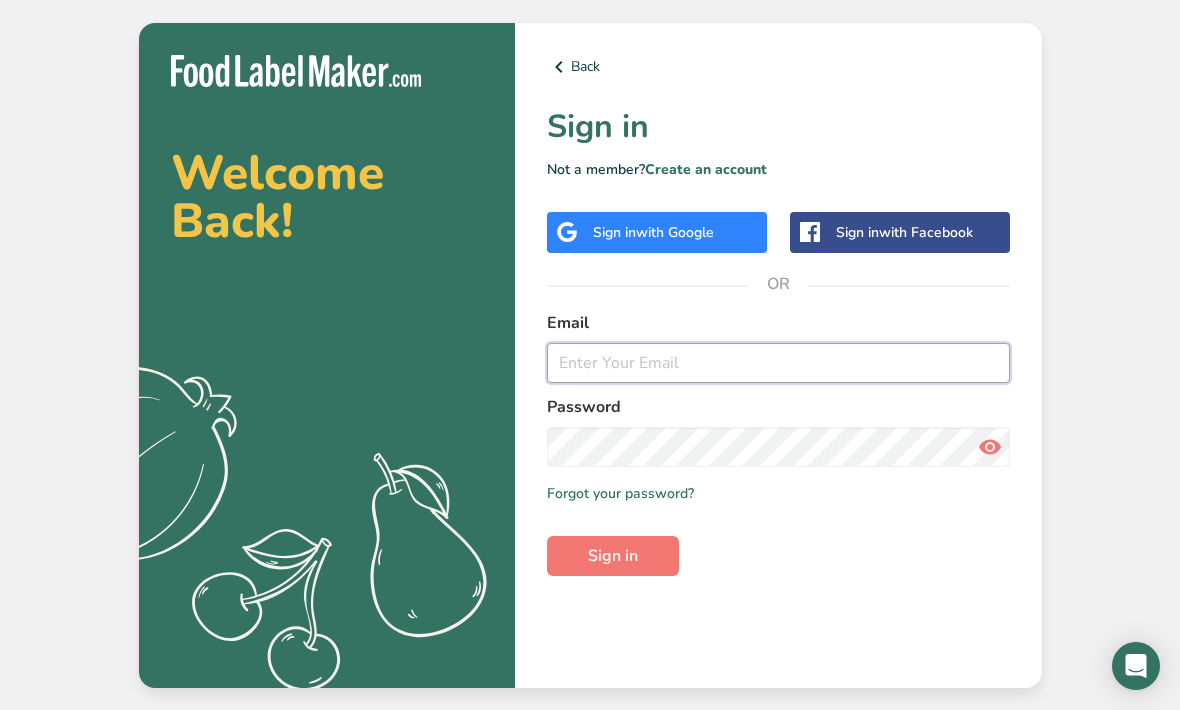 click at bounding box center [778, 363] 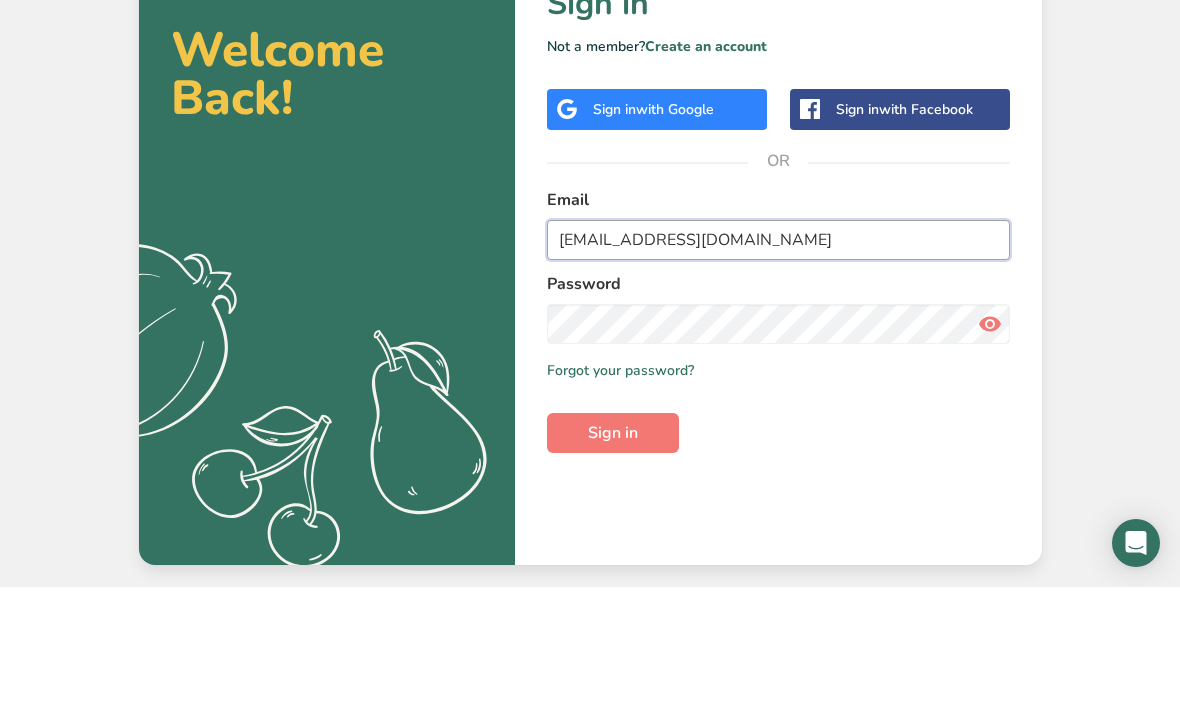 click on "btwhitby@jotmail.com" at bounding box center (778, 363) 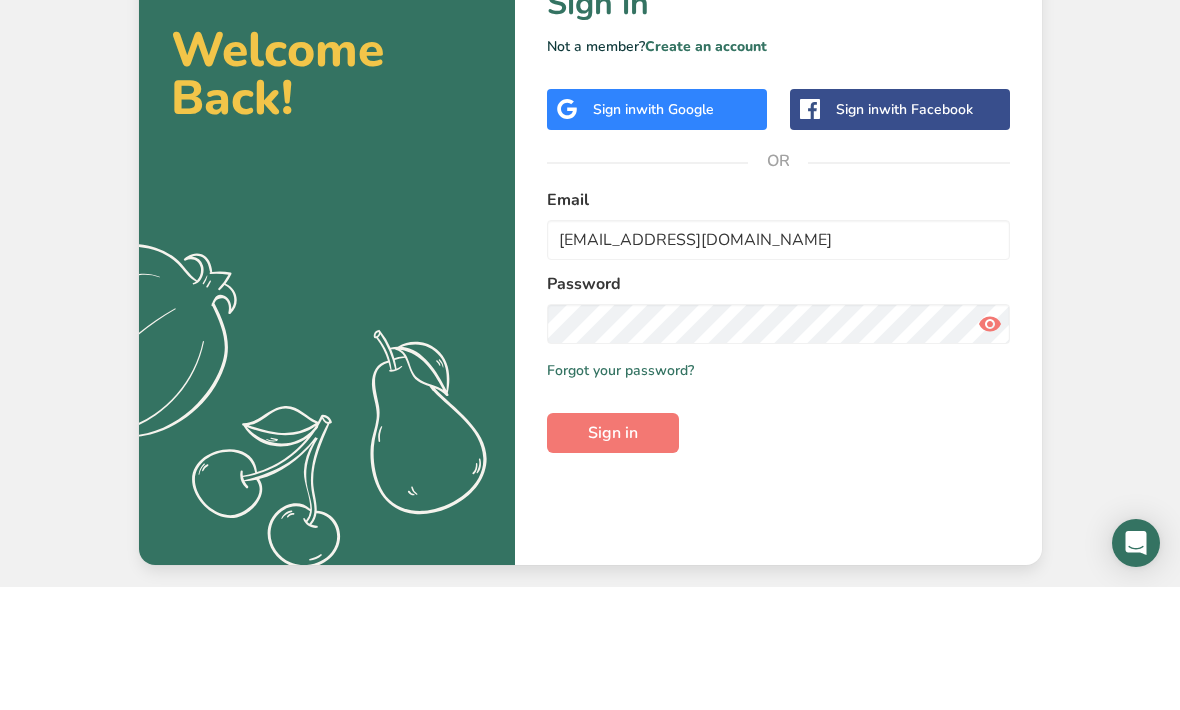 scroll, scrollTop: 66, scrollLeft: 0, axis: vertical 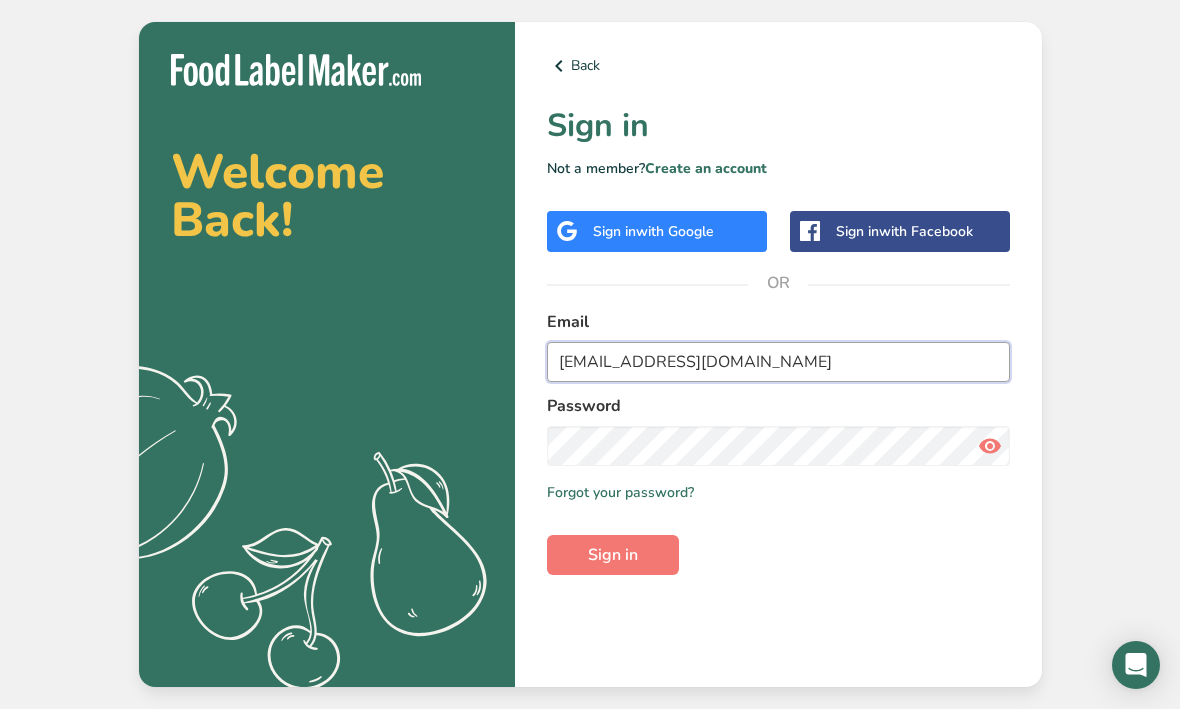type on "btwhitby@hotmail.com" 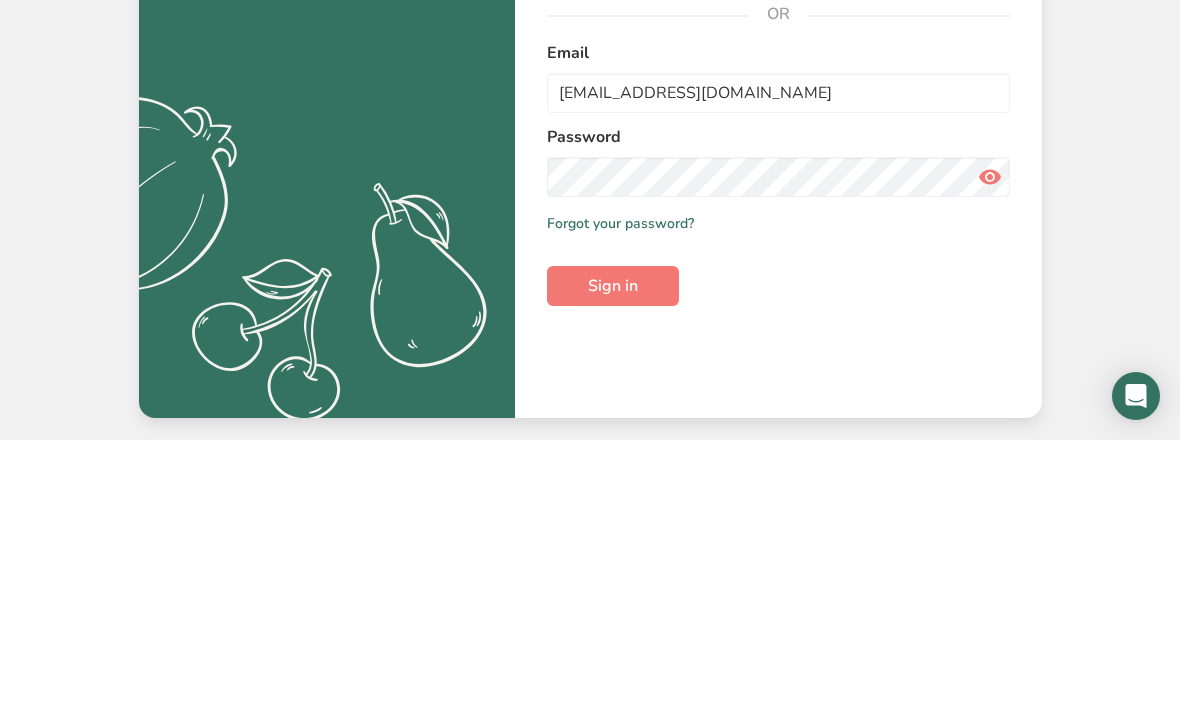 click on "Sign in" at bounding box center (613, 556) 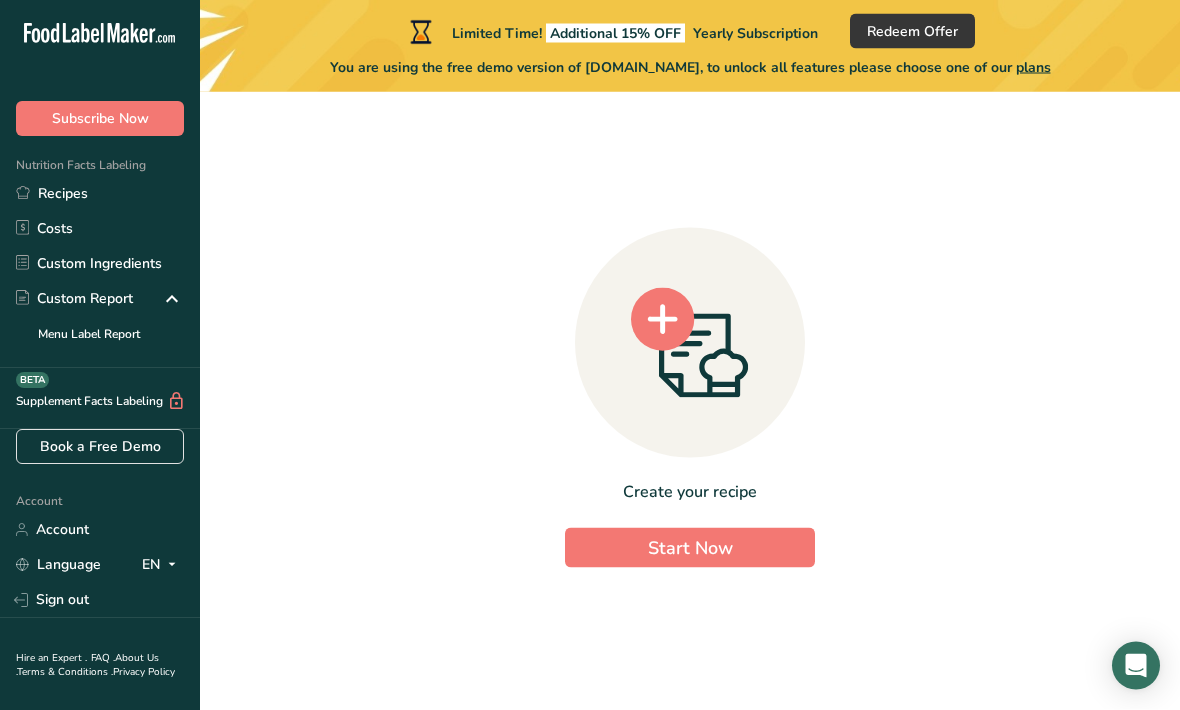 scroll, scrollTop: 0, scrollLeft: 0, axis: both 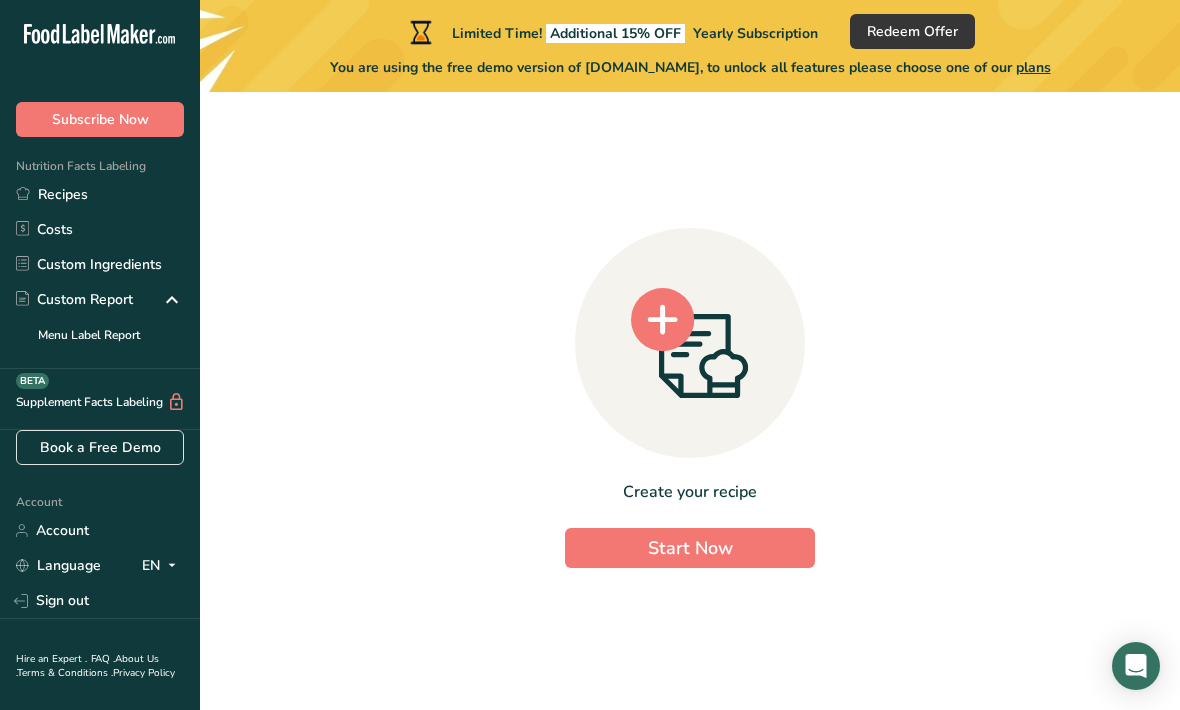 click on "Recipes" at bounding box center [100, 194] 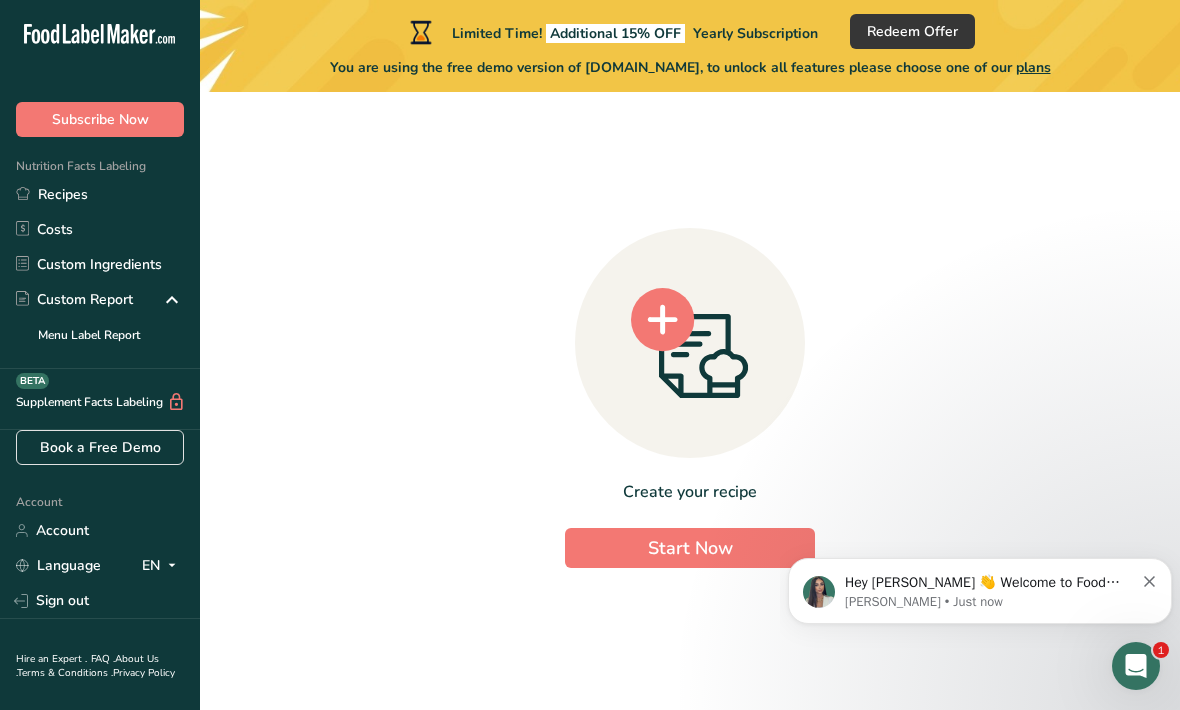 scroll, scrollTop: 0, scrollLeft: 0, axis: both 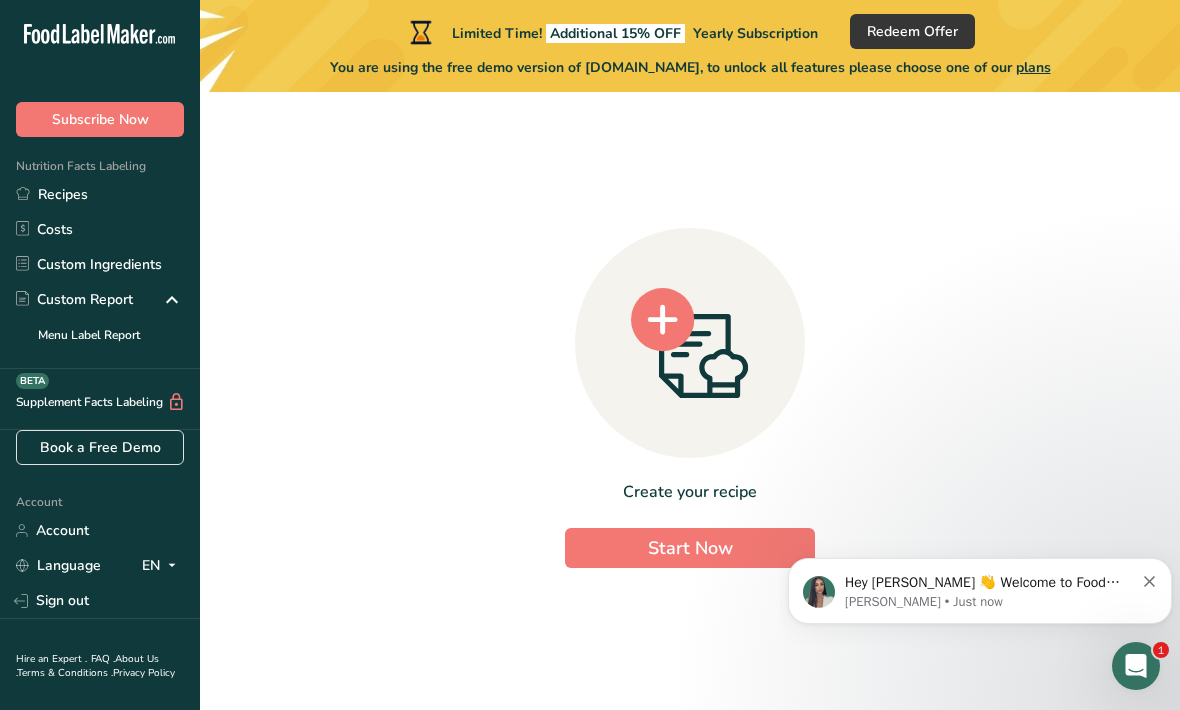 click at bounding box center [1150, 579] 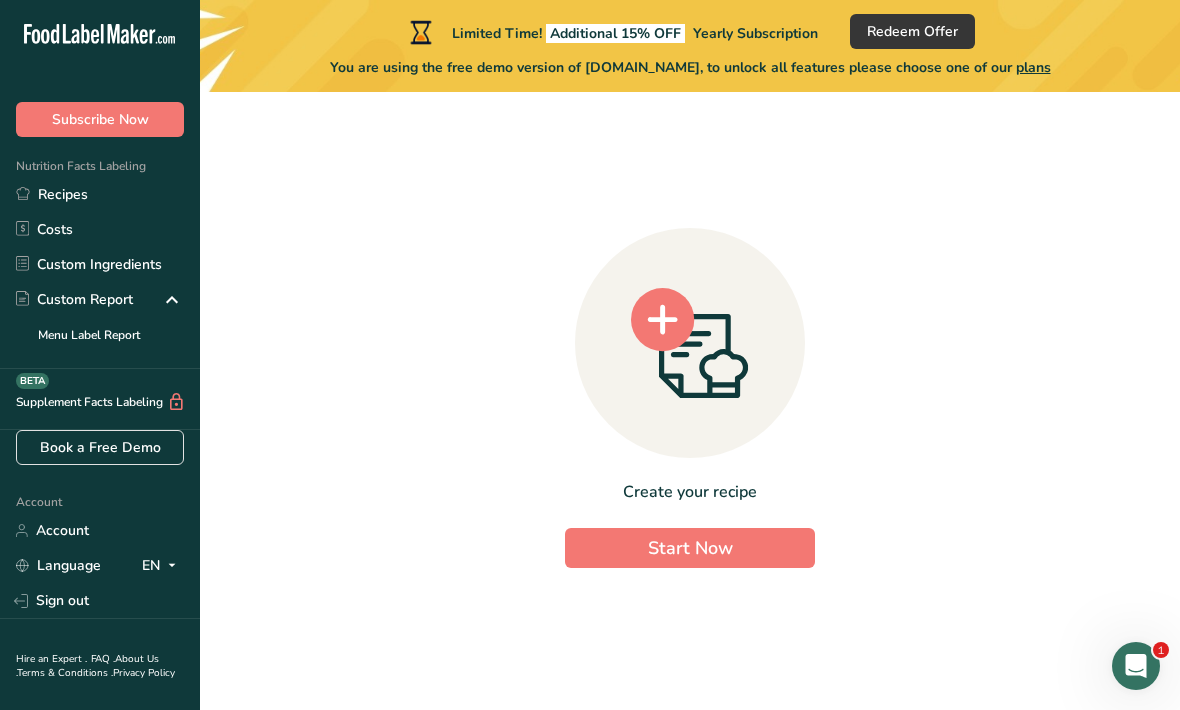 click on "Recipes" at bounding box center (100, 194) 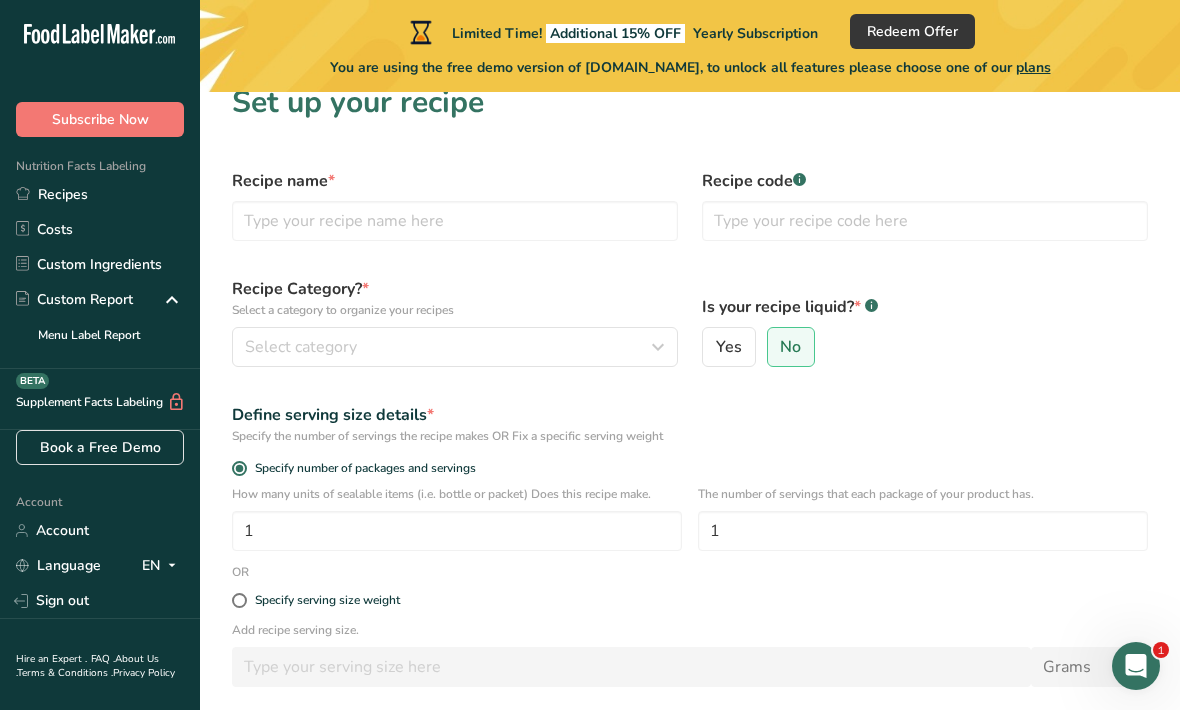 scroll, scrollTop: 0, scrollLeft: 0, axis: both 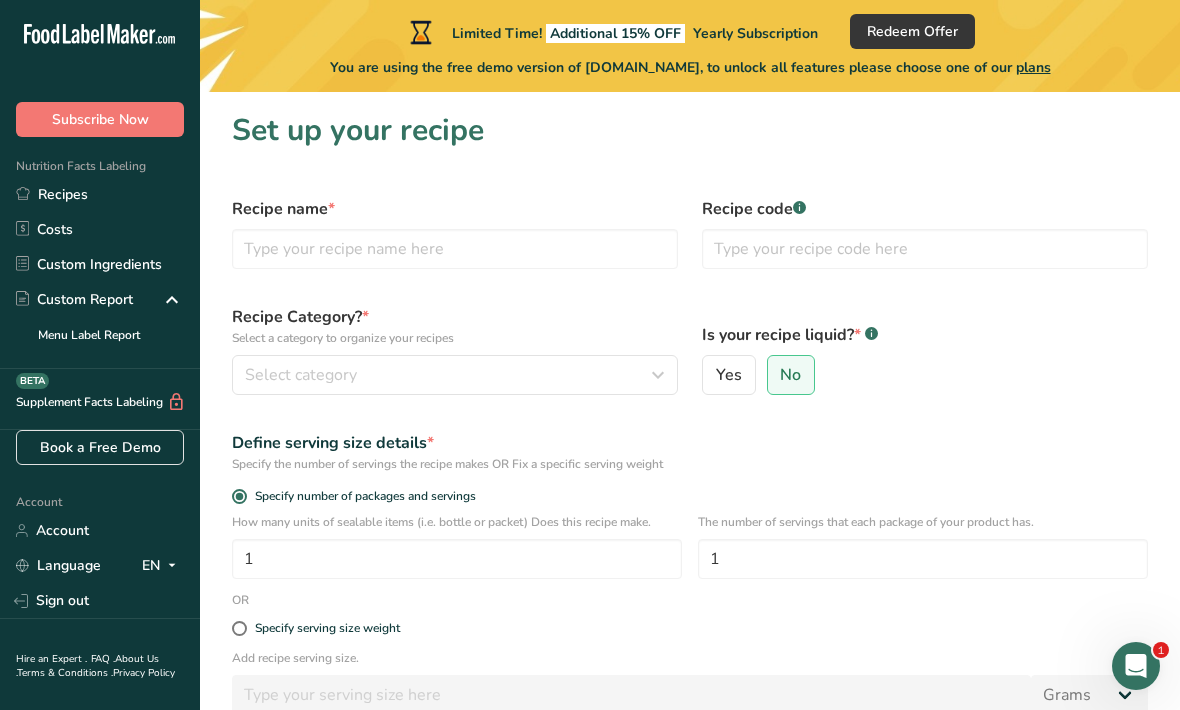 click on "Recipes" at bounding box center [100, 194] 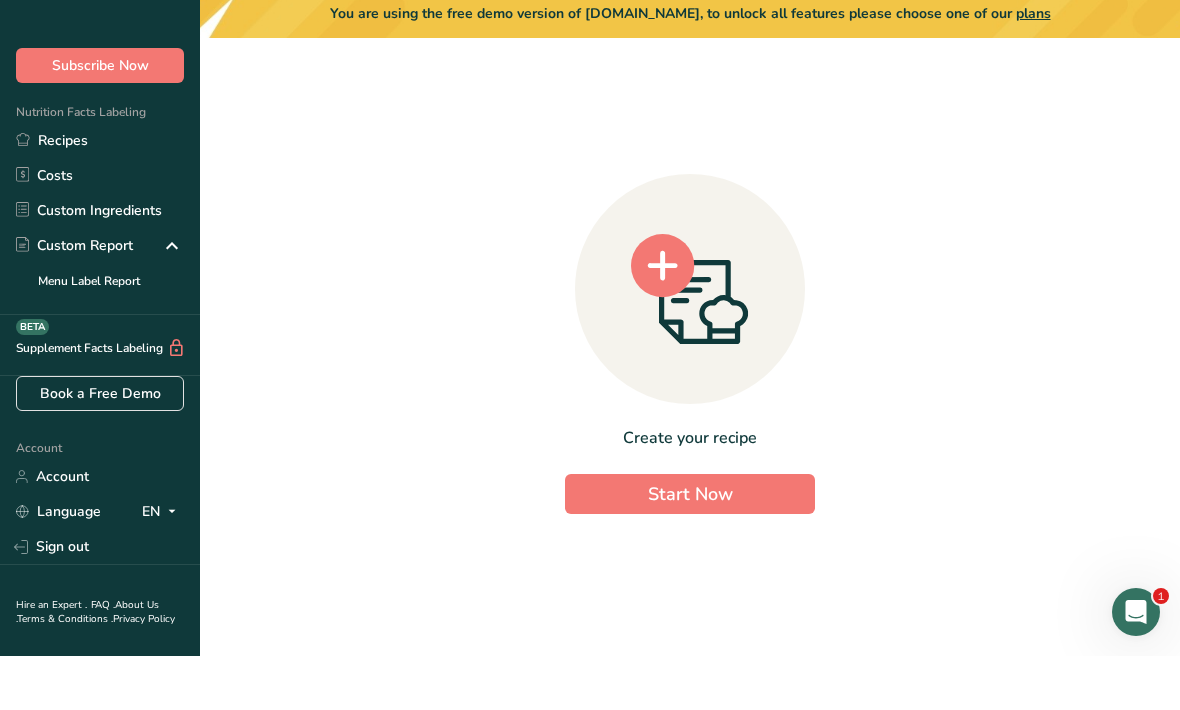 scroll, scrollTop: 0, scrollLeft: 0, axis: both 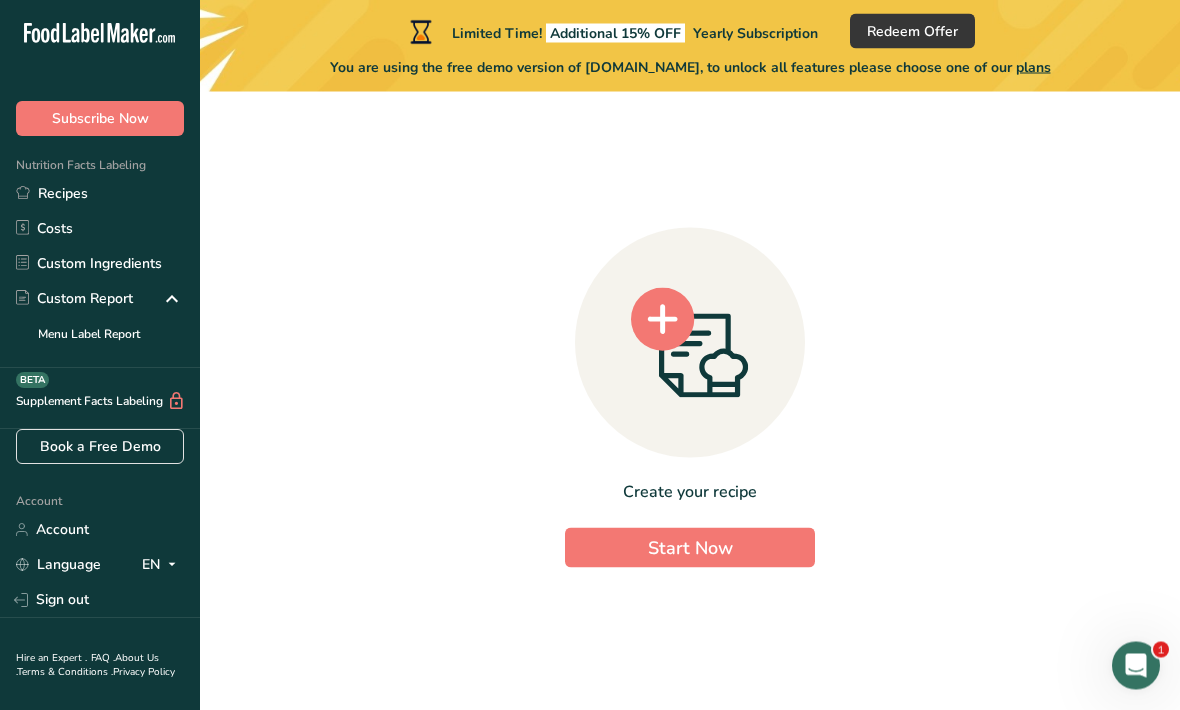 click on "Start Now" at bounding box center (690, 548) 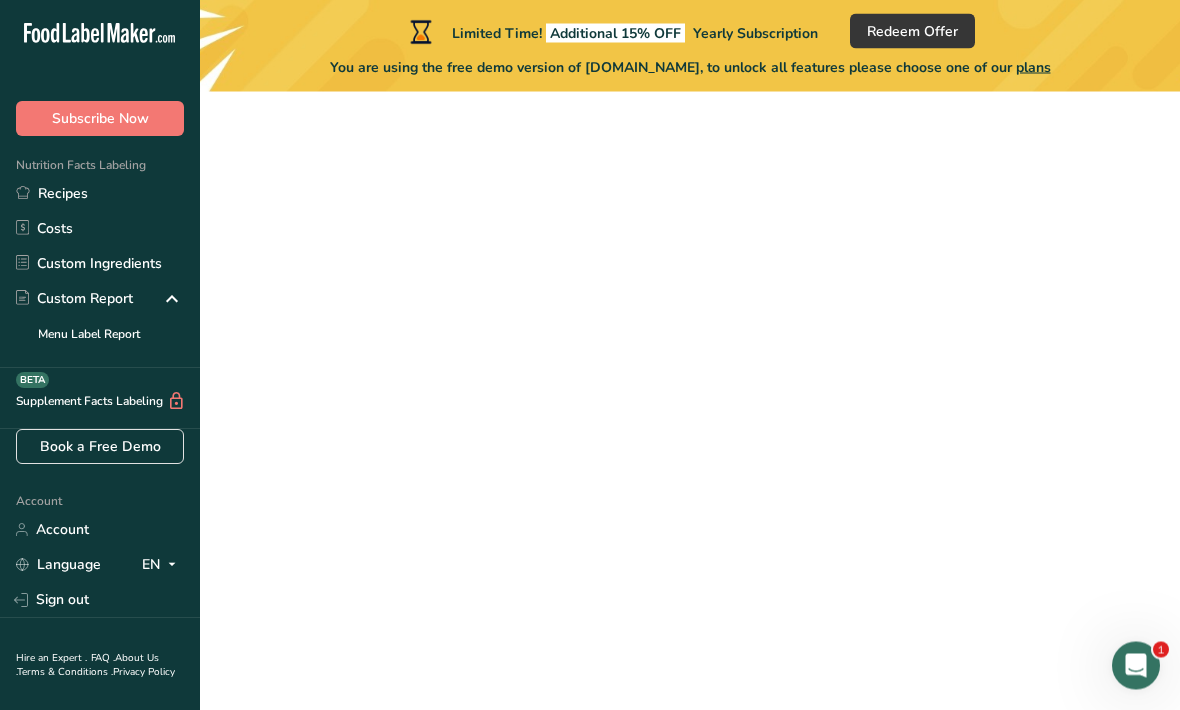 scroll, scrollTop: 0, scrollLeft: 0, axis: both 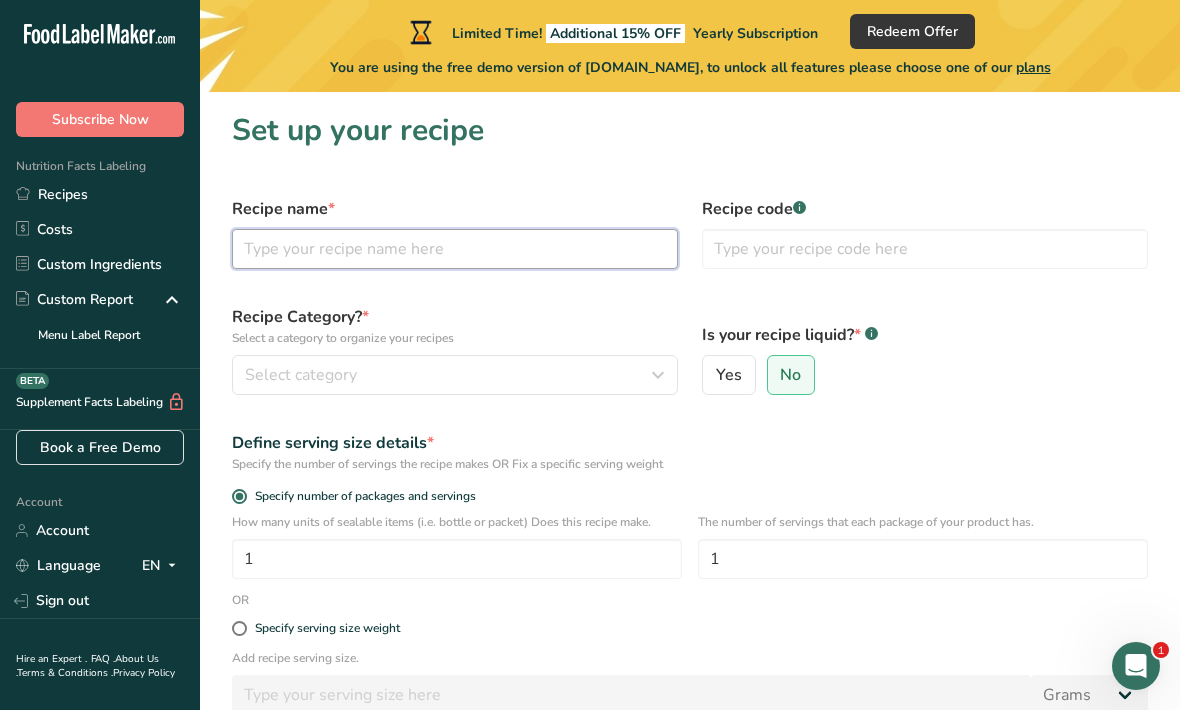 click at bounding box center [455, 249] 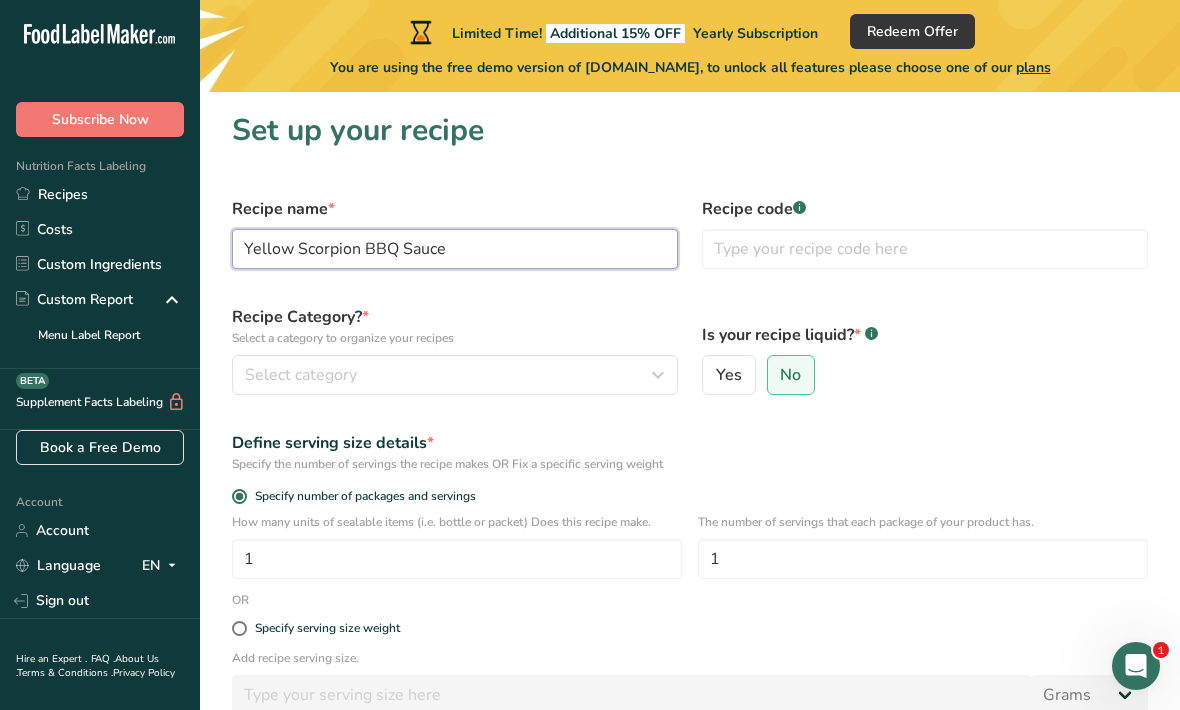 type on "Yellow Scorpion BBQ Sauce" 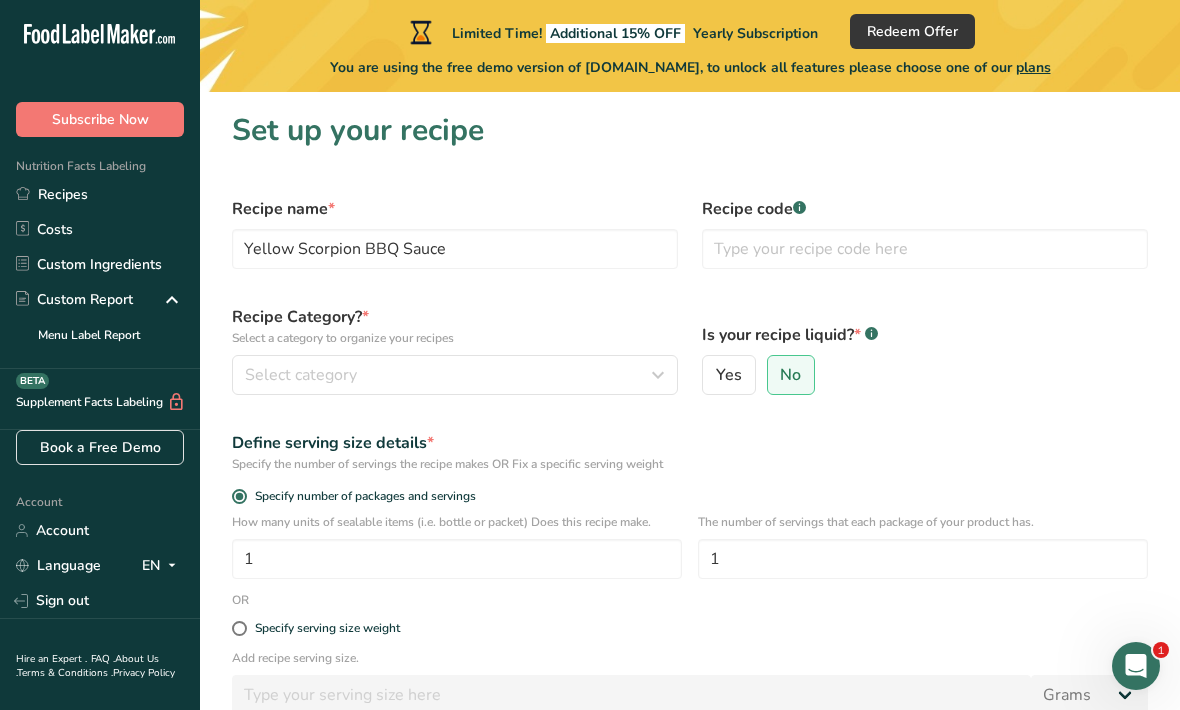 click on ".a-a{fill:#347362;}.b-a{fill:#fff;}" 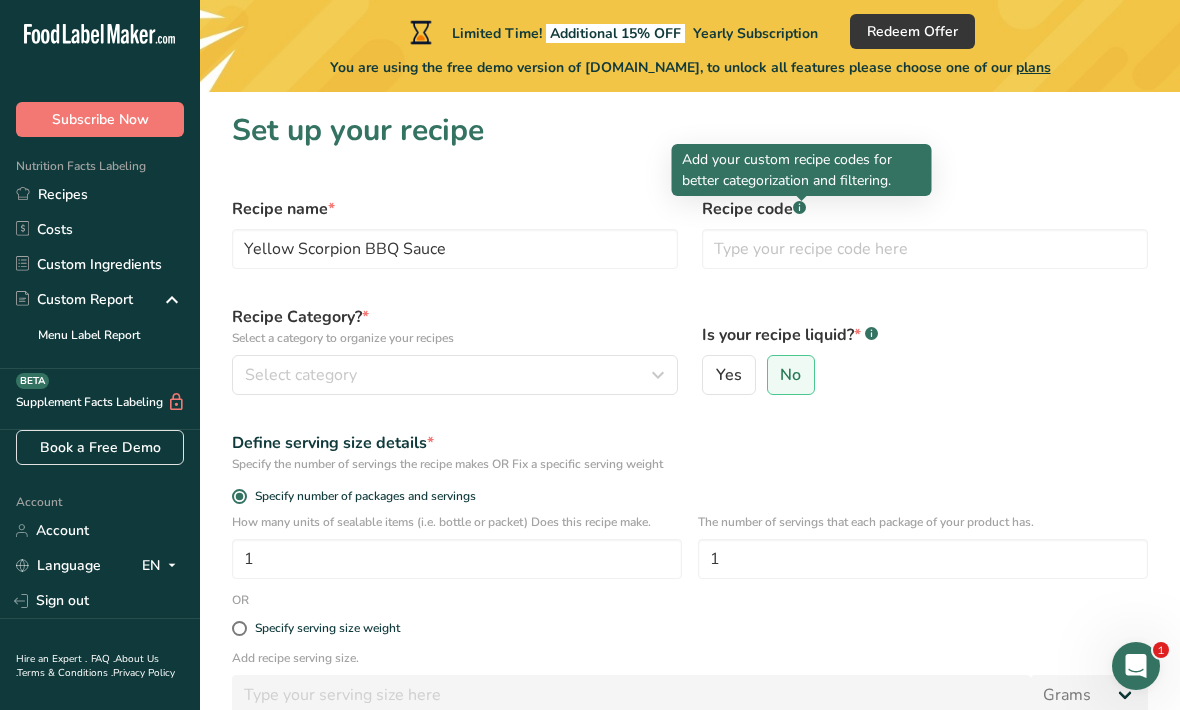 scroll, scrollTop: 1, scrollLeft: 0, axis: vertical 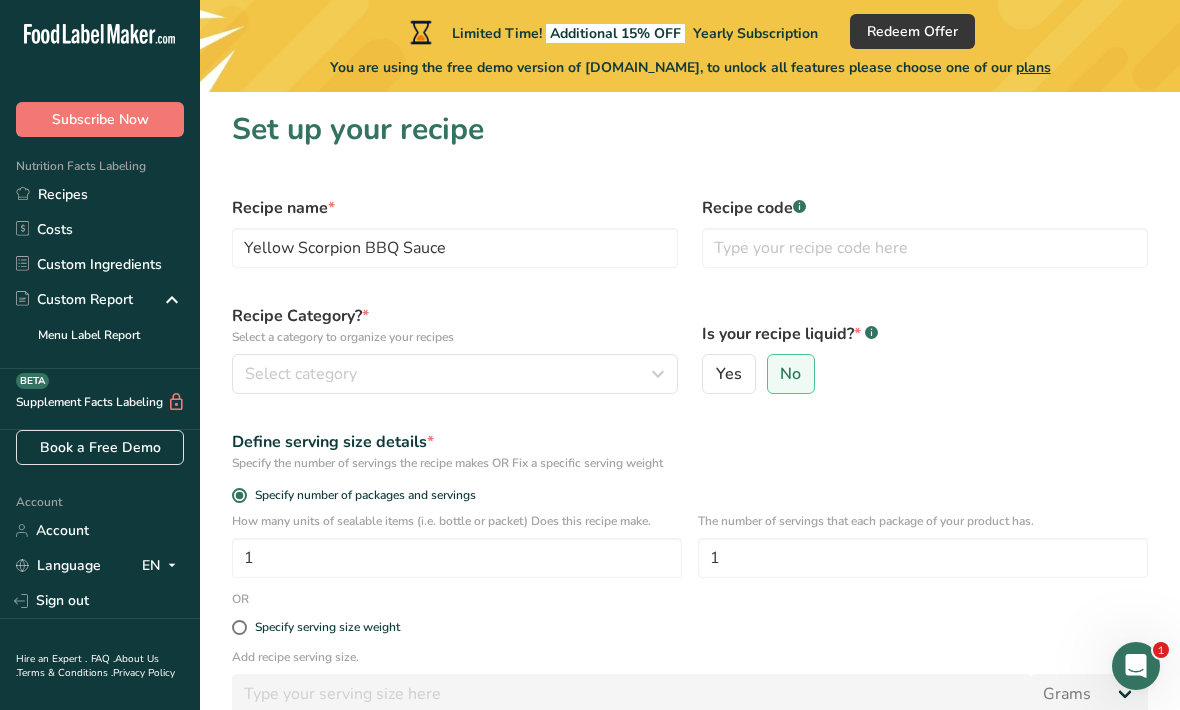 click 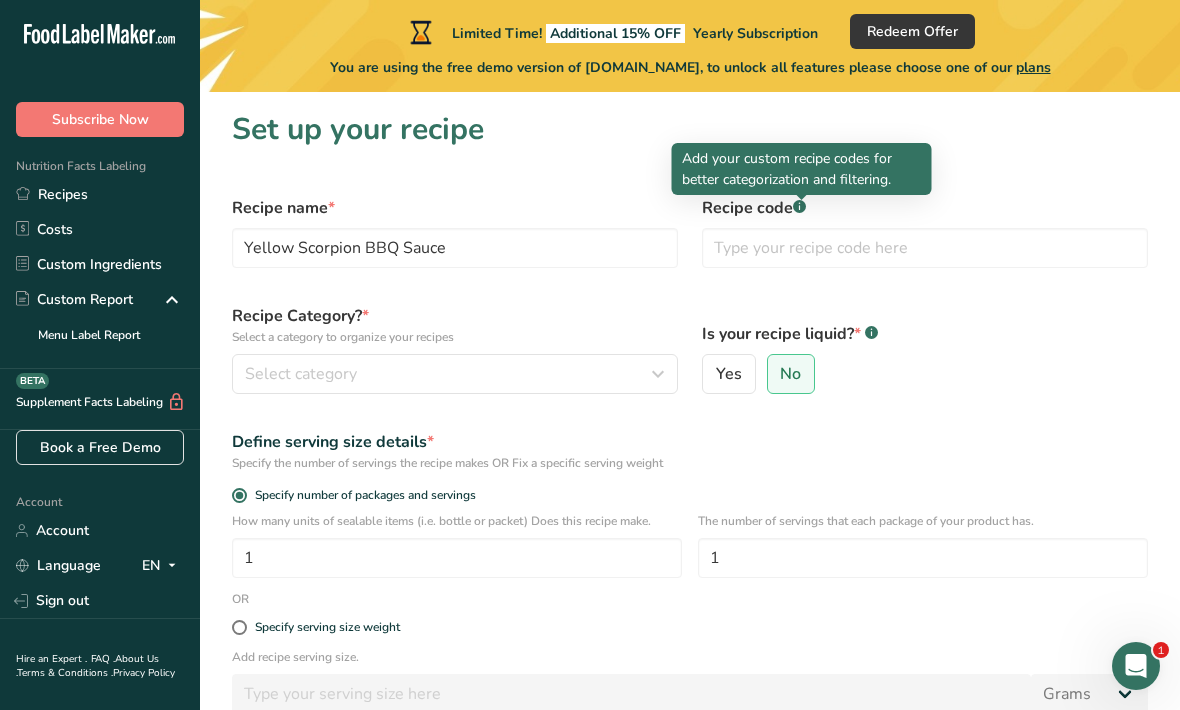 click on "Select category" at bounding box center [449, 374] 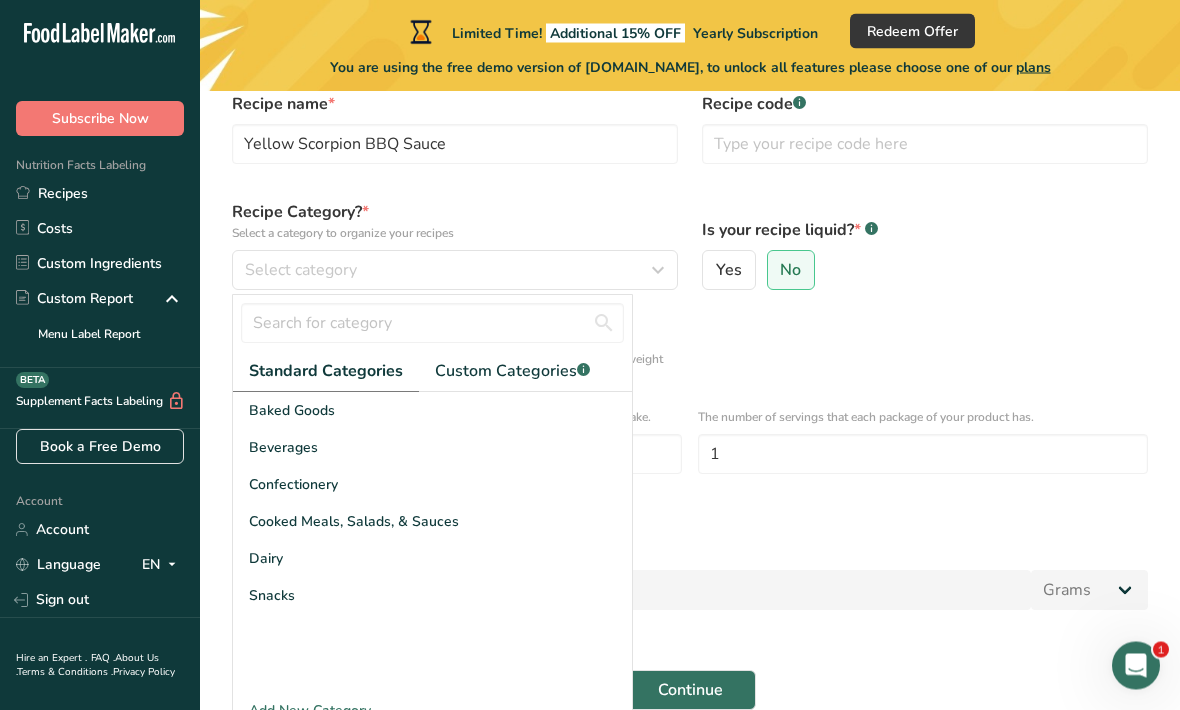scroll, scrollTop: 105, scrollLeft: 0, axis: vertical 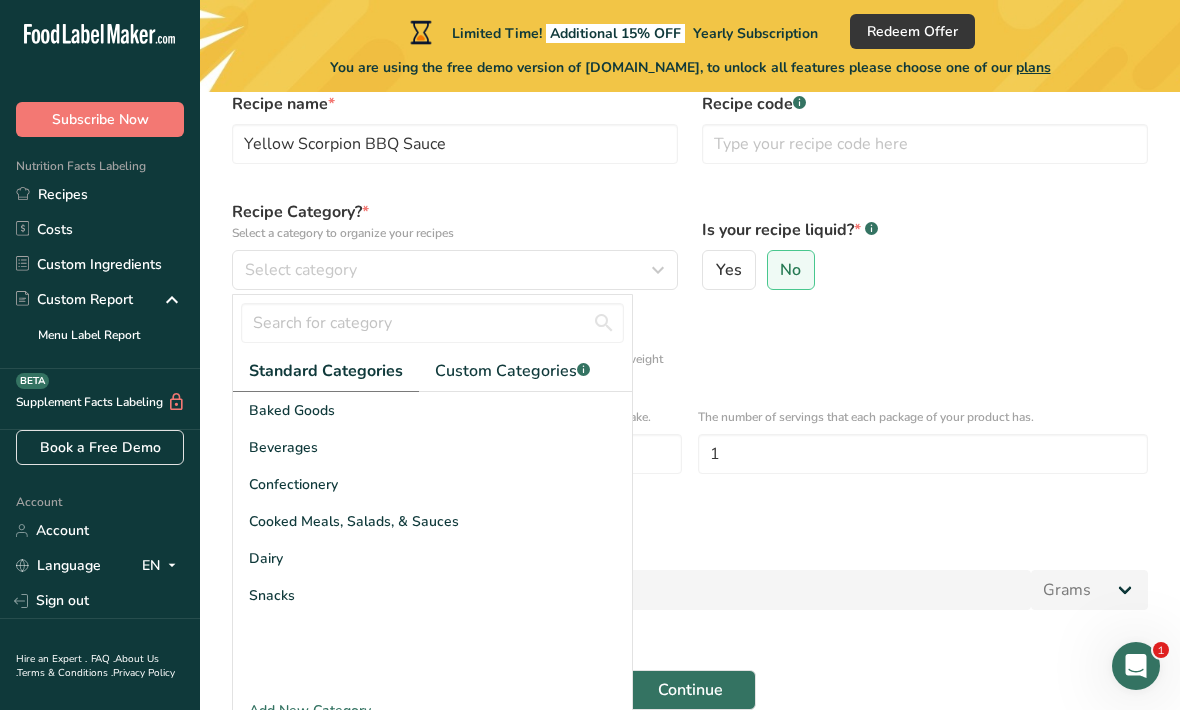 click on "Cooked Meals, Salads, & Sauces" at bounding box center [354, 521] 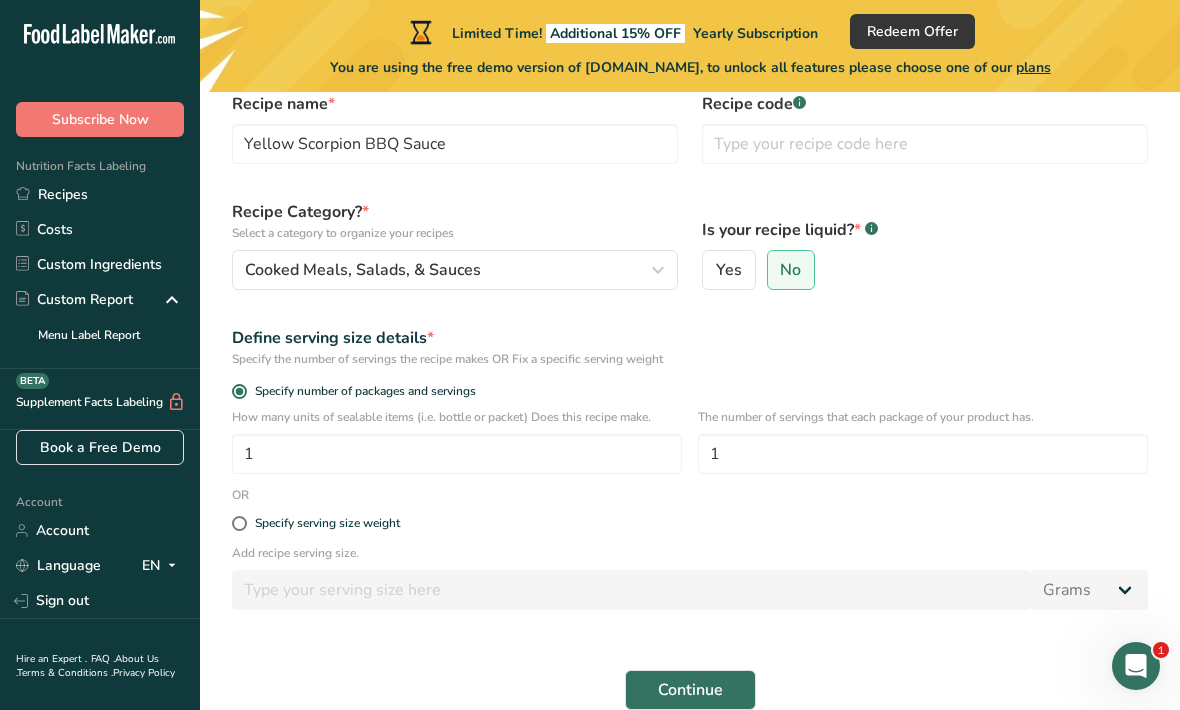 click on "Yes" at bounding box center [729, 270] 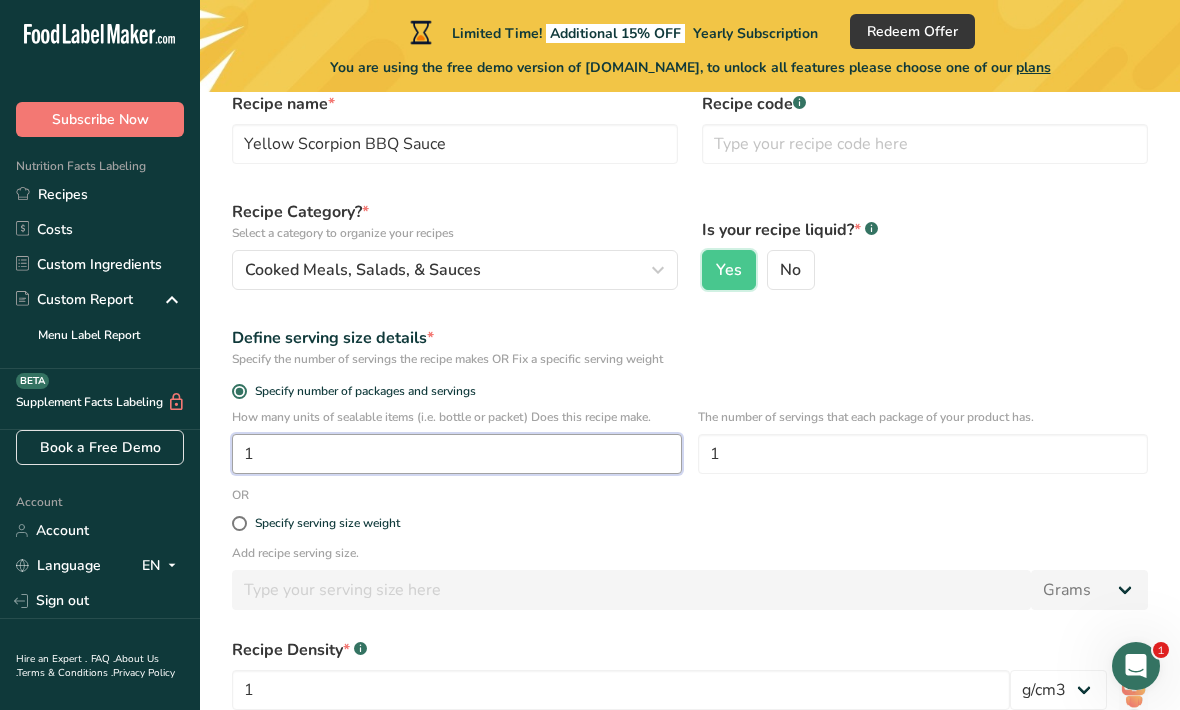 click on "1" at bounding box center (457, 454) 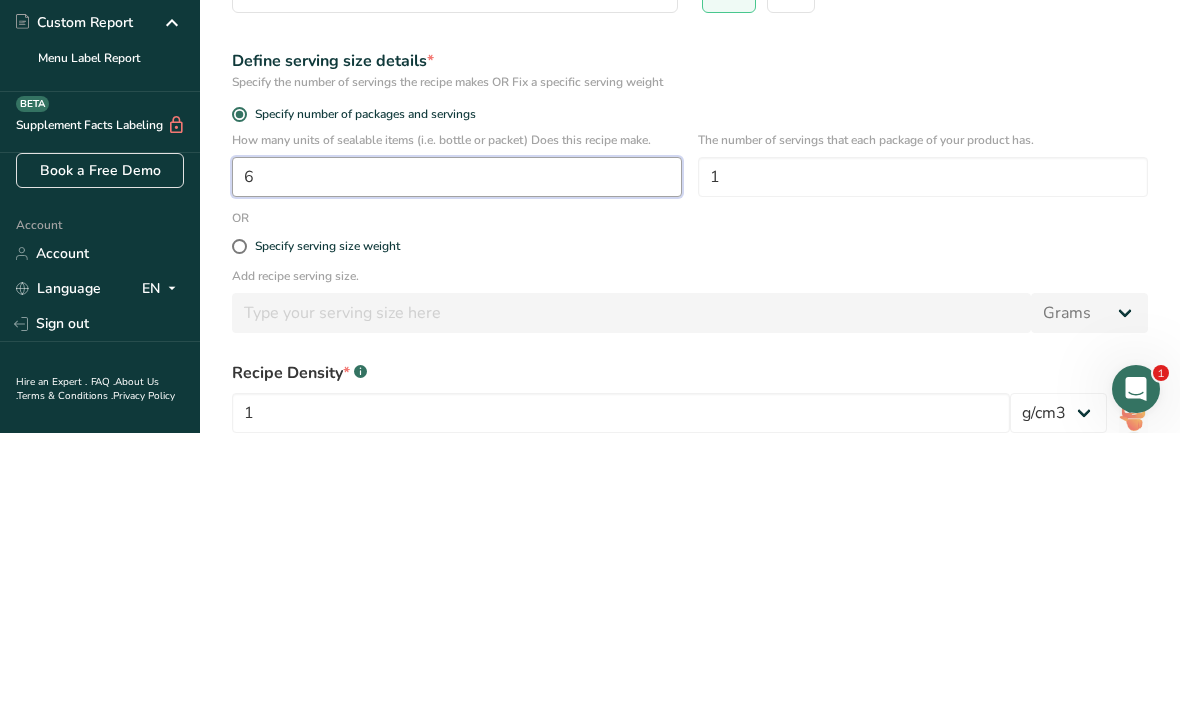 type on "6" 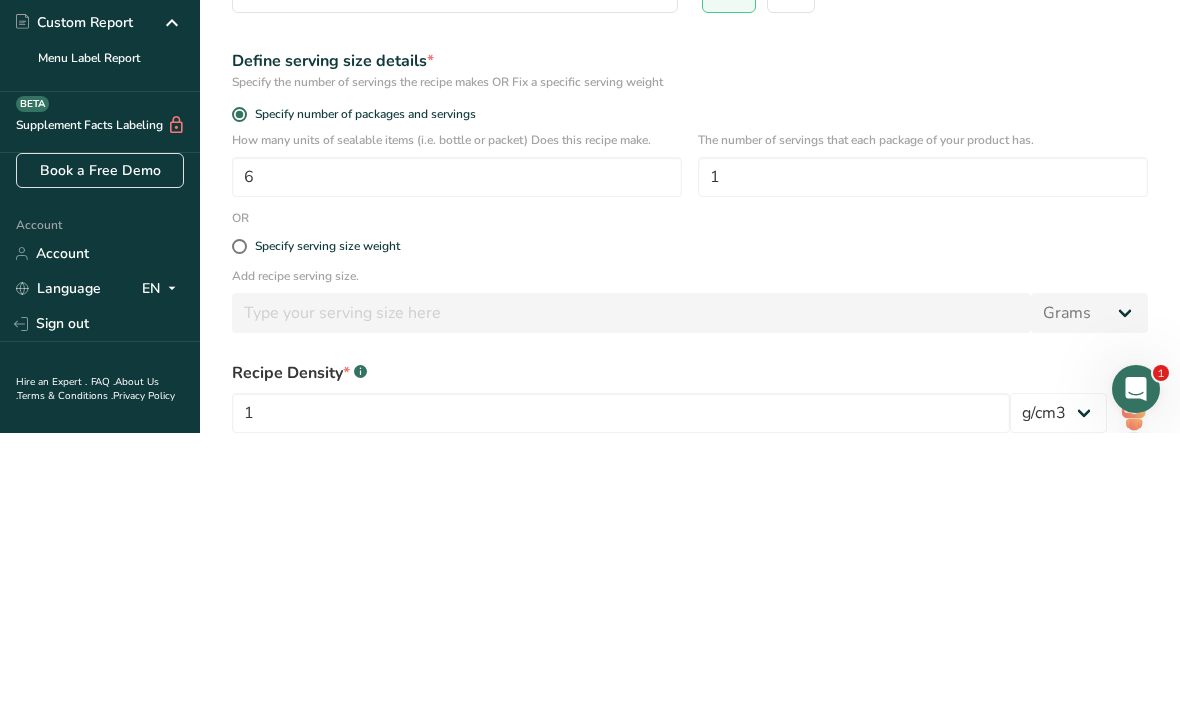 click on "Specify serving size weight" at bounding box center [690, 524] 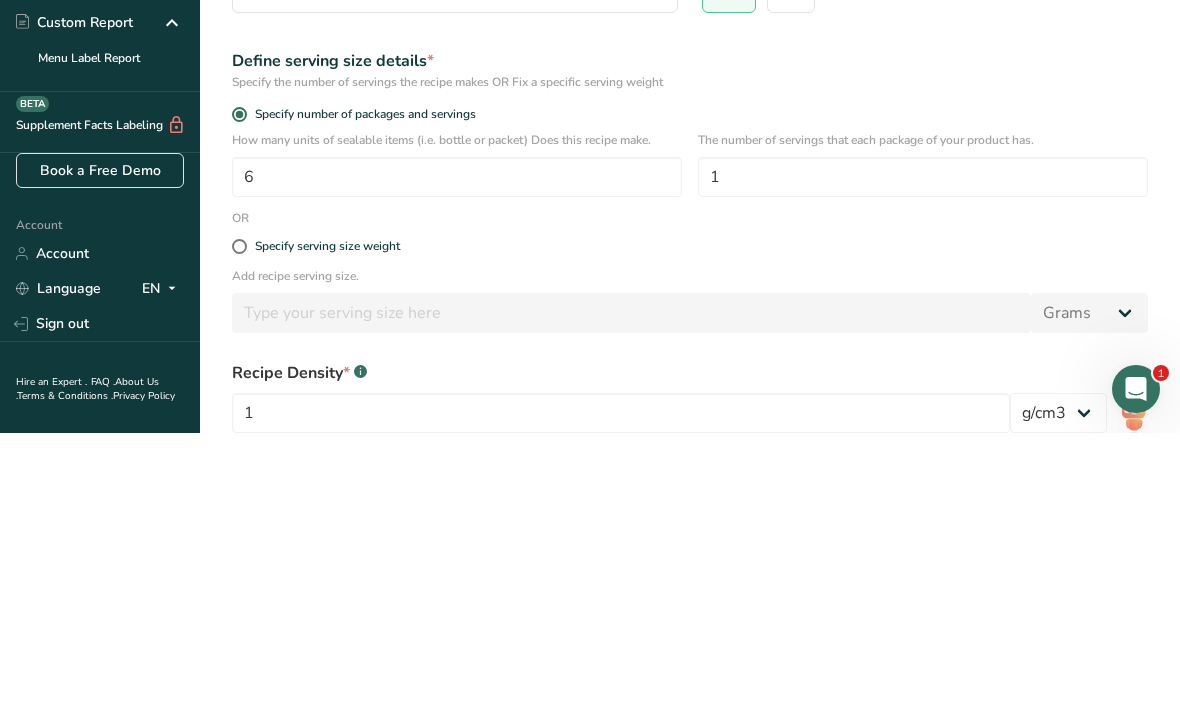 scroll, scrollTop: 243, scrollLeft: 0, axis: vertical 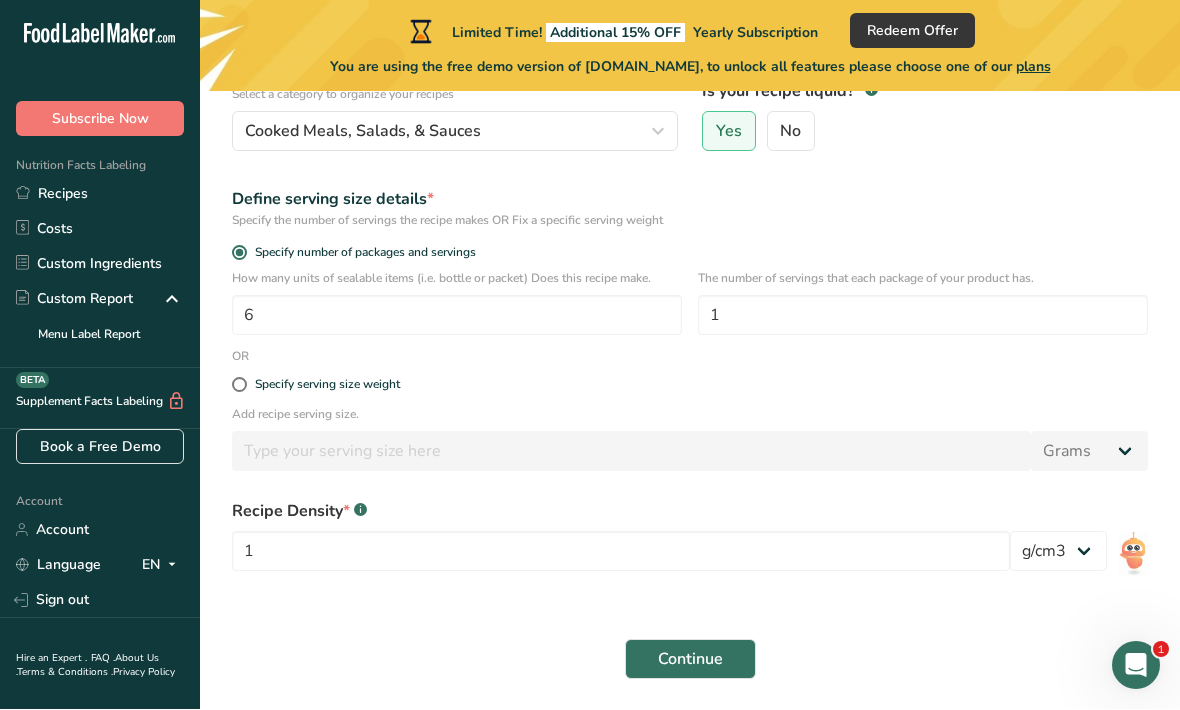 click at bounding box center [239, 385] 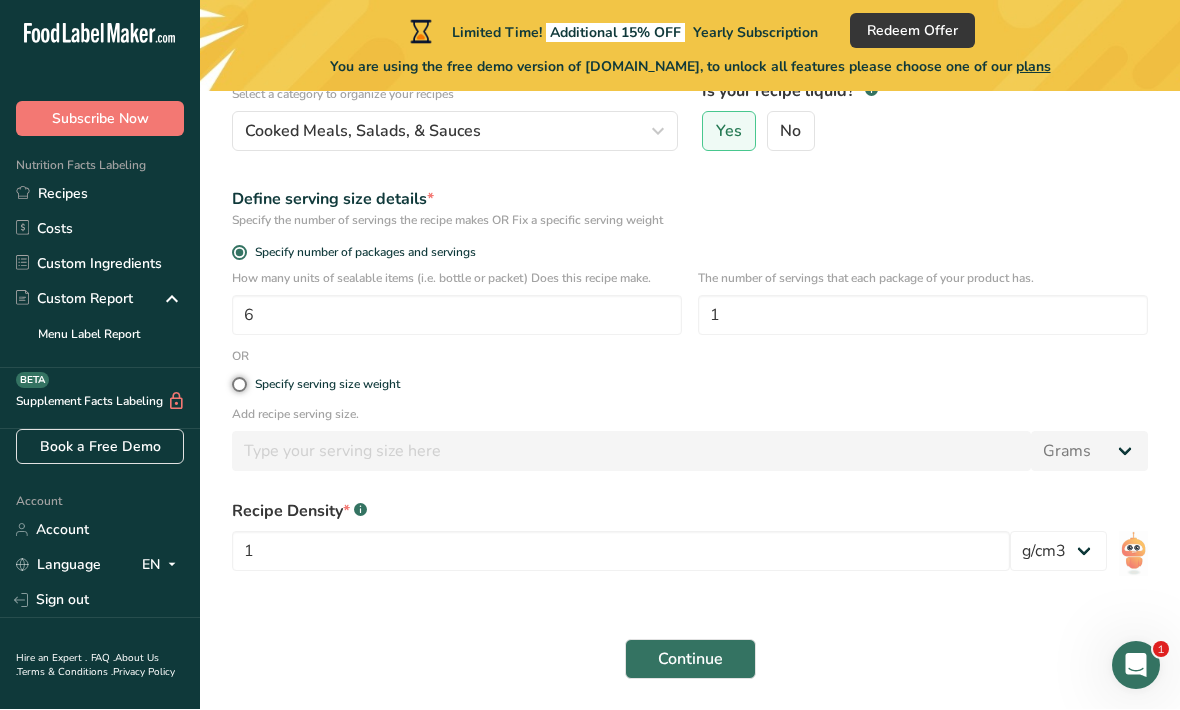 click on "Specify serving size weight" at bounding box center [238, 385] 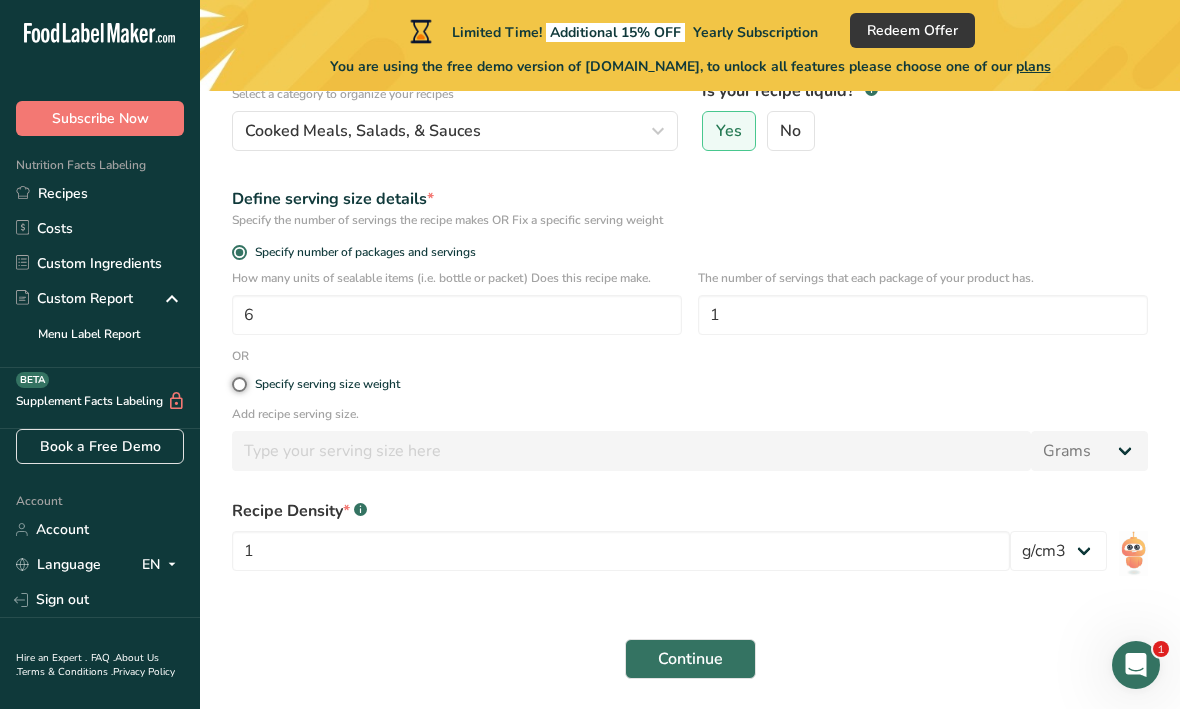 radio on "true" 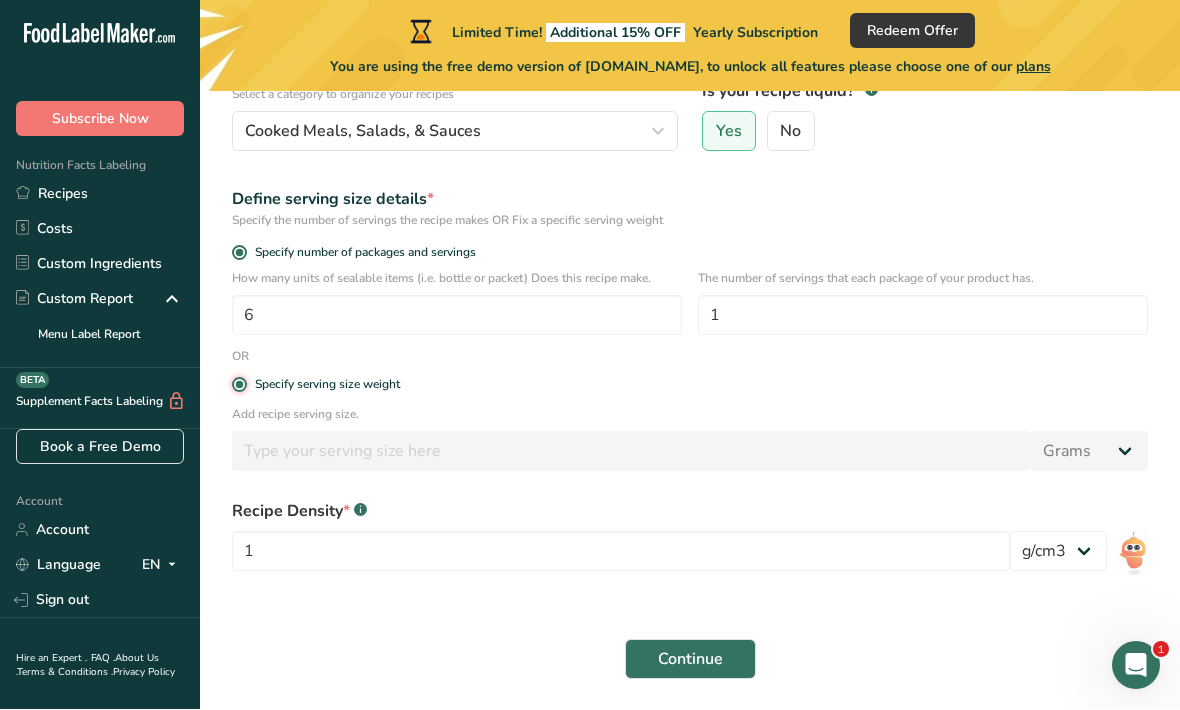 radio on "false" 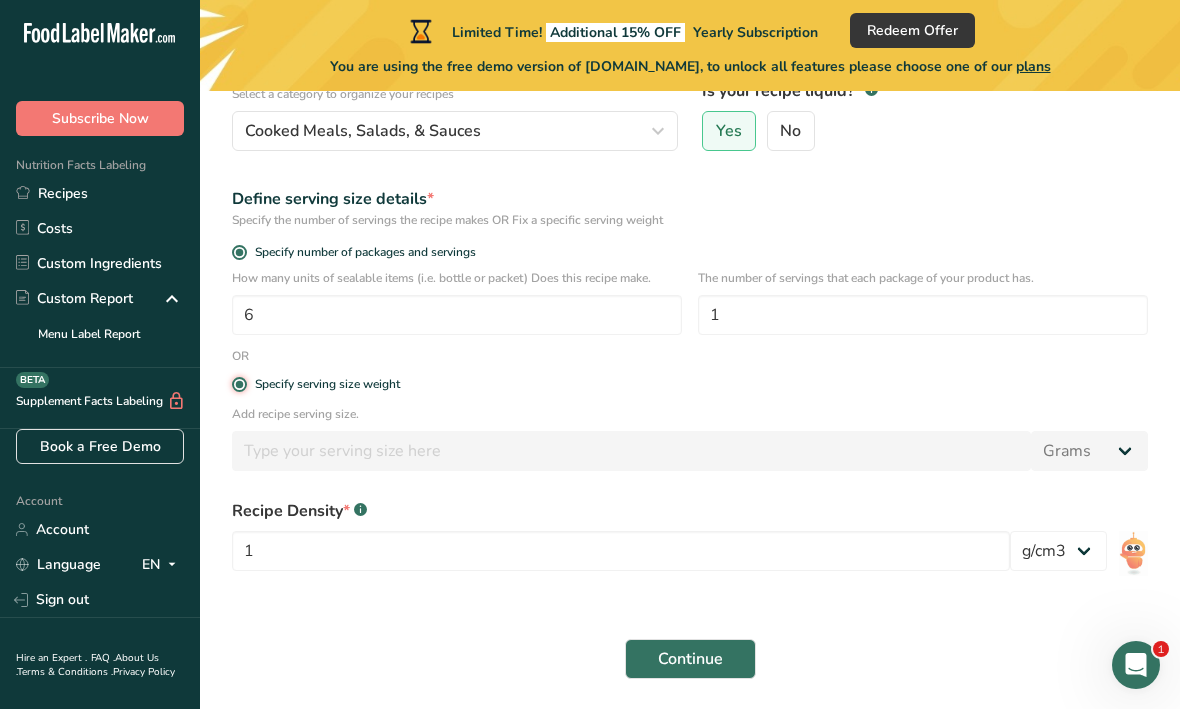 type 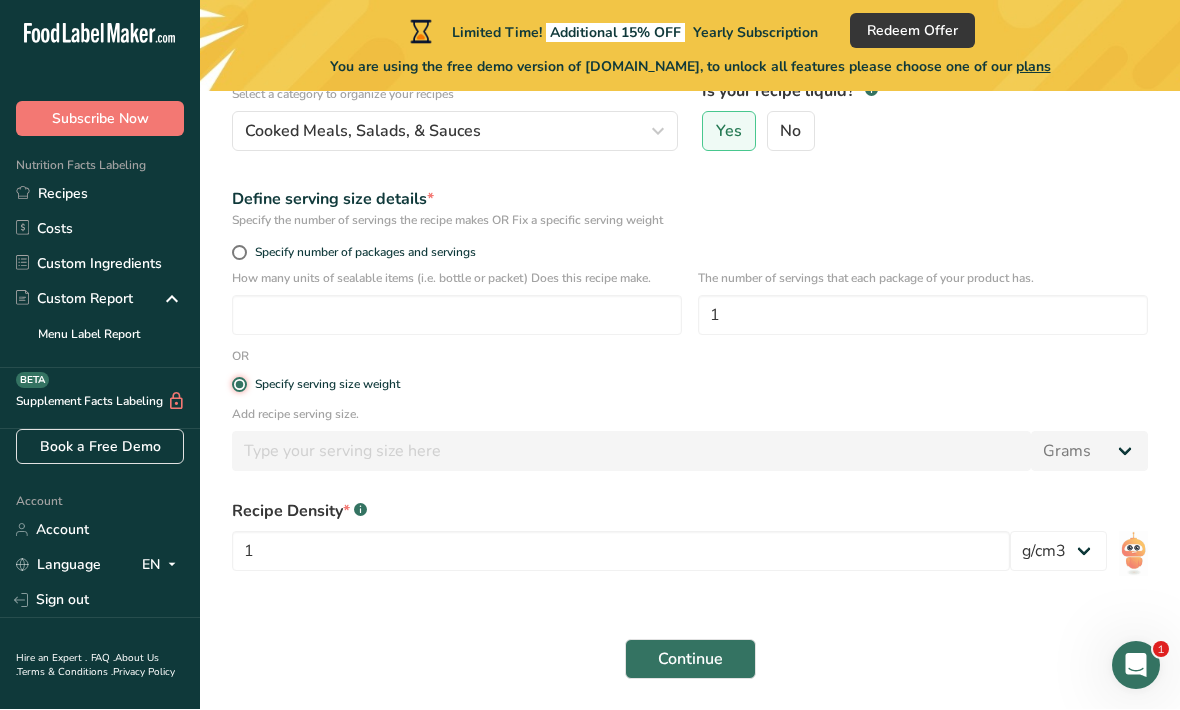 type 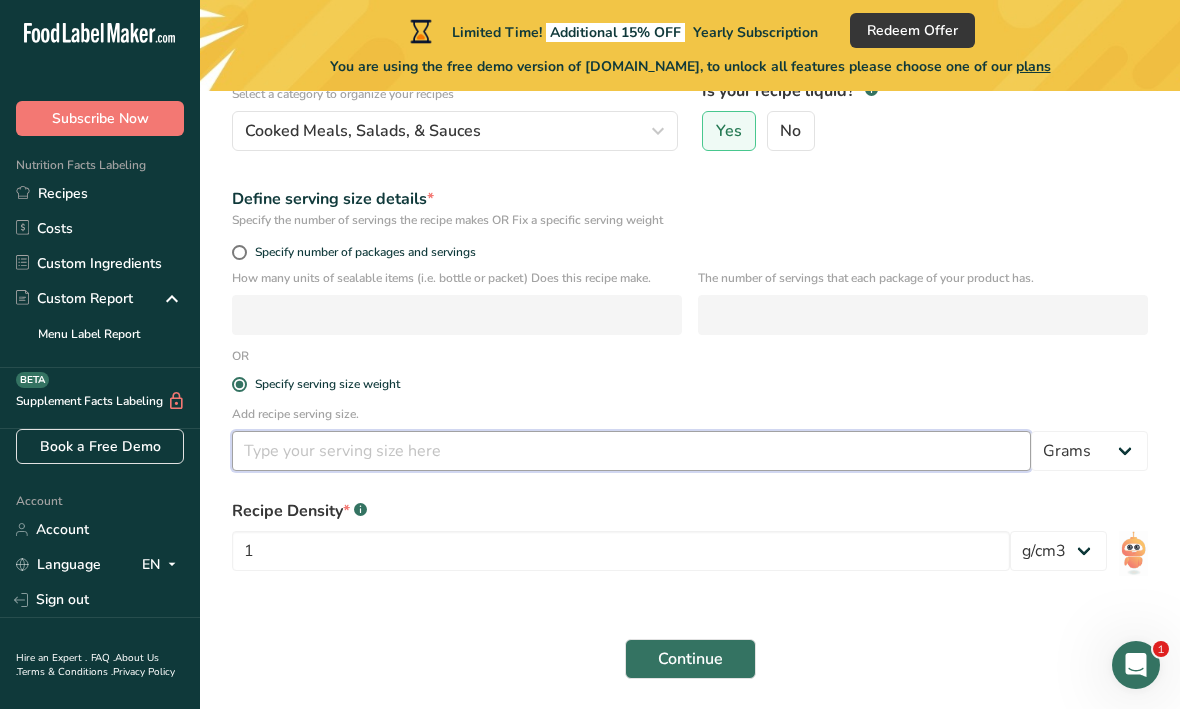 click at bounding box center [631, 452] 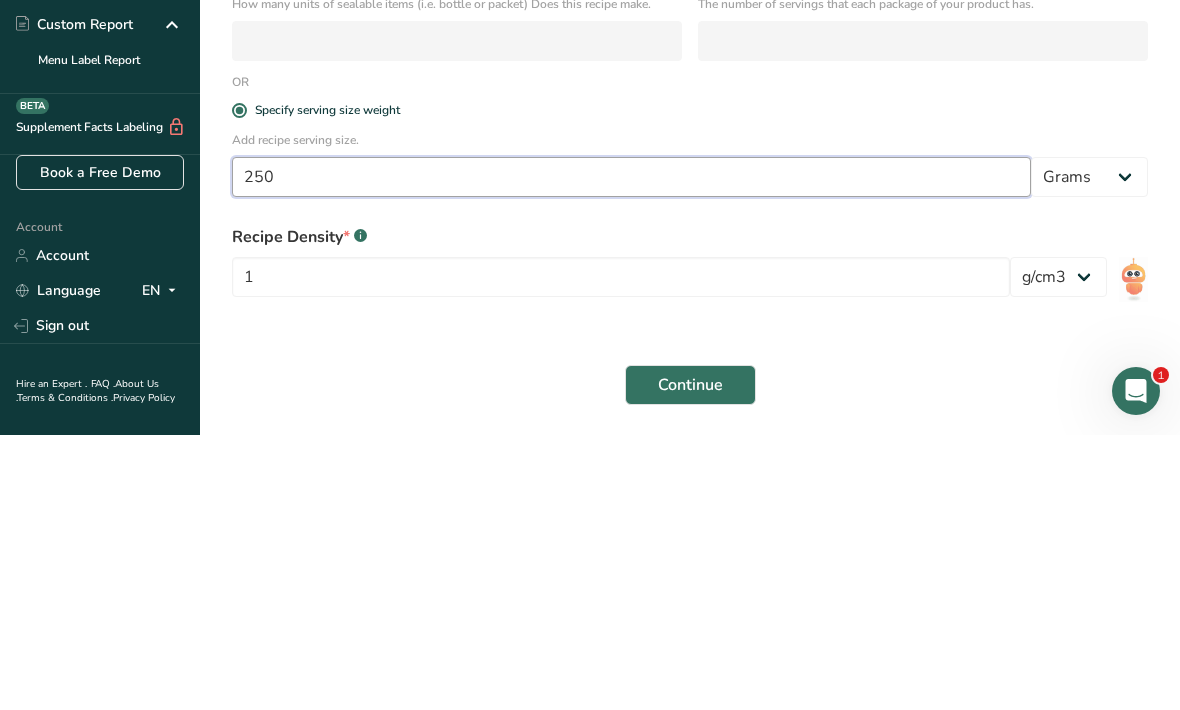 type on "250" 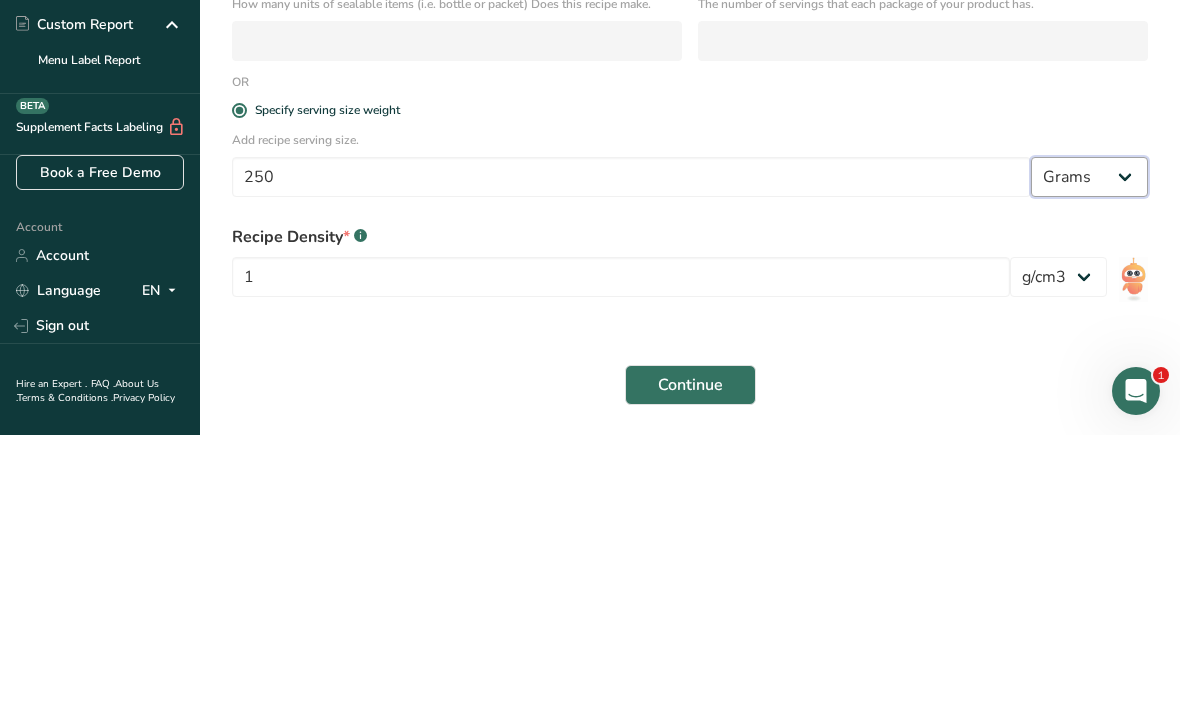 click on "Grams
kg
mg
mcg
lb
oz
l
mL
fl oz
tbsp
tsp
cup
qt
gallon" at bounding box center [1089, 452] 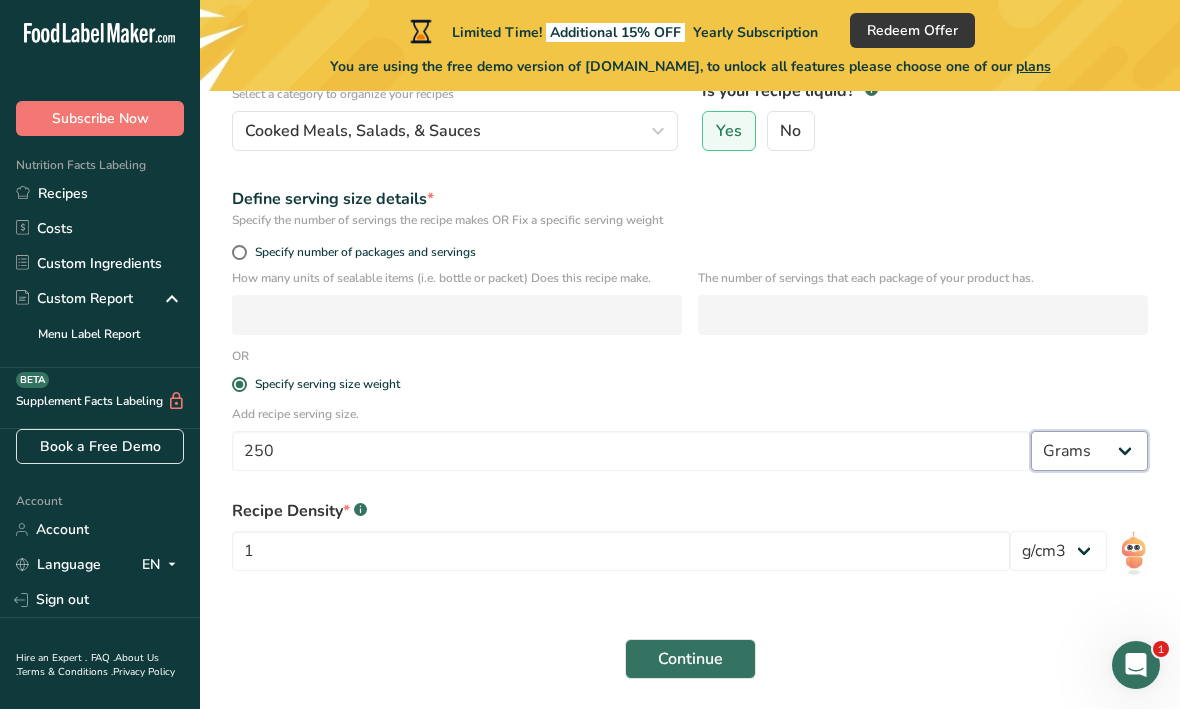 select on "17" 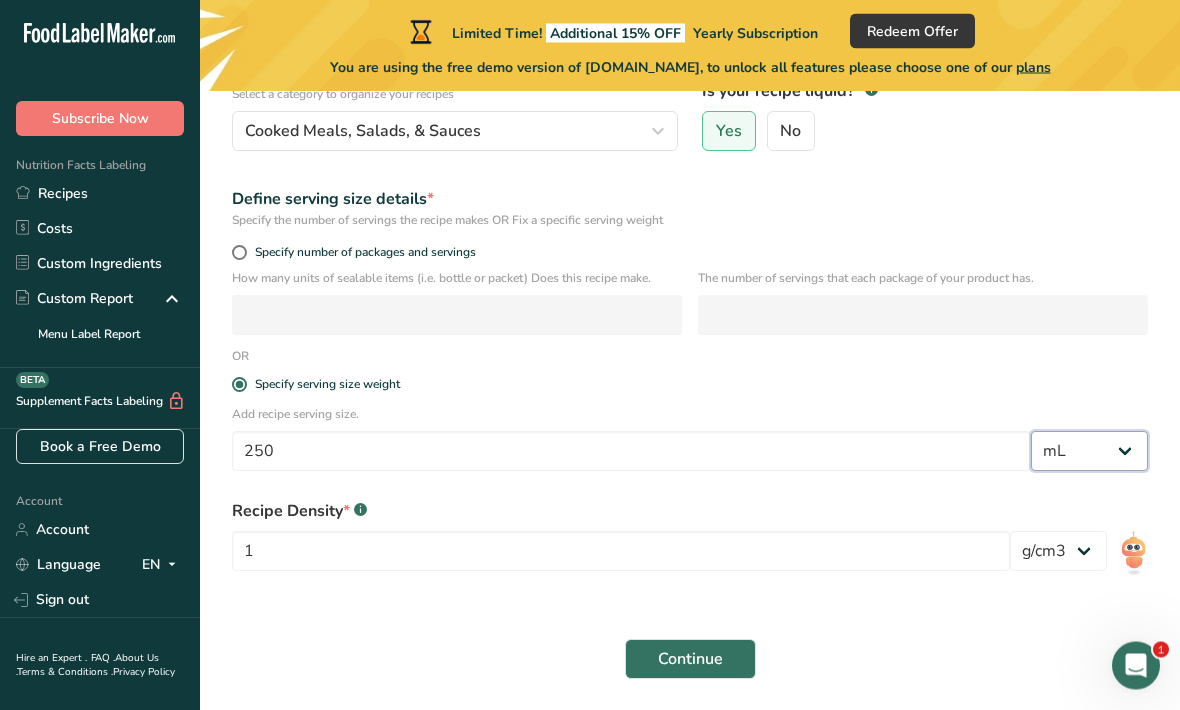 scroll, scrollTop: 243, scrollLeft: 0, axis: vertical 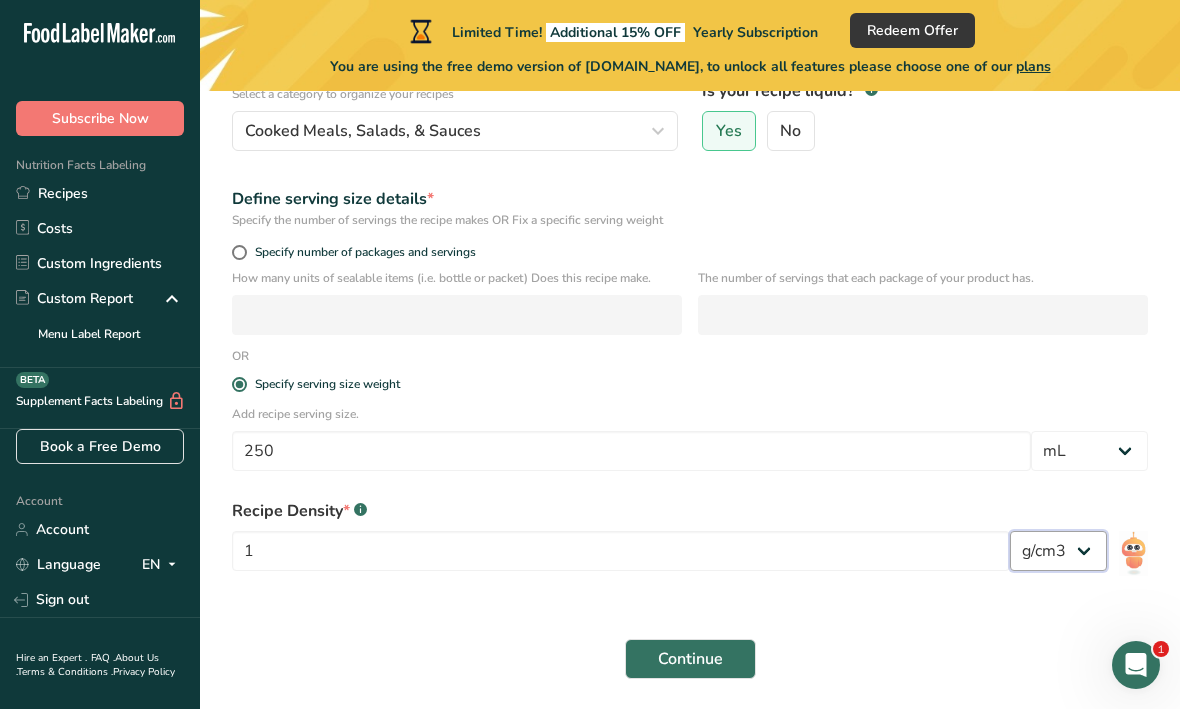 click on "lb/ft3
g/cm3" at bounding box center [1058, 552] 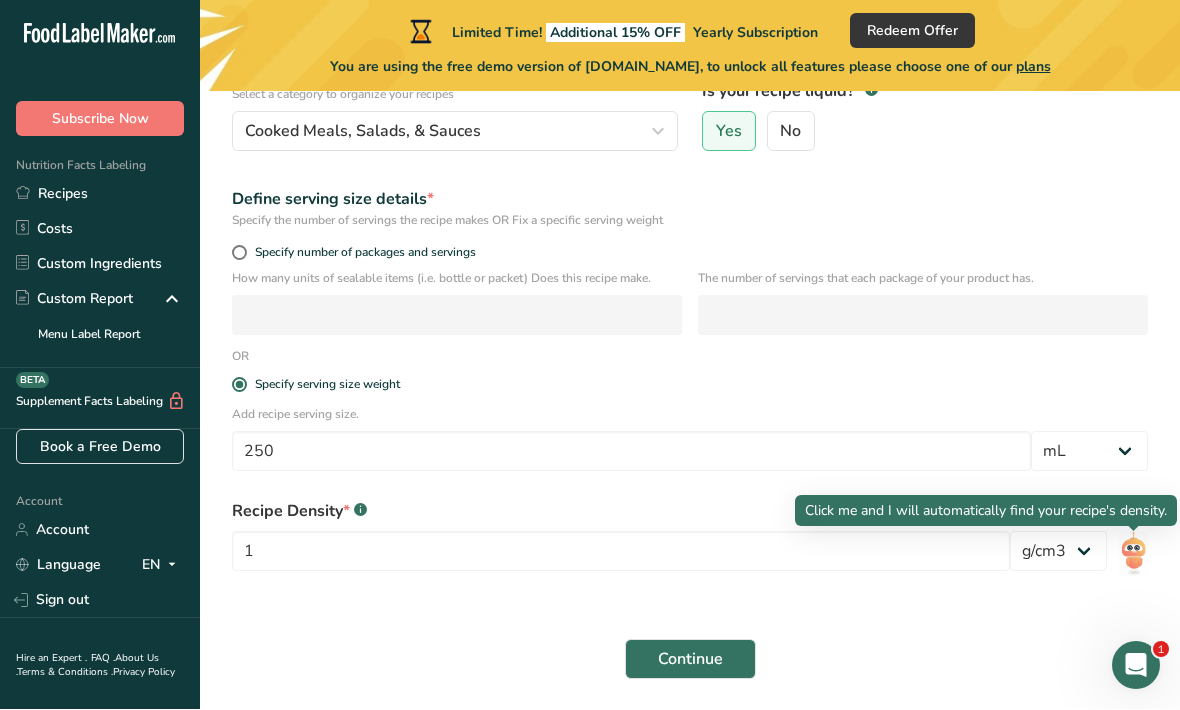 click on "Continue" at bounding box center [690, 660] 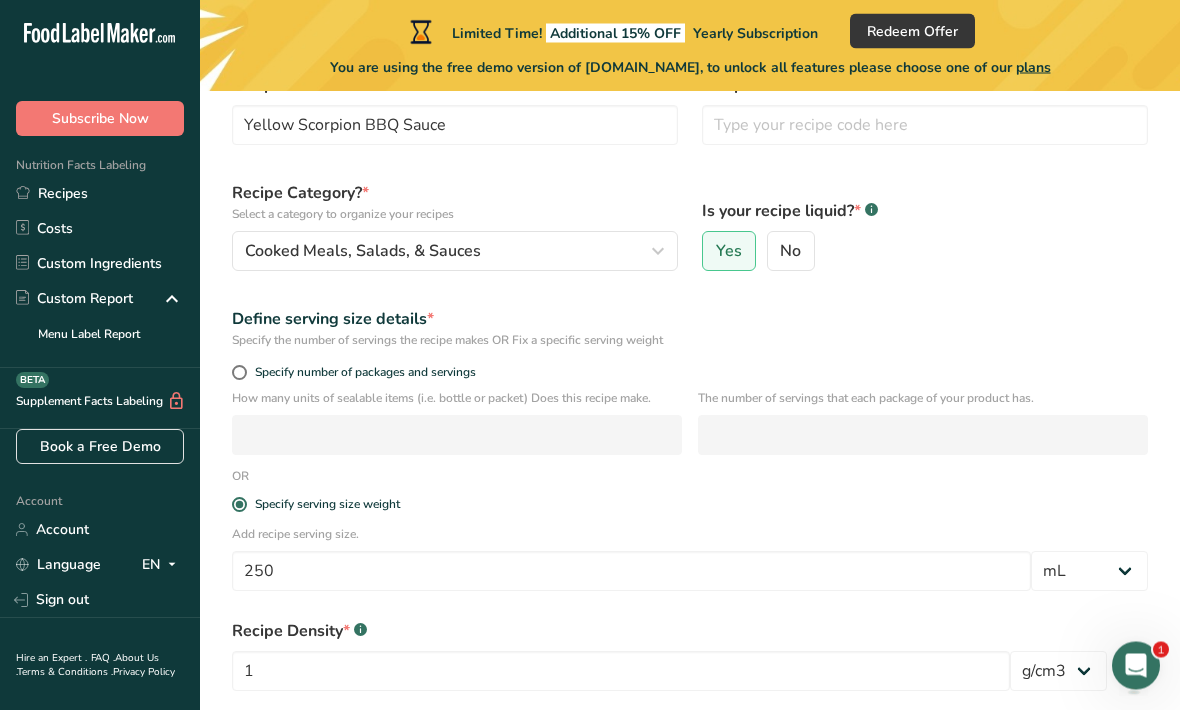 scroll, scrollTop: 125, scrollLeft: 0, axis: vertical 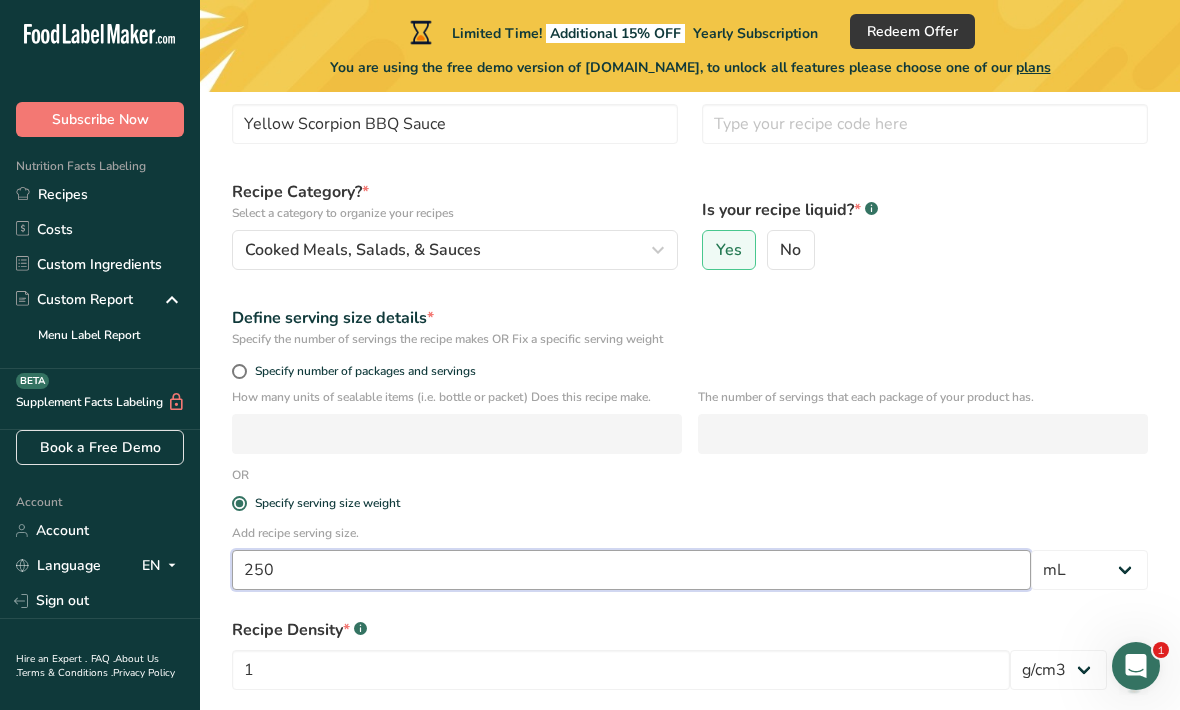 click on "250" at bounding box center (631, 570) 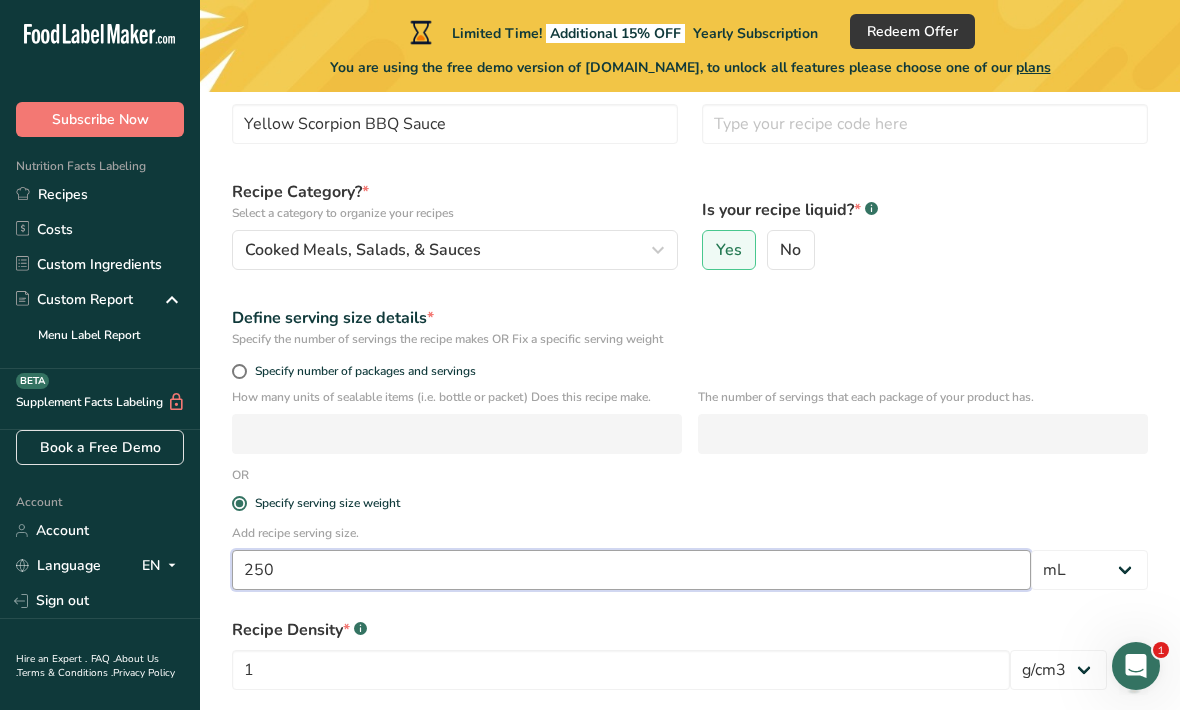 scroll, scrollTop: 162, scrollLeft: 0, axis: vertical 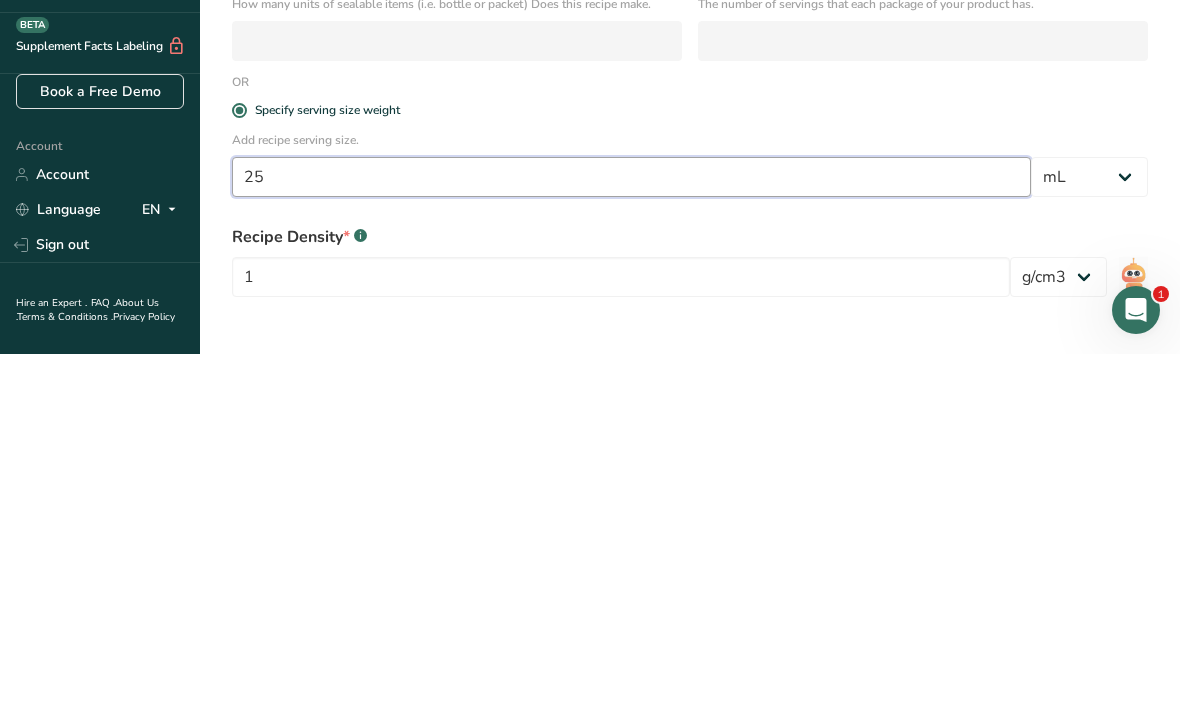 type on "2" 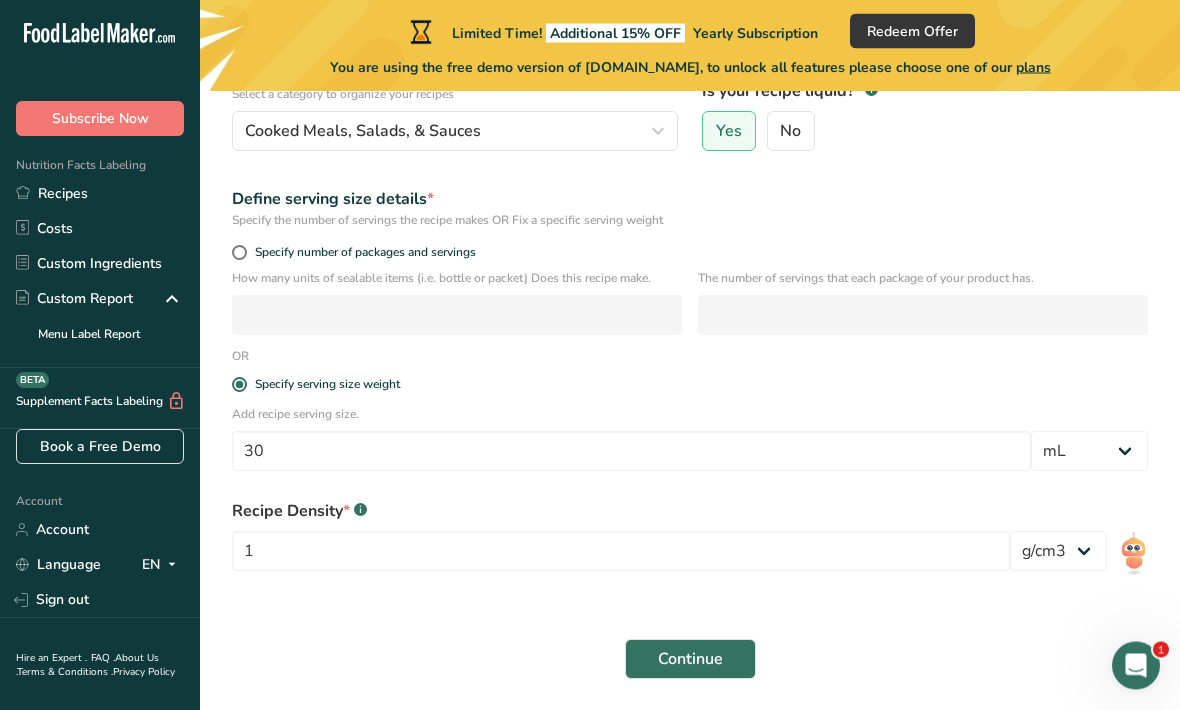 scroll, scrollTop: 243, scrollLeft: 0, axis: vertical 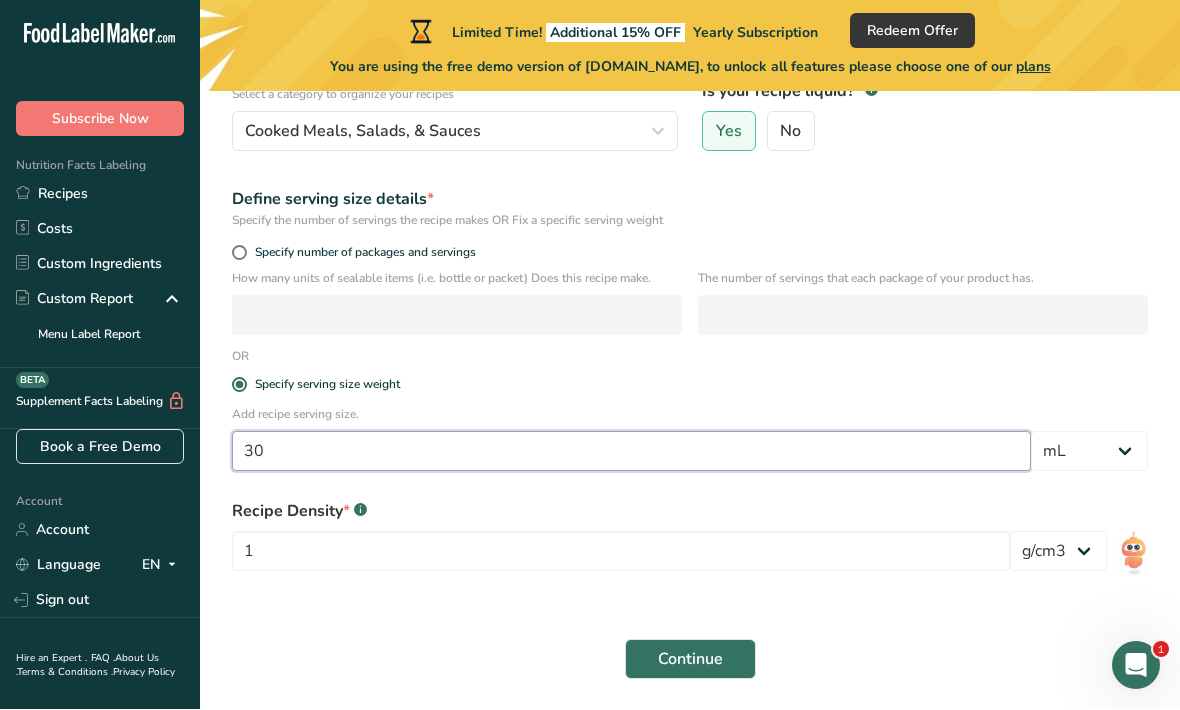 type on "30" 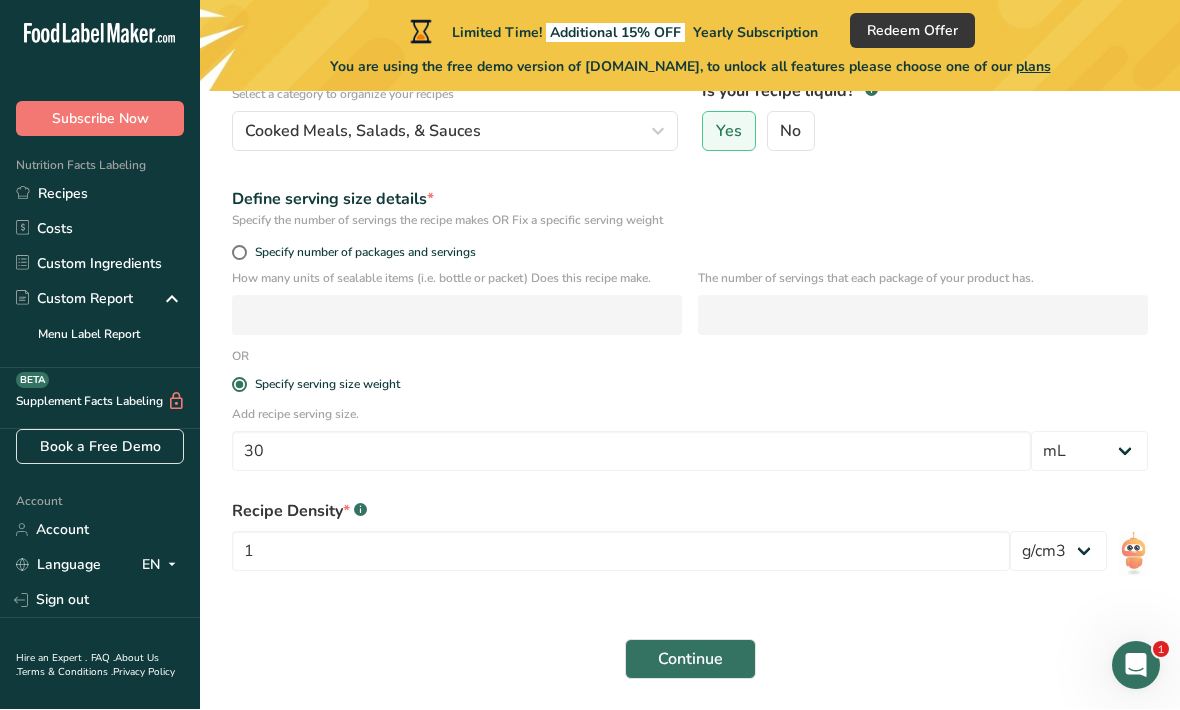 click on "Continue" at bounding box center (690, 660) 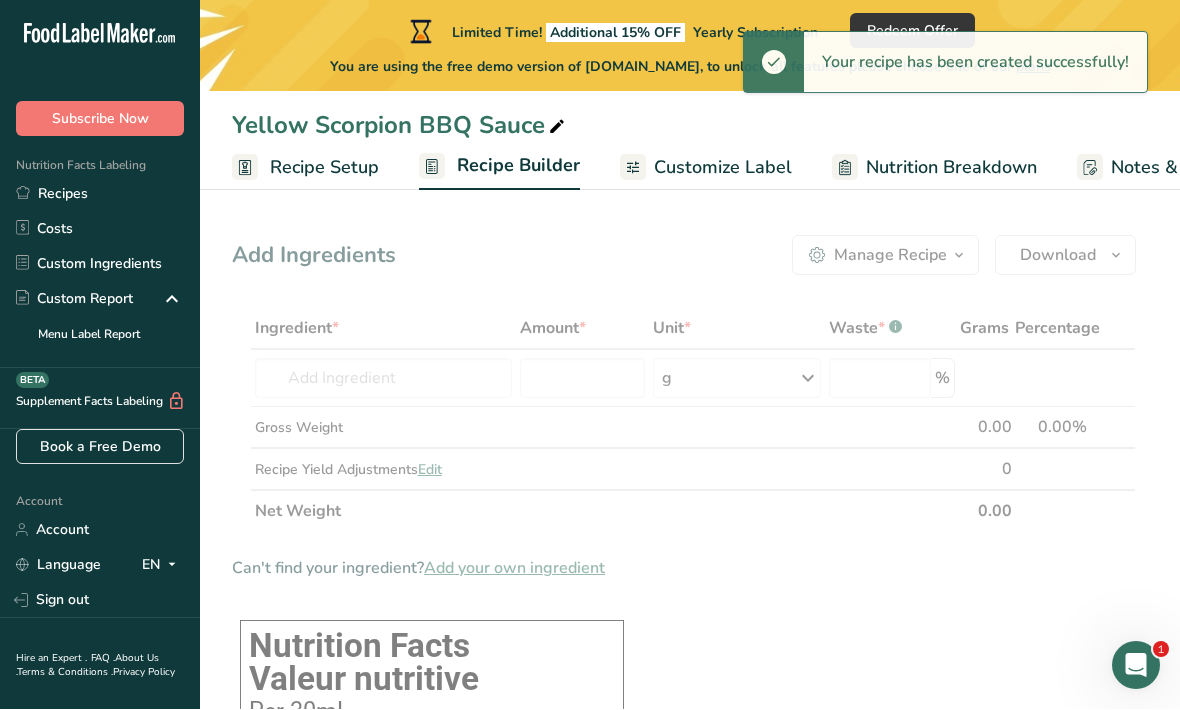 scroll, scrollTop: 1, scrollLeft: 0, axis: vertical 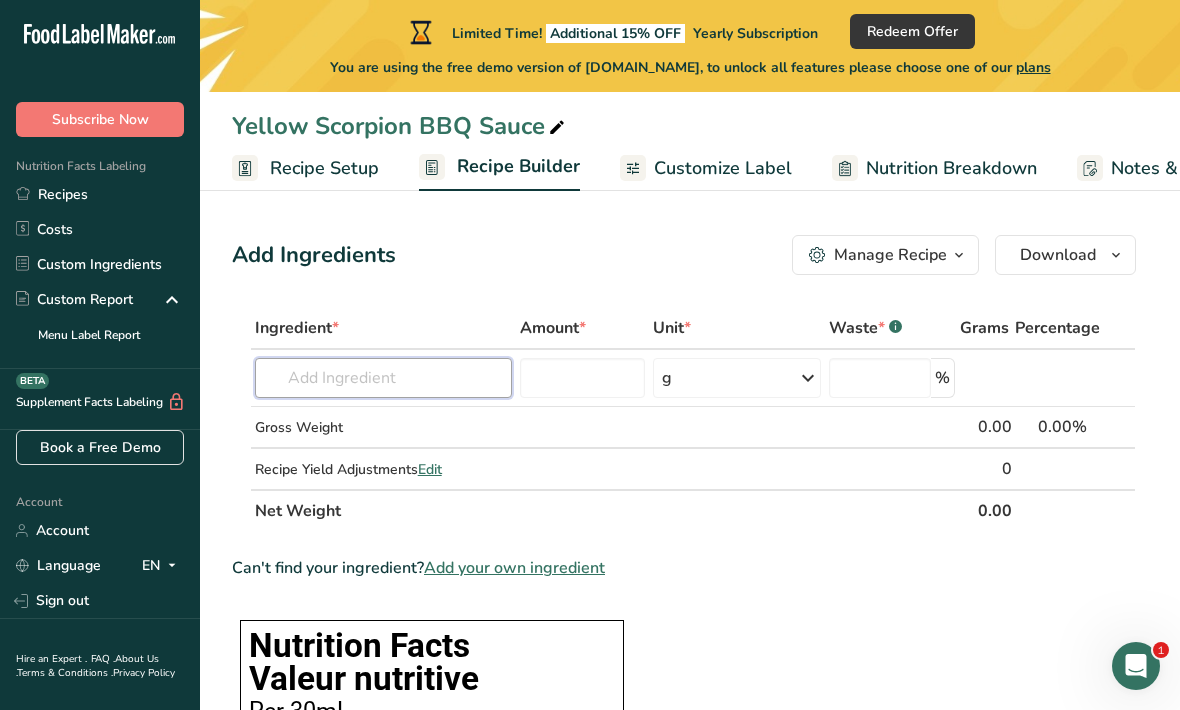 click at bounding box center [383, 378] 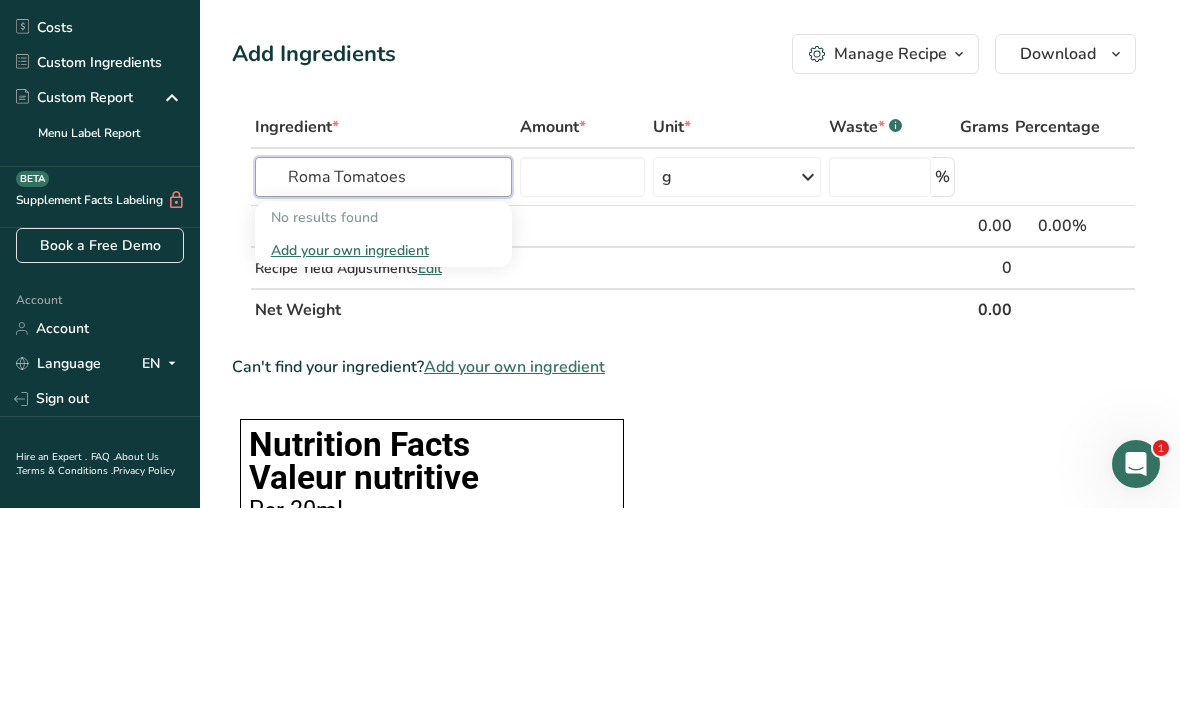 click on "Roma Tomatoes" at bounding box center (383, 379) 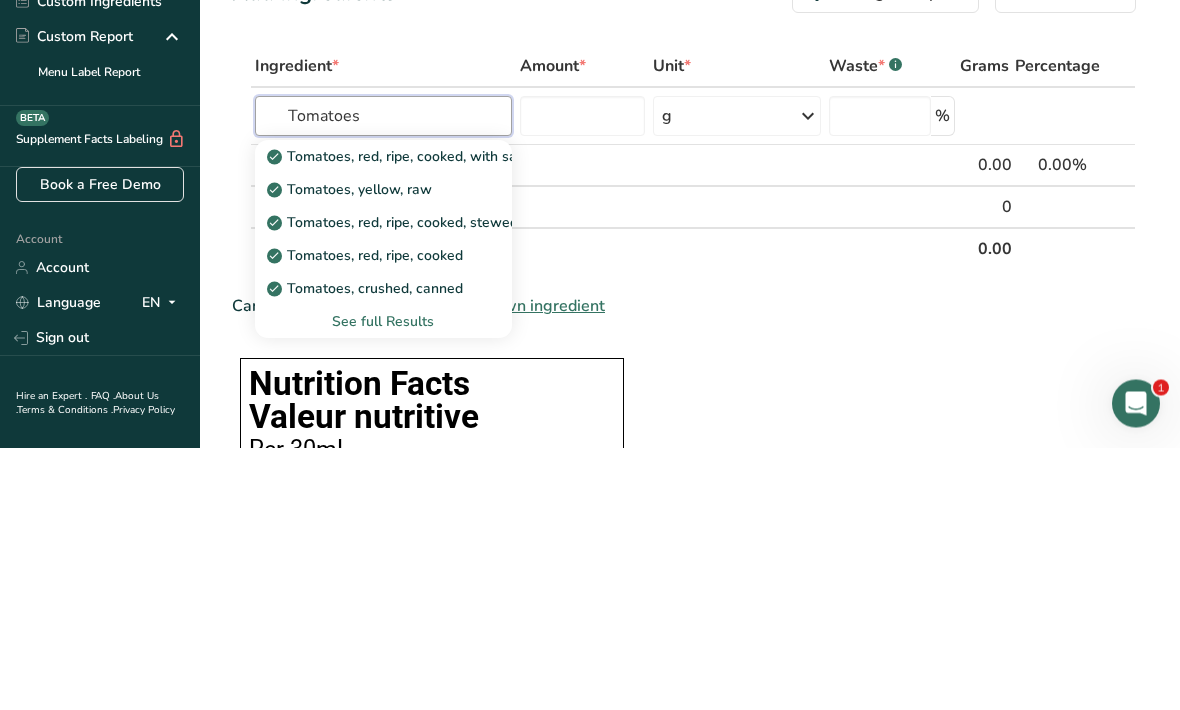 type on "Tomatoes" 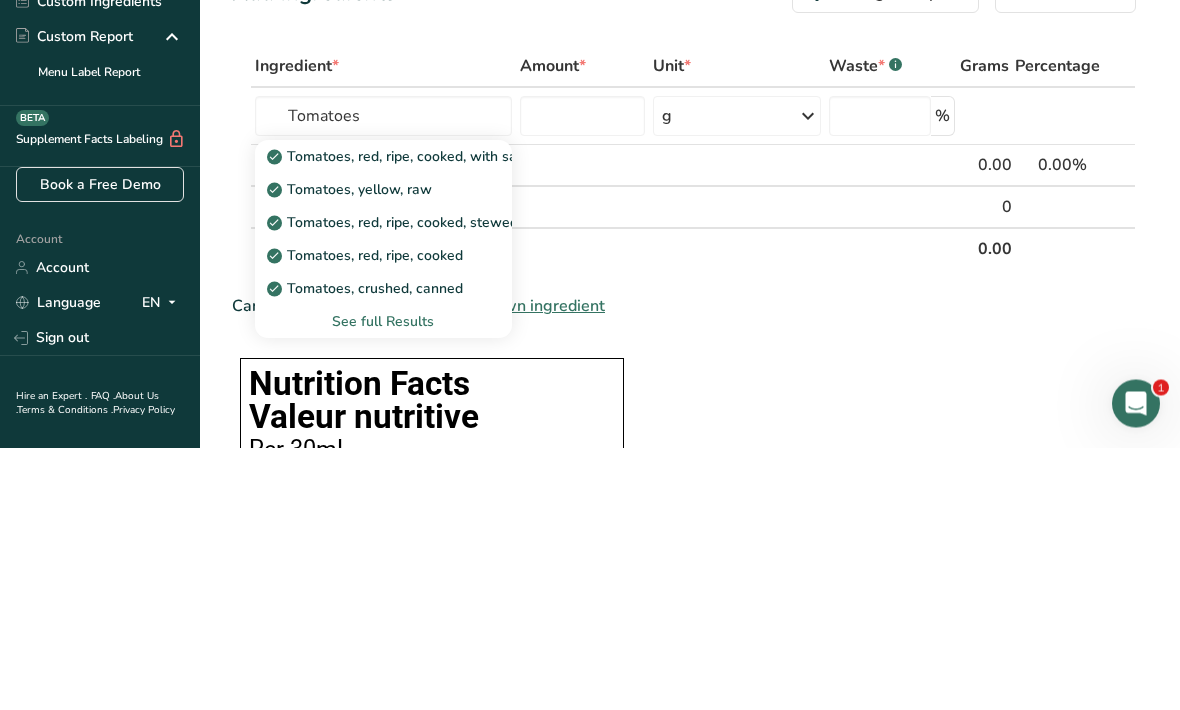click on "See full Results" at bounding box center [383, 584] 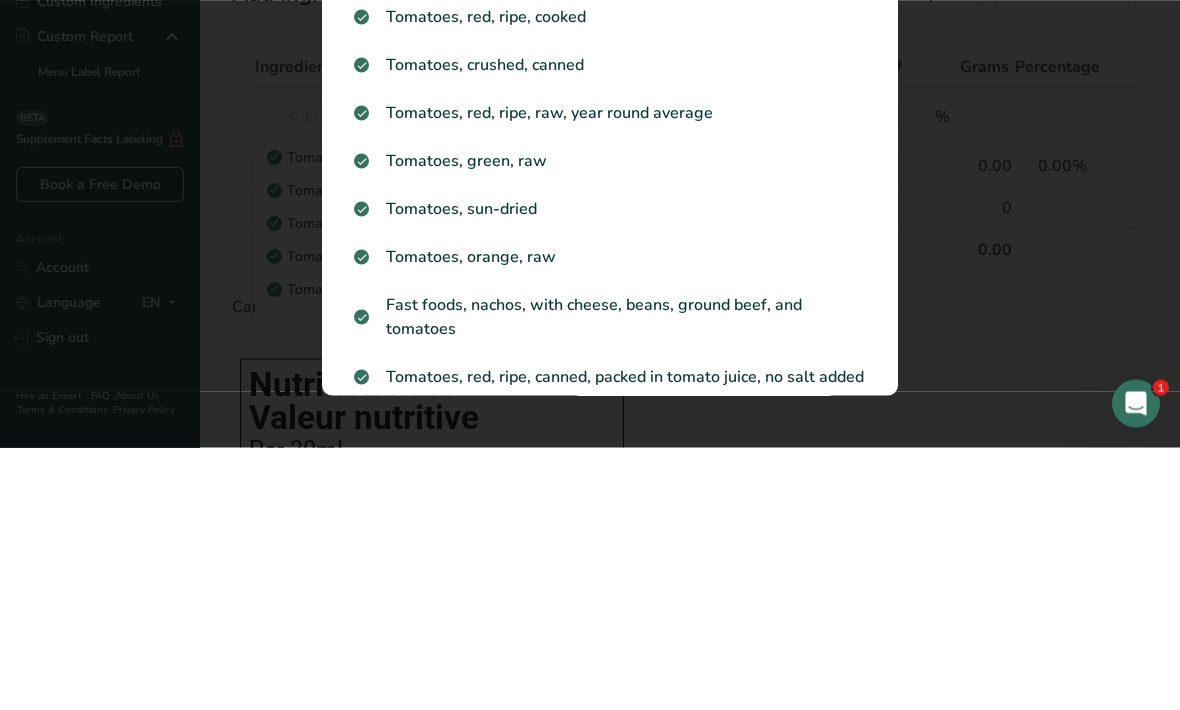 scroll, scrollTop: 263, scrollLeft: 0, axis: vertical 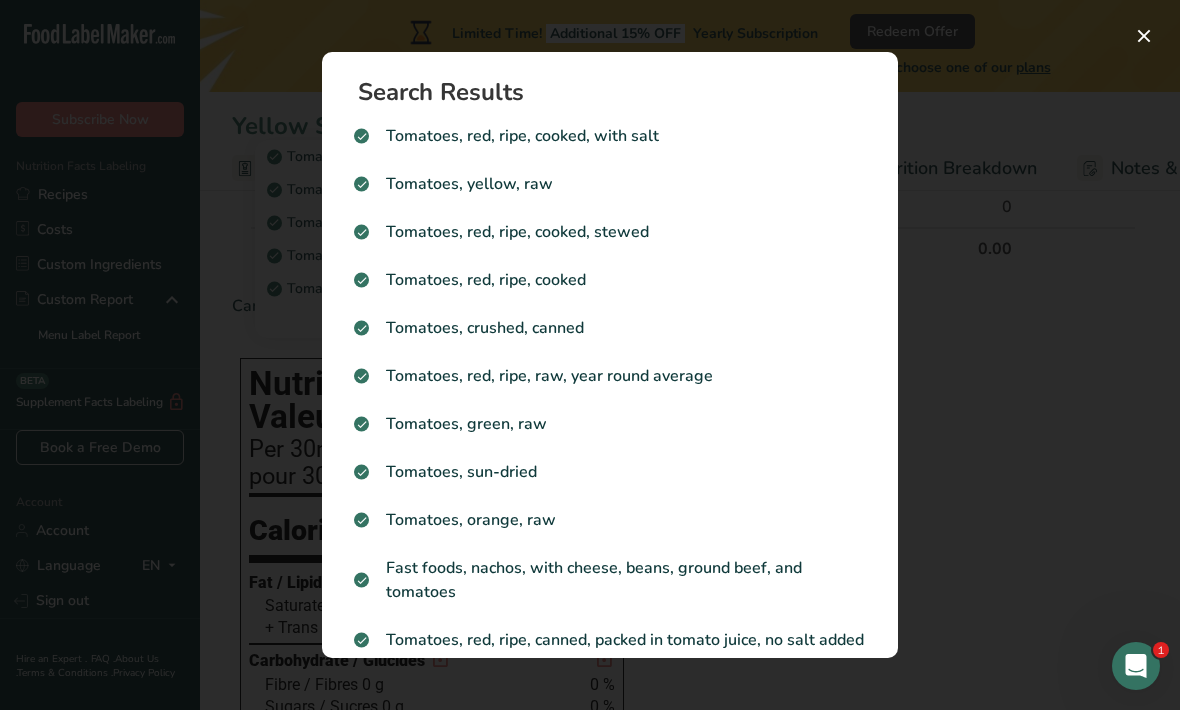 click on "Tomatoes, red, ripe, cooked, stewed" at bounding box center (610, 232) 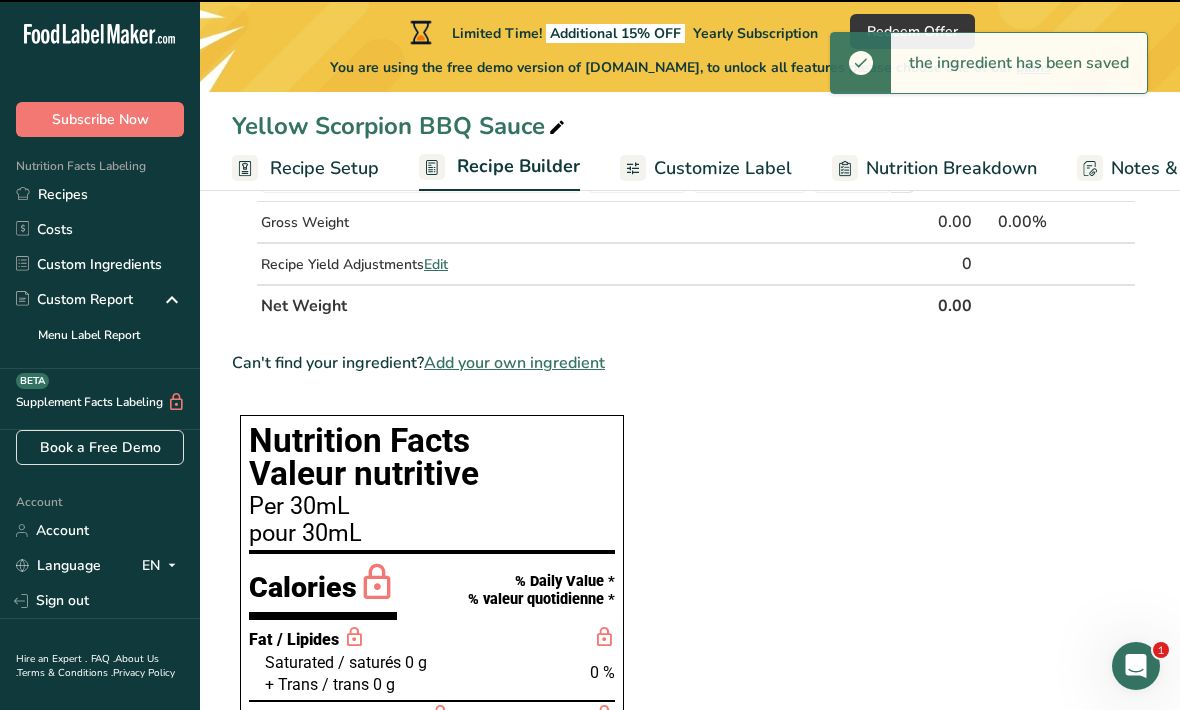 type on "0" 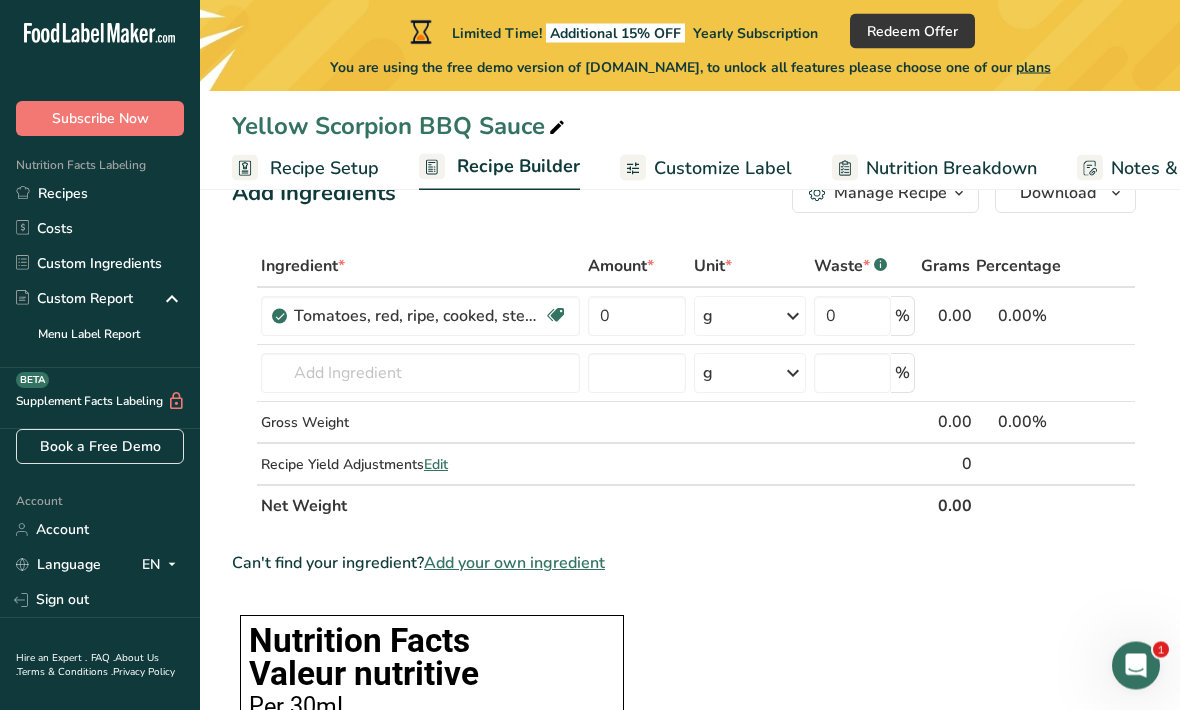 scroll, scrollTop: 0, scrollLeft: 0, axis: both 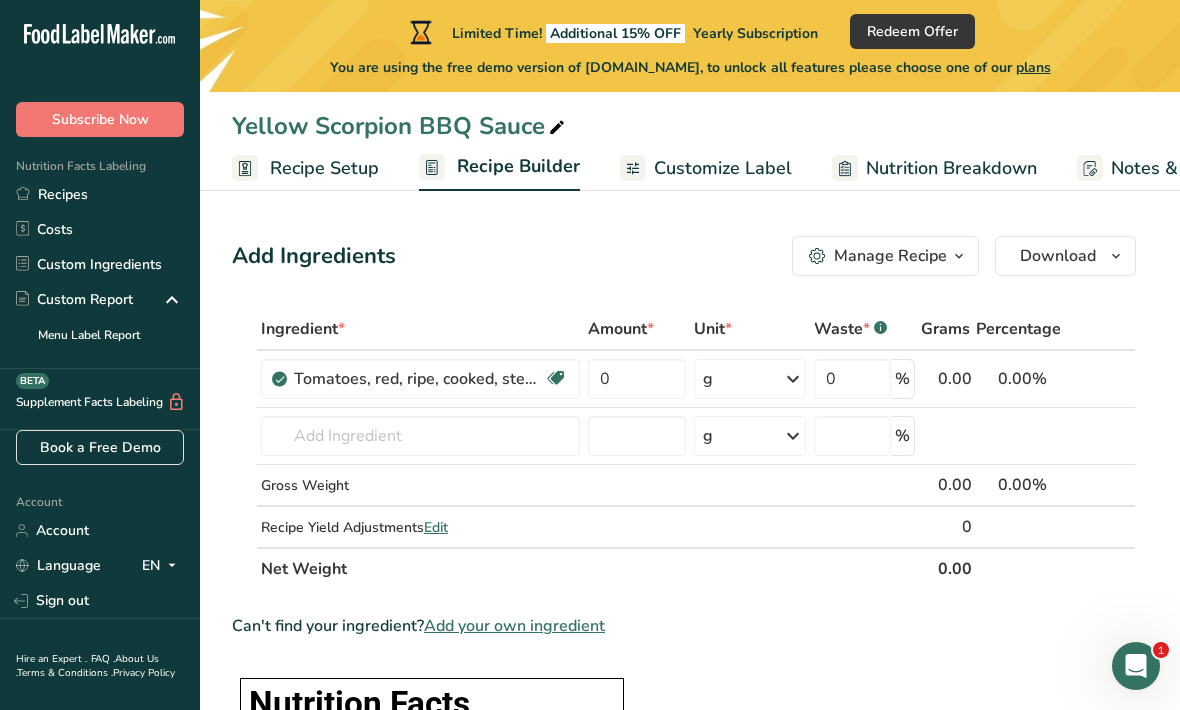 click on "Recipe Setup" at bounding box center [324, 168] 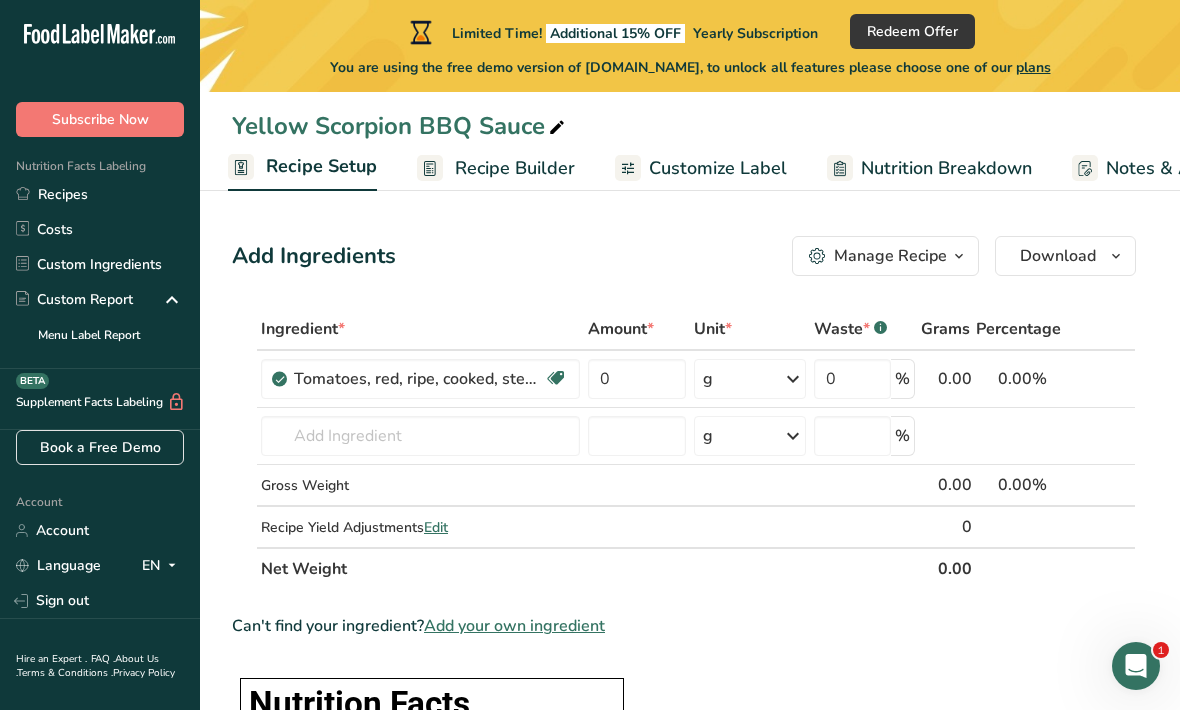 select on "17" 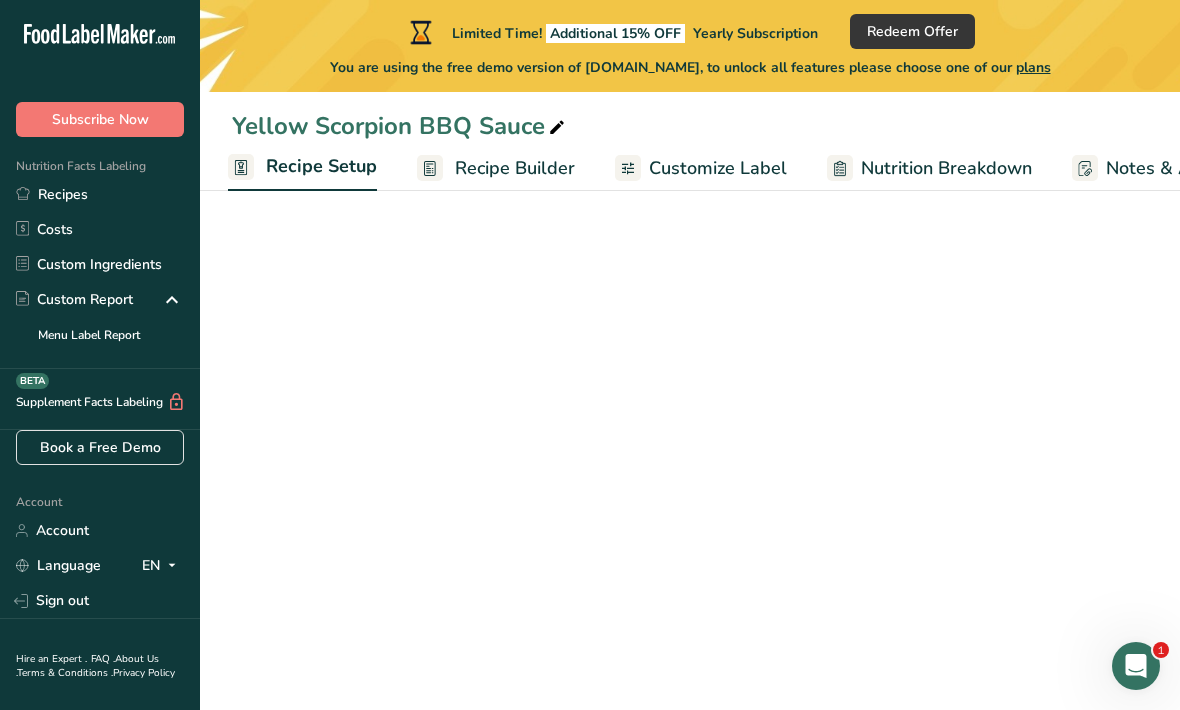 scroll, scrollTop: 0, scrollLeft: 7, axis: horizontal 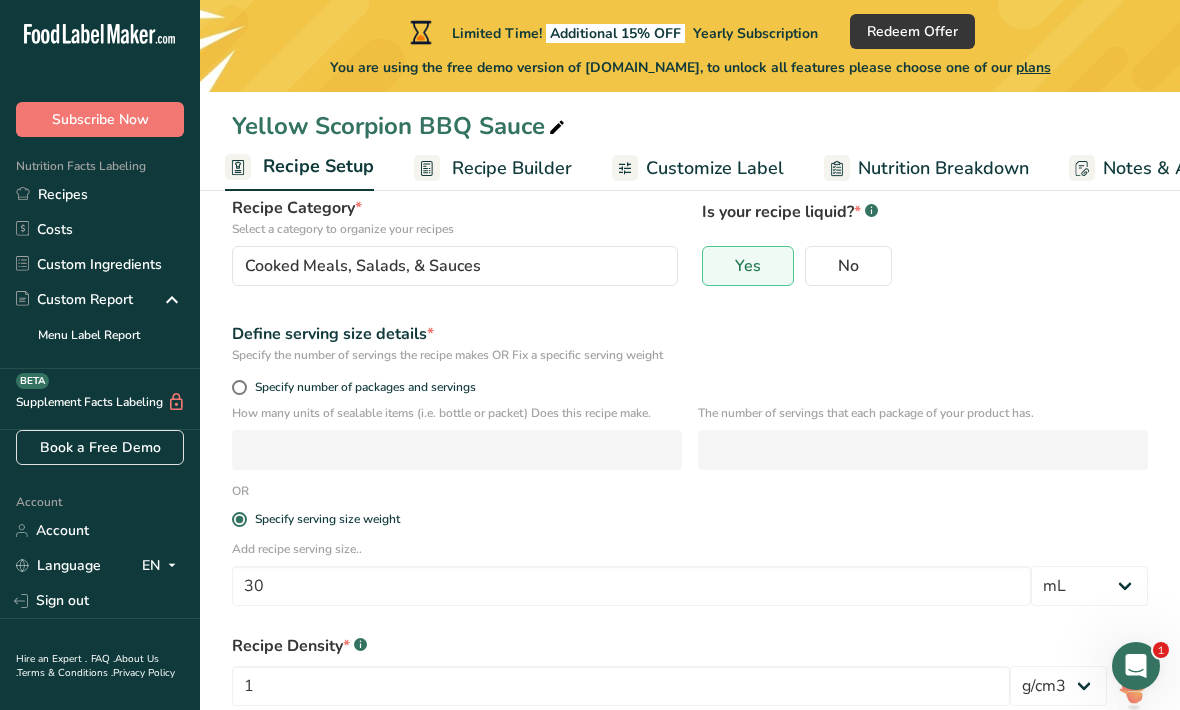 click on "Recipe Builder" at bounding box center (512, 168) 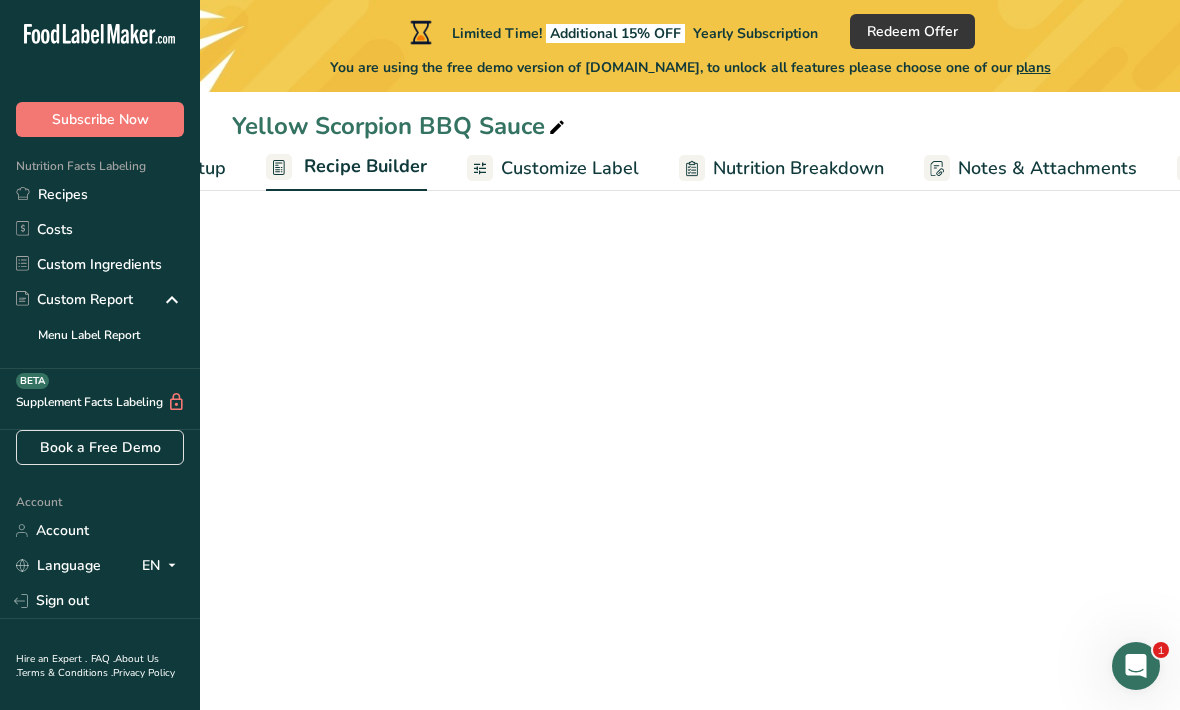 scroll, scrollTop: 0, scrollLeft: 193, axis: horizontal 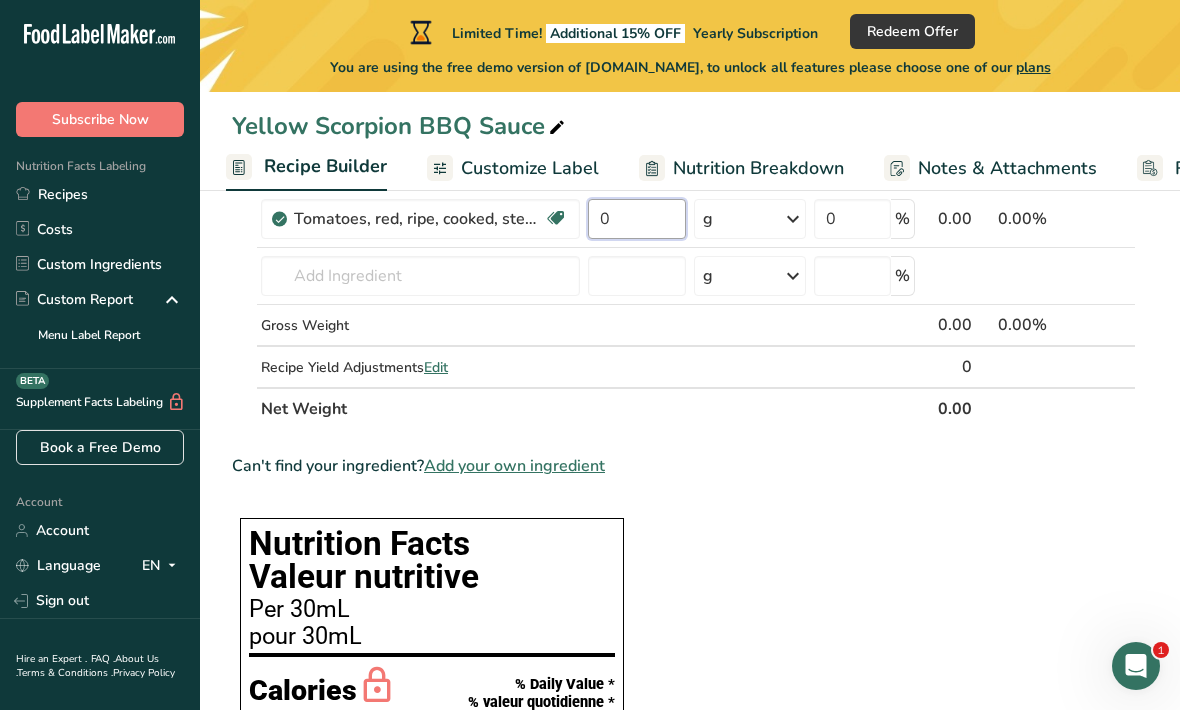click on "0" at bounding box center [637, 219] 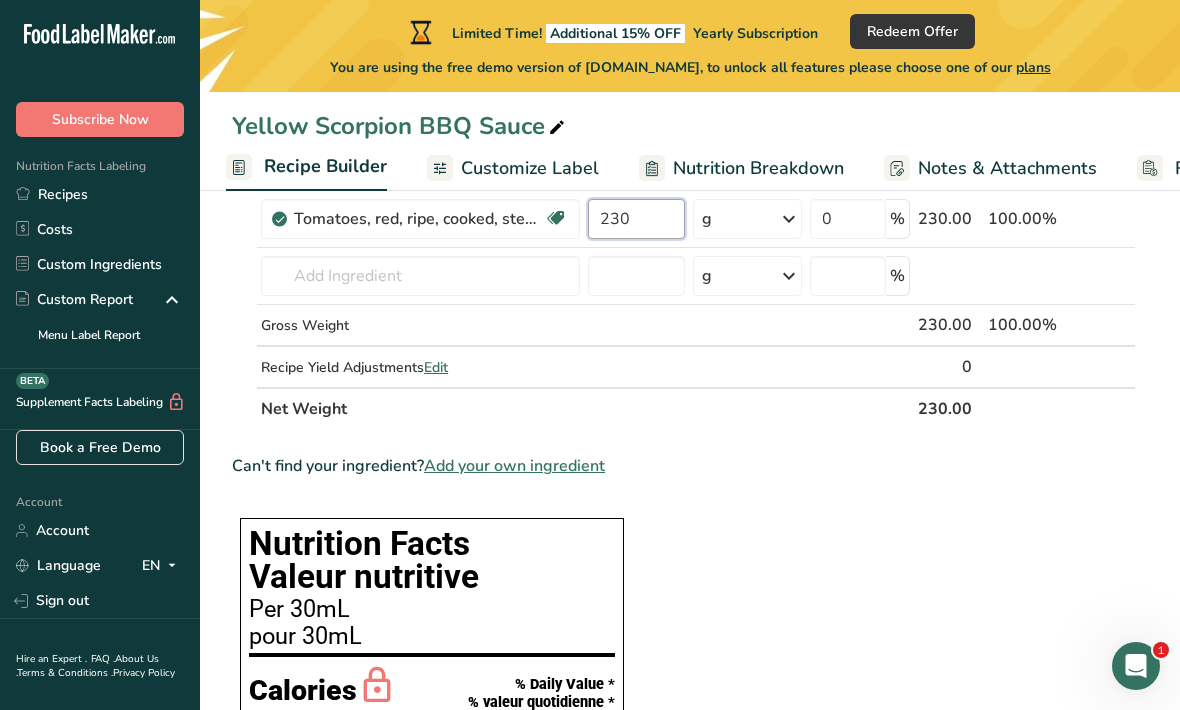 type on "230" 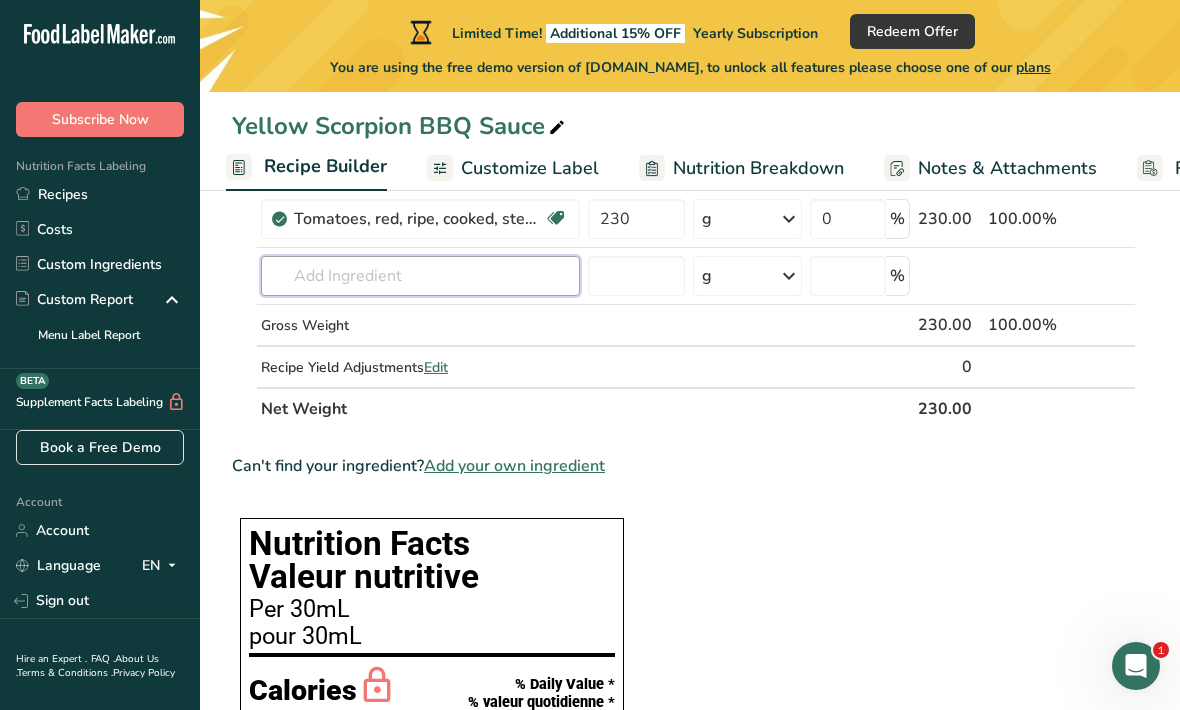 click on "Ingredient *
Amount *
Unit *
Waste *   .a-a{fill:#347362;}.b-a{fill:#fff;}          Grams
Percentage
Tomatoes, red, ripe, cooked, stewed
Source of Antioxidants
Dairy free
Gluten free
Vegan
Vegetarian
Soy free
230
g
Portions
1 cup
1 recipe yield
Weight Units
g
kg
mg
See more
Volume Units
l
Volume units require a density conversion. If you know your ingredient's density enter it below. Otherwise, click on "RIA" our AI Regulatory bot - she will be able to help you
lb/ft3
g/cm3
Confirm
mL" at bounding box center [684, 289] 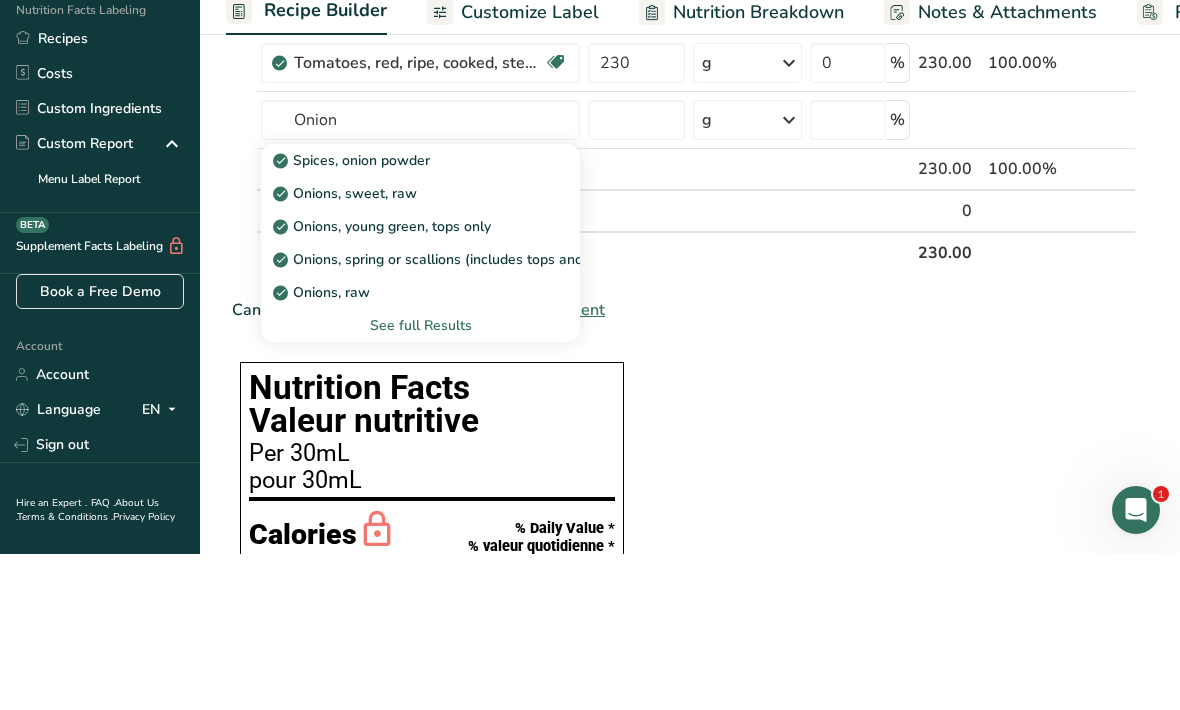 click on "Onions, raw" at bounding box center [404, 448] 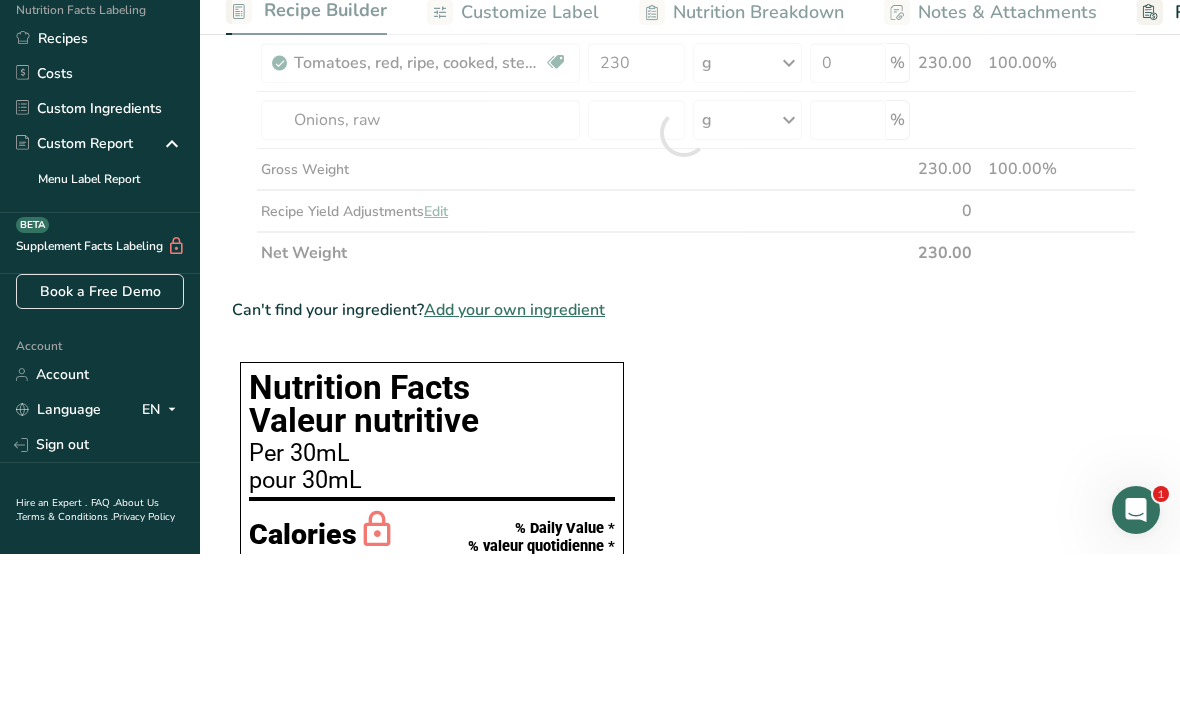 scroll, scrollTop: 316, scrollLeft: 0, axis: vertical 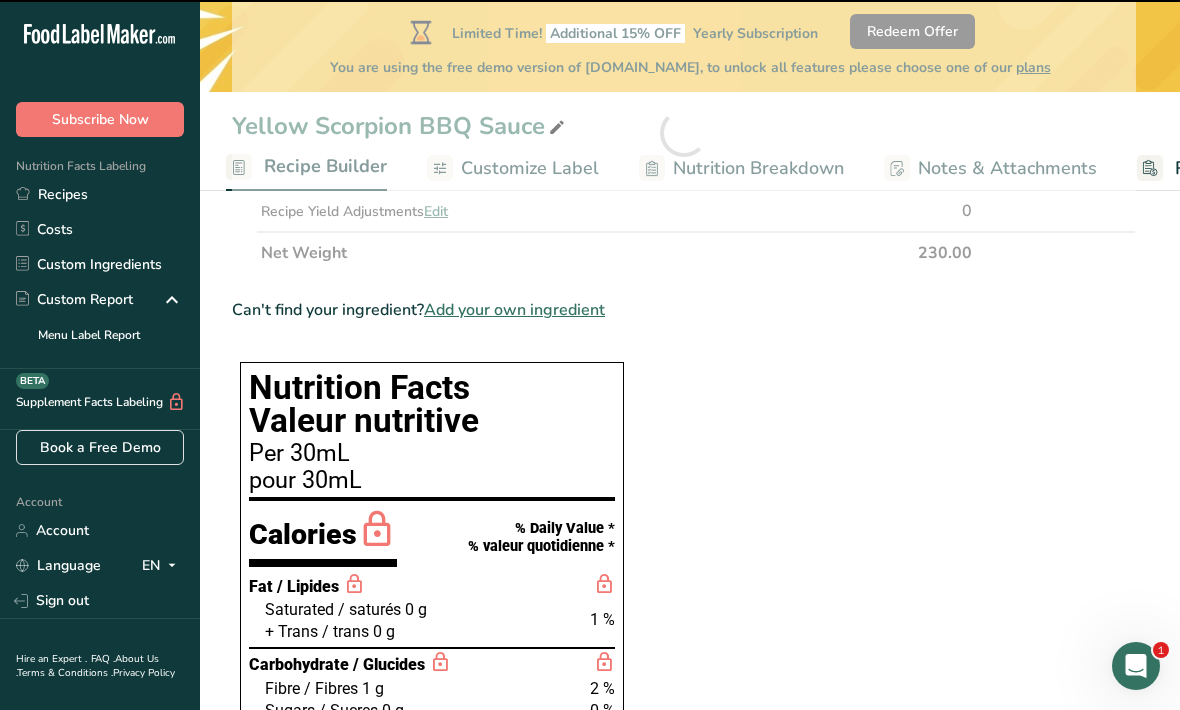 type on "0" 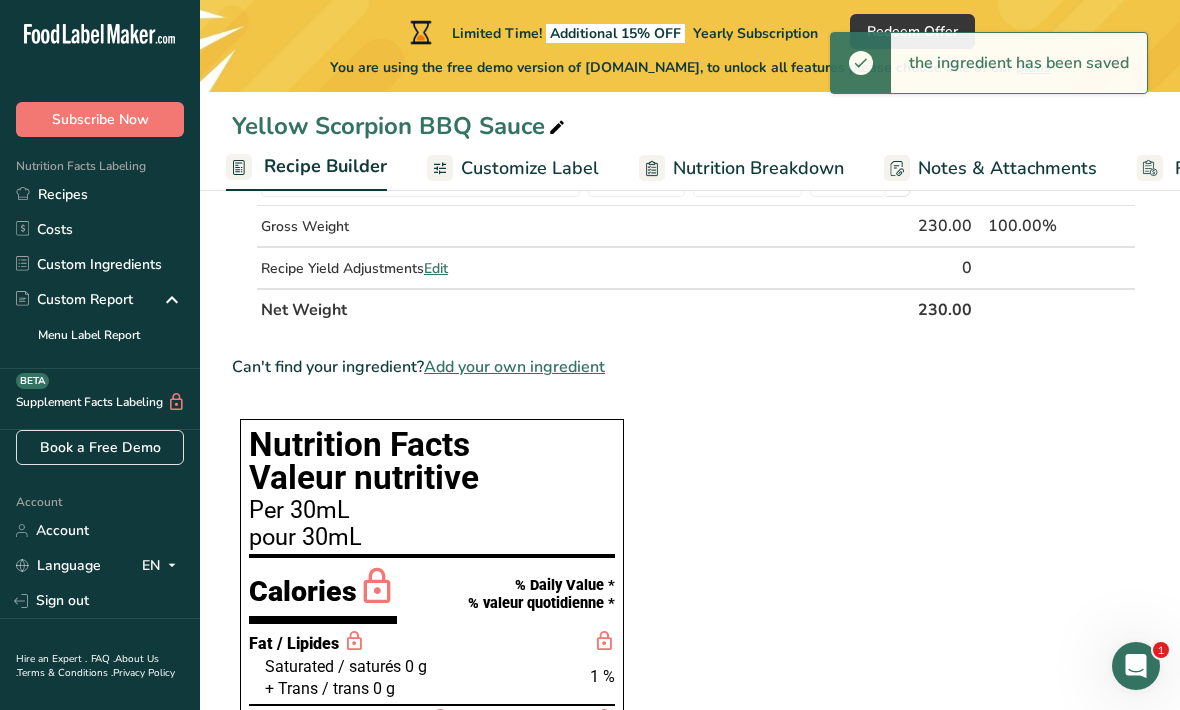 click on "Recipe Builder" at bounding box center (325, 166) 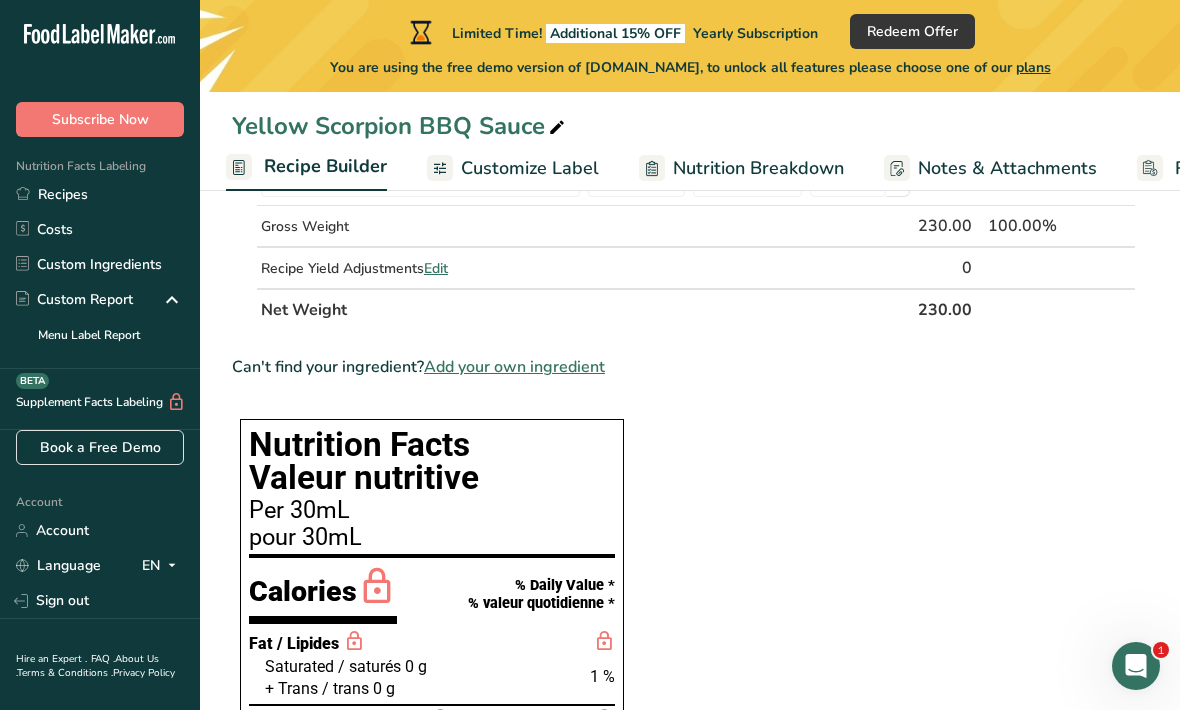 click on "Edit" at bounding box center [436, 268] 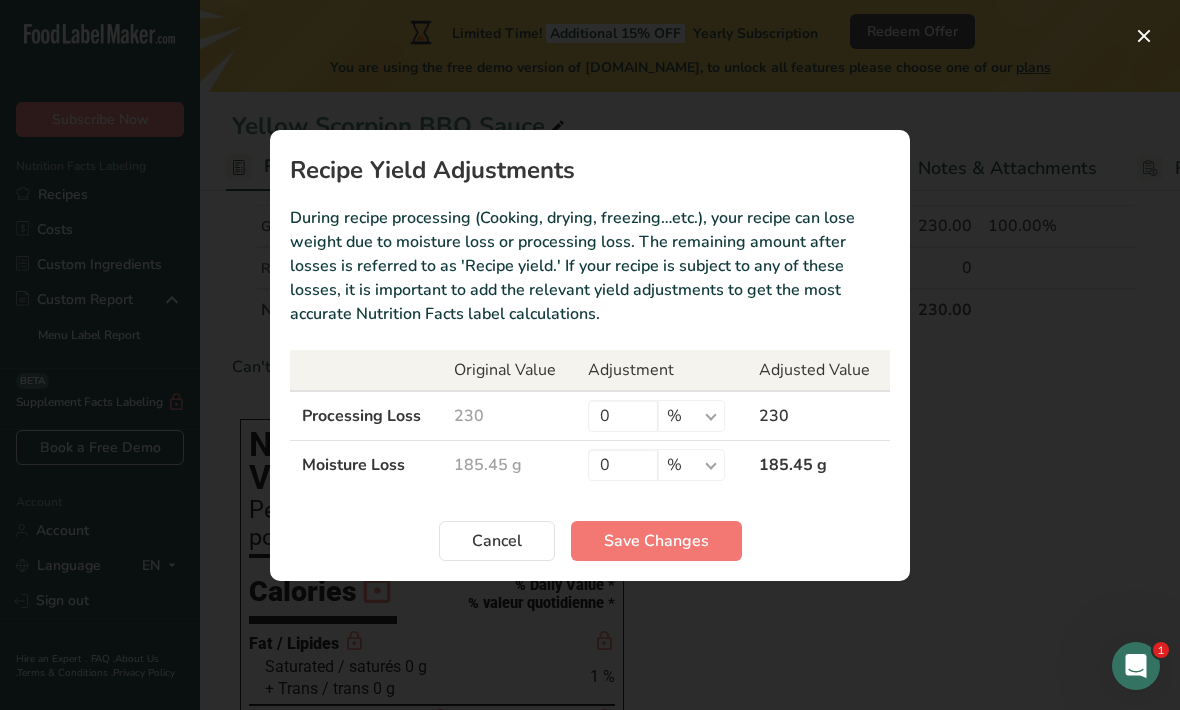 click on "Cancel" at bounding box center (497, 541) 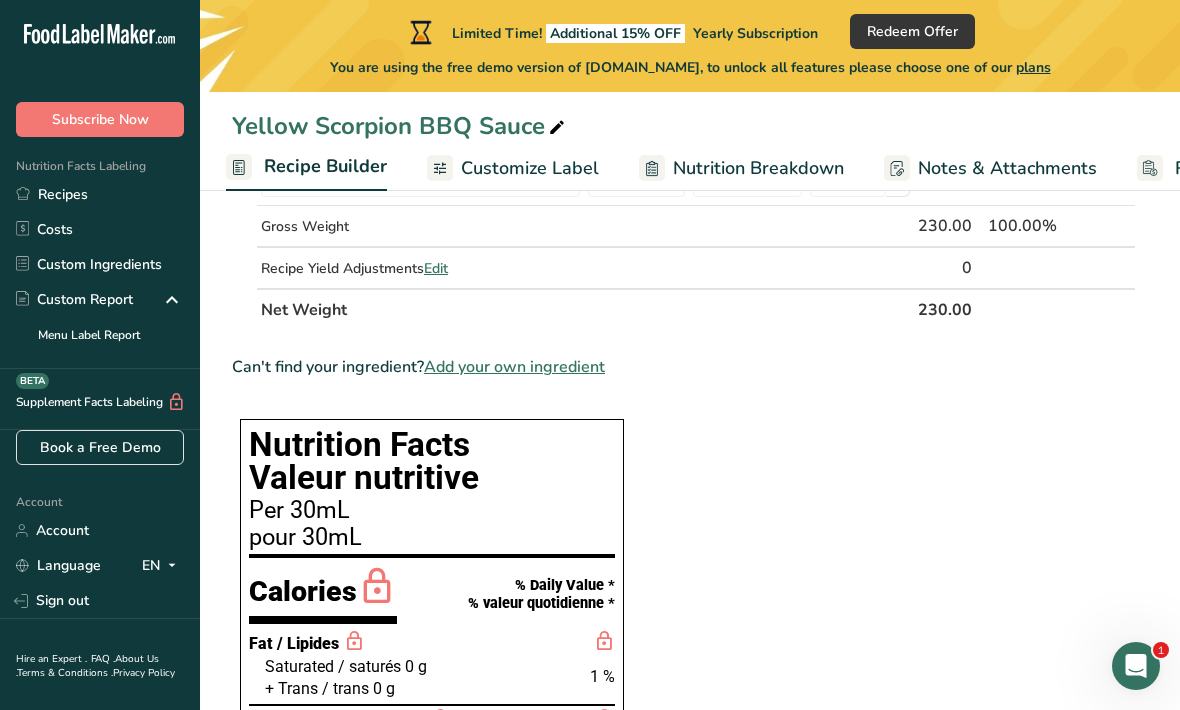 click on "Recipe Builder" at bounding box center (325, 166) 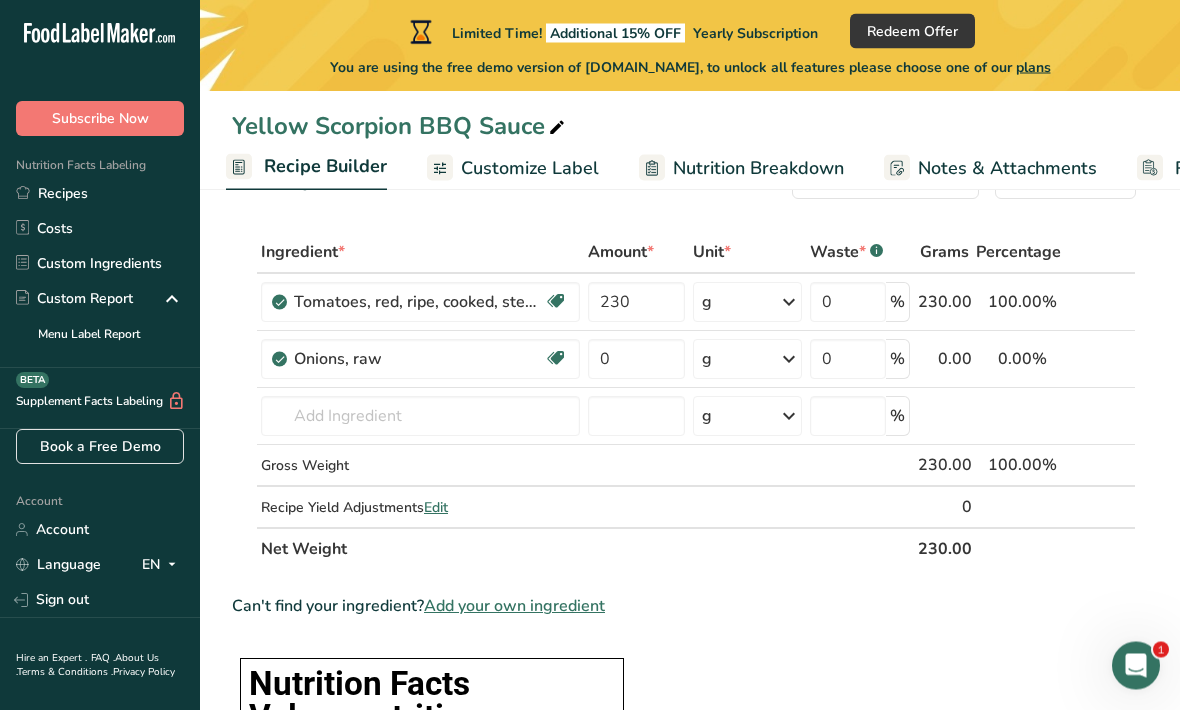 scroll, scrollTop: 0, scrollLeft: 0, axis: both 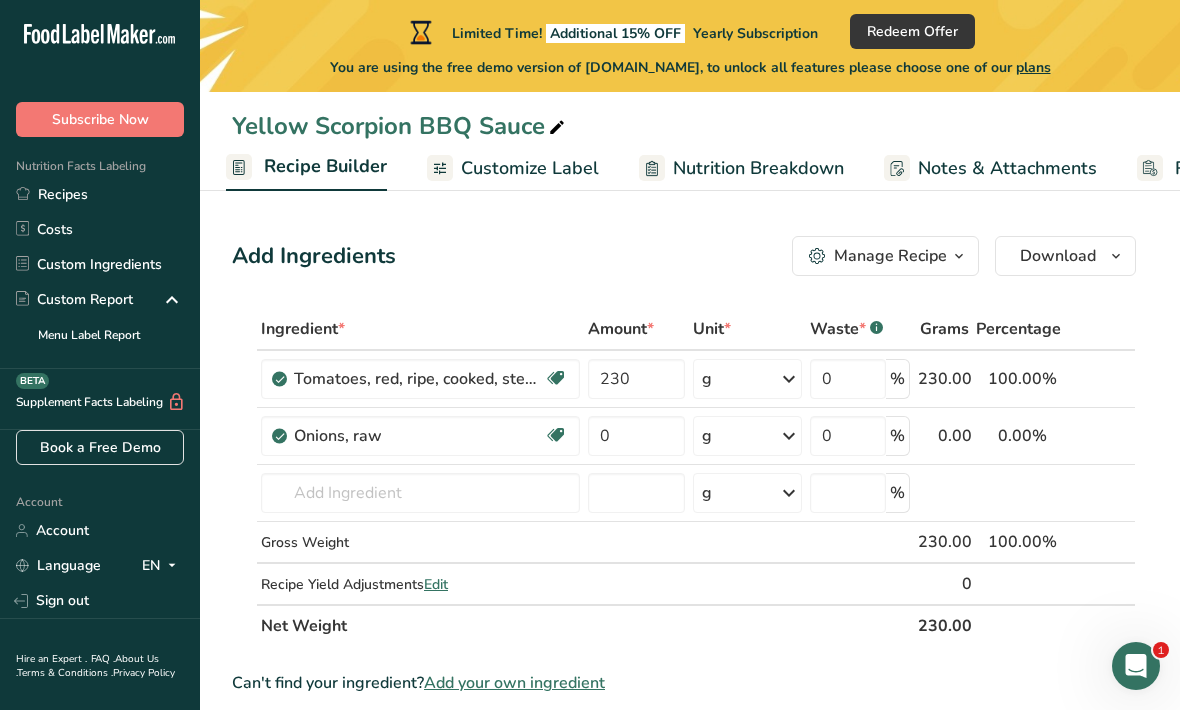 click at bounding box center (789, 436) 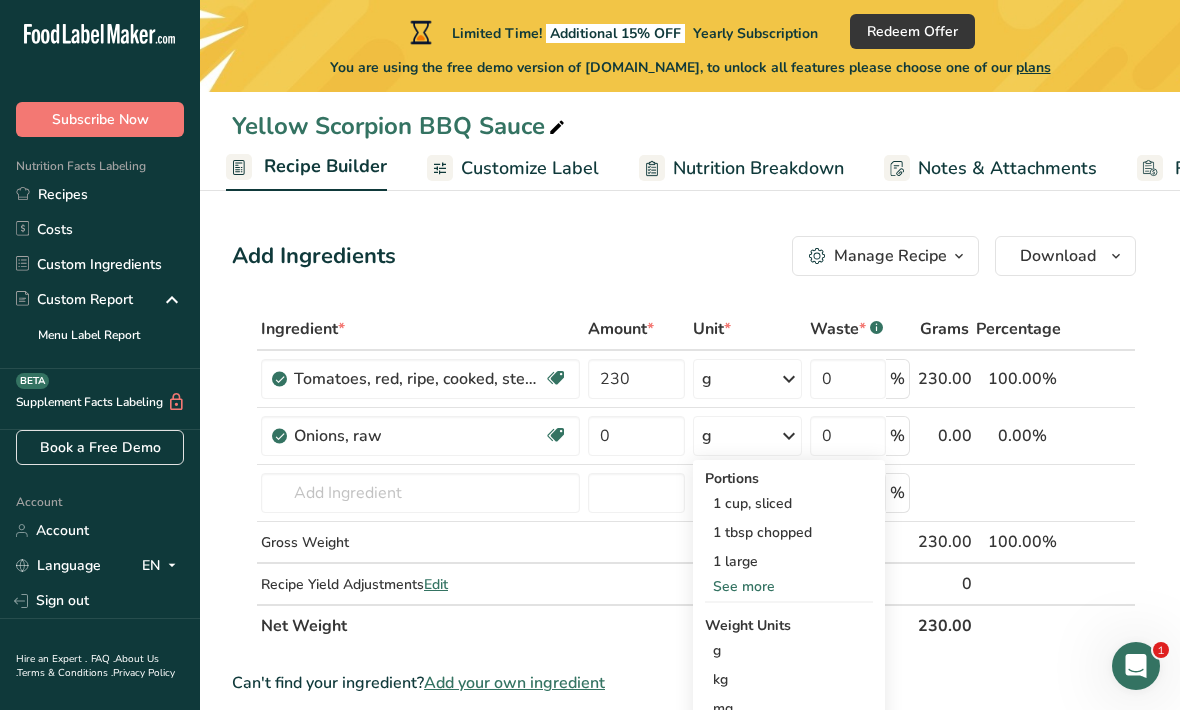 click on "1 cup, sliced" at bounding box center (789, 503) 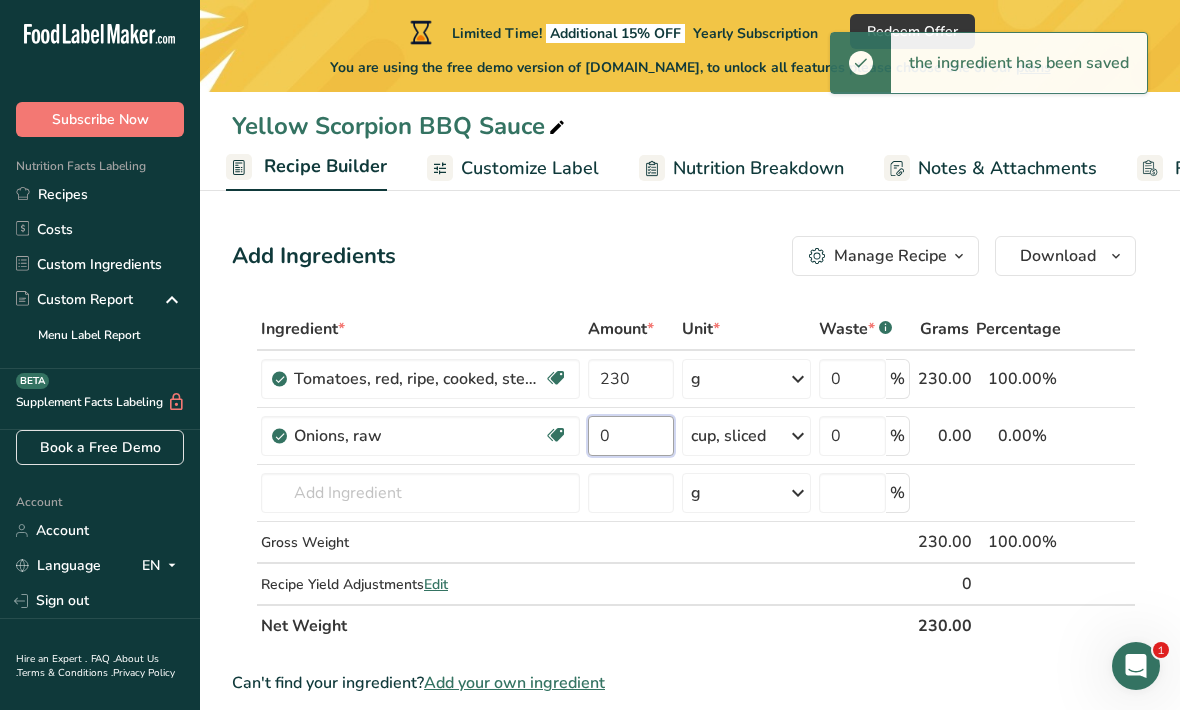 click on "0" at bounding box center (631, 436) 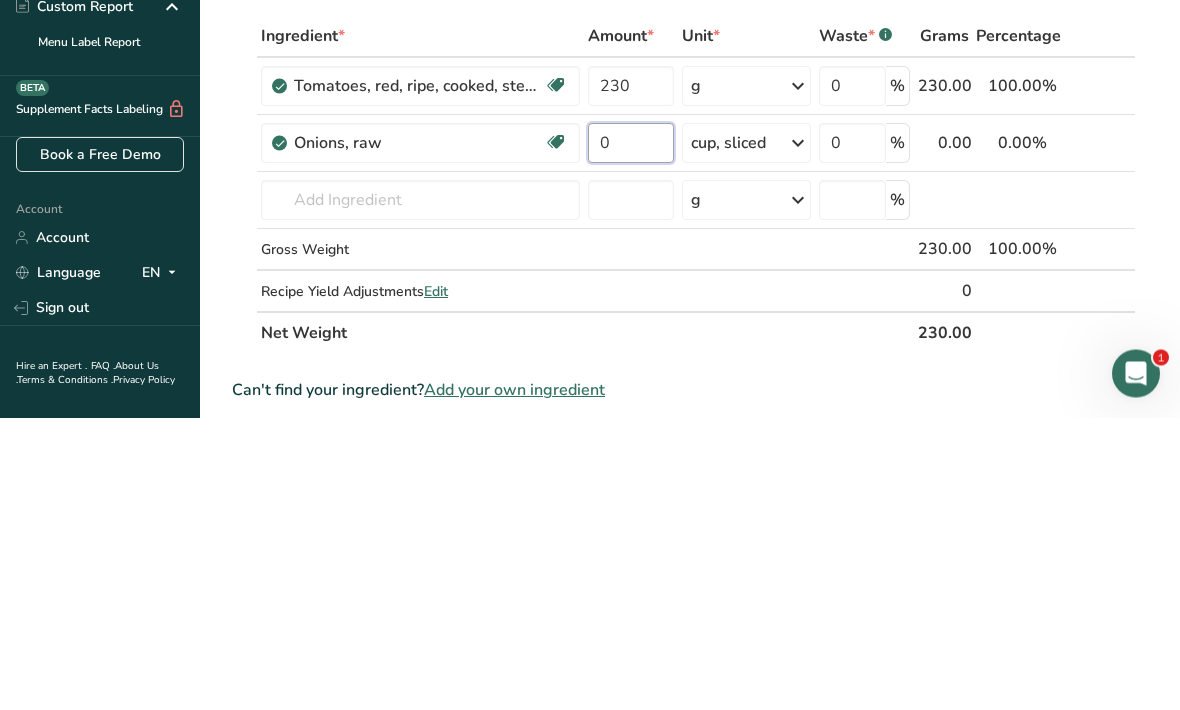 type on "1" 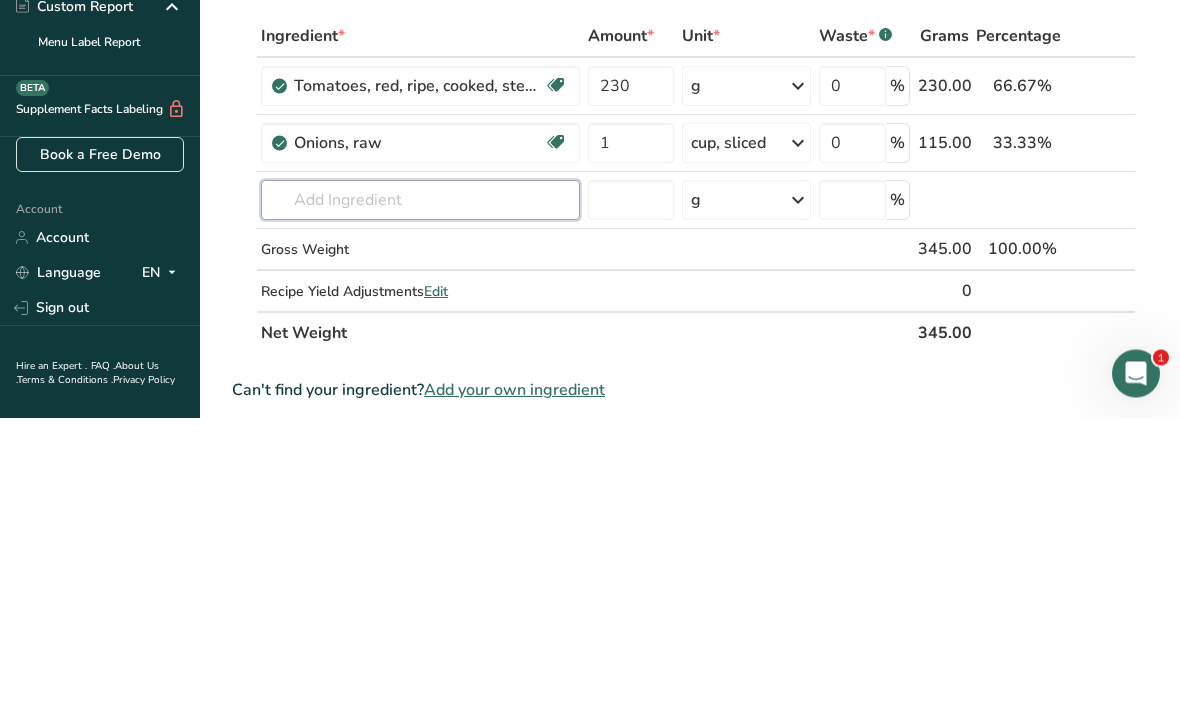 click on "Ingredient *
Amount *
Unit *
Waste *   .a-a{fill:#347362;}.b-a{fill:#fff;}          Grams
Percentage
Tomatoes, red, ripe, cooked, stewed
Source of Antioxidants
Dairy free
Gluten free
Vegan
Vegetarian
Soy free
230
g
Portions
1 cup
1 recipe yield
Weight Units
g
kg
mg
See more
Volume Units
l
Volume units require a density conversion. If you know your ingredient's density enter it below. Otherwise, click on "RIA" our AI Regulatory bot - she will be able to help you
lb/ft3
g/cm3
Confirm
mL" at bounding box center [684, 477] 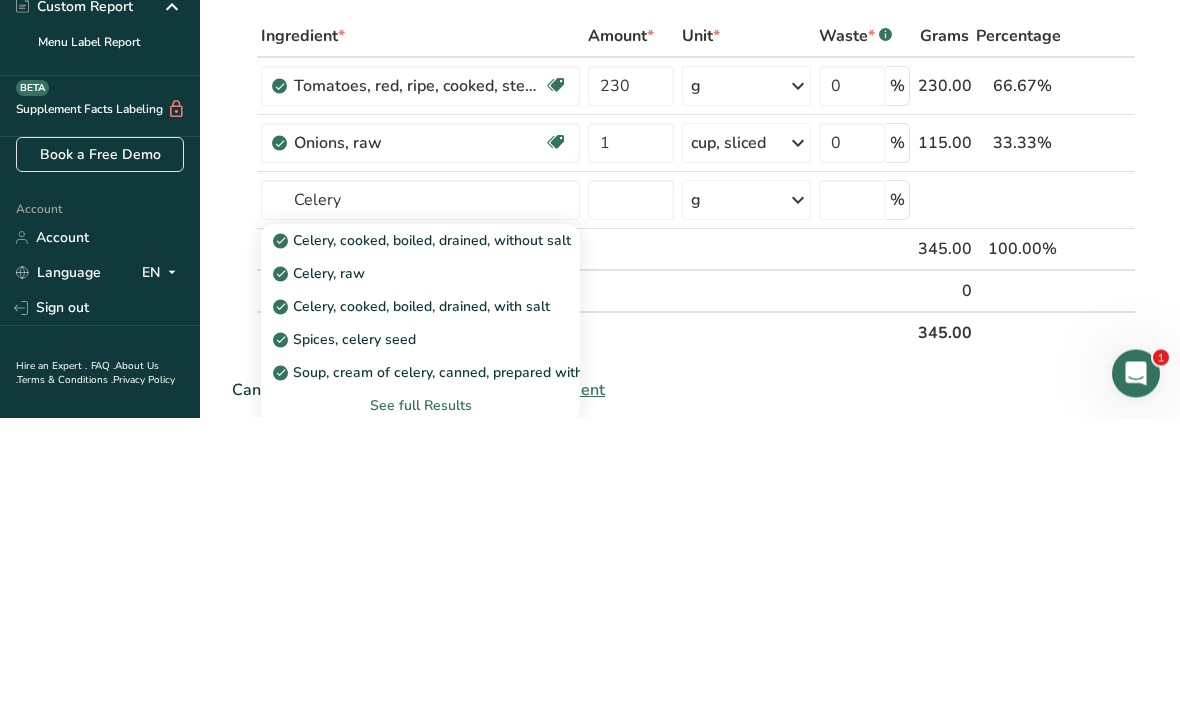 click on "Celery, raw" at bounding box center (321, 566) 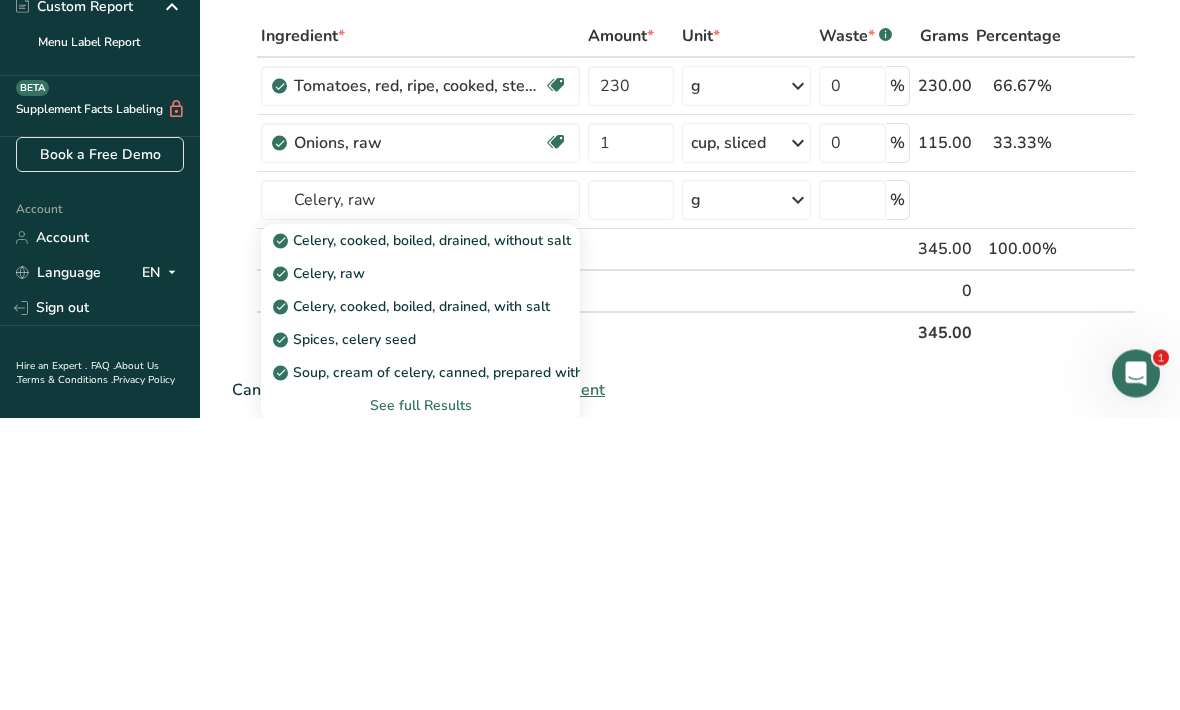 scroll, scrollTop: 293, scrollLeft: 0, axis: vertical 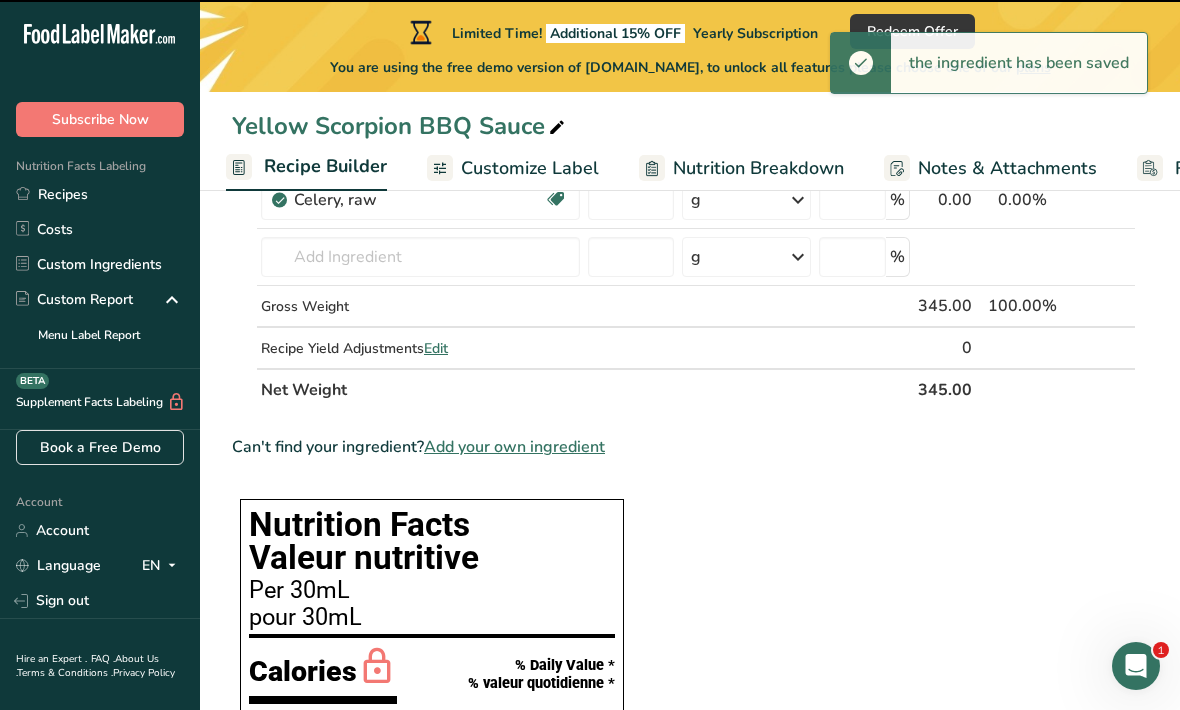 type on "0" 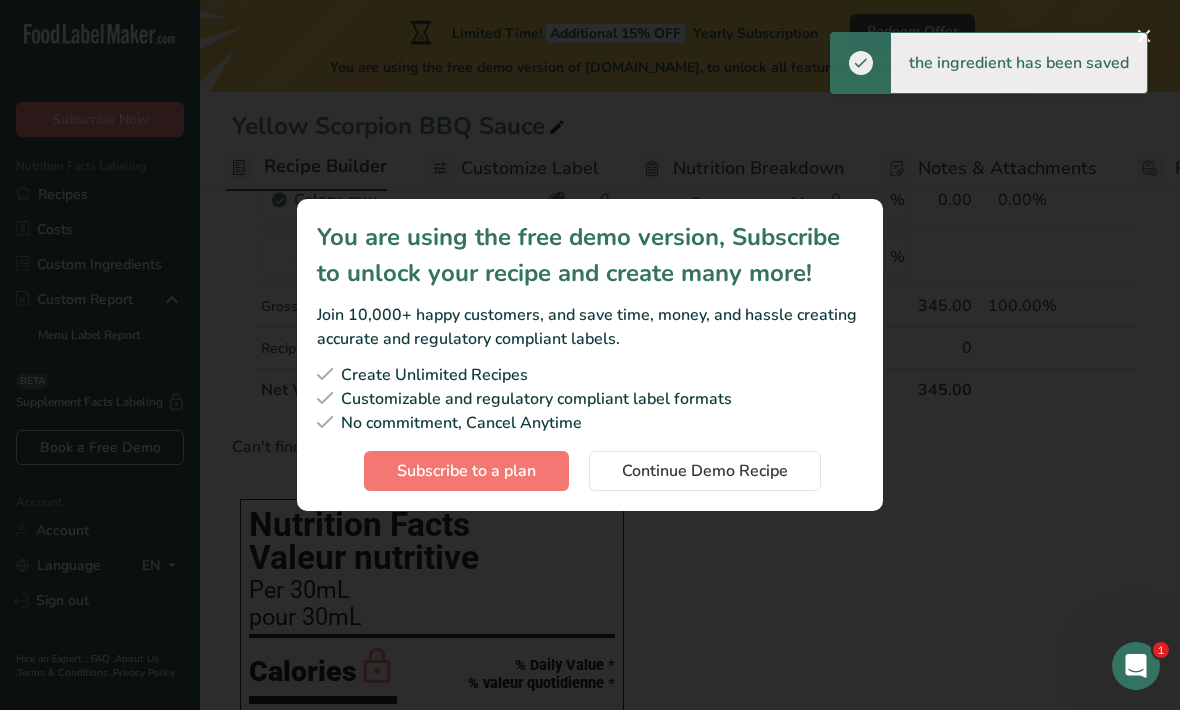 click on "Continue Demo Recipe" at bounding box center (705, 471) 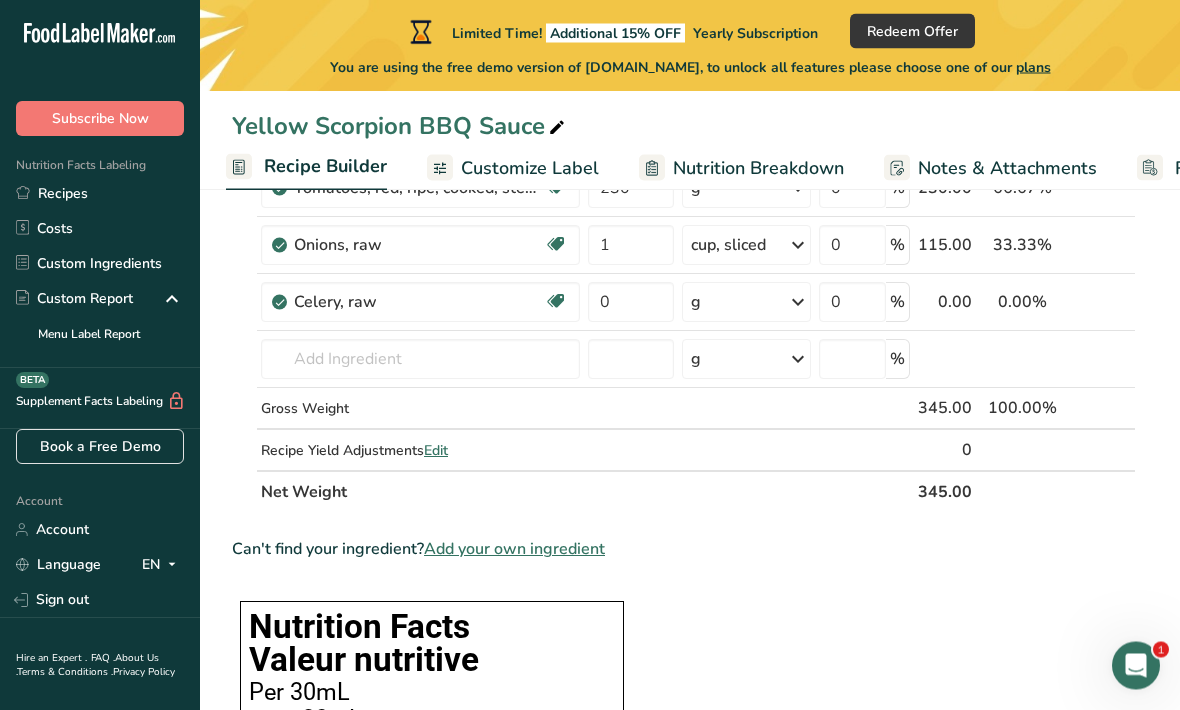scroll, scrollTop: 189, scrollLeft: 0, axis: vertical 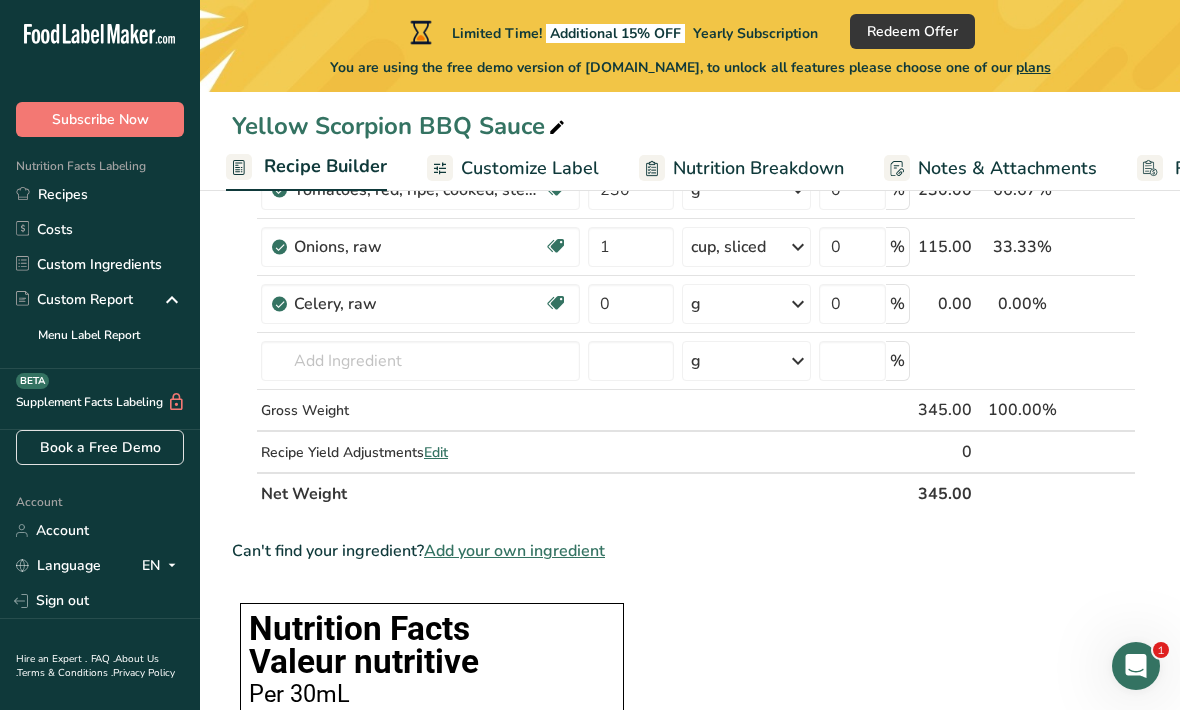 click at bounding box center [798, 304] 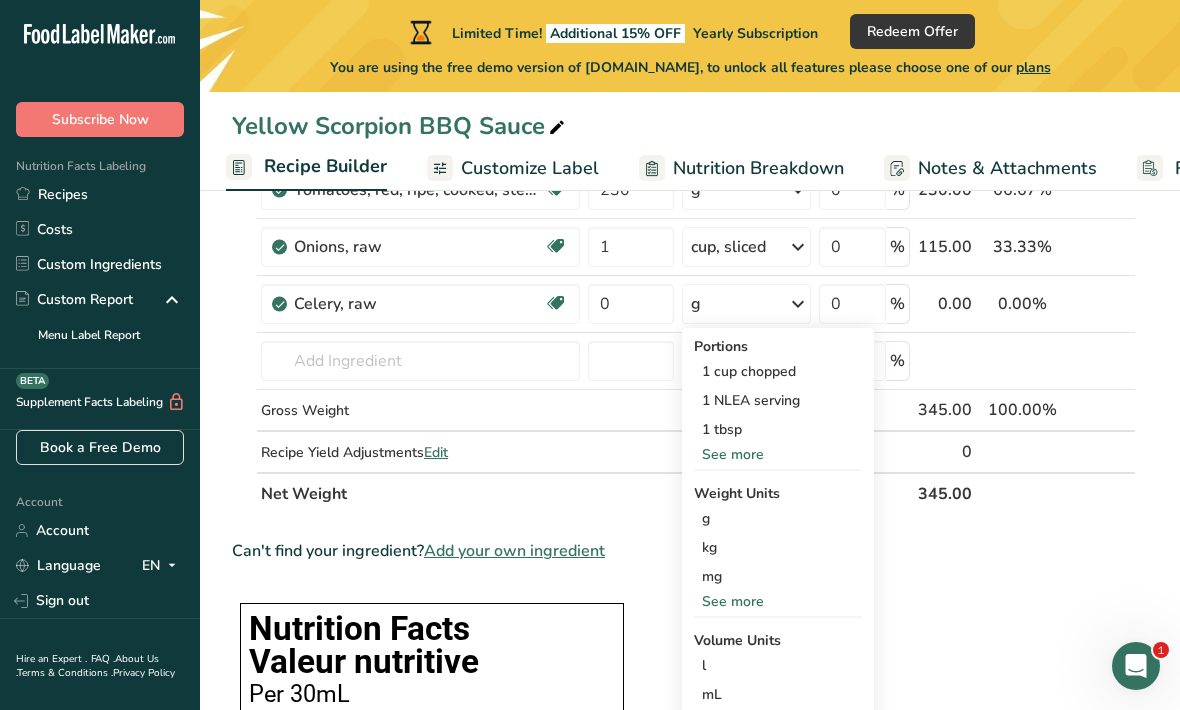 click on "1 cup chopped" at bounding box center [778, 371] 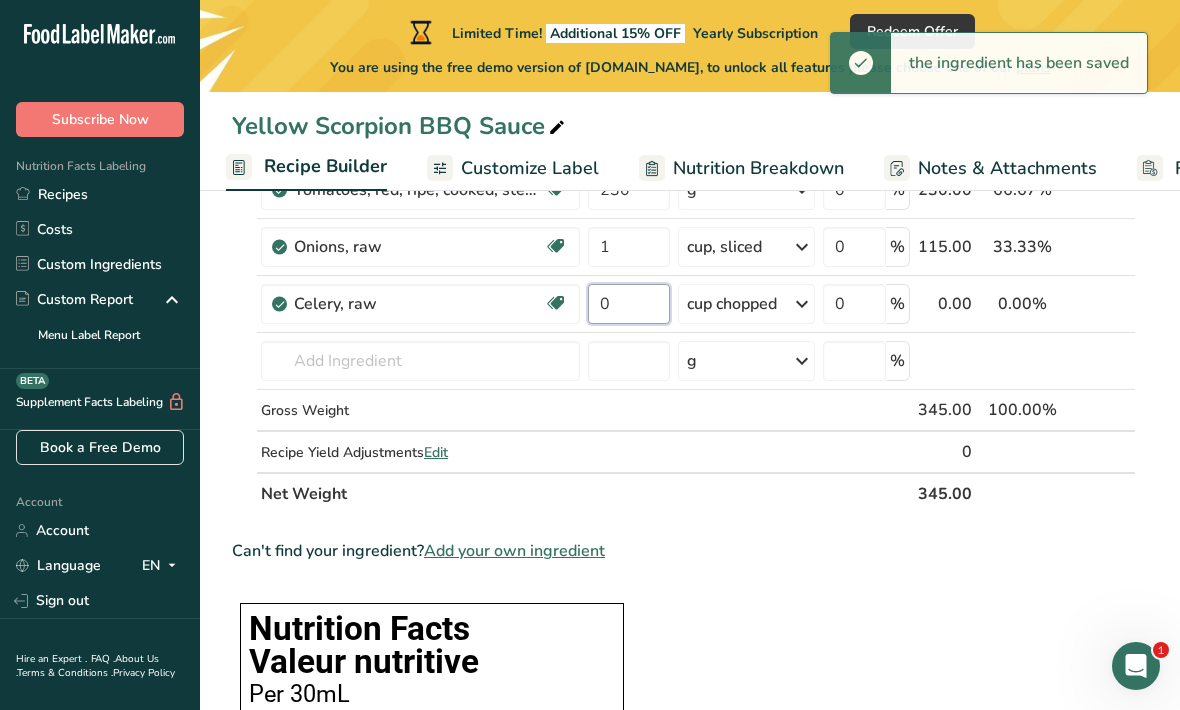 click on "0" at bounding box center (629, 304) 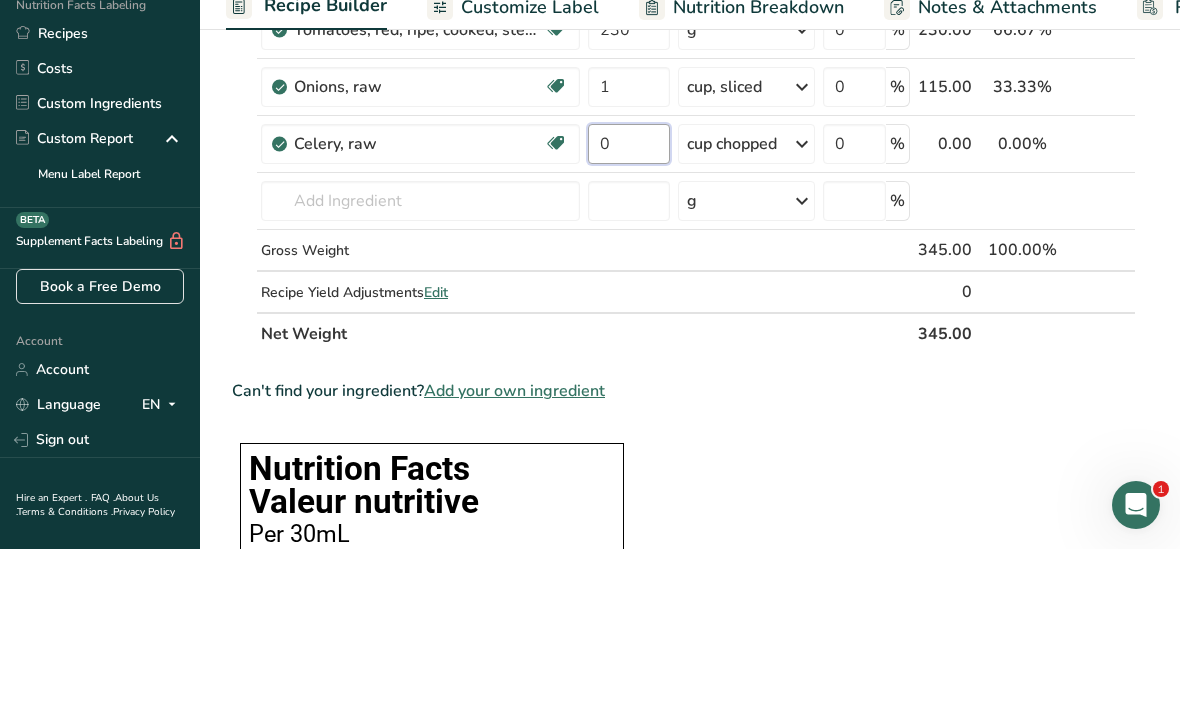 type on "1" 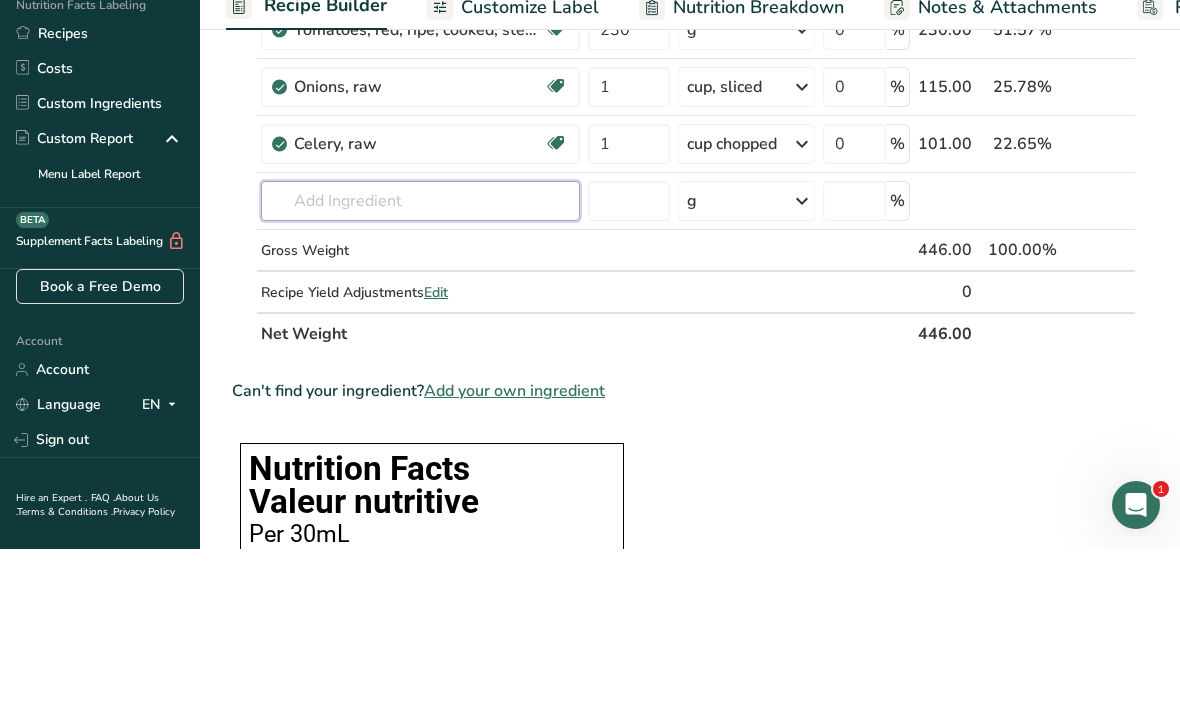 click on "Ingredient *
Amount *
Unit *
Waste *   .a-a{fill:#347362;}.b-a{fill:#fff;}          Grams
Percentage
Tomatoes, red, ripe, cooked, stewed
Source of Antioxidants
Dairy free
Gluten free
Vegan
Vegetarian
Soy free
230
g
Portions
1 cup
1 recipe yield
Weight Units
g
kg
mg
See more
Volume Units
l
Volume units require a density conversion. If you know your ingredient's density enter it below. Otherwise, click on "RIA" our AI Regulatory bot - she will be able to help you
lb/ft3
g/cm3
Confirm
mL" at bounding box center [684, 318] 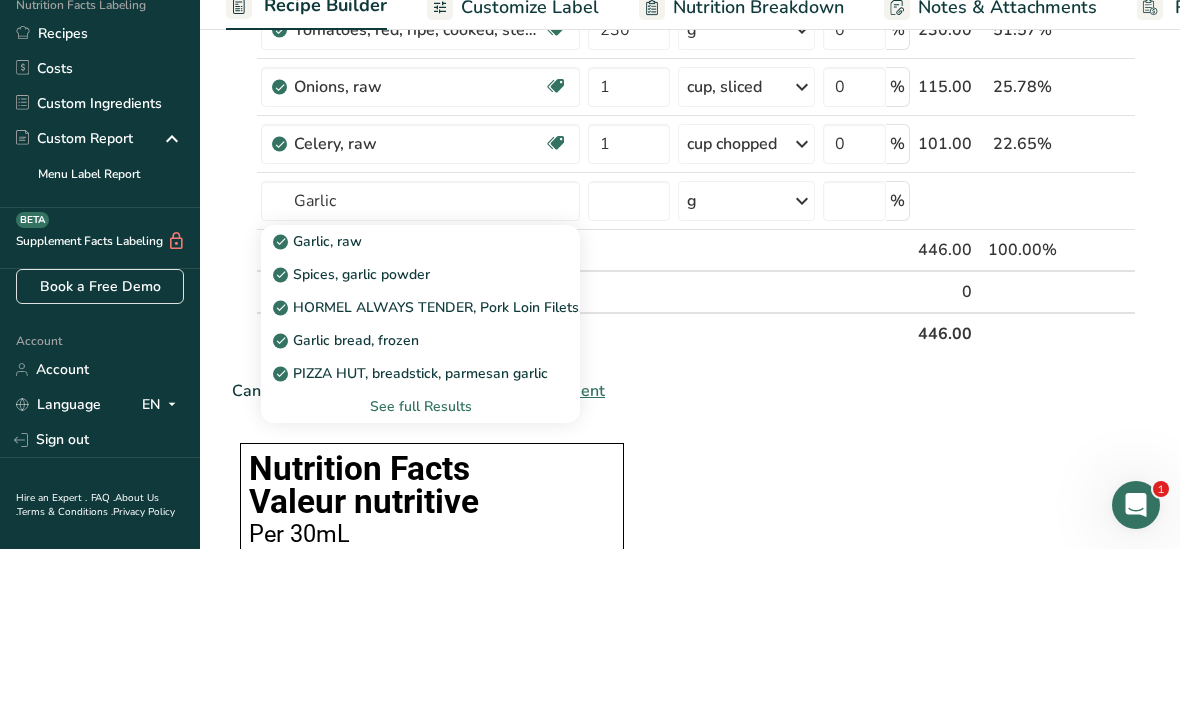 click on "Garlic, raw" at bounding box center [319, 402] 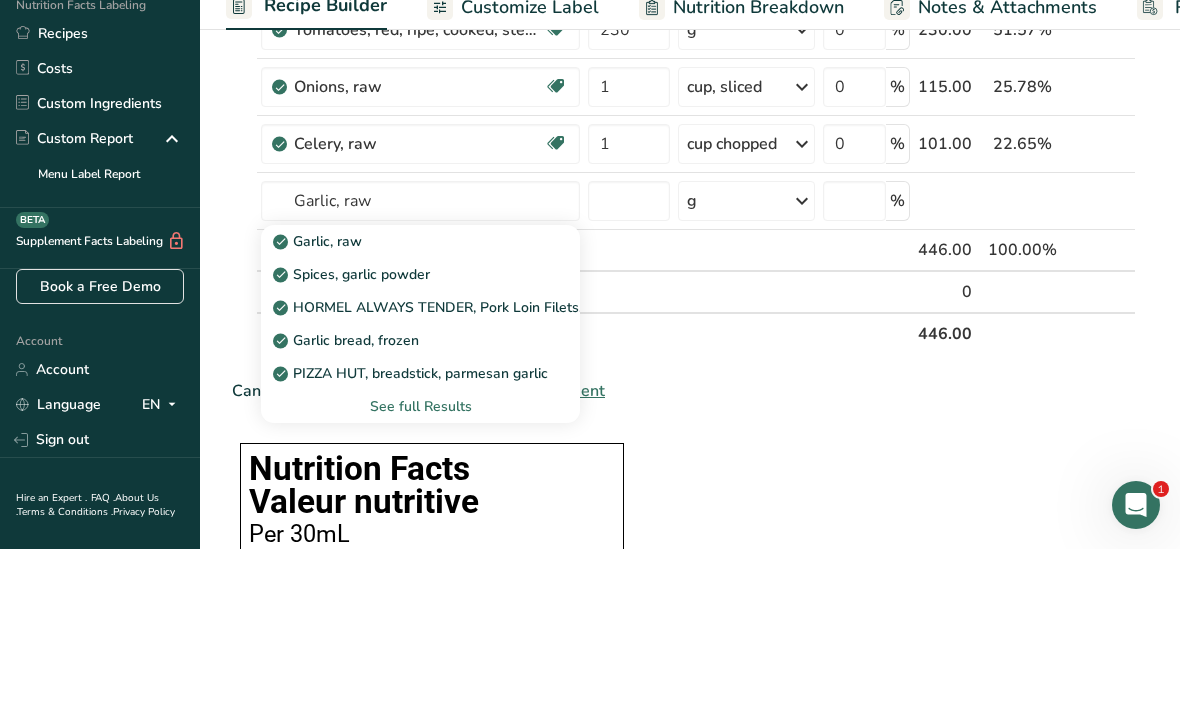 scroll, scrollTop: 350, scrollLeft: 0, axis: vertical 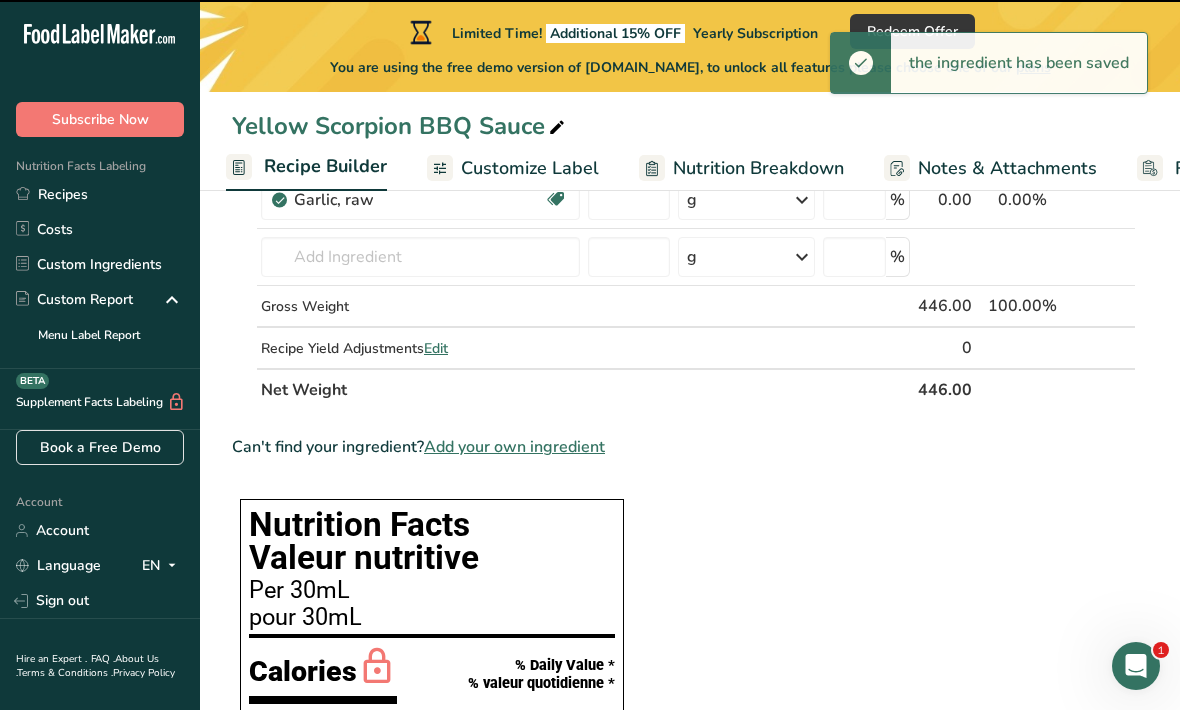 type on "0" 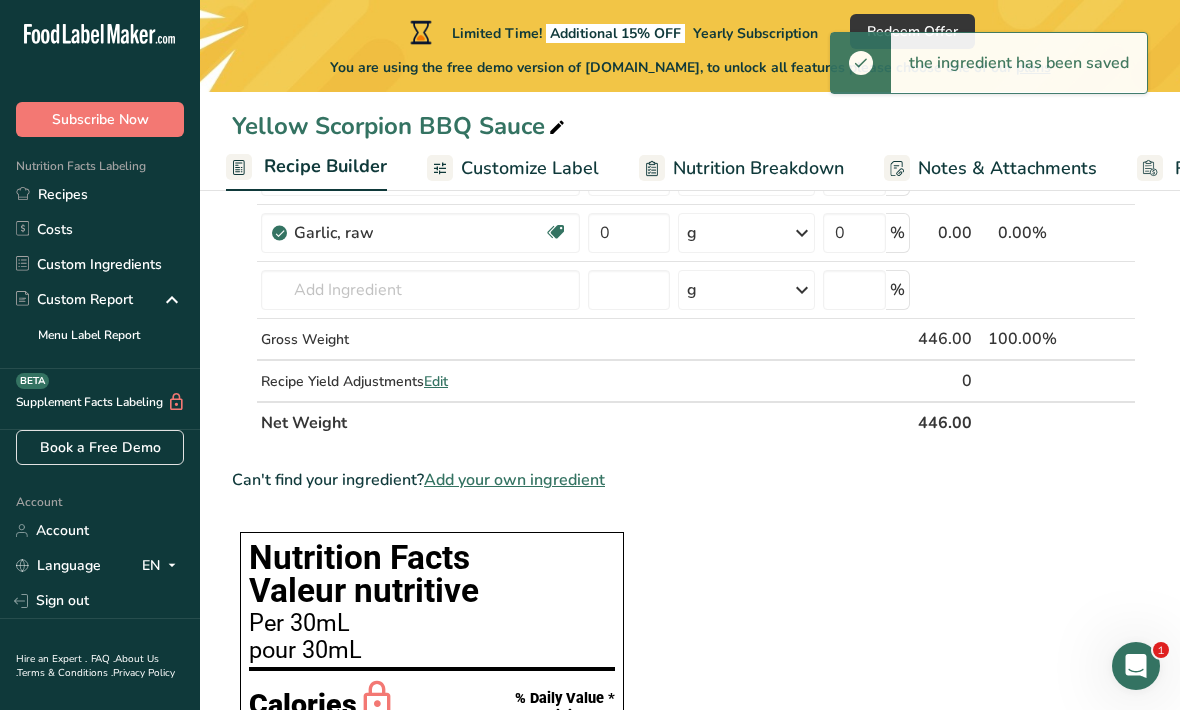 scroll, scrollTop: 245, scrollLeft: 0, axis: vertical 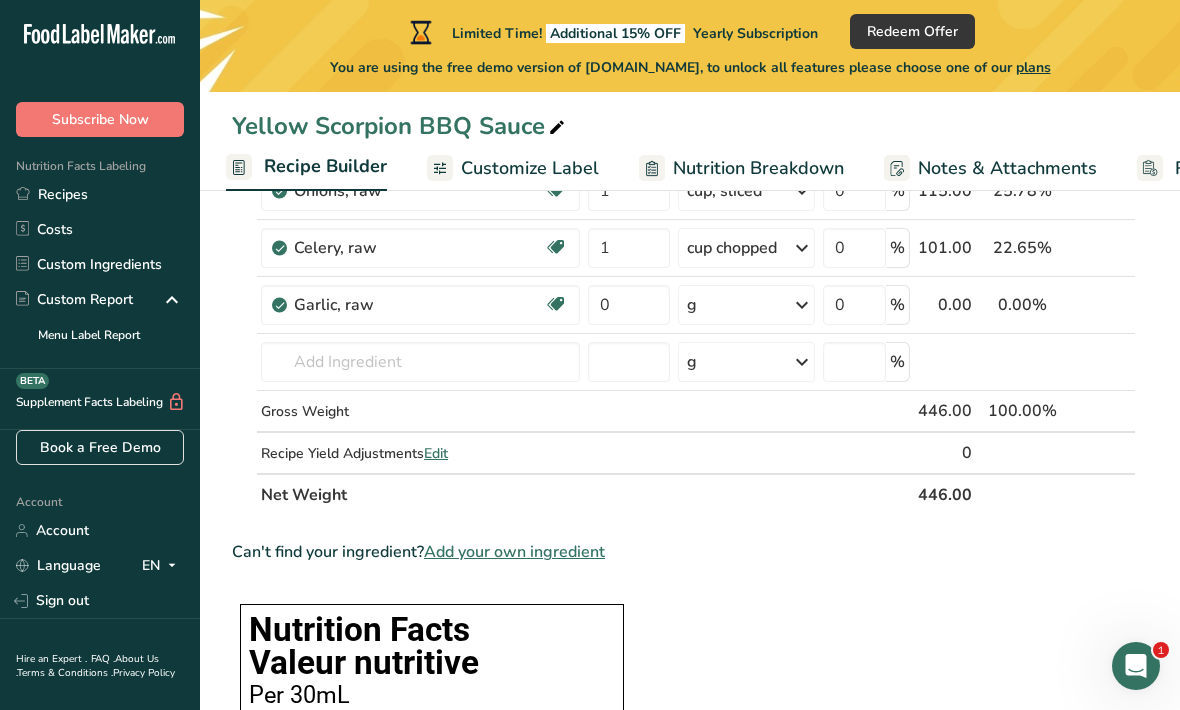 click on "g" at bounding box center (746, 305) 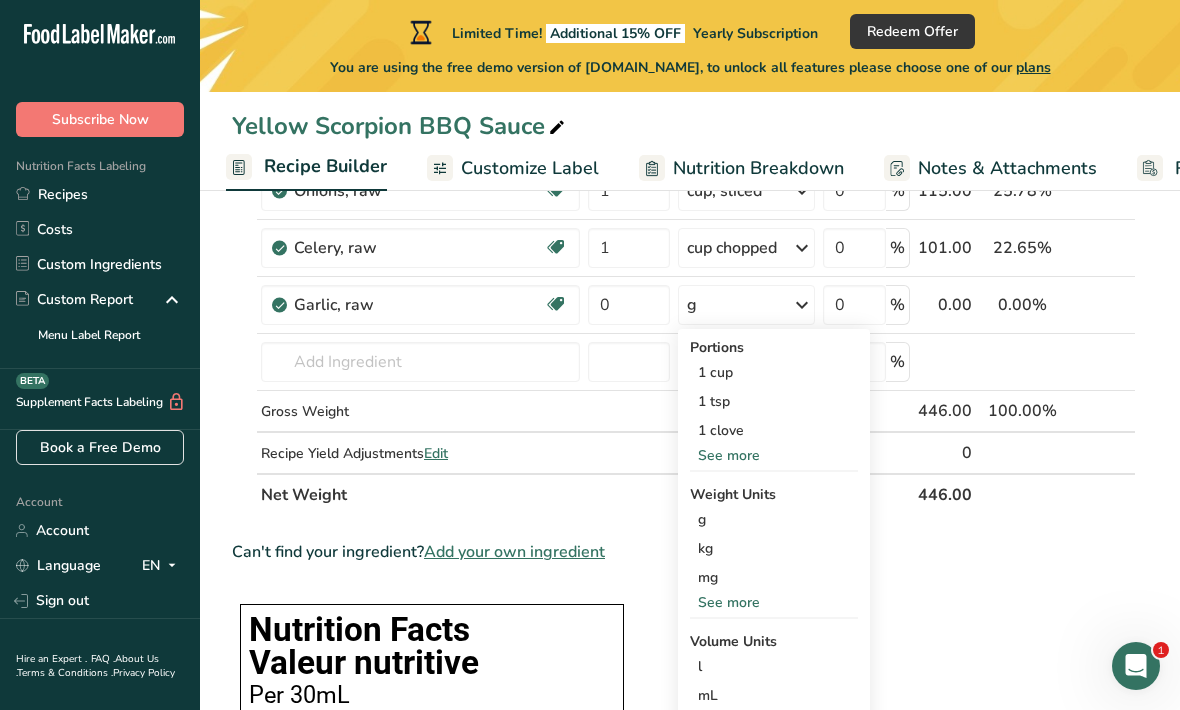 click on "1 clove" at bounding box center (774, 430) 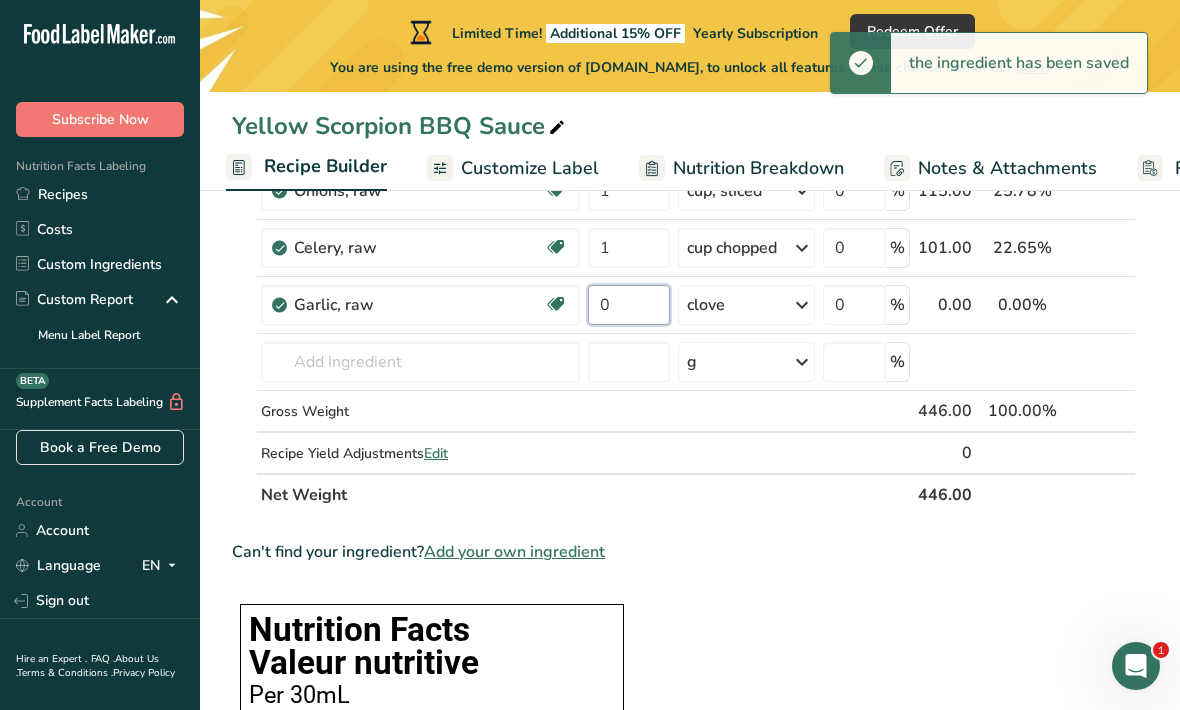 click on "0" at bounding box center [629, 305] 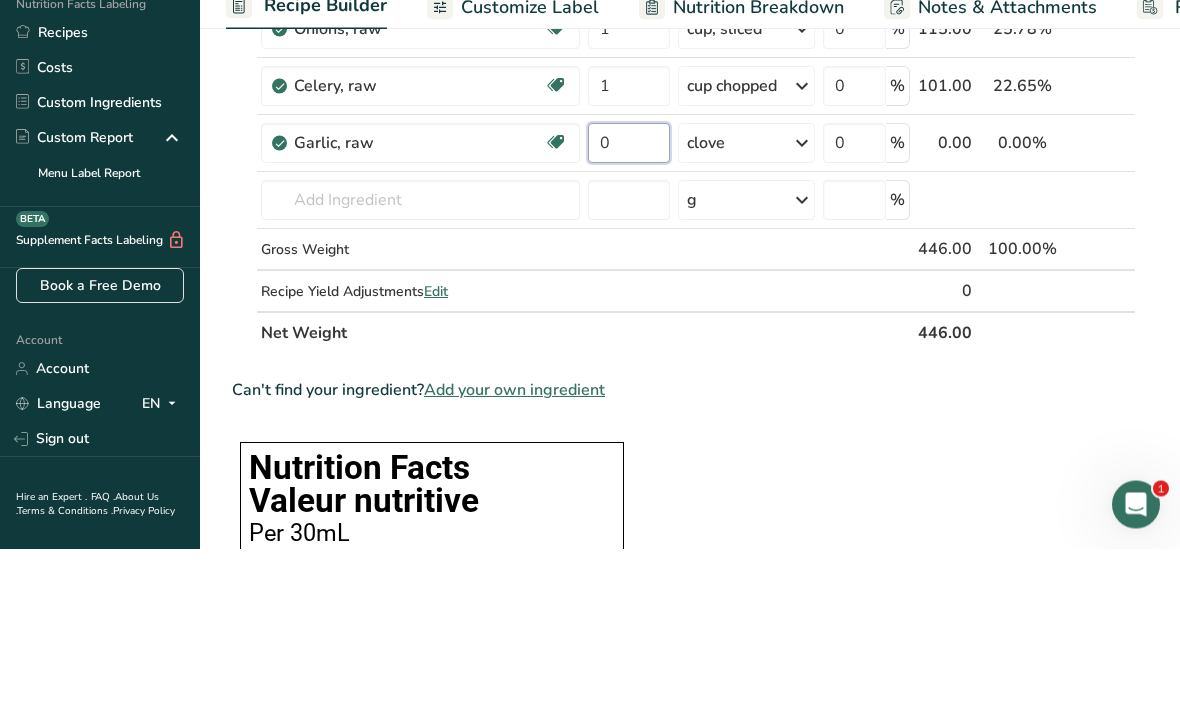 type on "1" 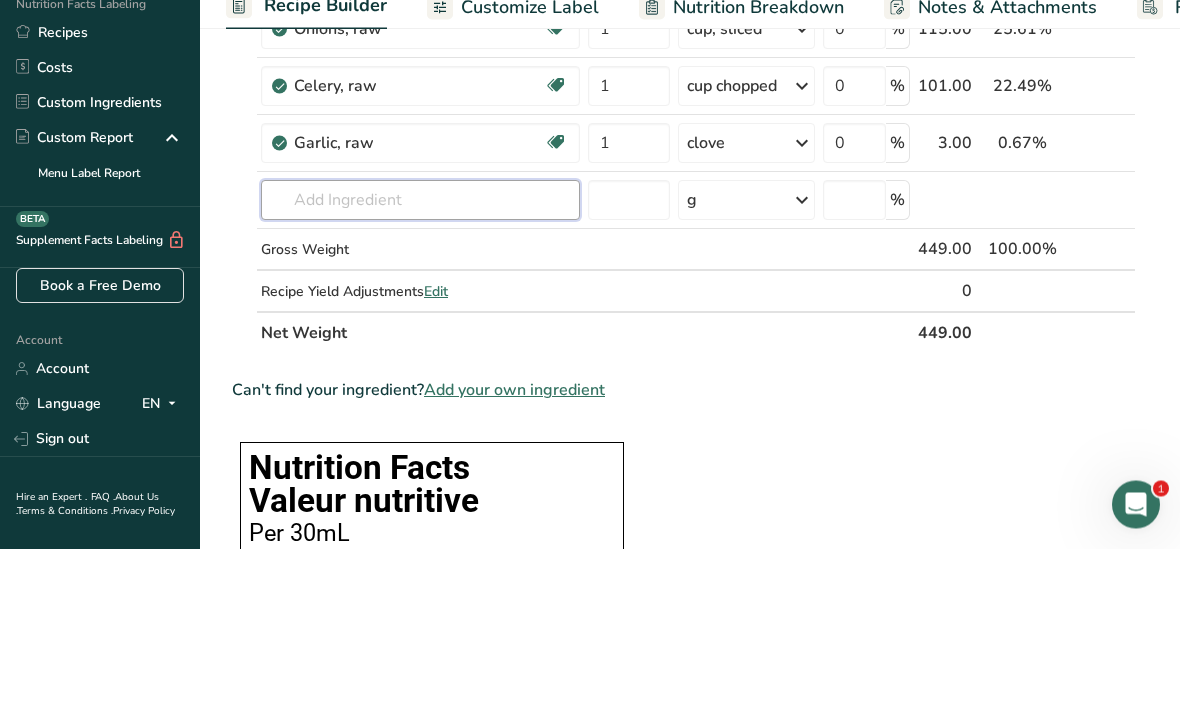 click on "Ingredient *
Amount *
Unit *
Waste *   .a-a{fill:#347362;}.b-a{fill:#fff;}          Grams
Percentage
Tomatoes, red, ripe, cooked, stewed
Source of Antioxidants
Dairy free
Gluten free
Vegan
Vegetarian
Soy free
230
g
Portions
1 cup
1 recipe yield
Weight Units
g
kg
mg
See more
Volume Units
l
Volume units require a density conversion. If you know your ingredient's density enter it below. Otherwise, click on "RIA" our AI Regulatory bot - she will be able to help you
lb/ft3
g/cm3
Confirm
mL" at bounding box center [684, 289] 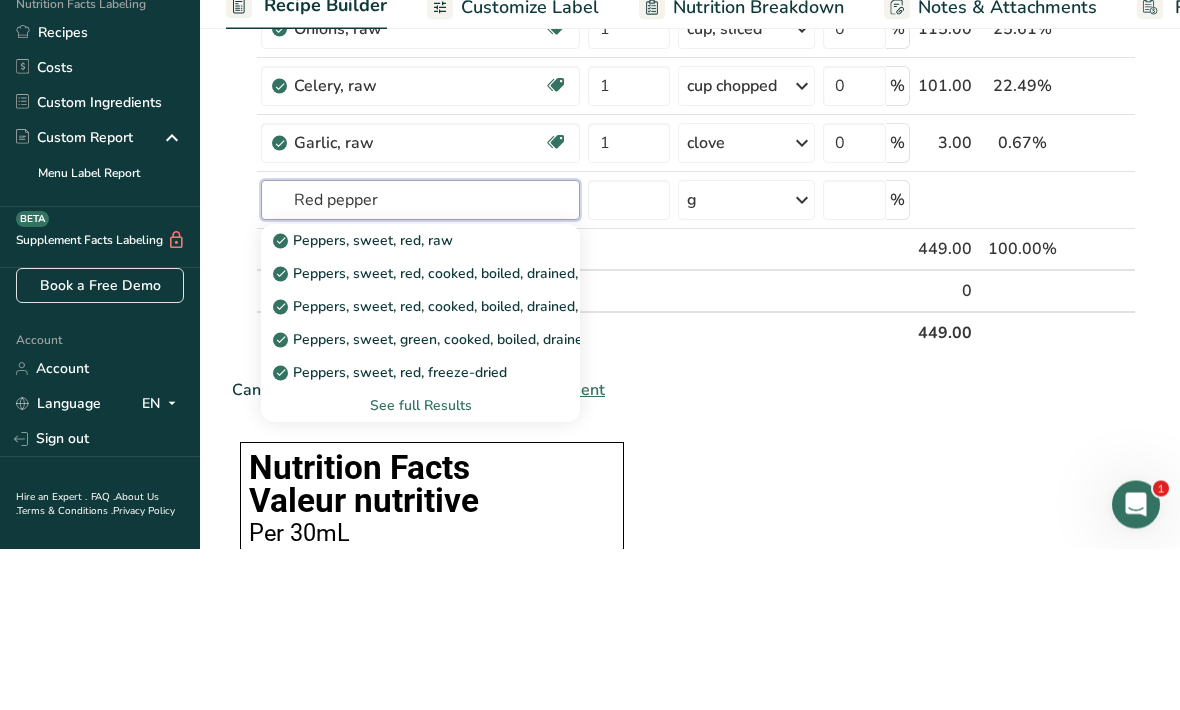 type on "Red pepper" 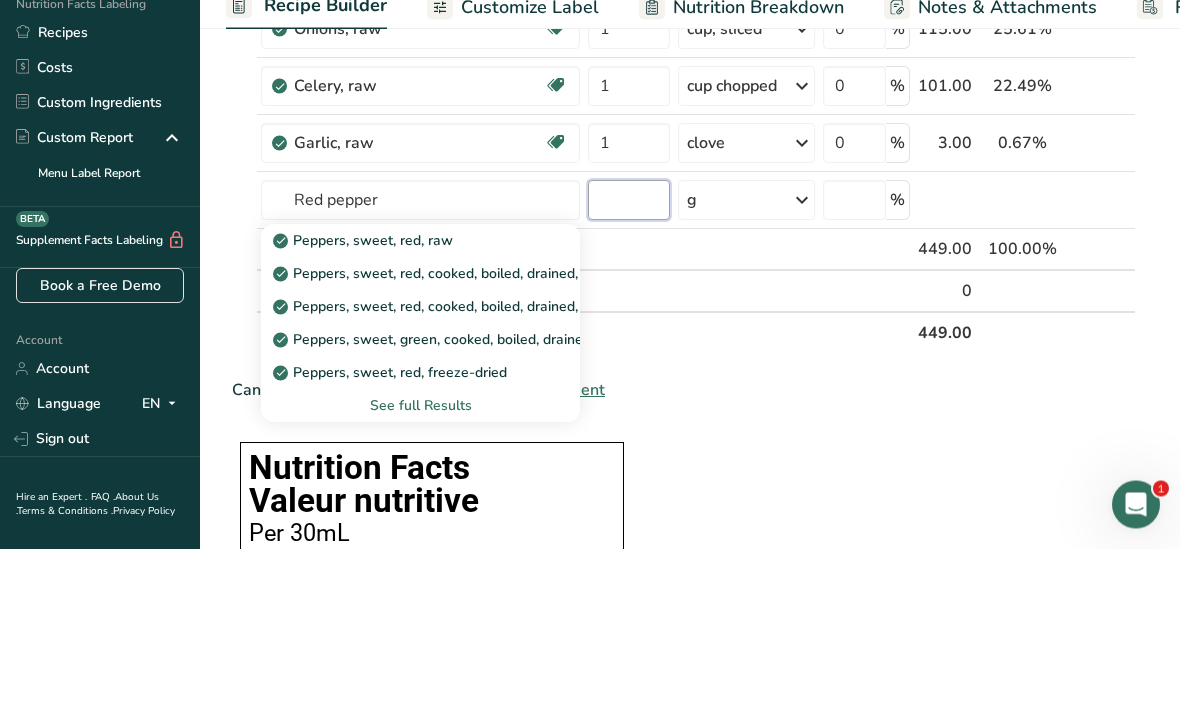 click at bounding box center [629, 362] 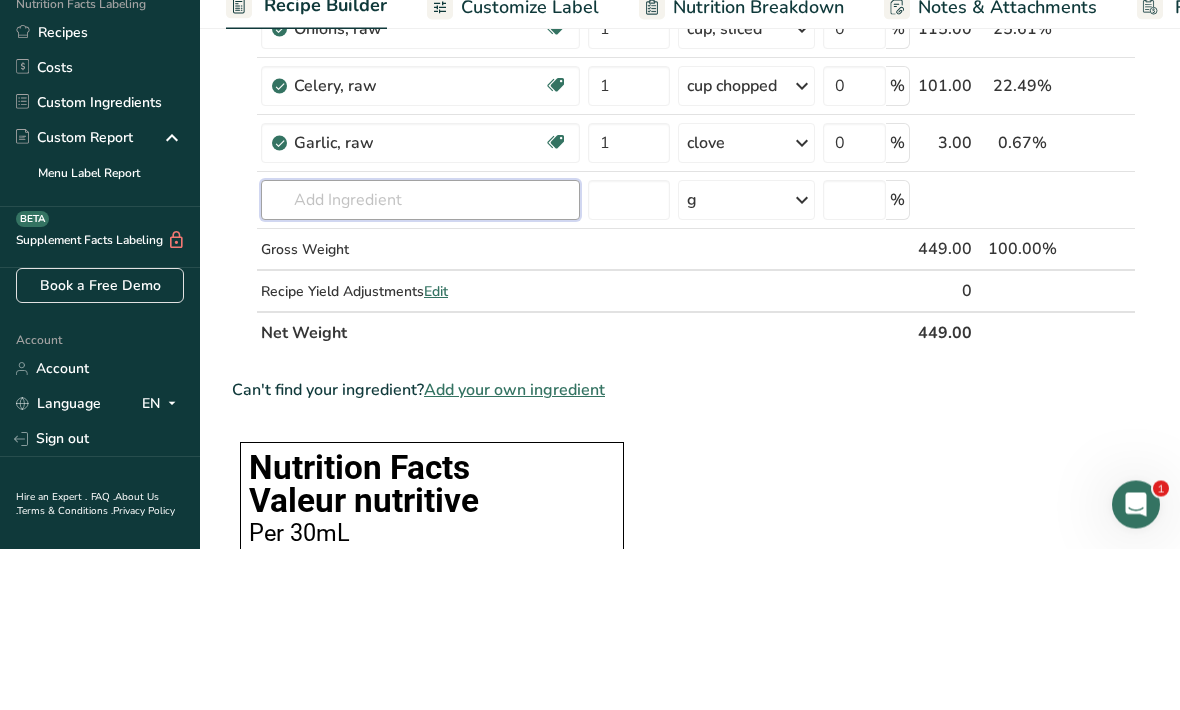 click at bounding box center (420, 362) 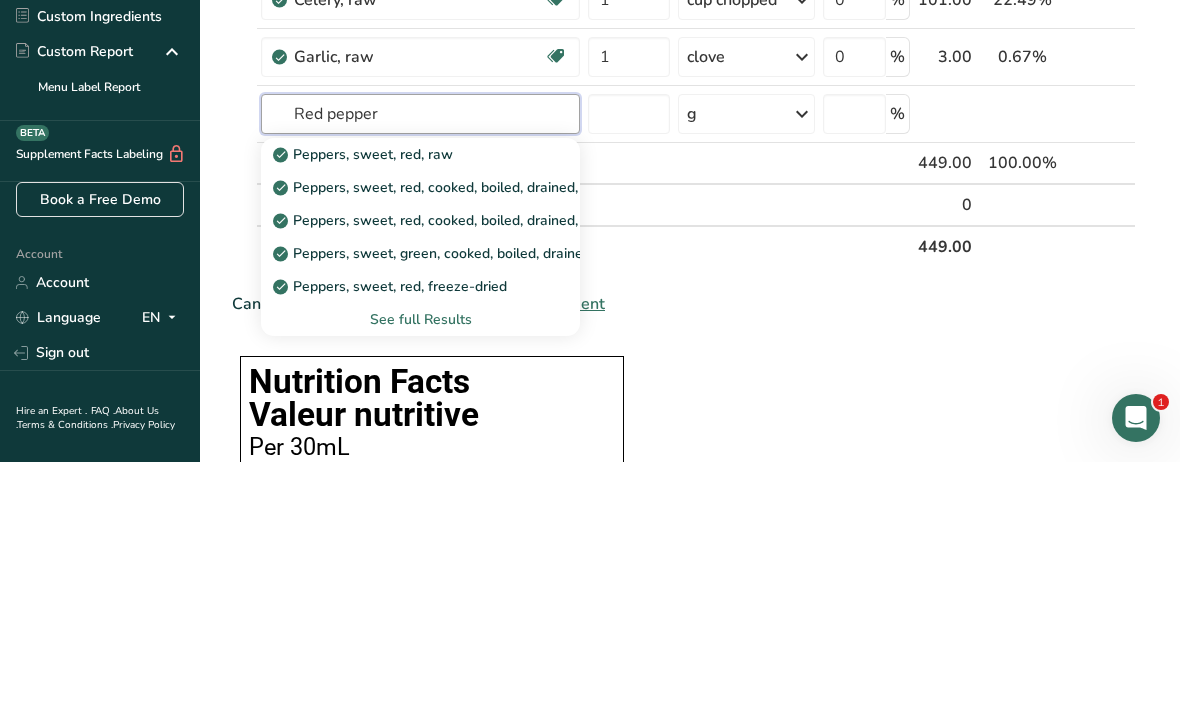 type on "Red pepper" 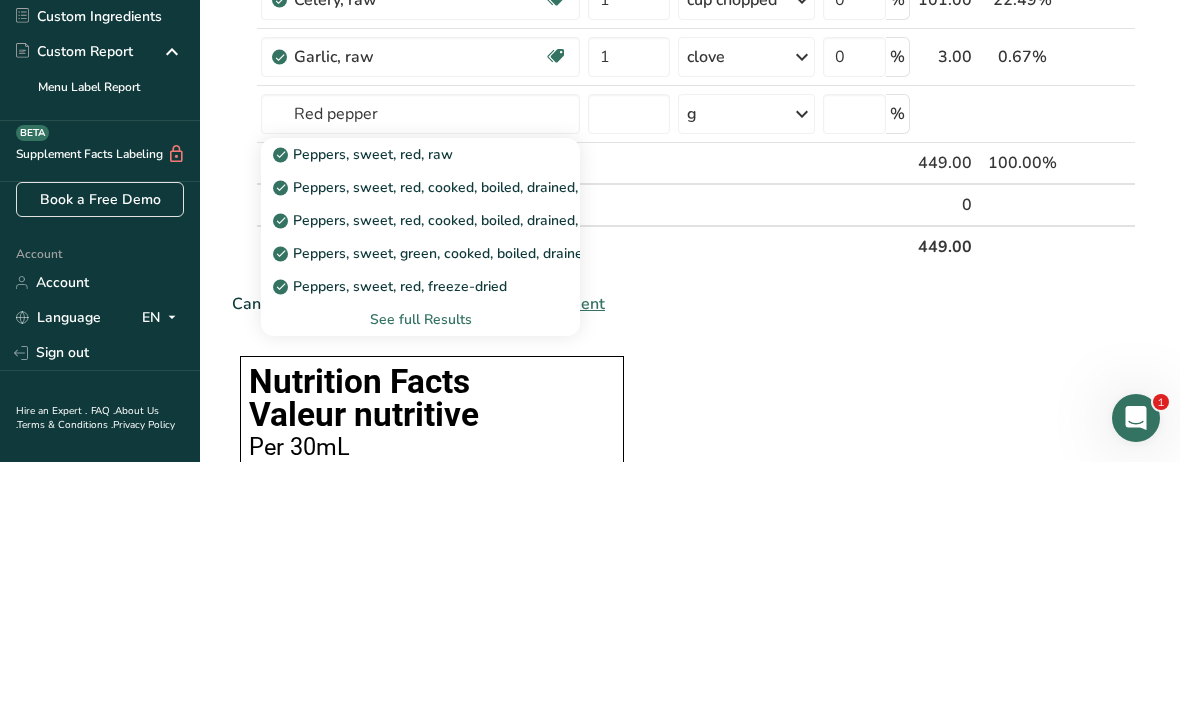 click on "See full Results" at bounding box center (420, 567) 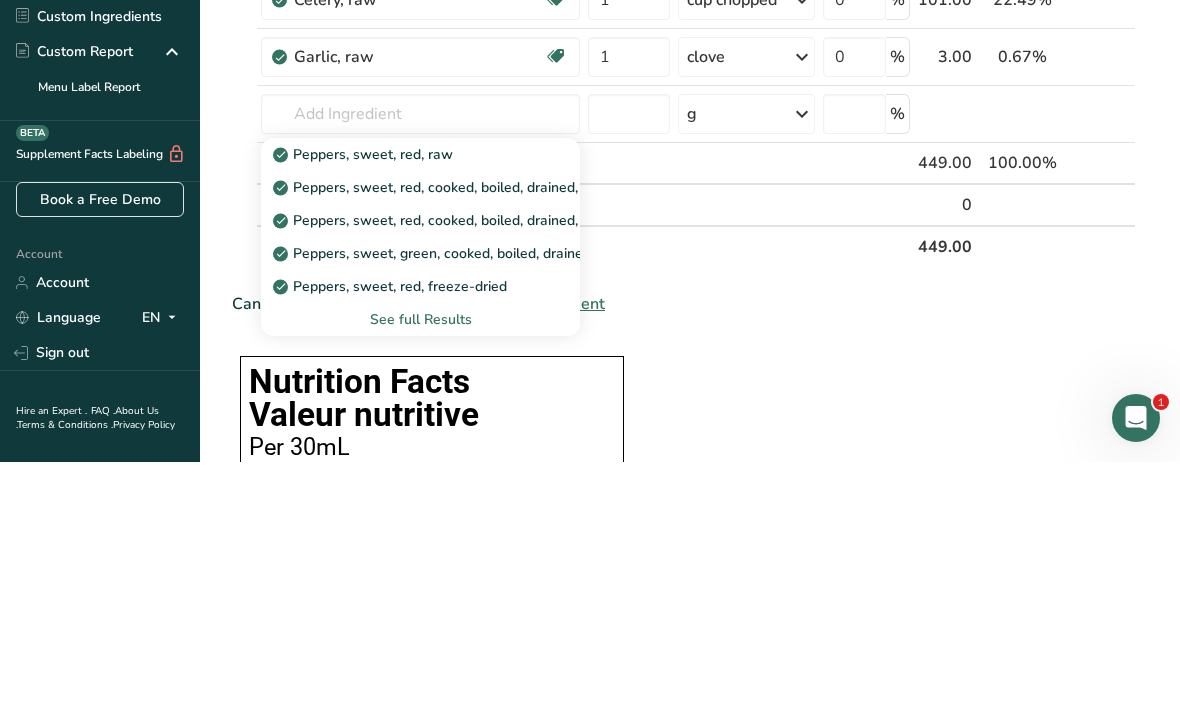 scroll, scrollTop: 493, scrollLeft: 0, axis: vertical 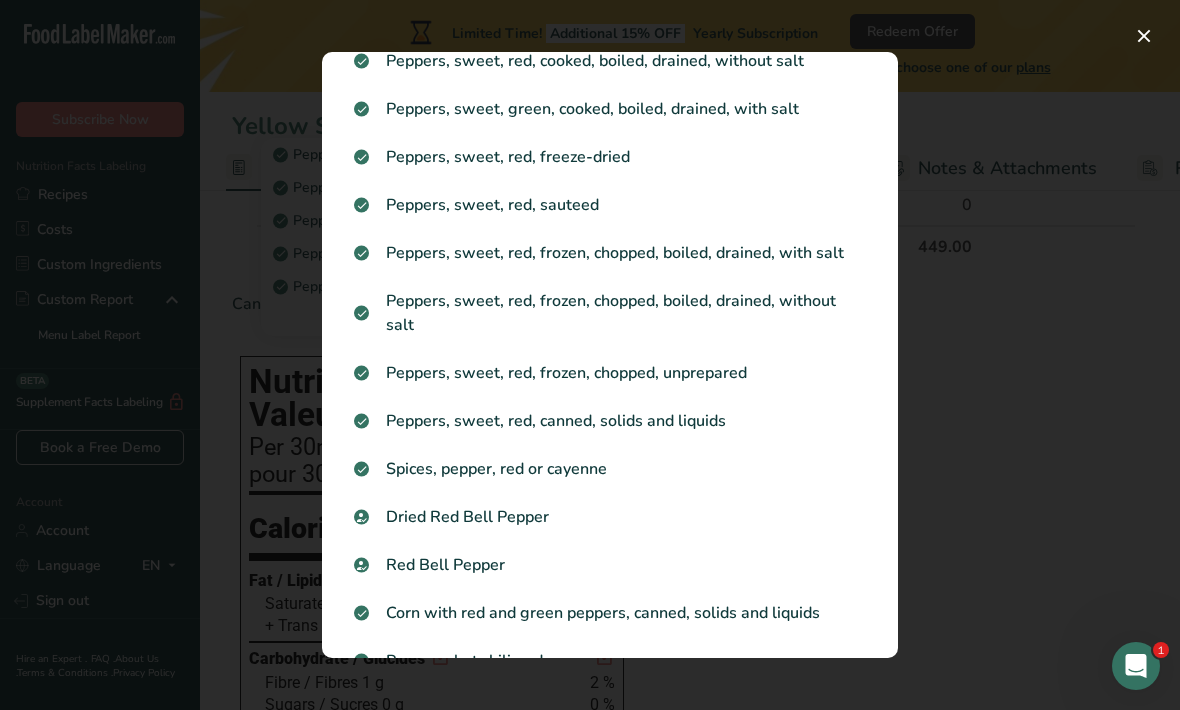 click on "Red Bell Pepper" at bounding box center [610, 565] 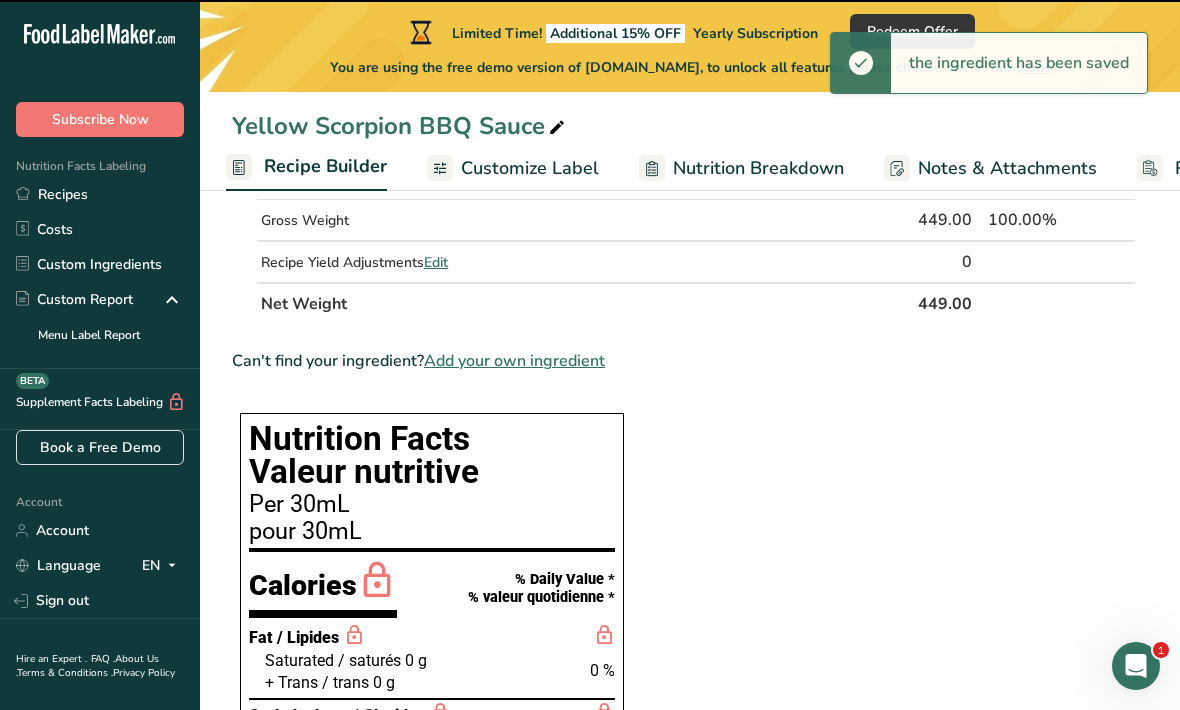 type on "0" 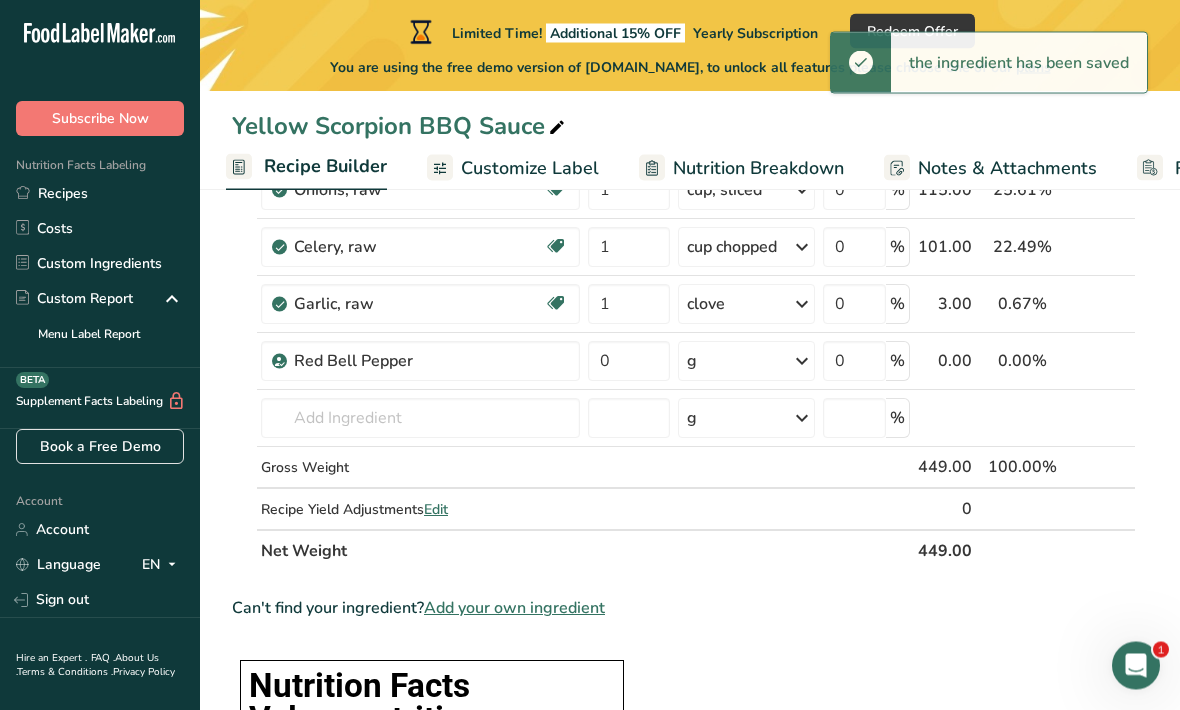 scroll, scrollTop: 246, scrollLeft: 0, axis: vertical 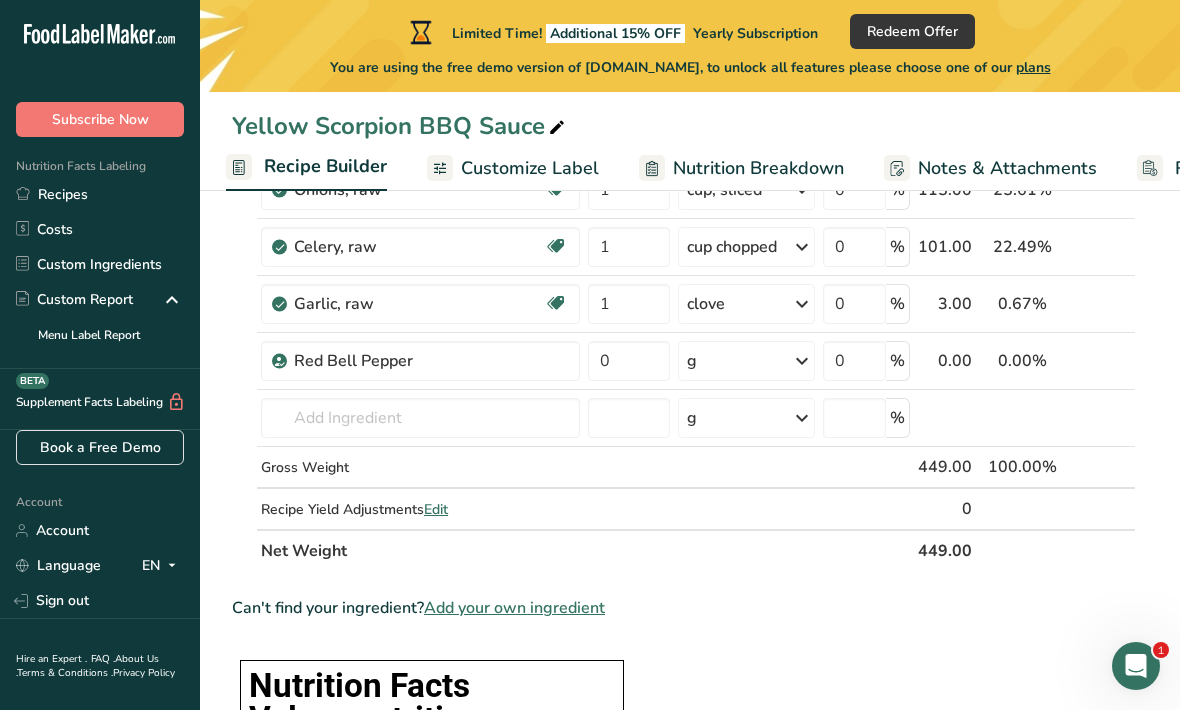 click on "g" at bounding box center [746, 361] 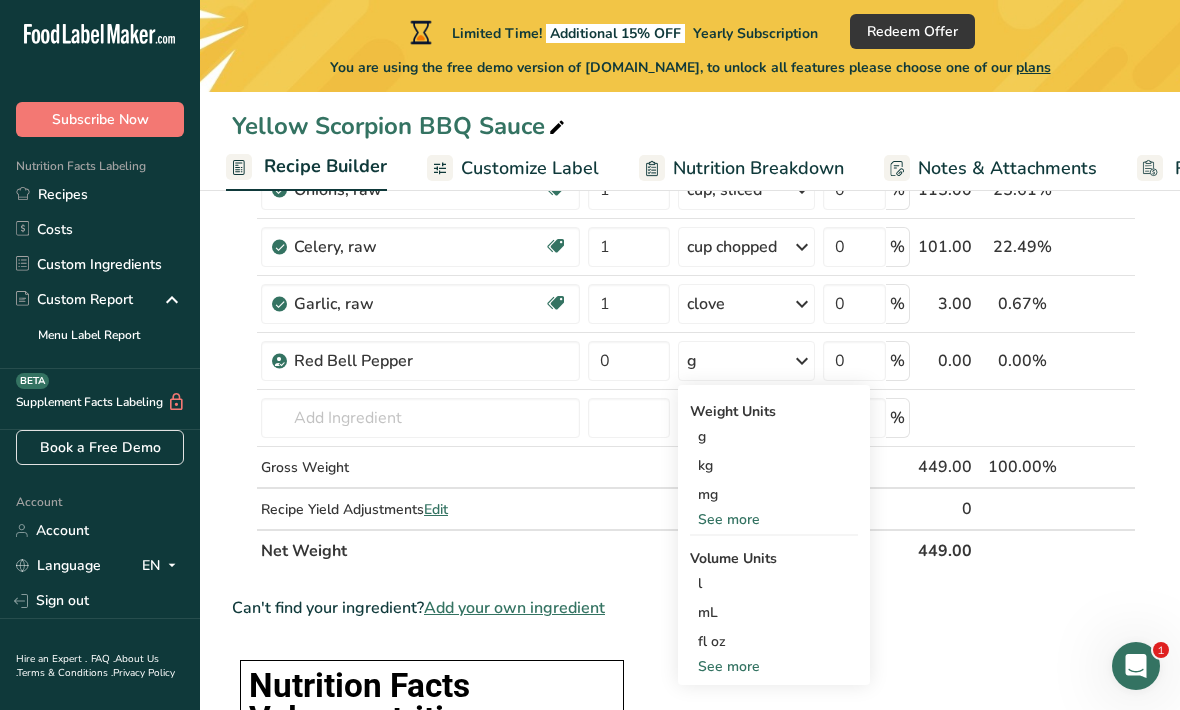 click on "g" at bounding box center (774, 436) 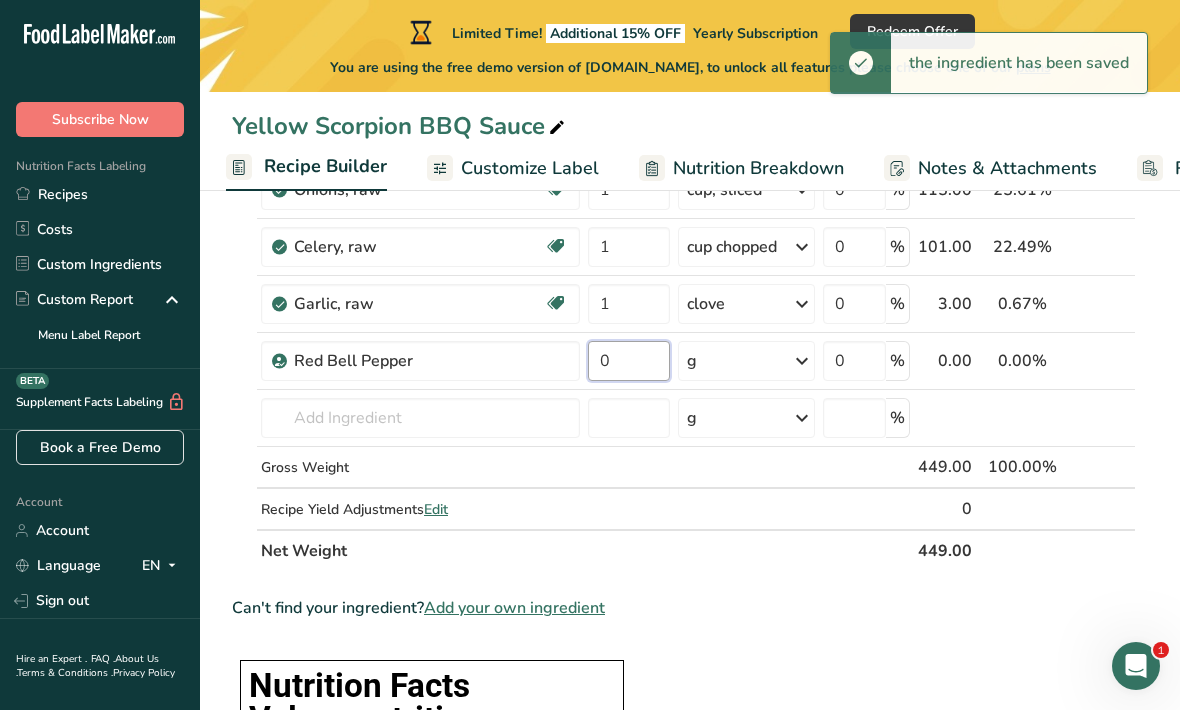 click on "0" at bounding box center [629, 361] 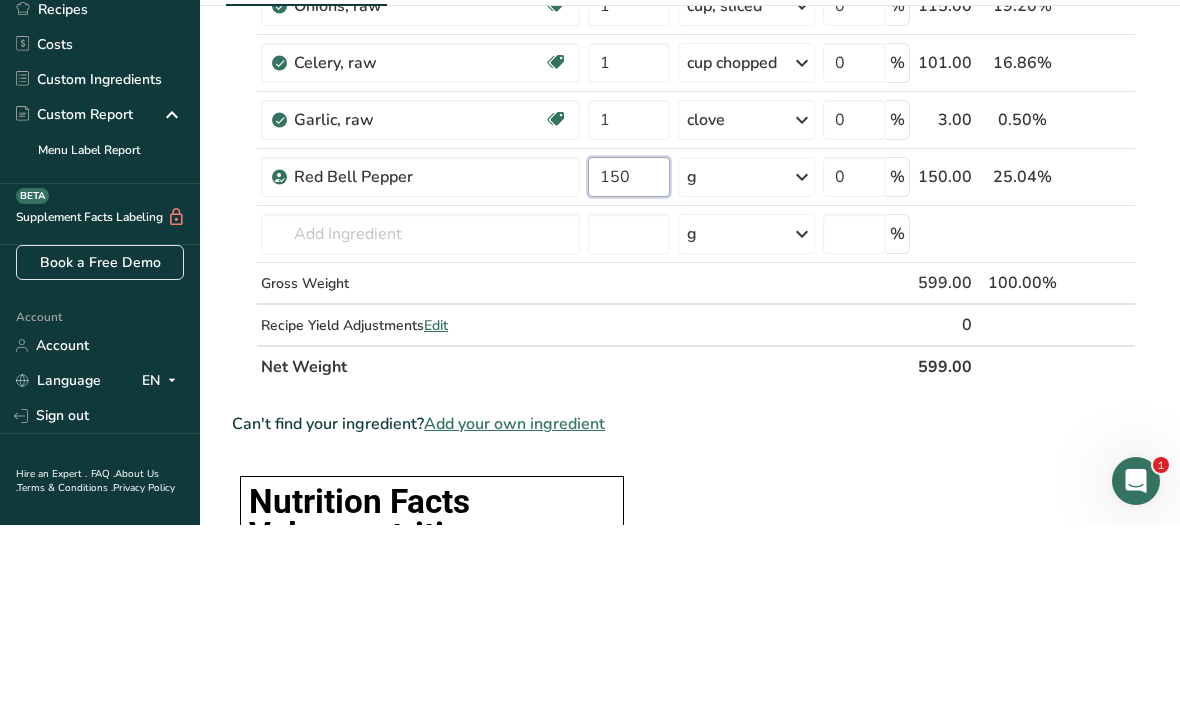 type on "150" 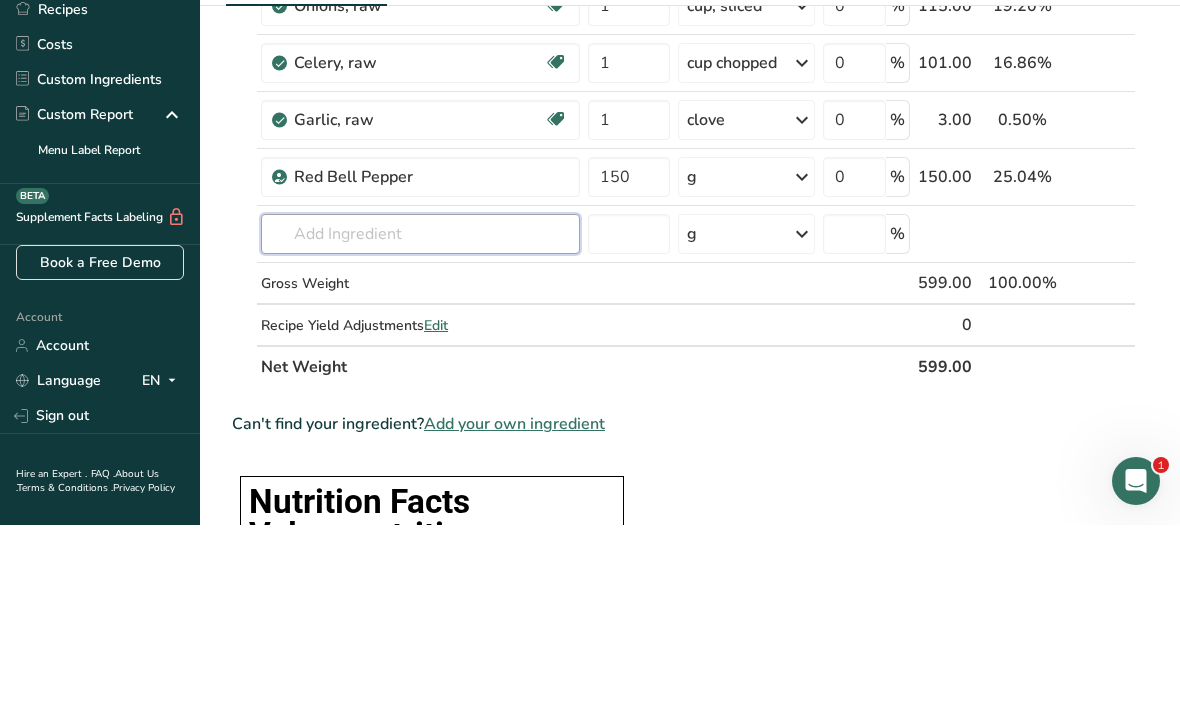 click on "Ingredient *
Amount *
Unit *
Waste *   .a-a{fill:#347362;}.b-a{fill:#fff;}          Grams
Percentage
Tomatoes, red, ripe, cooked, stewed
Source of Antioxidants
Dairy free
Gluten free
Vegan
Vegetarian
Soy free
230
g
Portions
1 cup
1 recipe yield
Weight Units
g
kg
mg
See more
Volume Units
l
Volume units require a density conversion. If you know your ingredient's density enter it below. Otherwise, click on "RIA" our AI Regulatory bot - she will be able to help you
lb/ft3
g/cm3
Confirm
mL" at bounding box center [684, 318] 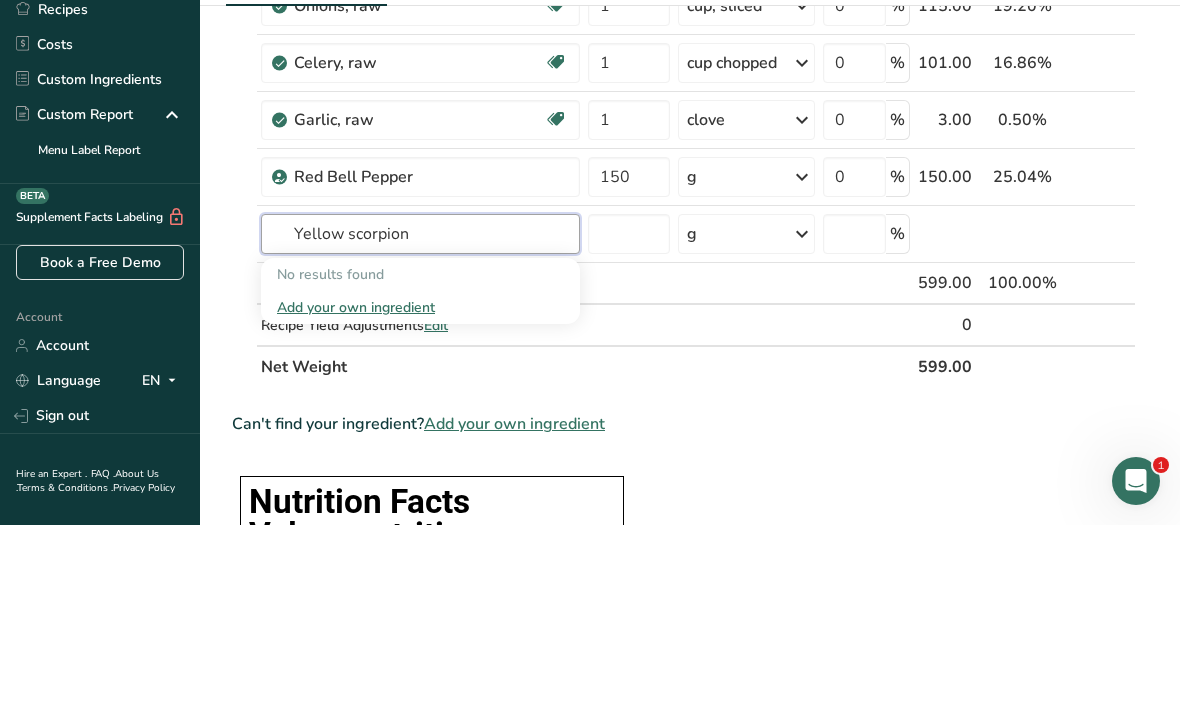 click on "Yellow scorpion" at bounding box center (420, 419) 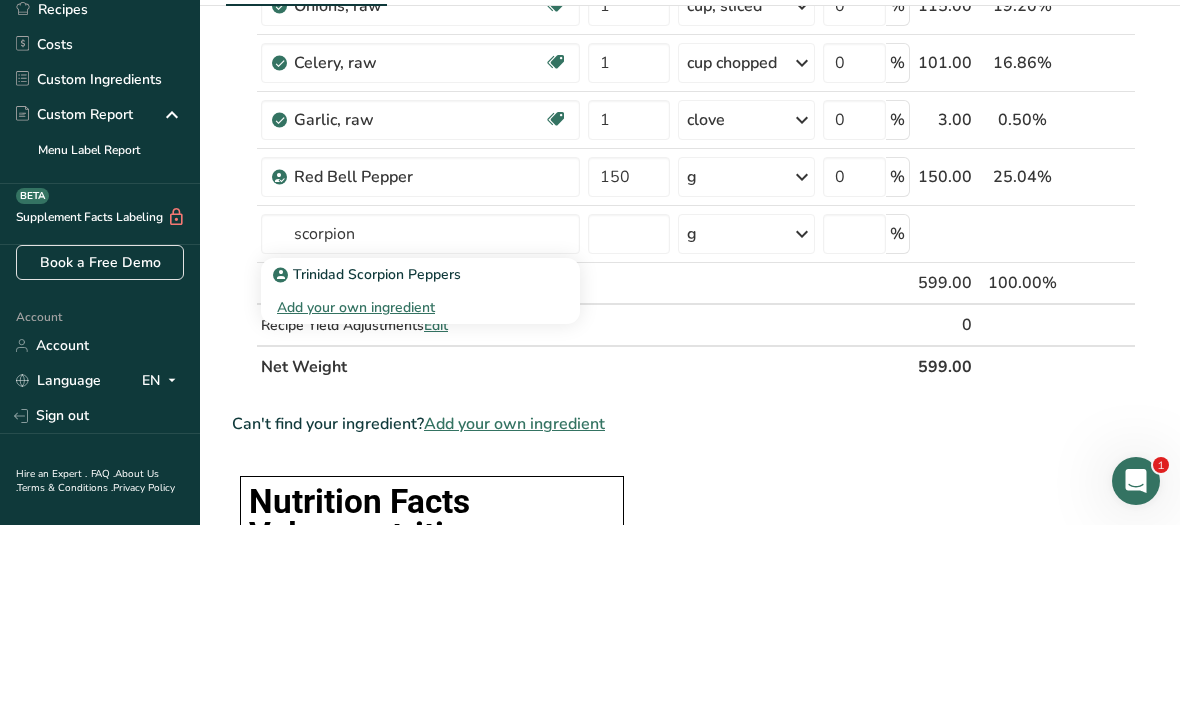 click on "Trinidad Scorpion Peppers" at bounding box center [369, 459] 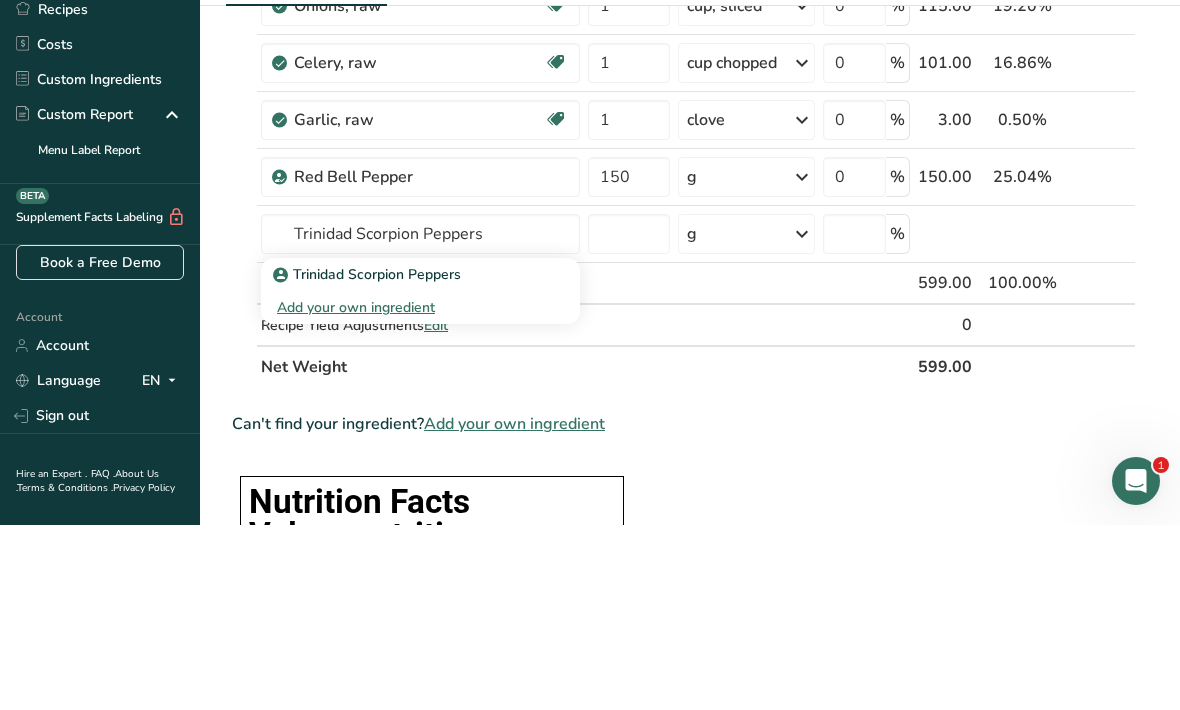 scroll, scrollTop: 431, scrollLeft: 0, axis: vertical 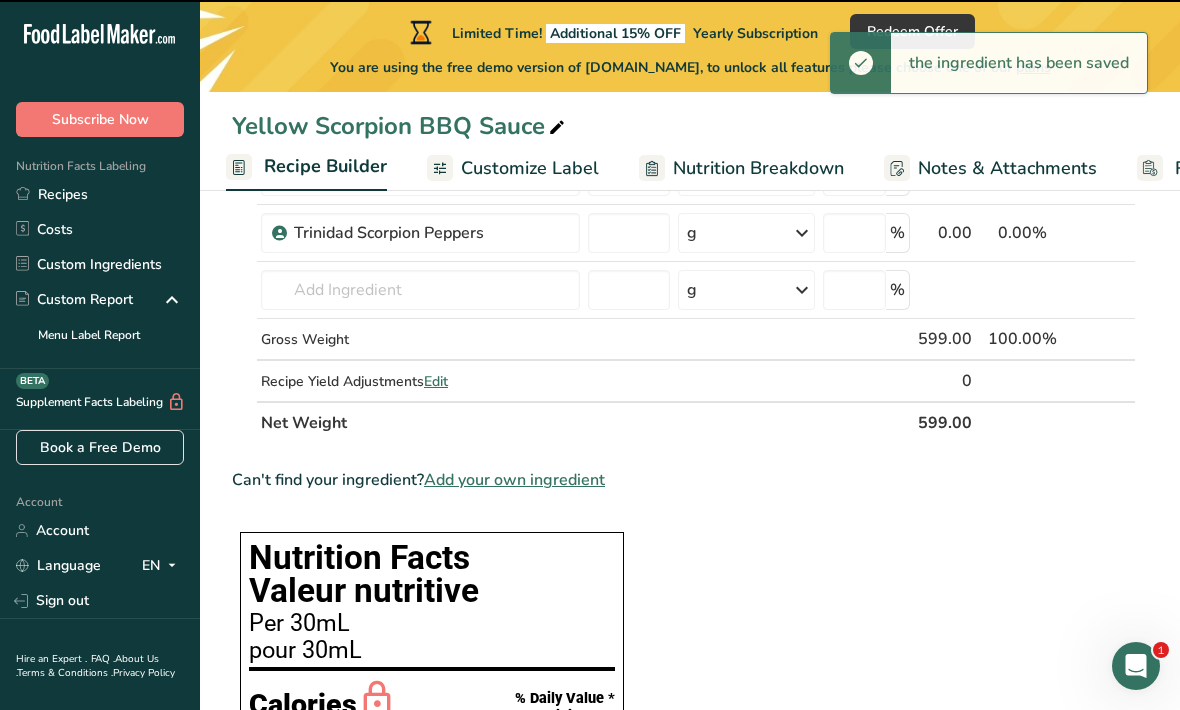 type on "0" 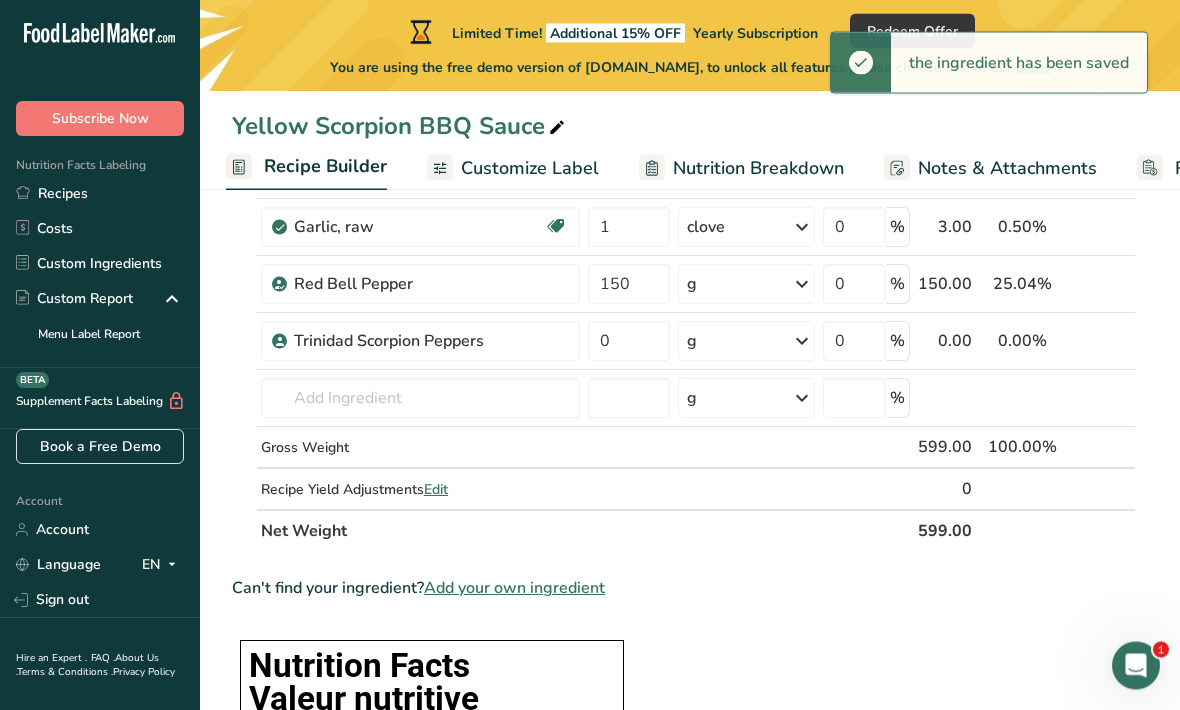 scroll, scrollTop: 323, scrollLeft: 0, axis: vertical 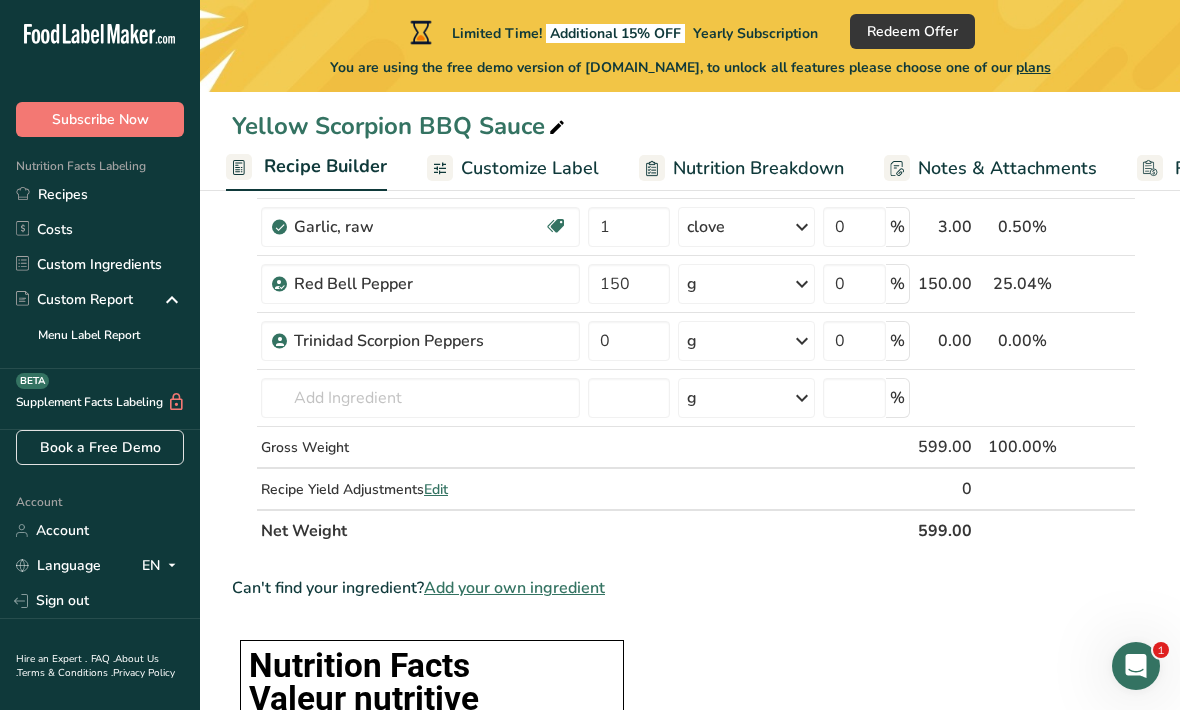 click at bounding box center (802, 341) 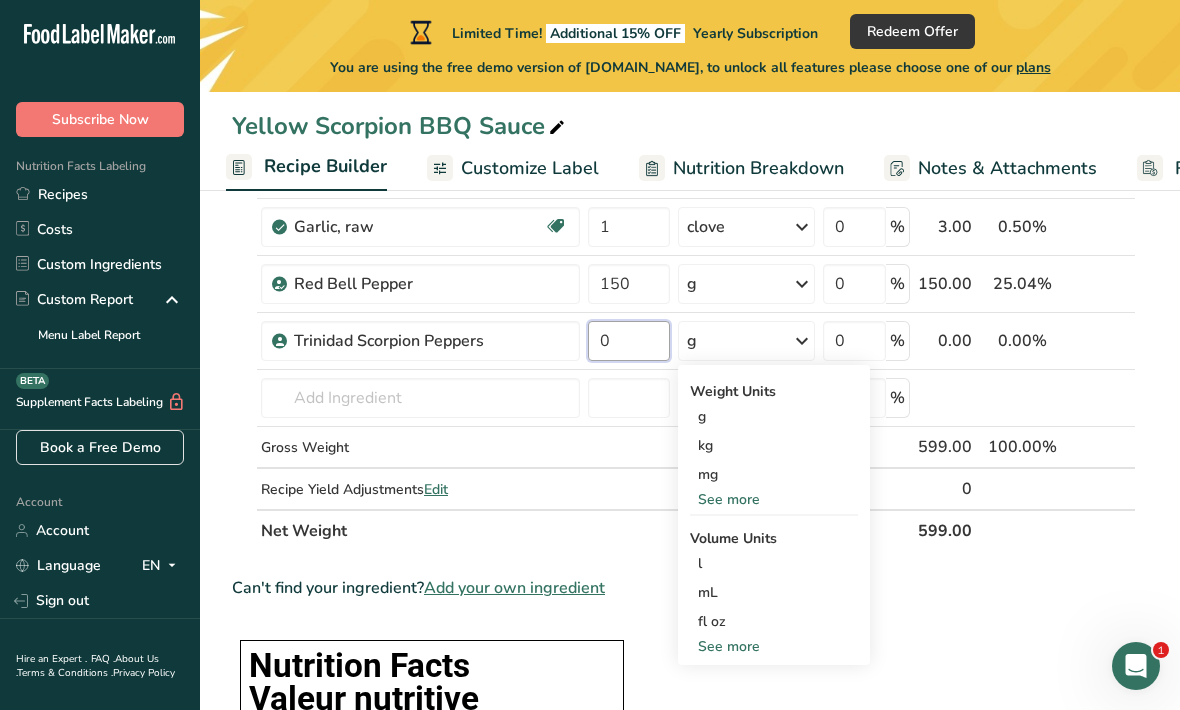 click on "0" at bounding box center [629, 341] 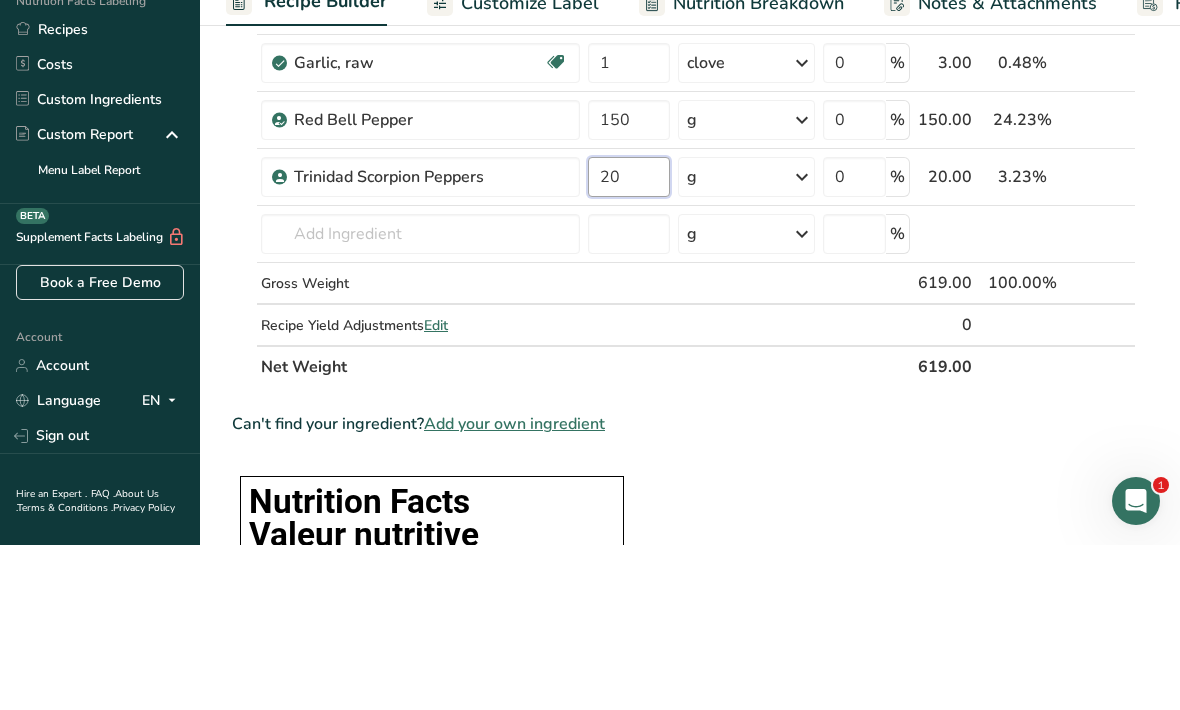 type on "20" 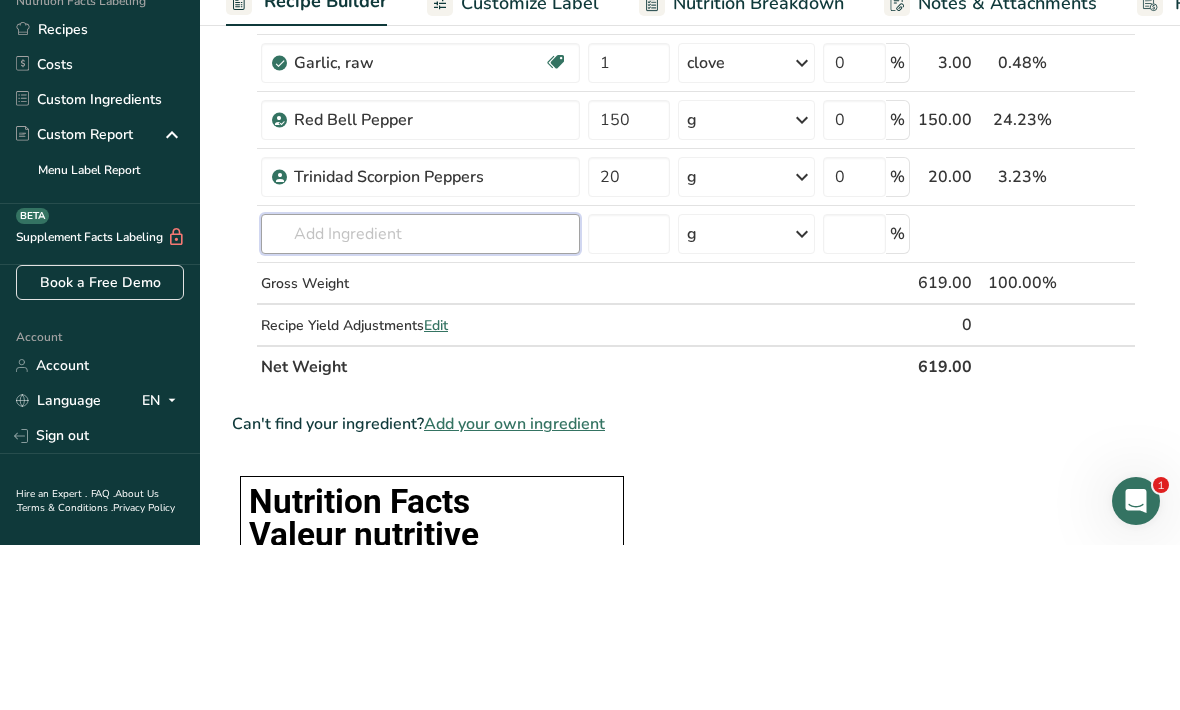 click on "Ingredient *
Amount *
Unit *
Waste *   .a-a{fill:#347362;}.b-a{fill:#fff;}          Grams
Percentage
Tomatoes, red, ripe, cooked, stewed
Source of Antioxidants
Dairy free
Gluten free
Vegan
Vegetarian
Soy free
230
g
Portions
1 cup
1 recipe yield
Weight Units
g
kg
mg
See more
Volume Units
l
Volume units require a density conversion. If you know your ingredient's density enter it below. Otherwise, click on "RIA" our AI Regulatory bot - she will be able to help you
lb/ft3
g/cm3
Confirm
mL" at bounding box center [684, 269] 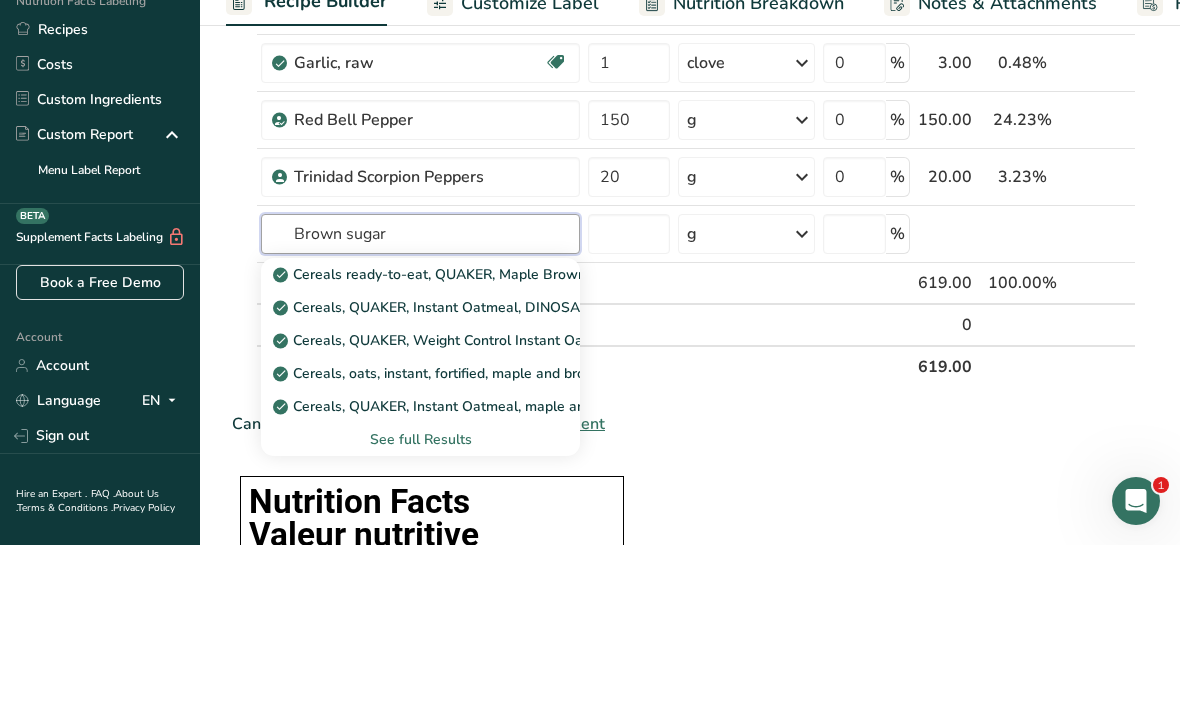 type on "Brown sugar" 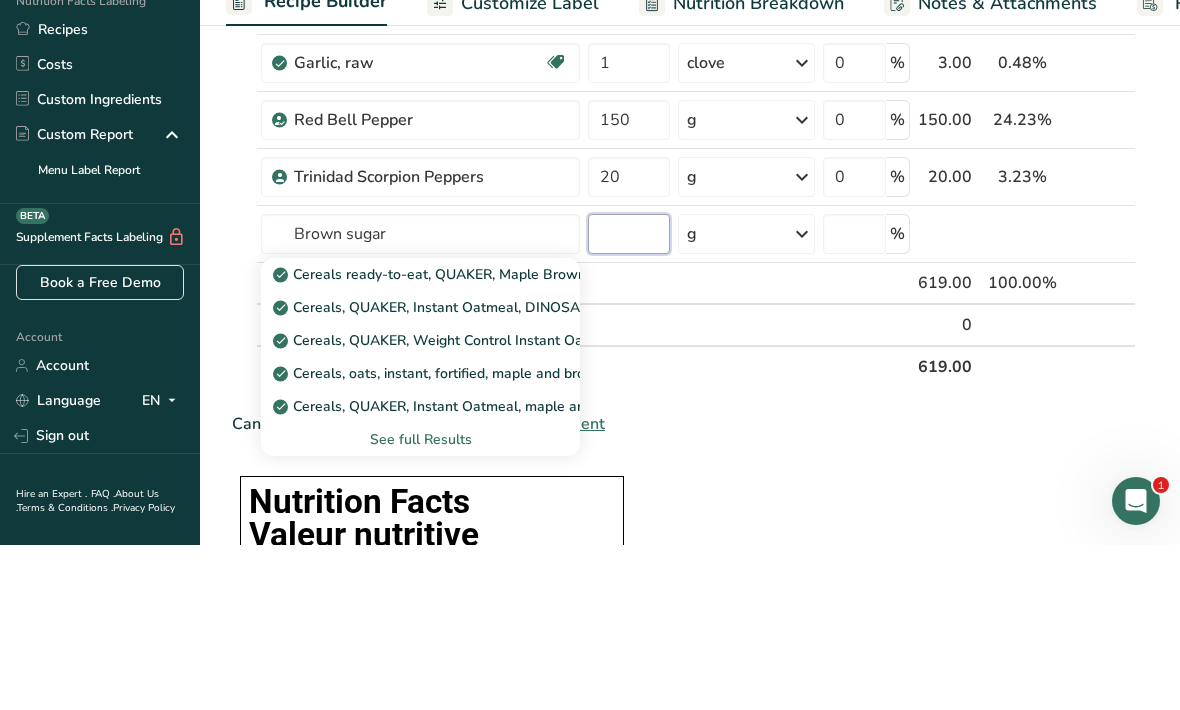 click at bounding box center (629, 399) 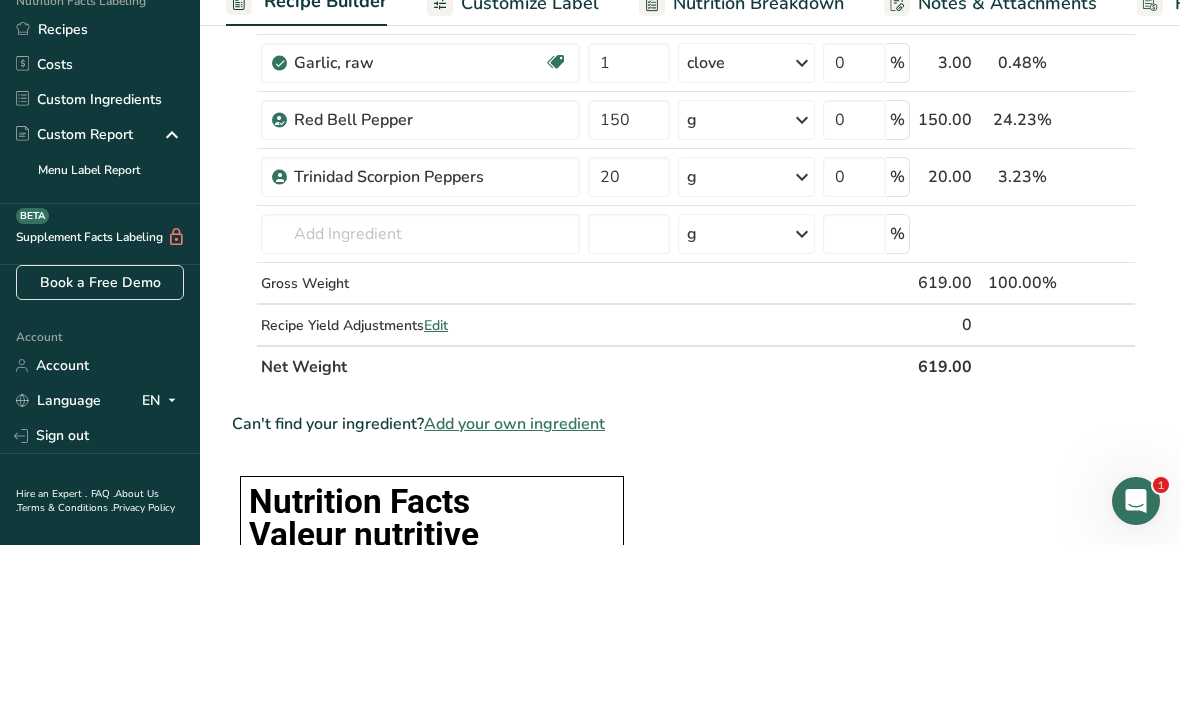 click at bounding box center [802, 399] 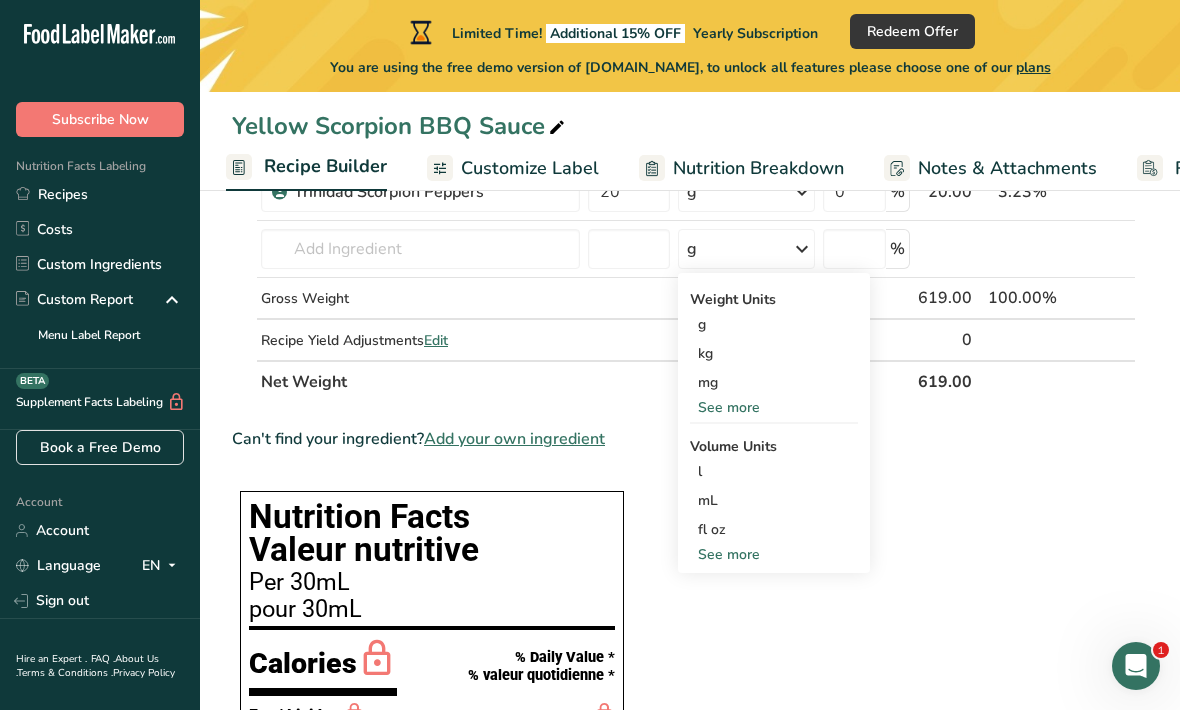 scroll, scrollTop: 475, scrollLeft: 0, axis: vertical 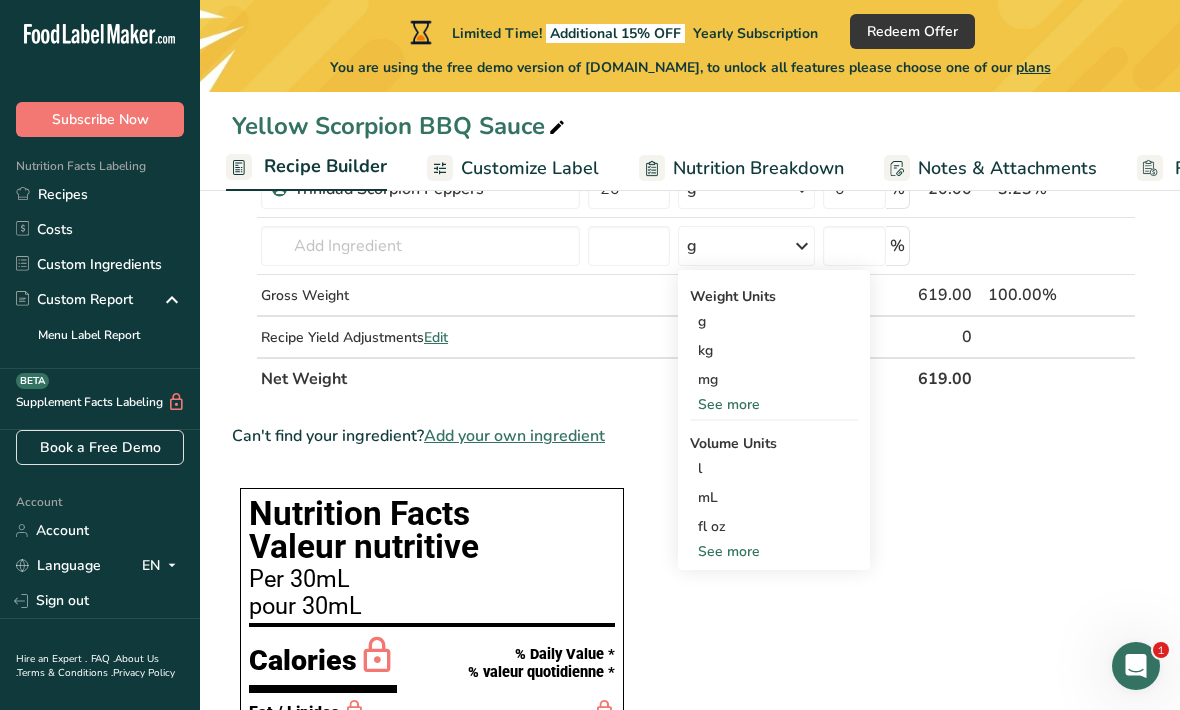 click on "See more" at bounding box center [774, 551] 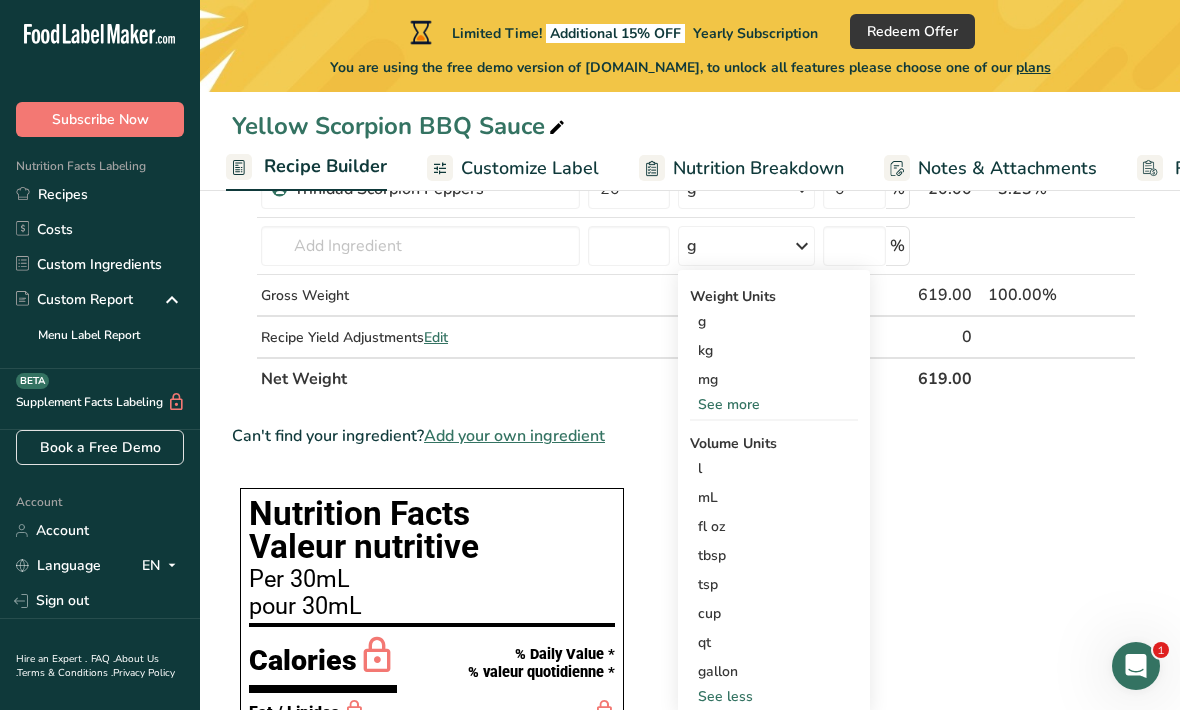 click on "cup" at bounding box center (774, 613) 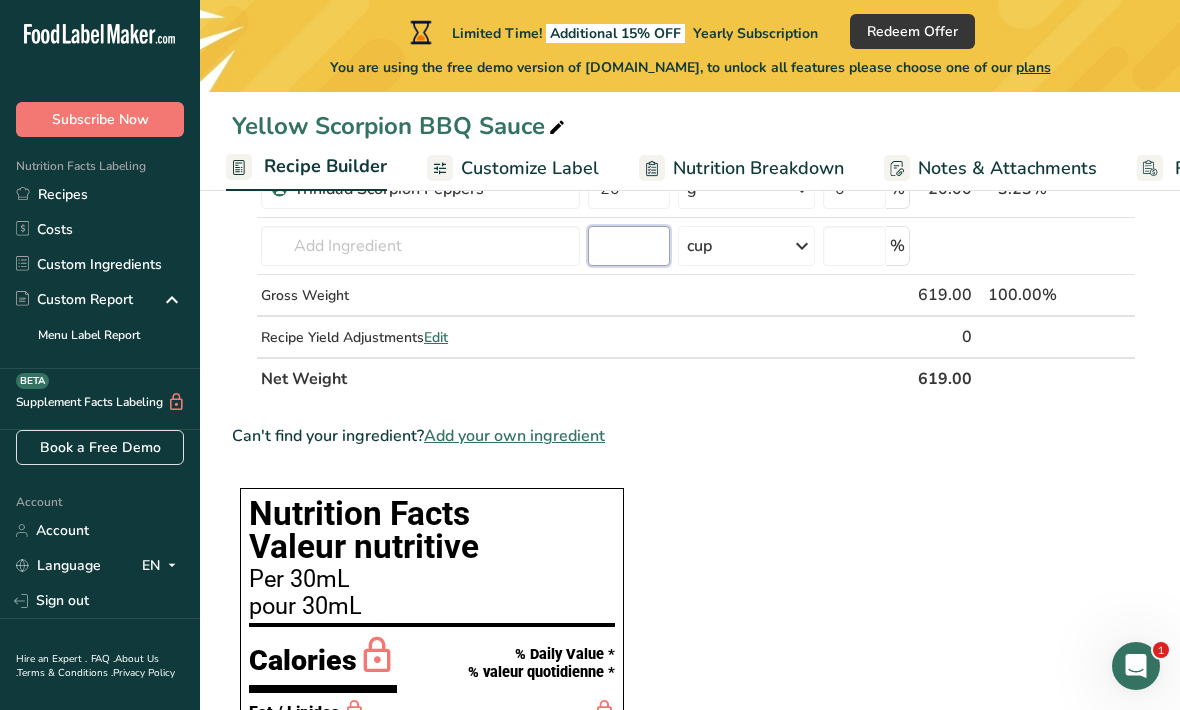 click at bounding box center [629, 246] 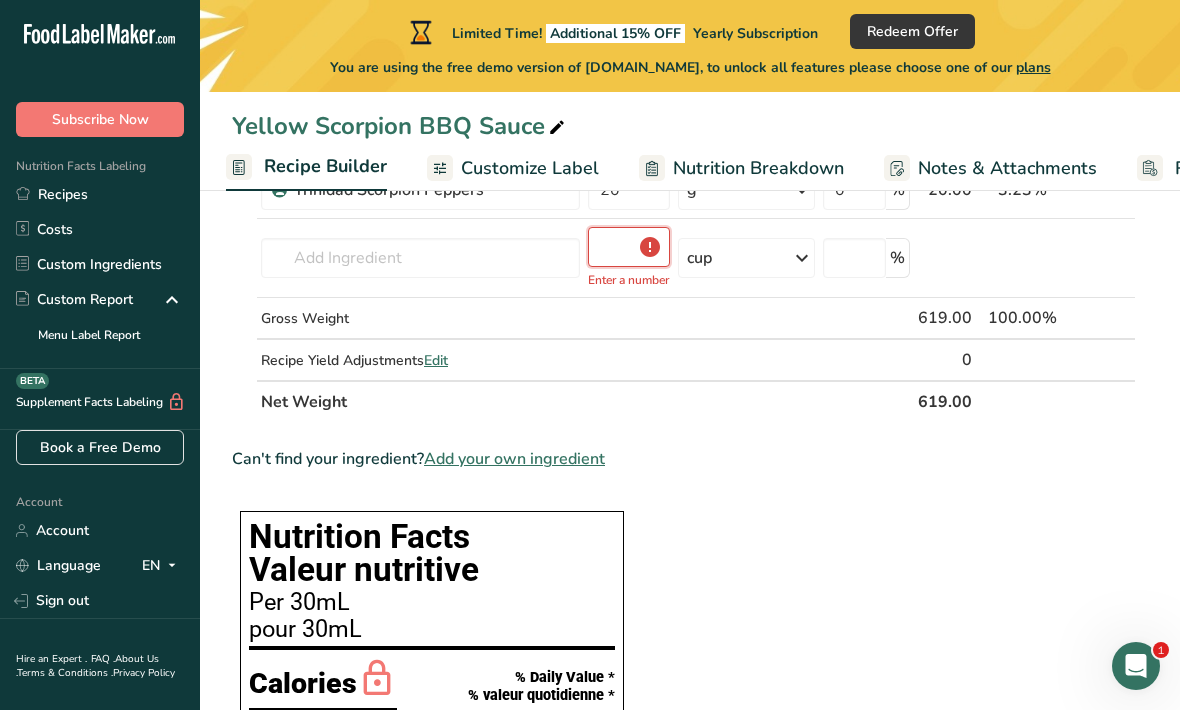type on "0.5" 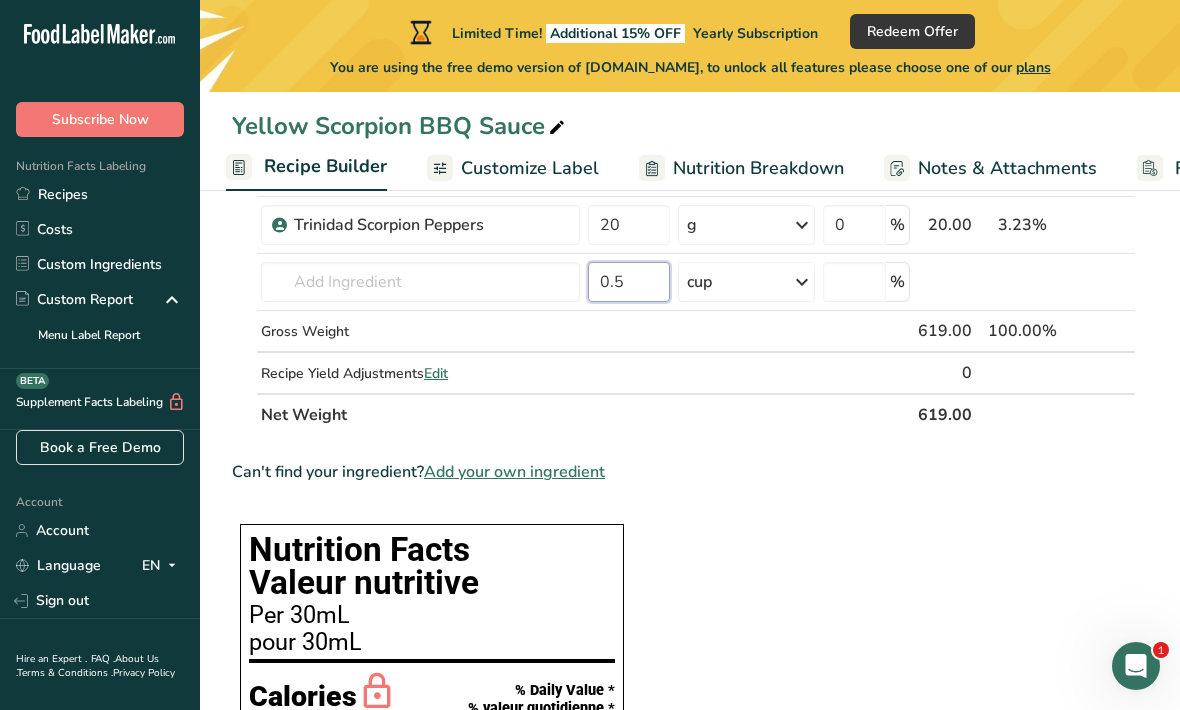 scroll, scrollTop: 432, scrollLeft: 0, axis: vertical 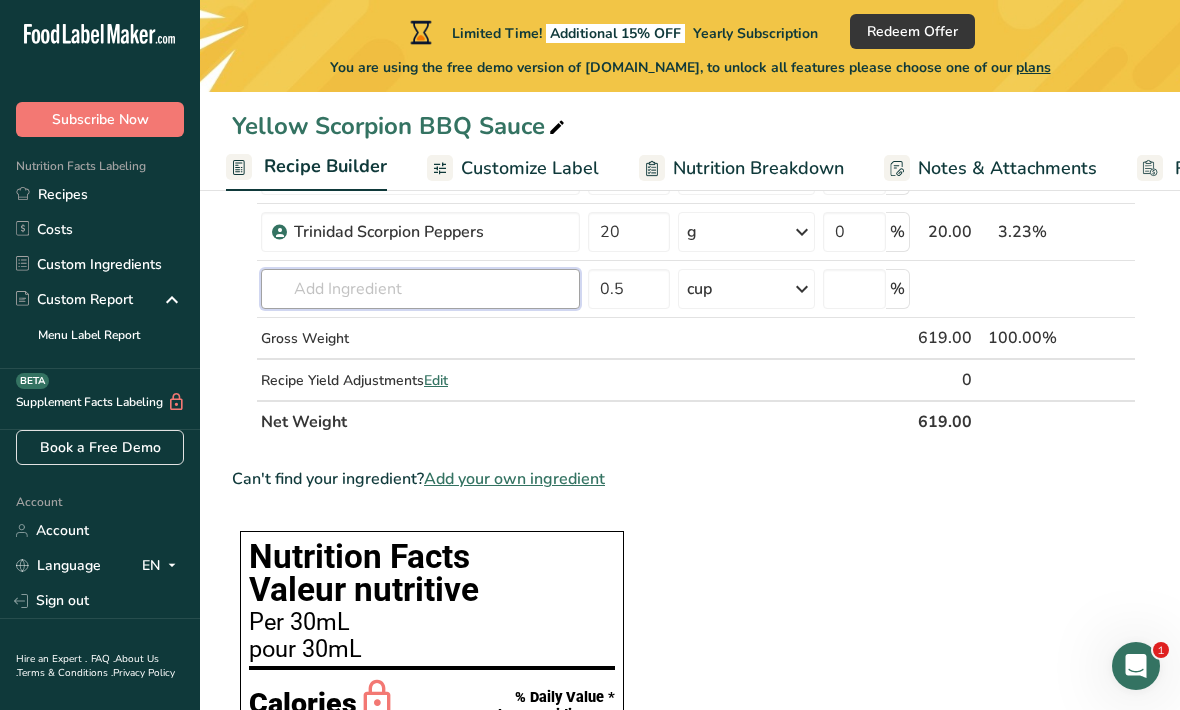 click at bounding box center [420, 289] 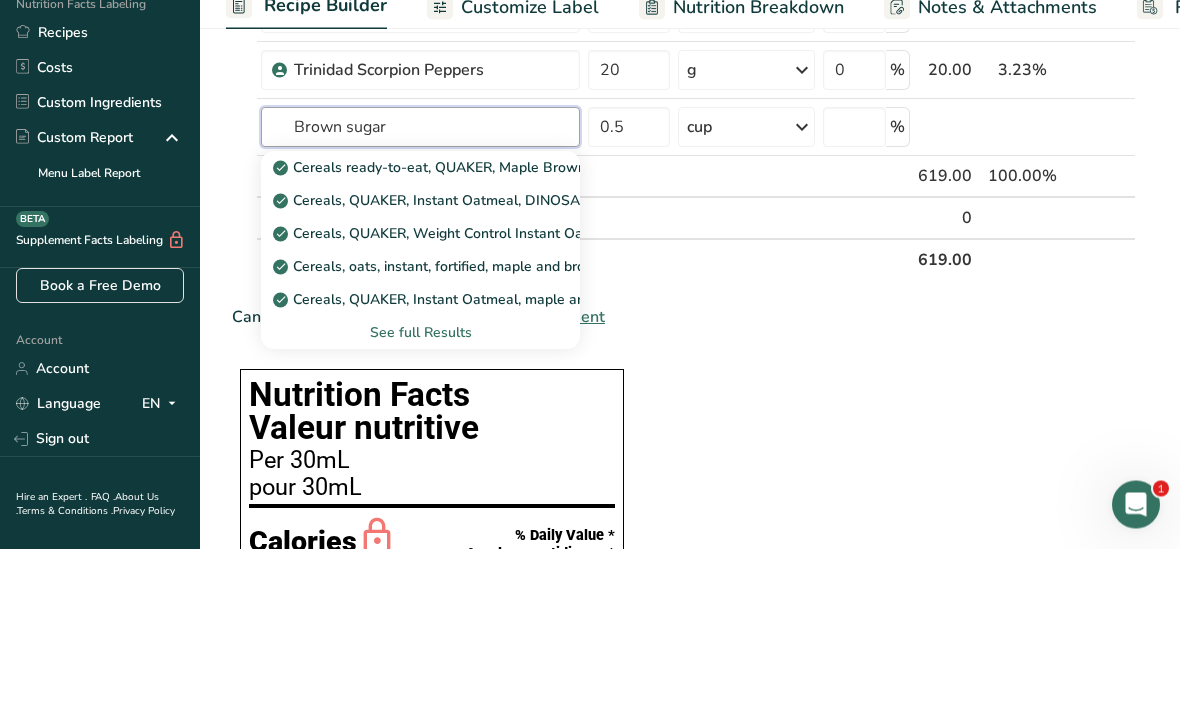 click on "Brown sugar" at bounding box center [420, 289] 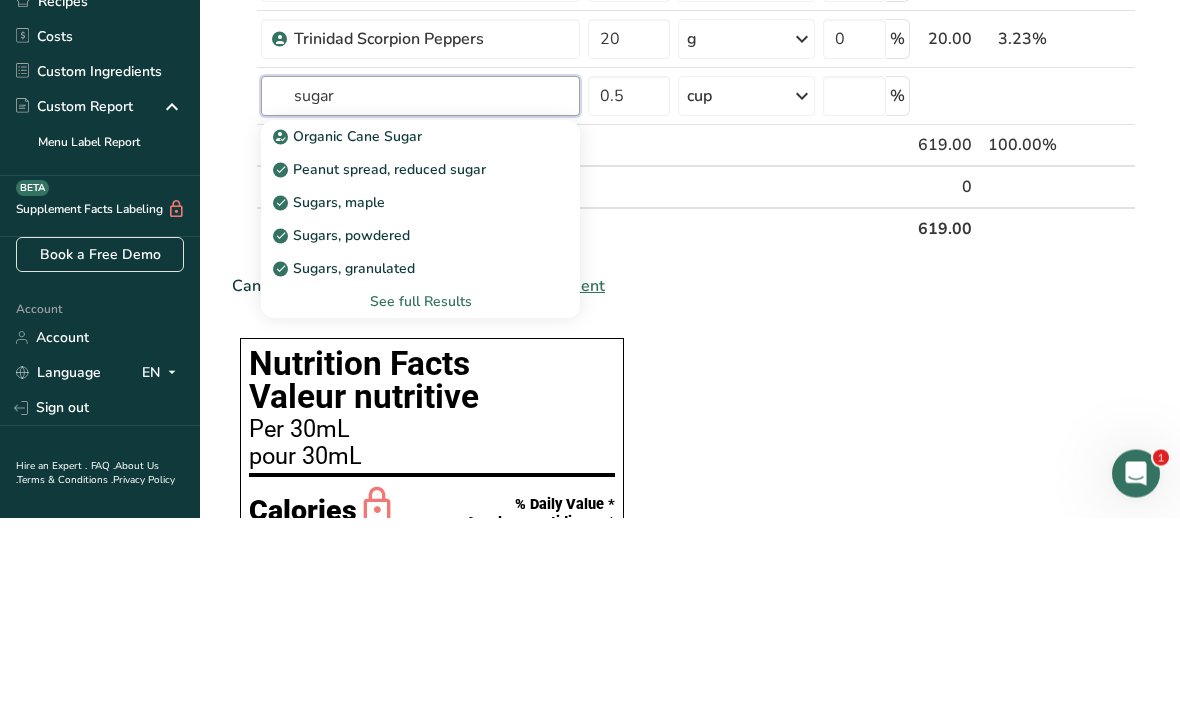 type on "sugar" 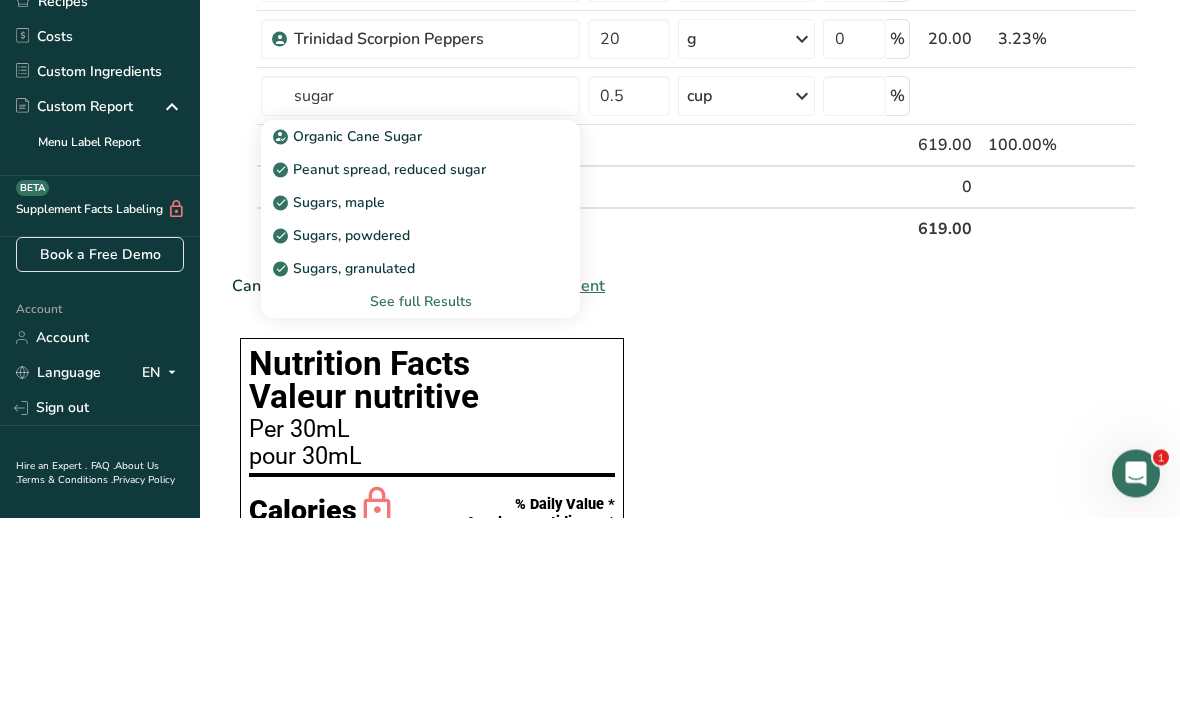 click on "See full Results" at bounding box center [420, 494] 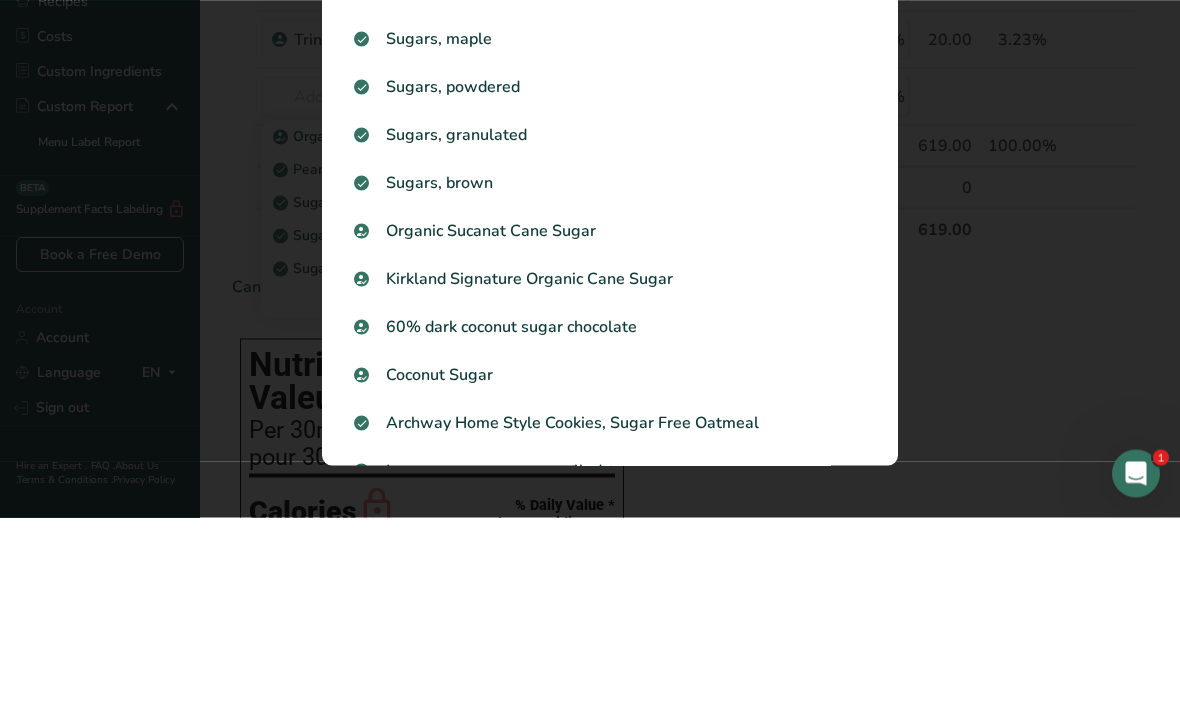 scroll, scrollTop: 625, scrollLeft: 0, axis: vertical 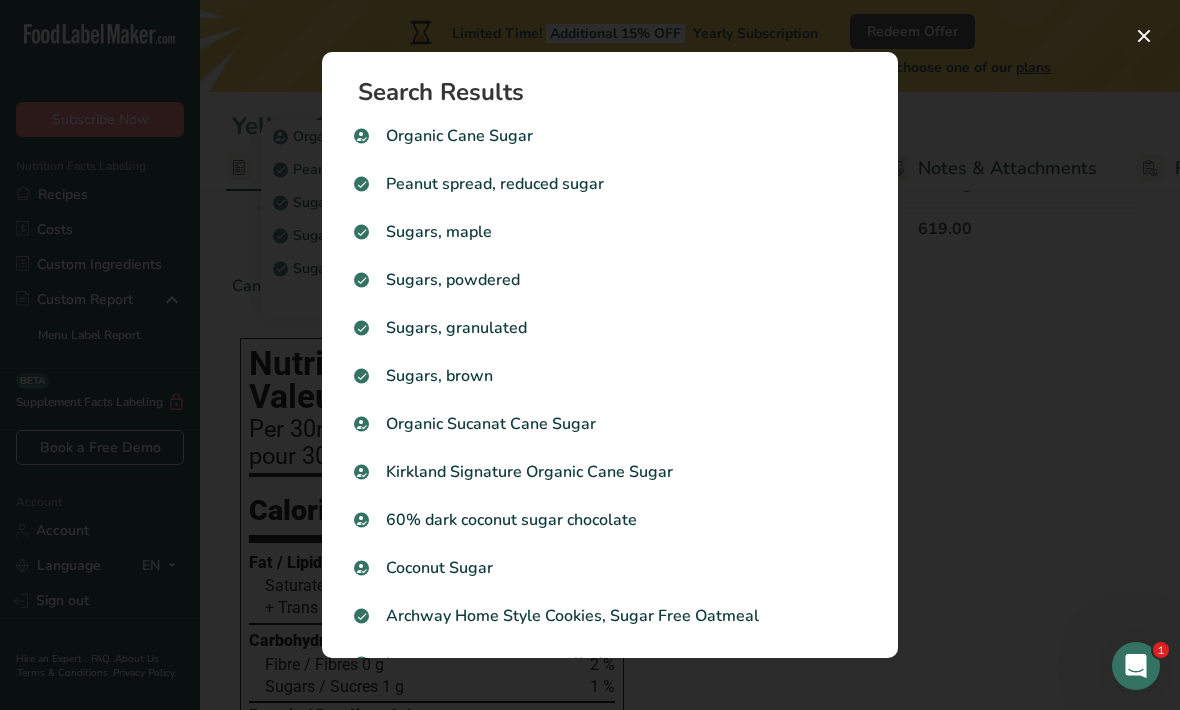 click on "Sugars, brown" at bounding box center [610, 376] 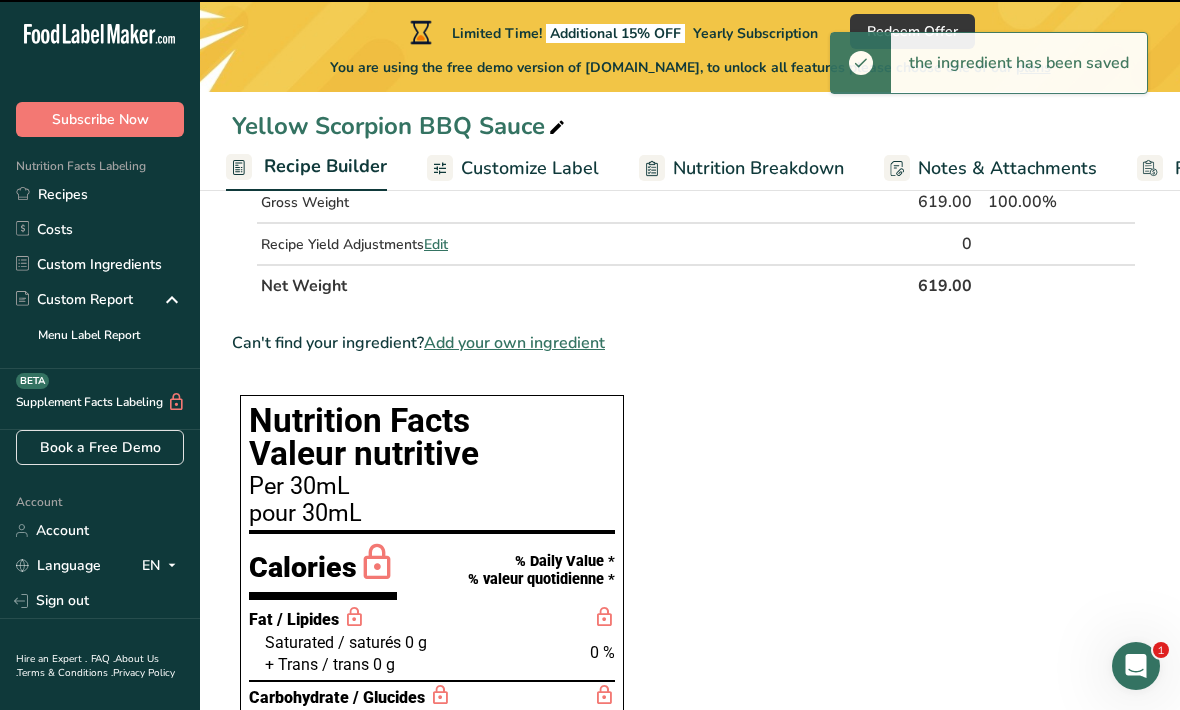 type on "0" 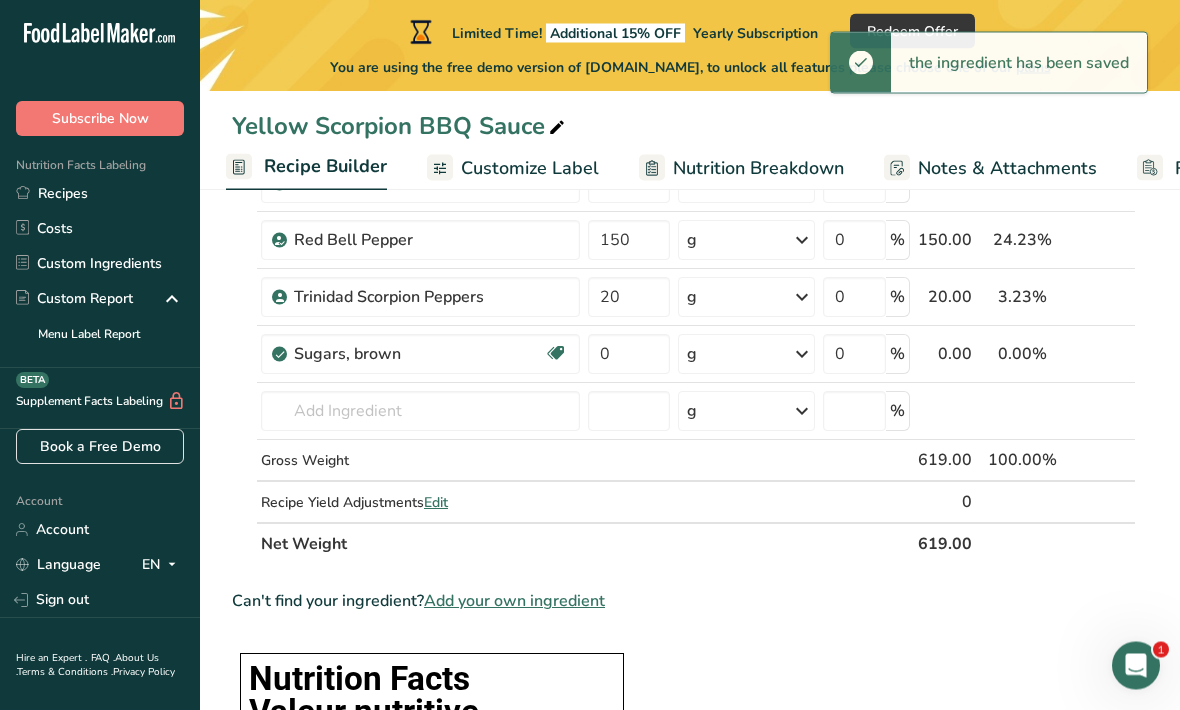 scroll, scrollTop: 367, scrollLeft: 0, axis: vertical 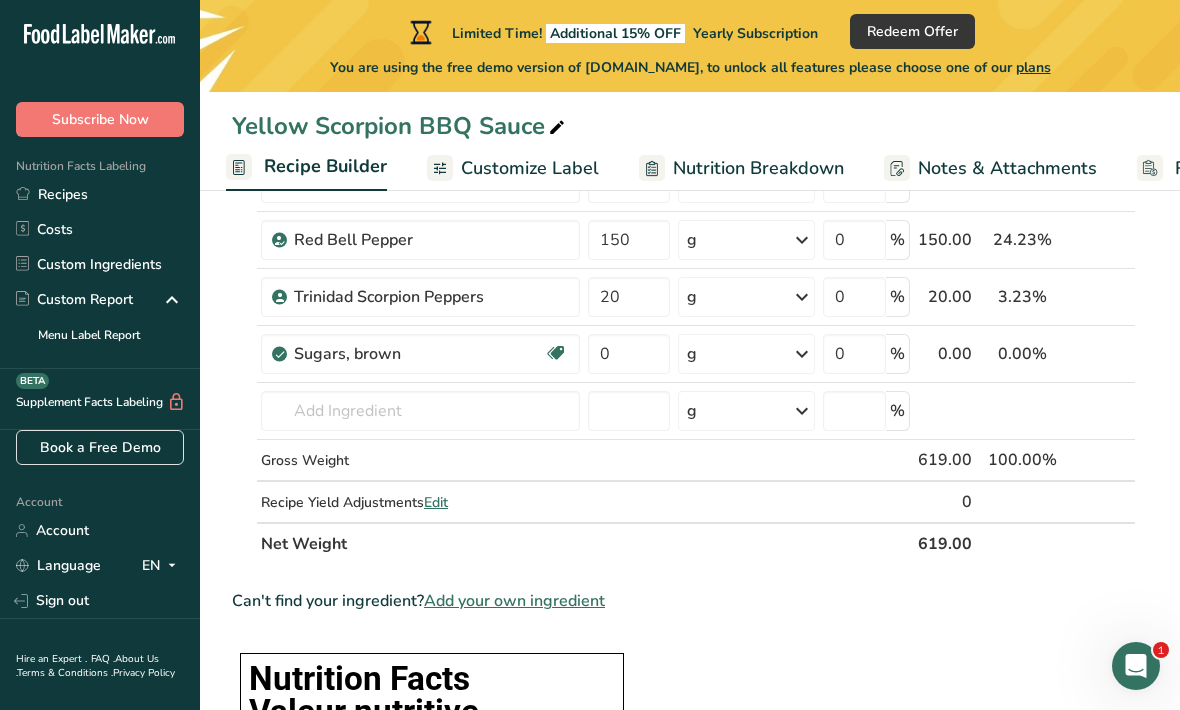click at bounding box center (802, 354) 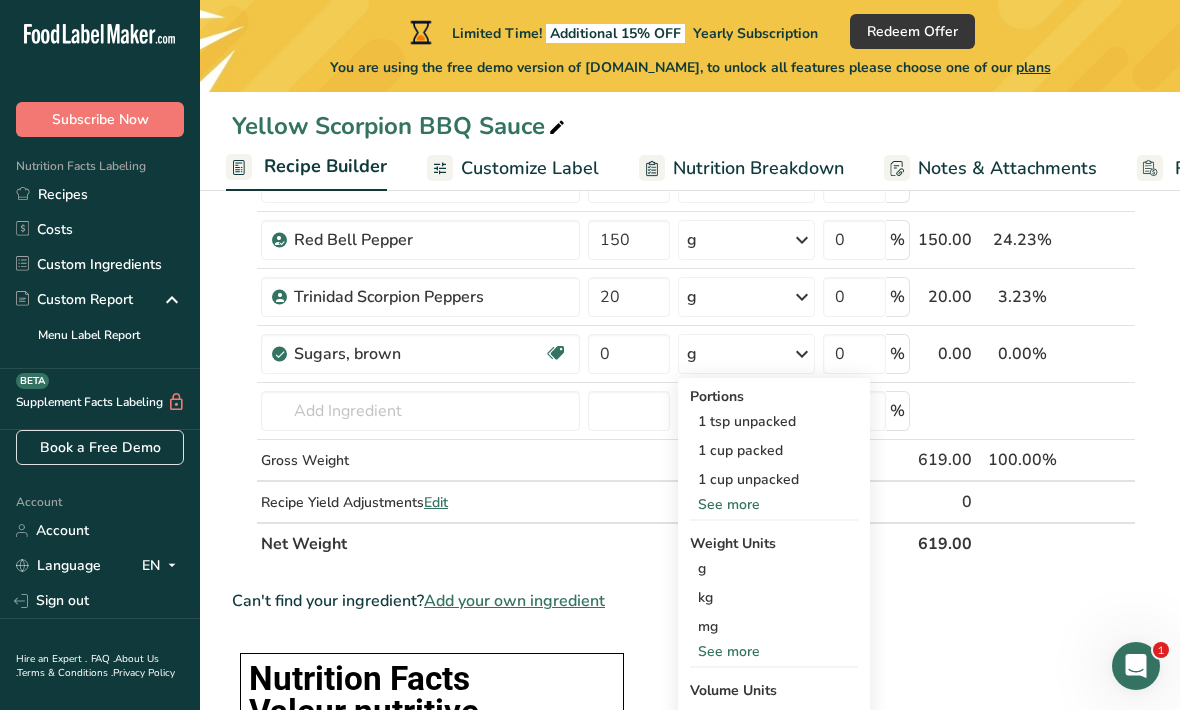 click on "1 cup packed" at bounding box center [774, 450] 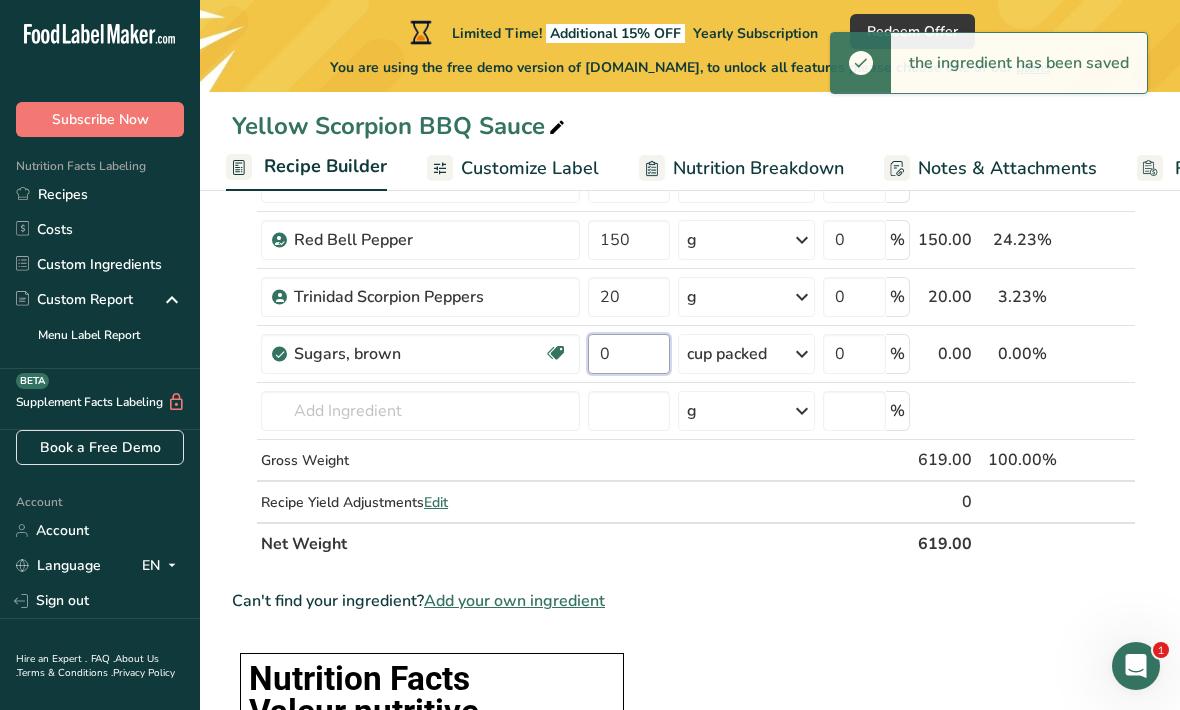 click on "0" at bounding box center (629, 354) 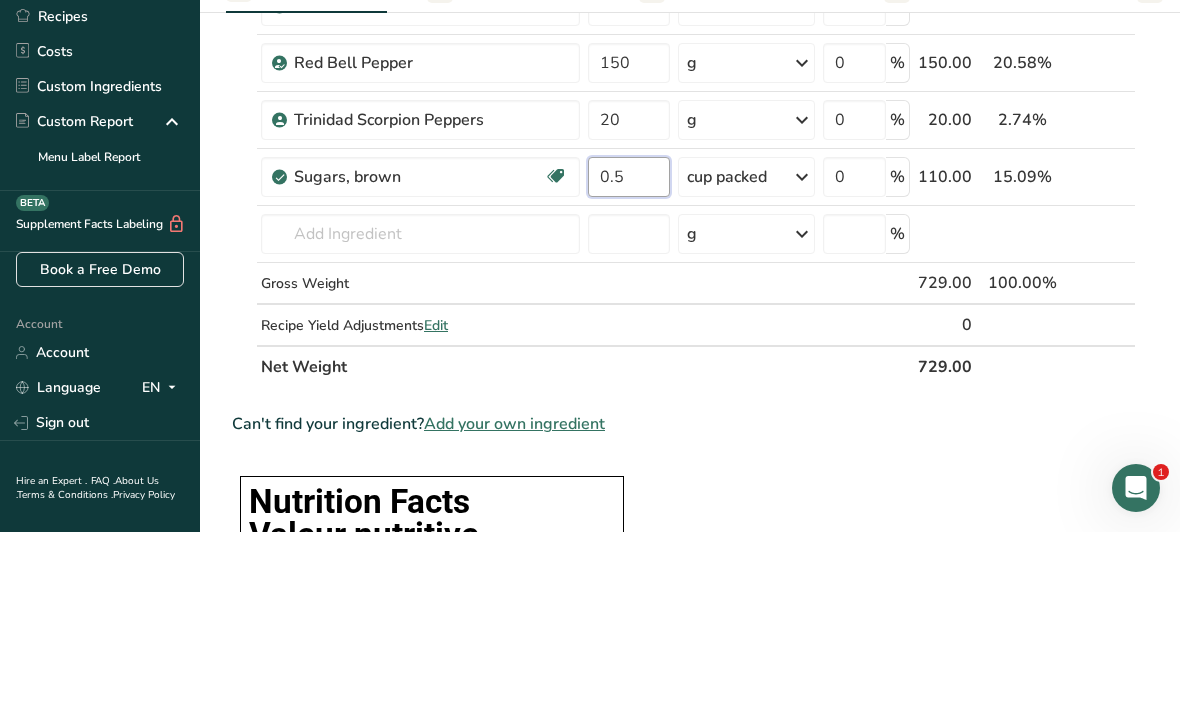 type on "0.5" 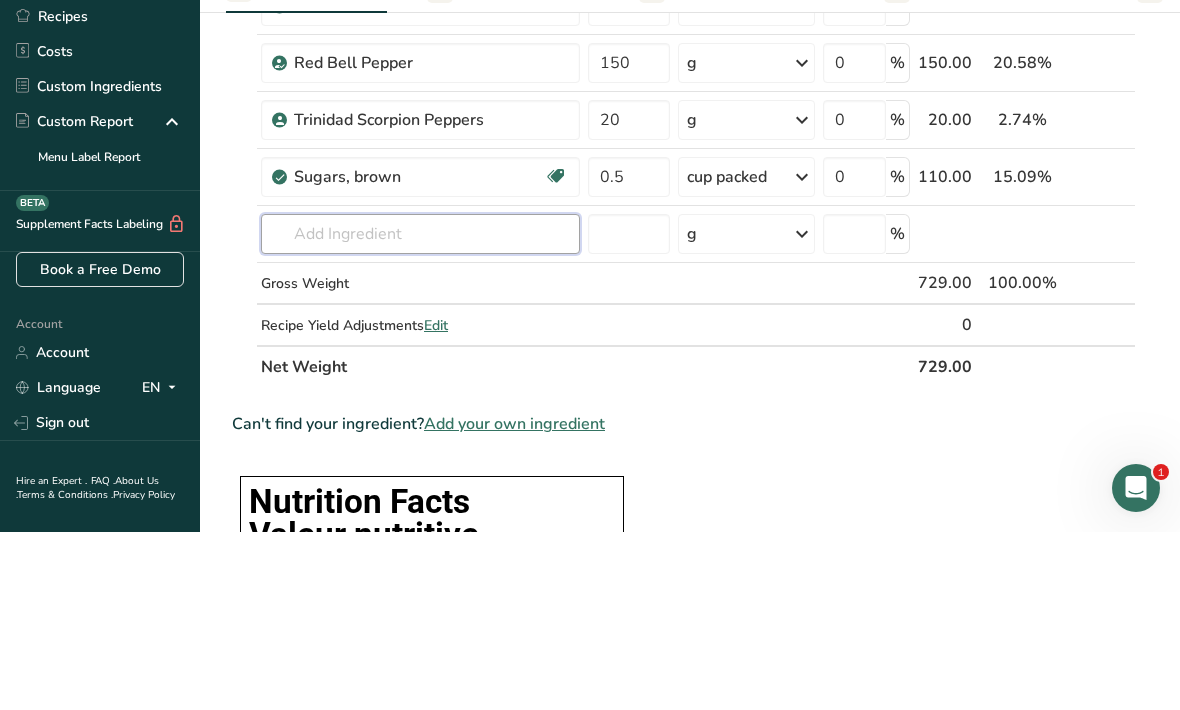 click on "Ingredient *
Amount *
Unit *
Waste *   .a-a{fill:#347362;}.b-a{fill:#fff;}          Grams
Percentage
Tomatoes, red, ripe, cooked, stewed
Source of Antioxidants
Dairy free
Gluten free
Vegan
Vegetarian
Soy free
230
g
Portions
1 cup
1 recipe yield
Weight Units
g
kg
mg
See more
Volume Units
l
Volume units require a density conversion. If you know your ingredient's density enter it below. Otherwise, click on "RIA" our AI Regulatory bot - she will be able to help you
lb/ft3
g/cm3
Confirm
mL" at bounding box center (684, 254) 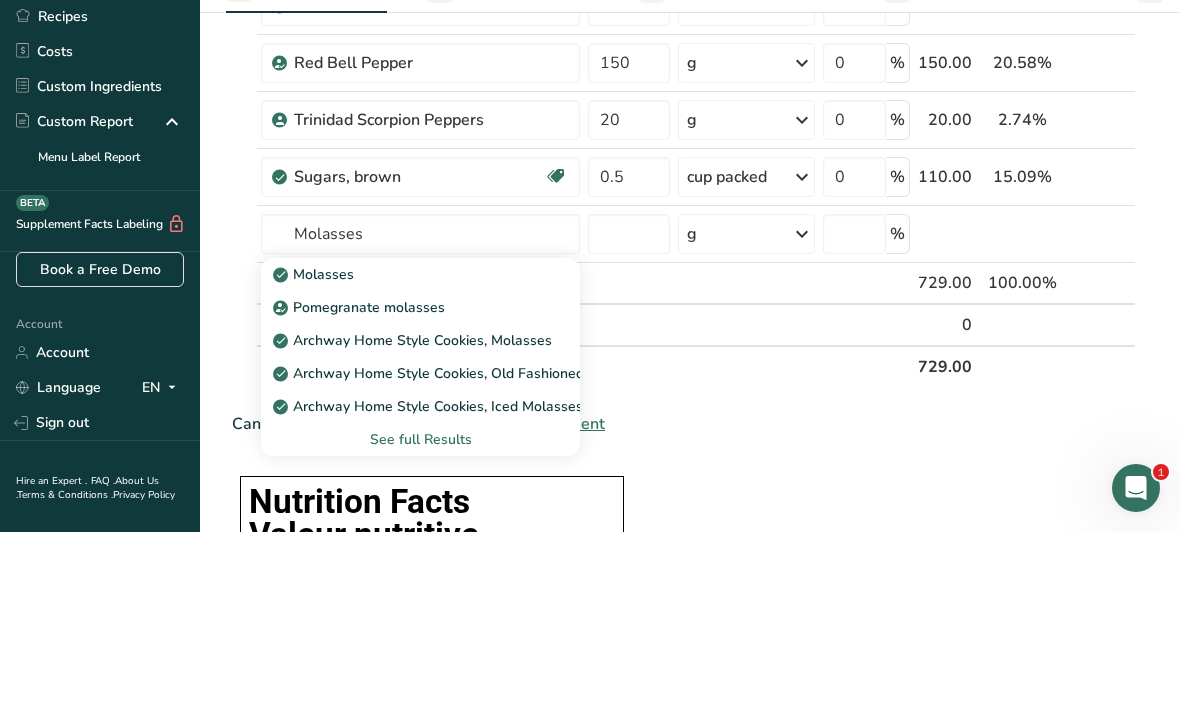 click on "Molasses" at bounding box center [315, 452] 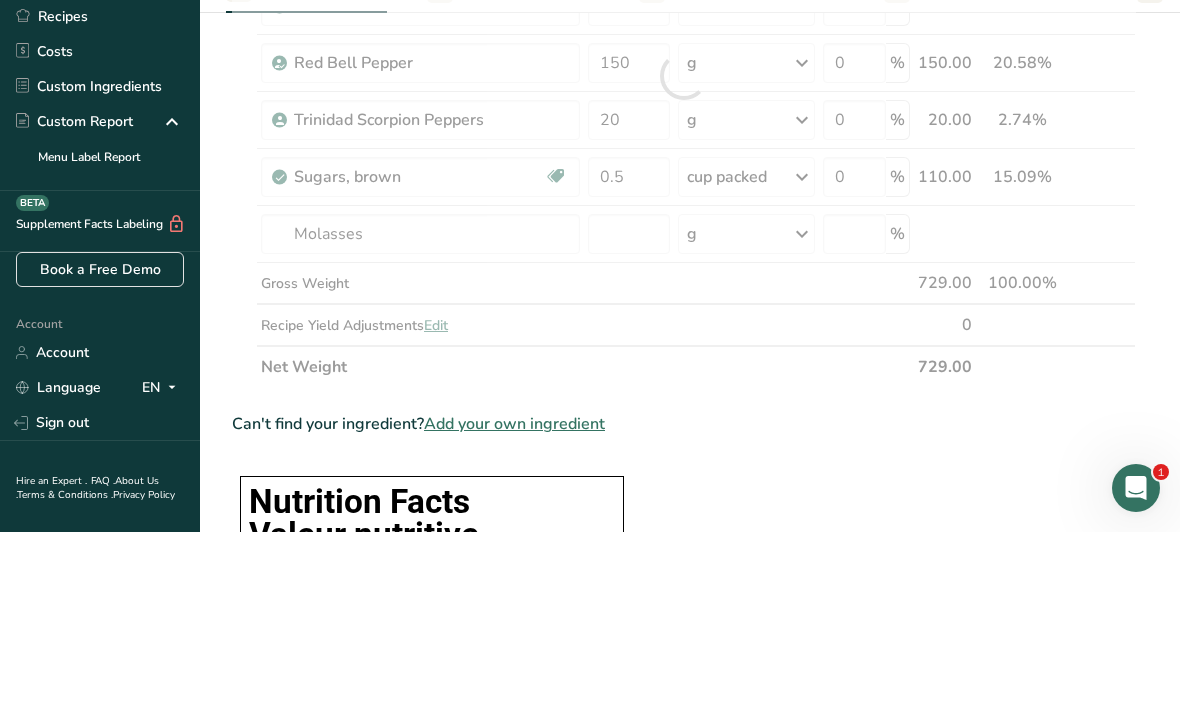scroll, scrollTop: 545, scrollLeft: 0, axis: vertical 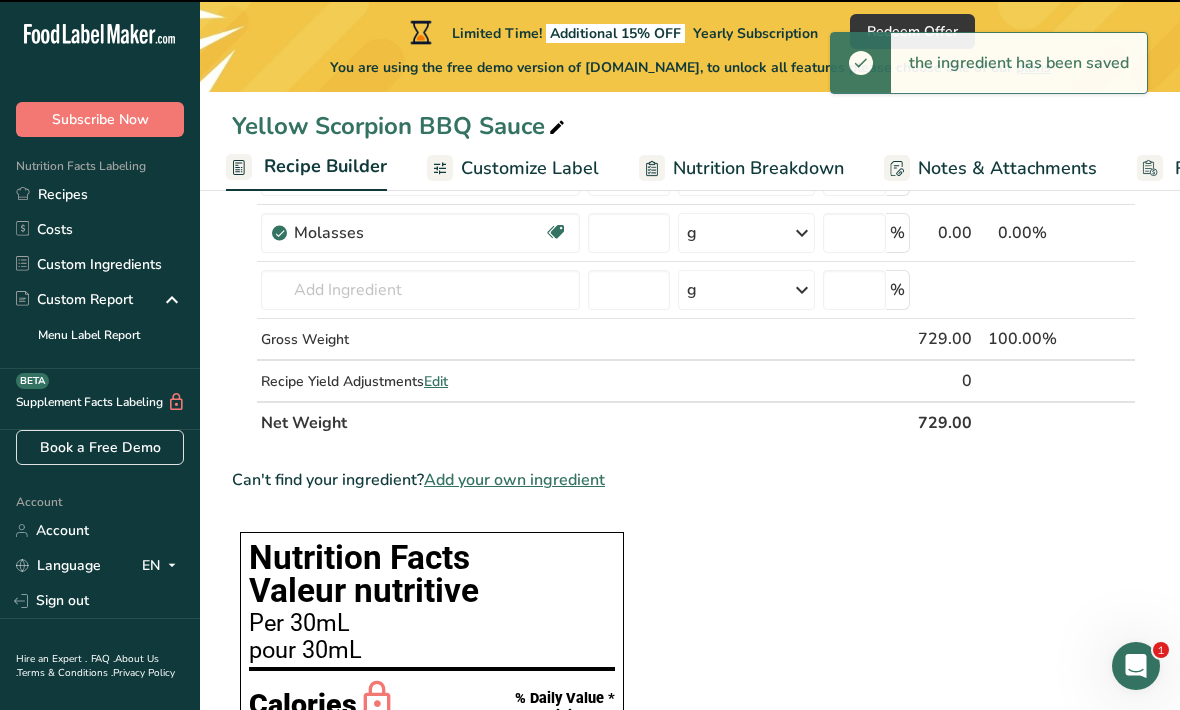 type on "0" 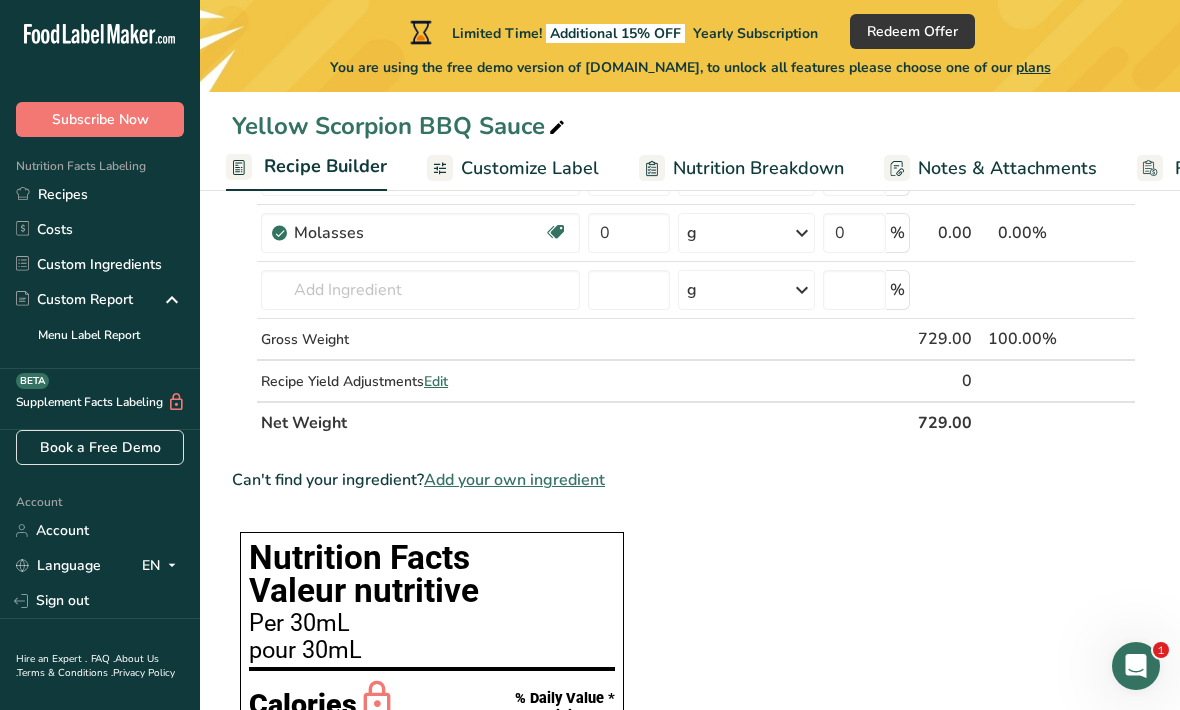 click at bounding box center (802, 233) 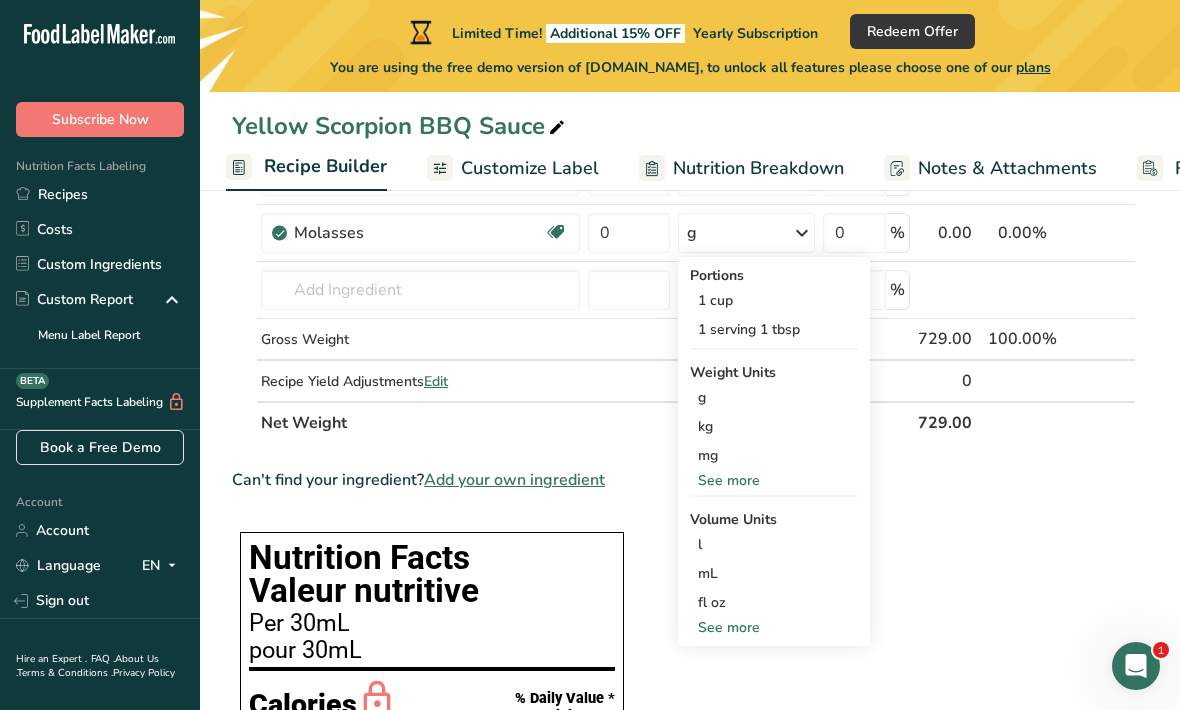 click on "1 cup" at bounding box center (774, 300) 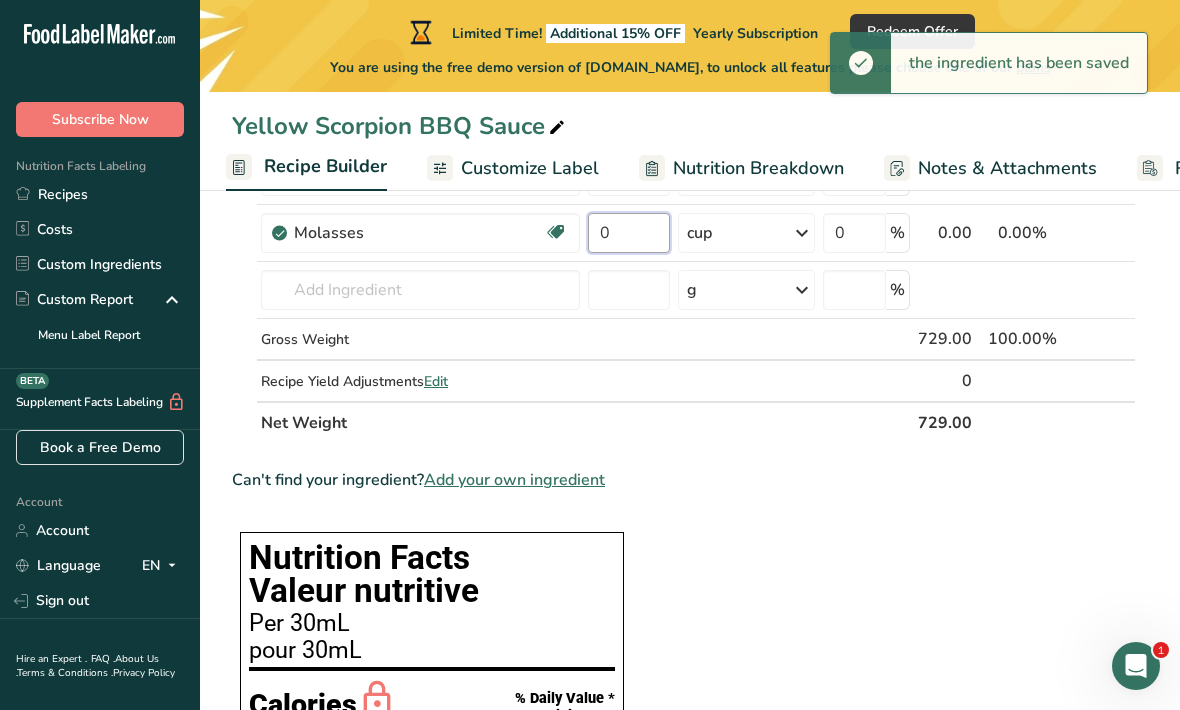 click on "0" at bounding box center [629, 233] 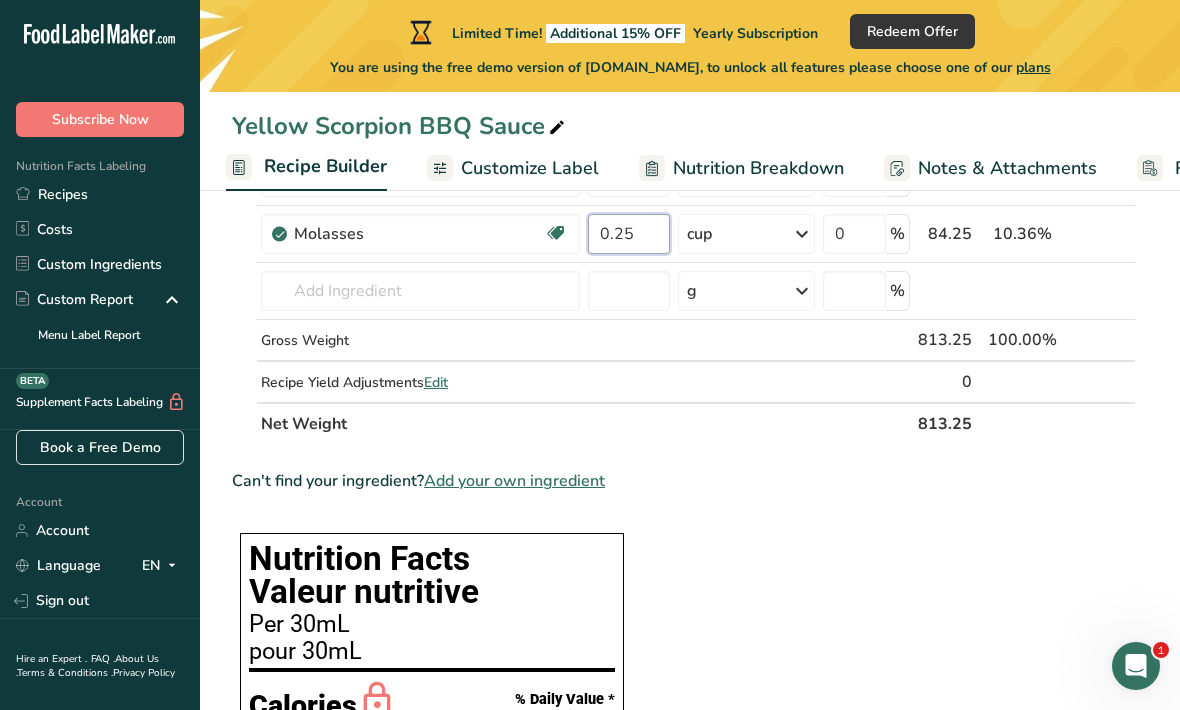 type on "0.25" 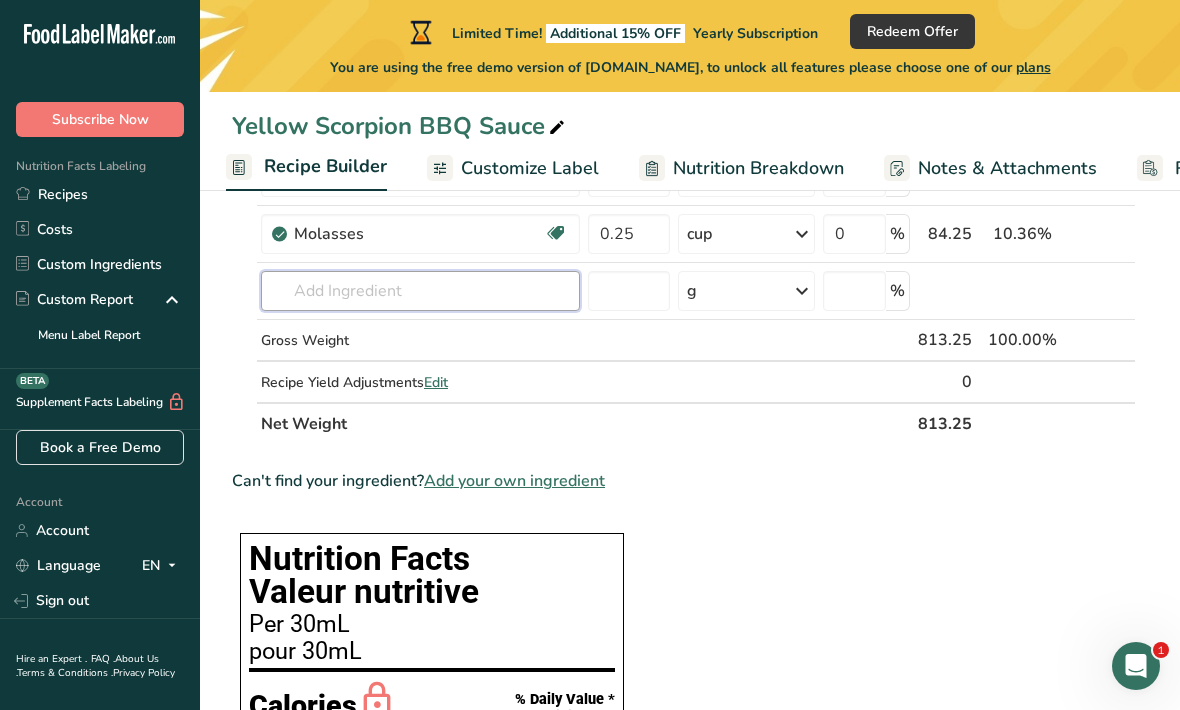 click on "Ingredient *
Amount *
Unit *
Waste *   .a-a{fill:#347362;}.b-a{fill:#fff;}          Grams
Percentage
Tomatoes, red, ripe, cooked, stewed
Source of Antioxidants
Dairy free
Gluten free
Vegan
Vegetarian
Soy free
230
g
Portions
1 cup
1 recipe yield
Weight Units
g
kg
mg
See more
Volume Units
l
Volume units require a density conversion. If you know your ingredient's density enter it below. Otherwise, click on "RIA" our AI Regulatory bot - she will be able to help you
lb/ft3
g/cm3
Confirm
mL" at bounding box center (684, 104) 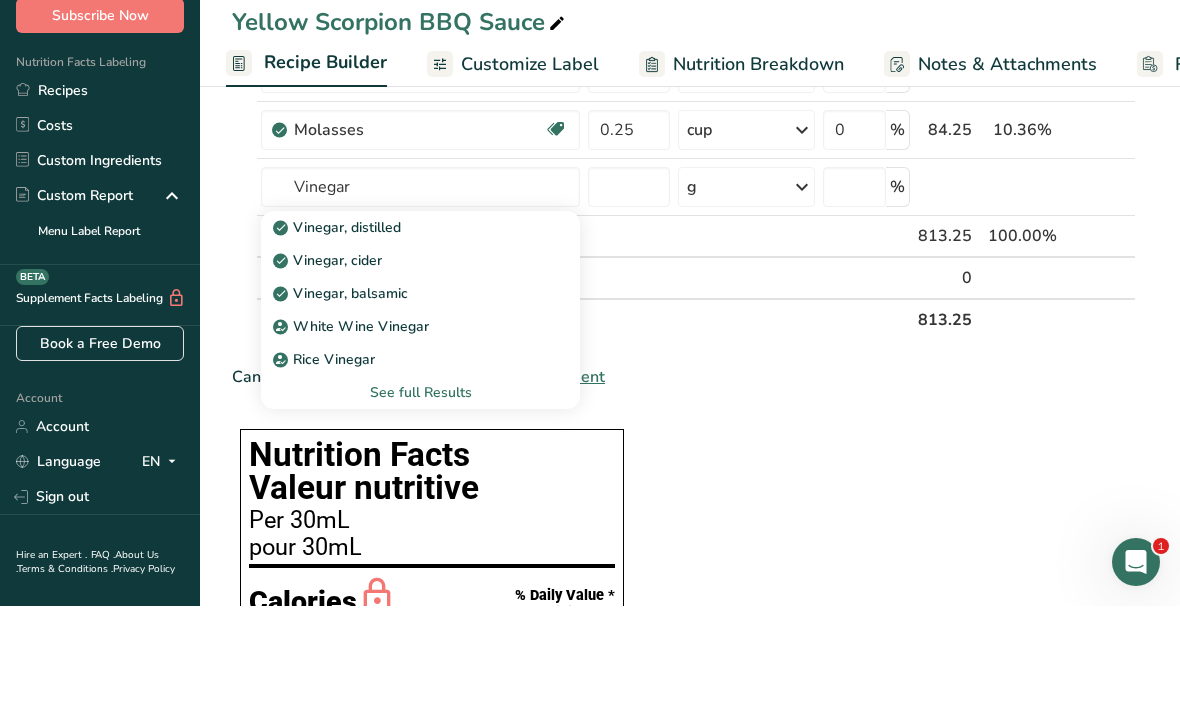 click on "Vinegar, cider" at bounding box center [404, 364] 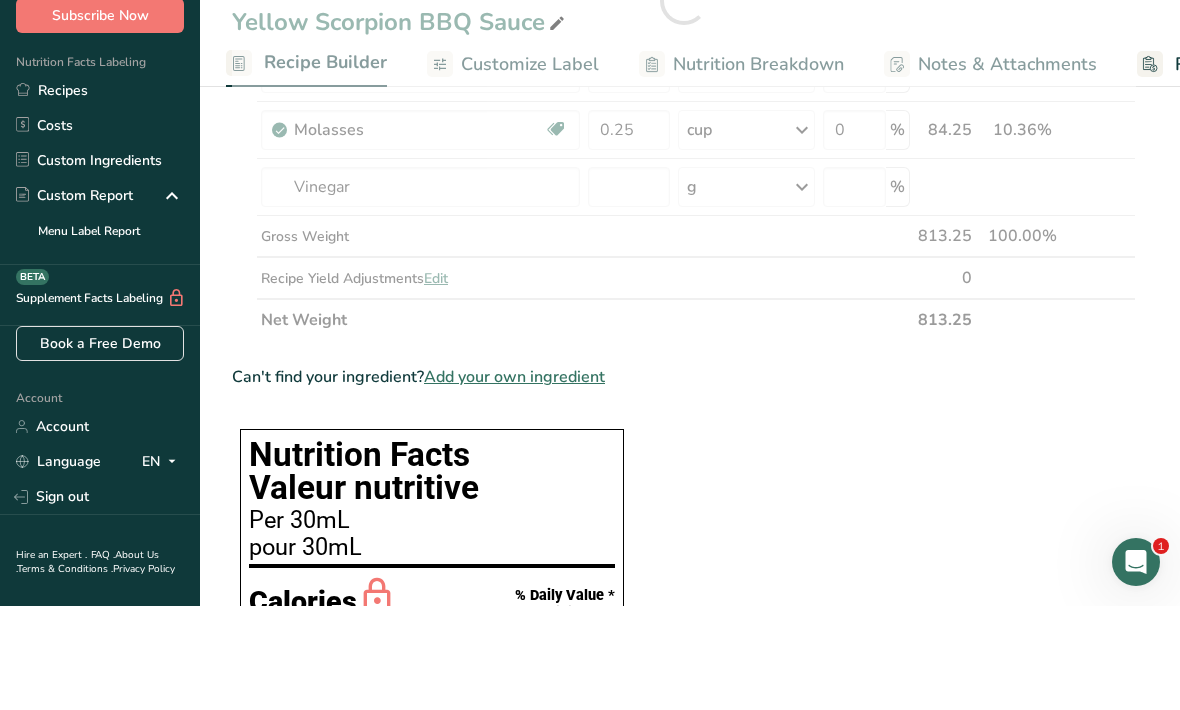 type on "Vinegar, cider" 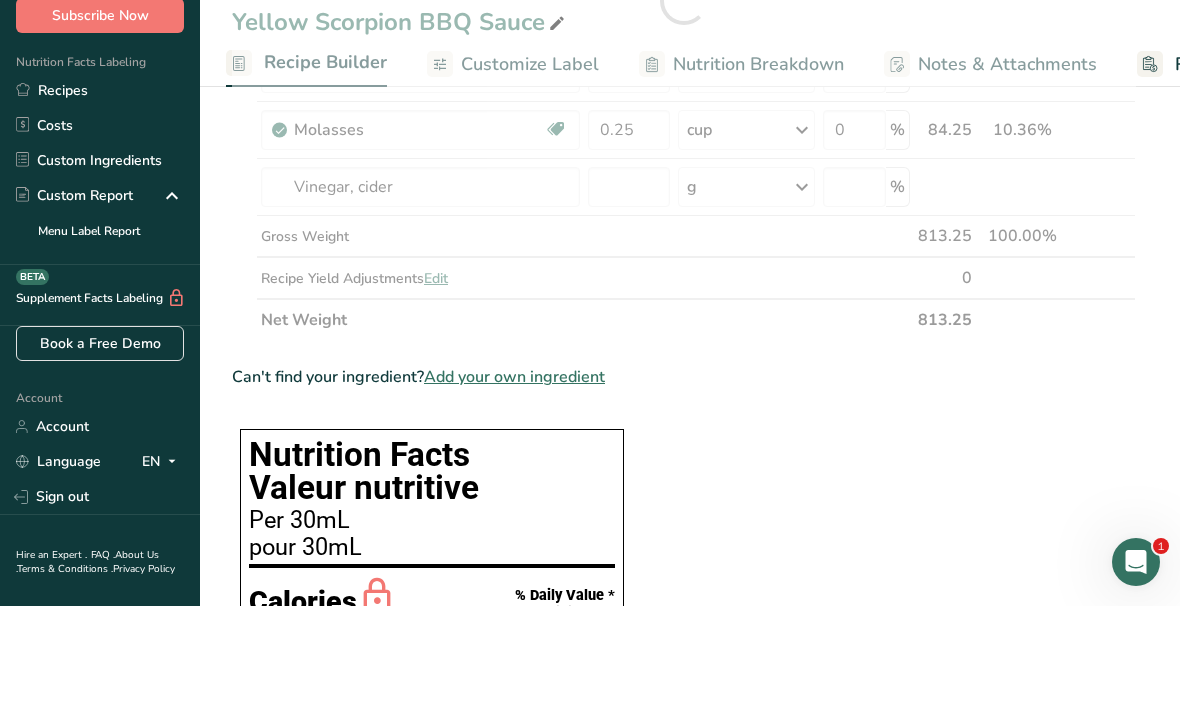 scroll, scrollTop: 649, scrollLeft: 0, axis: vertical 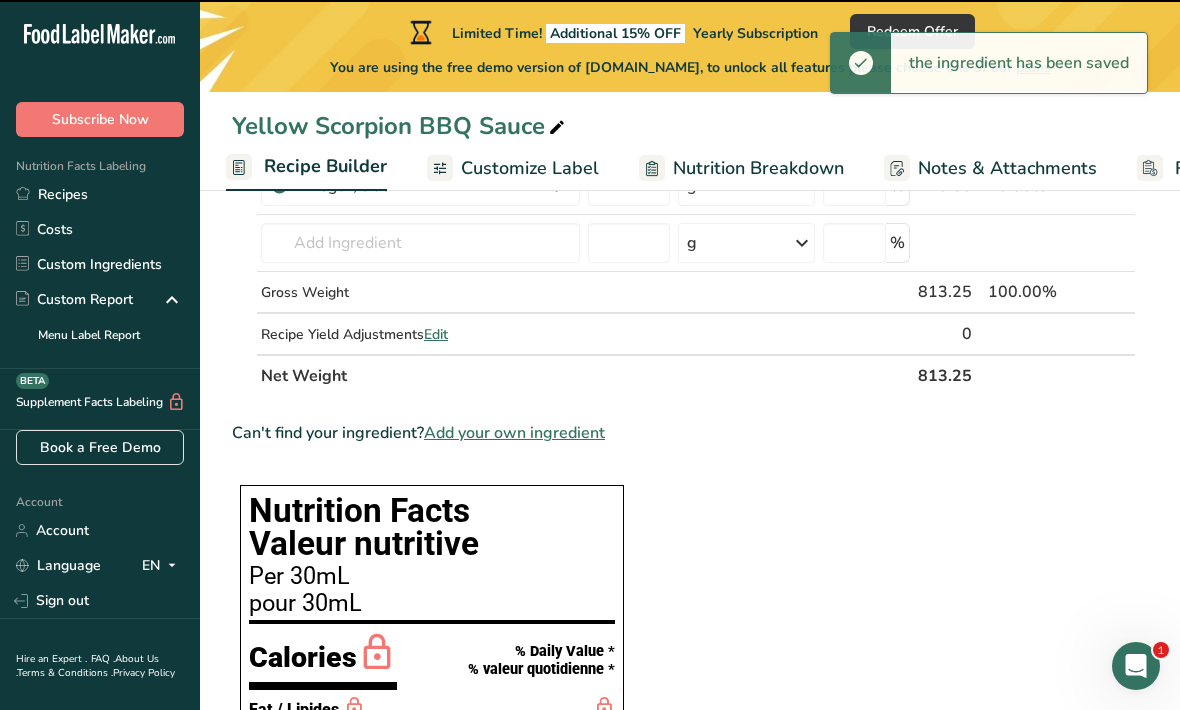 type on "0" 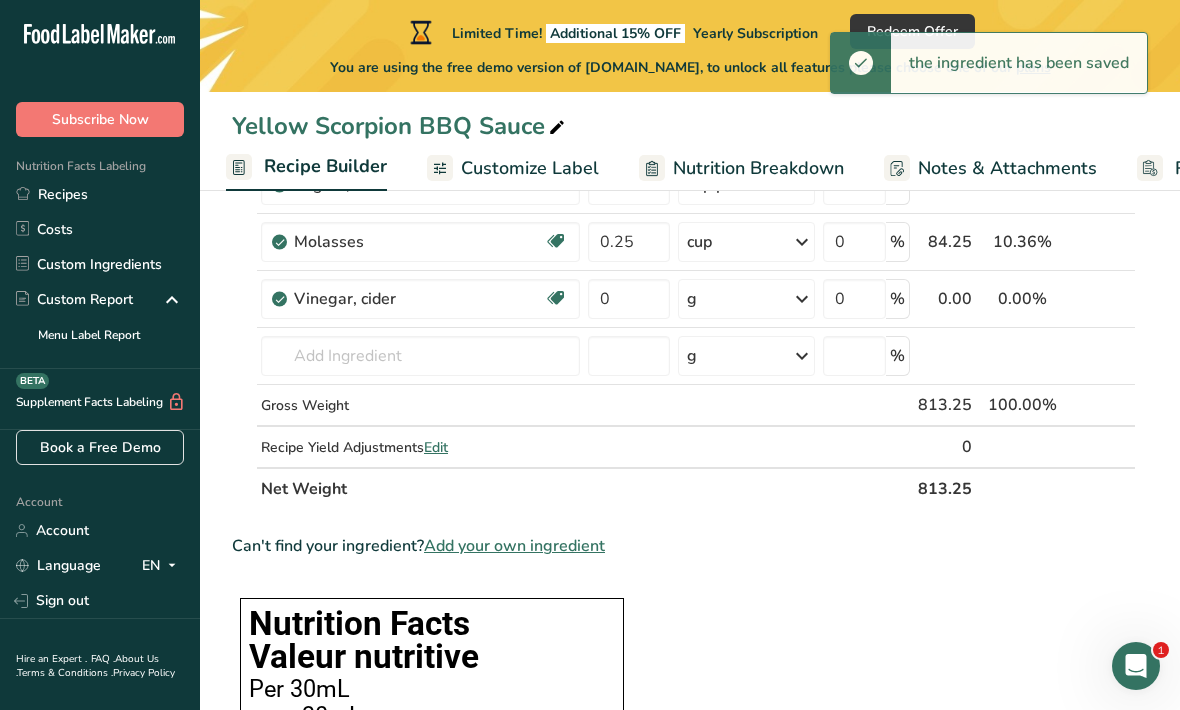 scroll, scrollTop: 534, scrollLeft: 0, axis: vertical 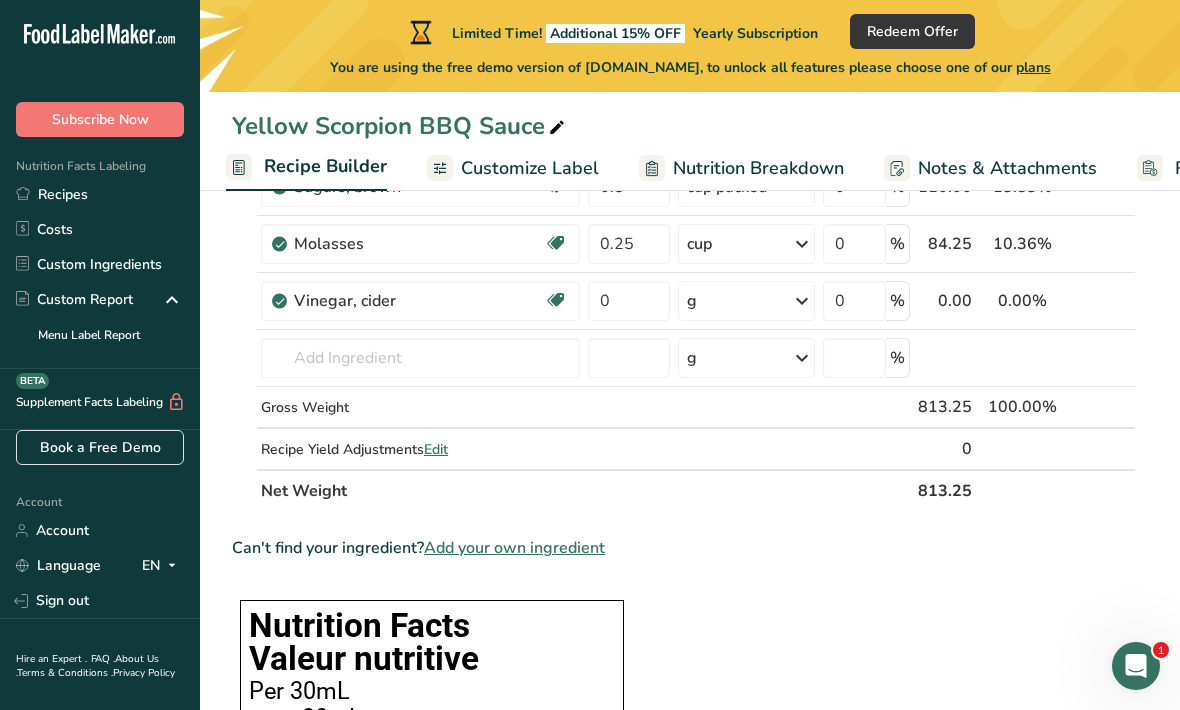 click at bounding box center [802, 301] 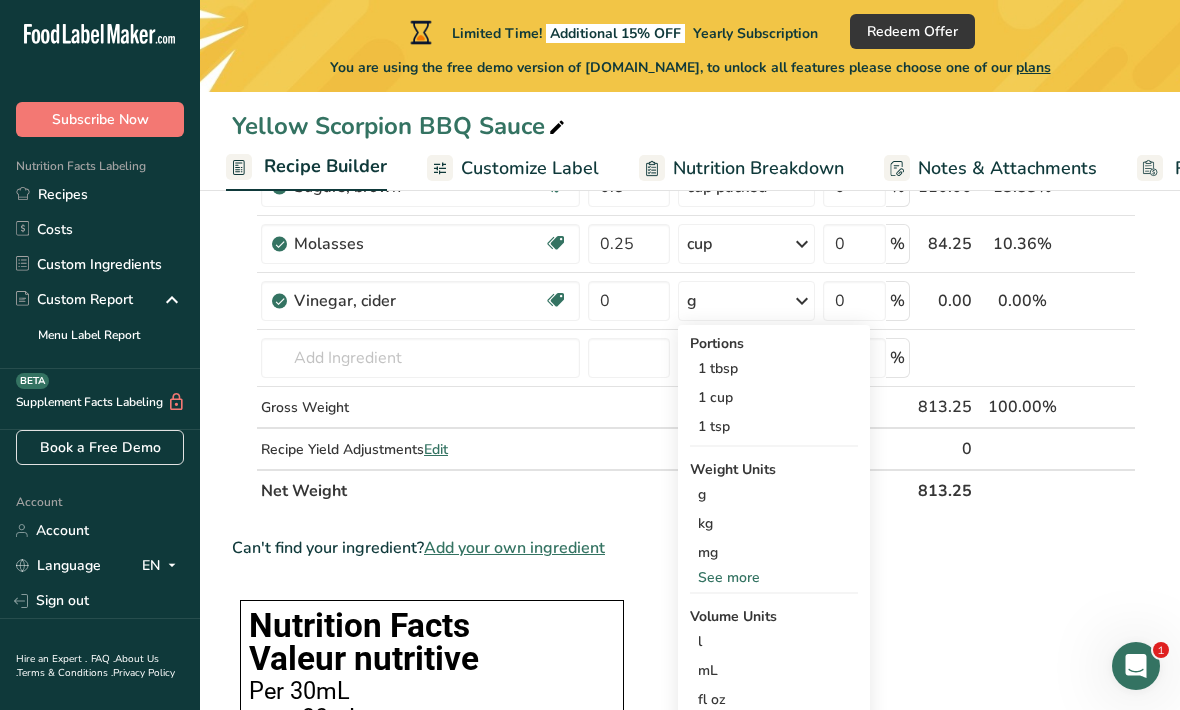 click on "1 cup" at bounding box center [774, 397] 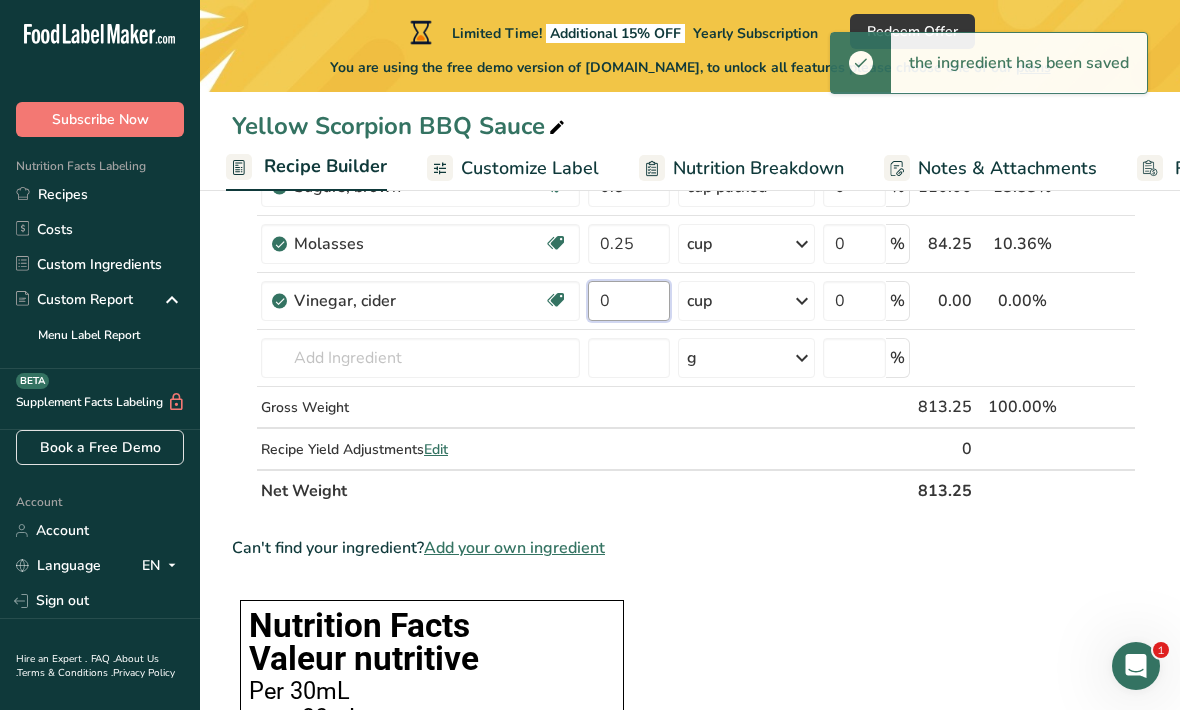 click on "0" at bounding box center [629, 301] 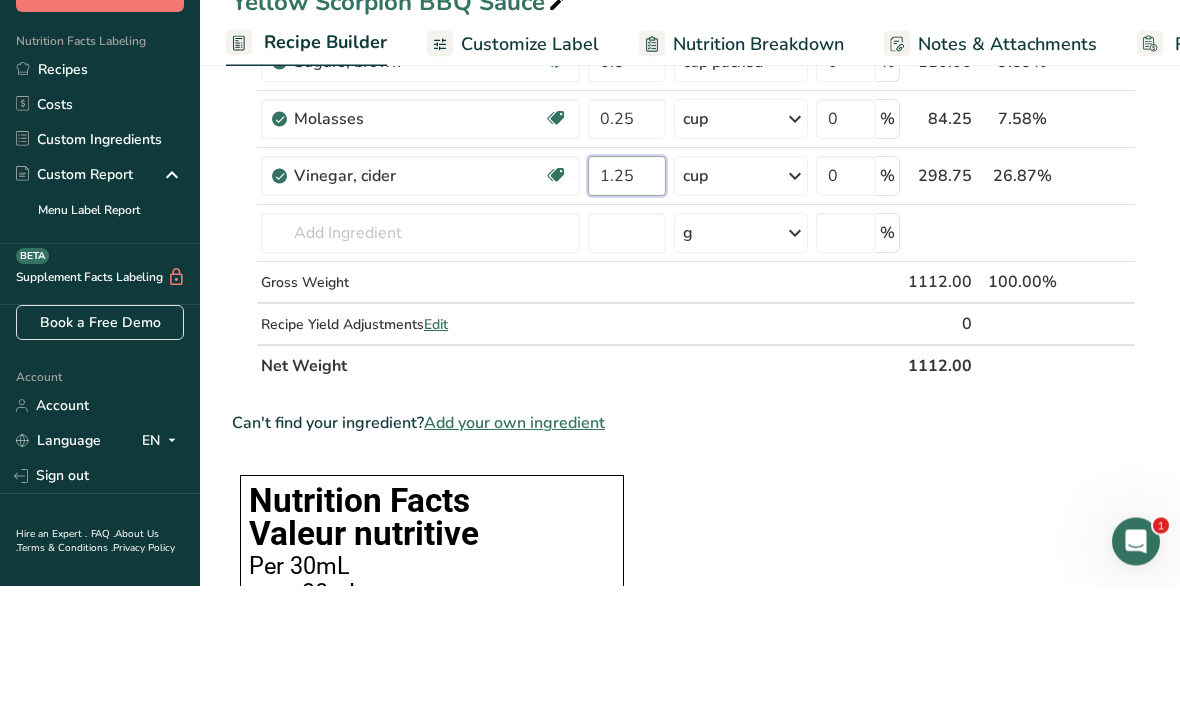 type on "1.25" 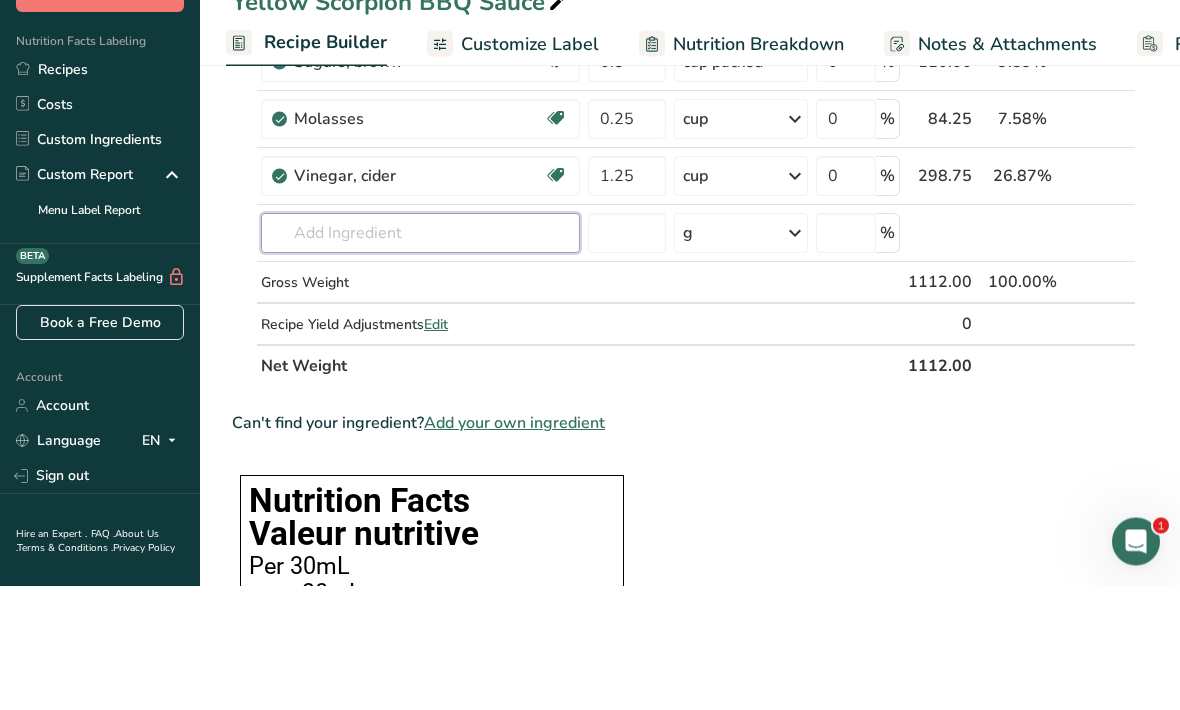 click on "Ingredient *
Amount *
Unit *
Waste *   .a-a{fill:#347362;}.b-a{fill:#fff;}          Grams
Percentage
Tomatoes, red, ripe, cooked, stewed
Source of Antioxidants
Dairy free
Gluten free
Vegan
Vegetarian
Soy free
230
g
Portions
1 cup
1 recipe yield
Weight Units
g
kg
mg
See more
Volume Units
l
Volume units require a density conversion. If you know your ingredient's density enter it below. Otherwise, click on "RIA" our AI Regulatory bot - she will be able to help you
lb/ft3
g/cm3
Confirm
mL" at bounding box center (684, 143) 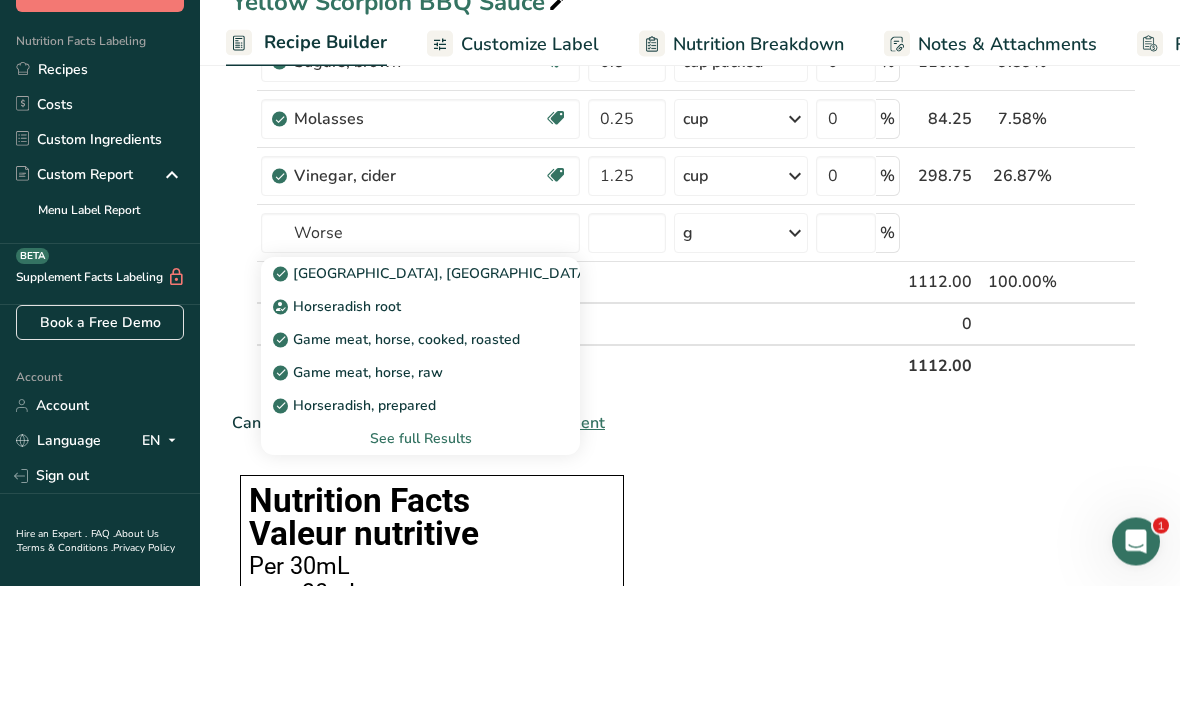 click on "[GEOGRAPHIC_DATA], [GEOGRAPHIC_DATA]" at bounding box center (434, 398) 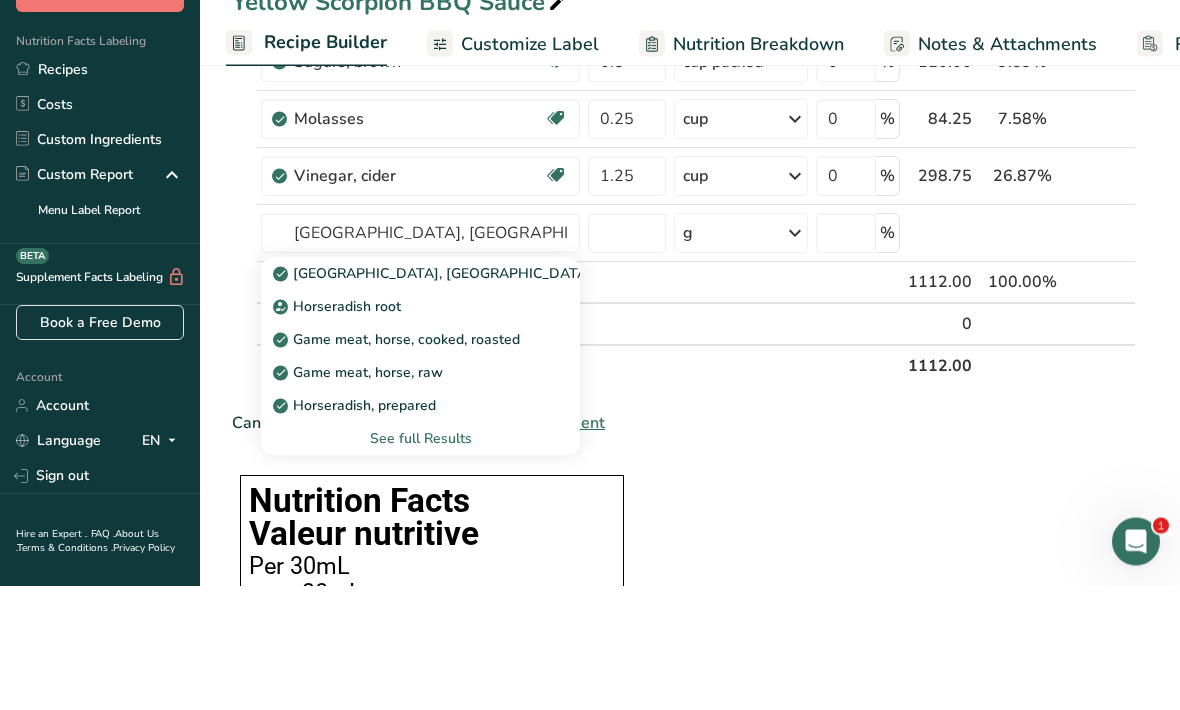 scroll, scrollTop: 659, scrollLeft: 0, axis: vertical 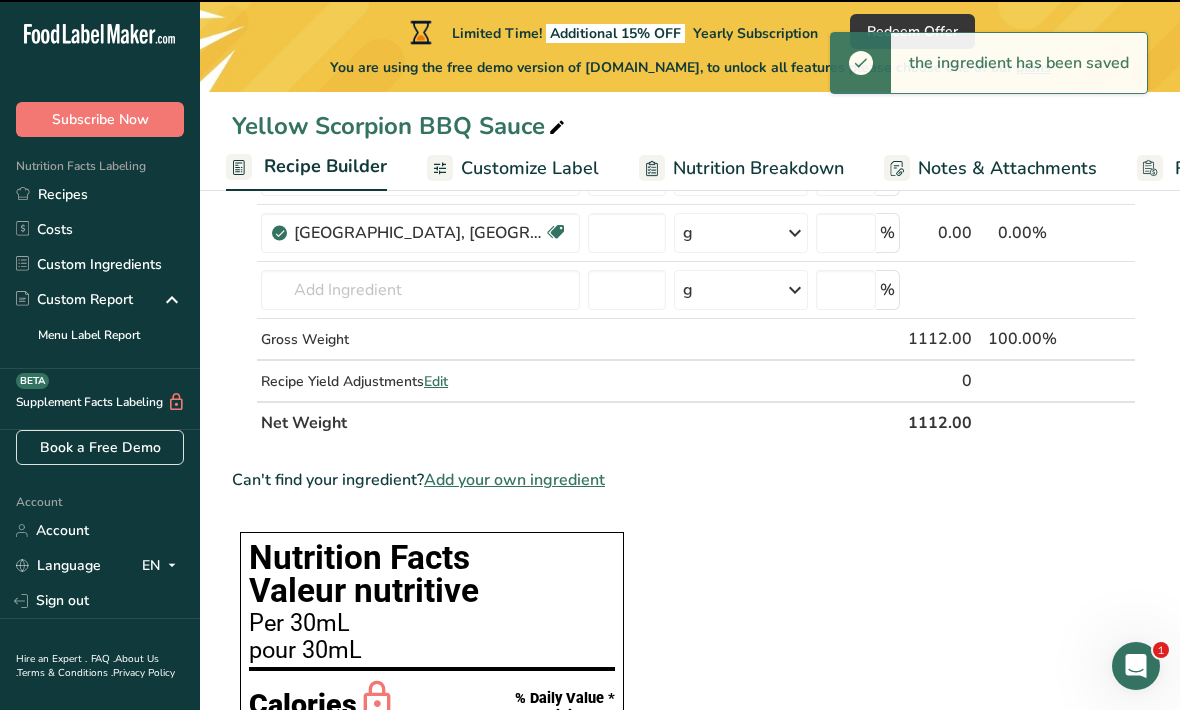 type on "0" 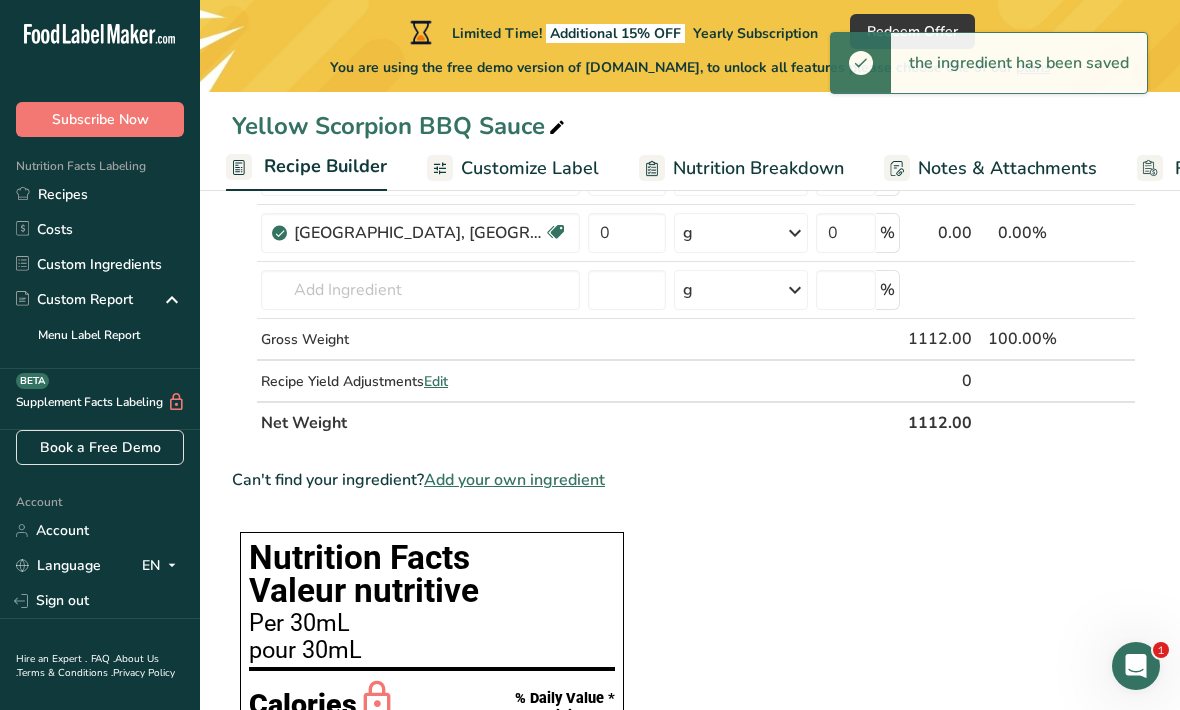 click at bounding box center (795, 290) 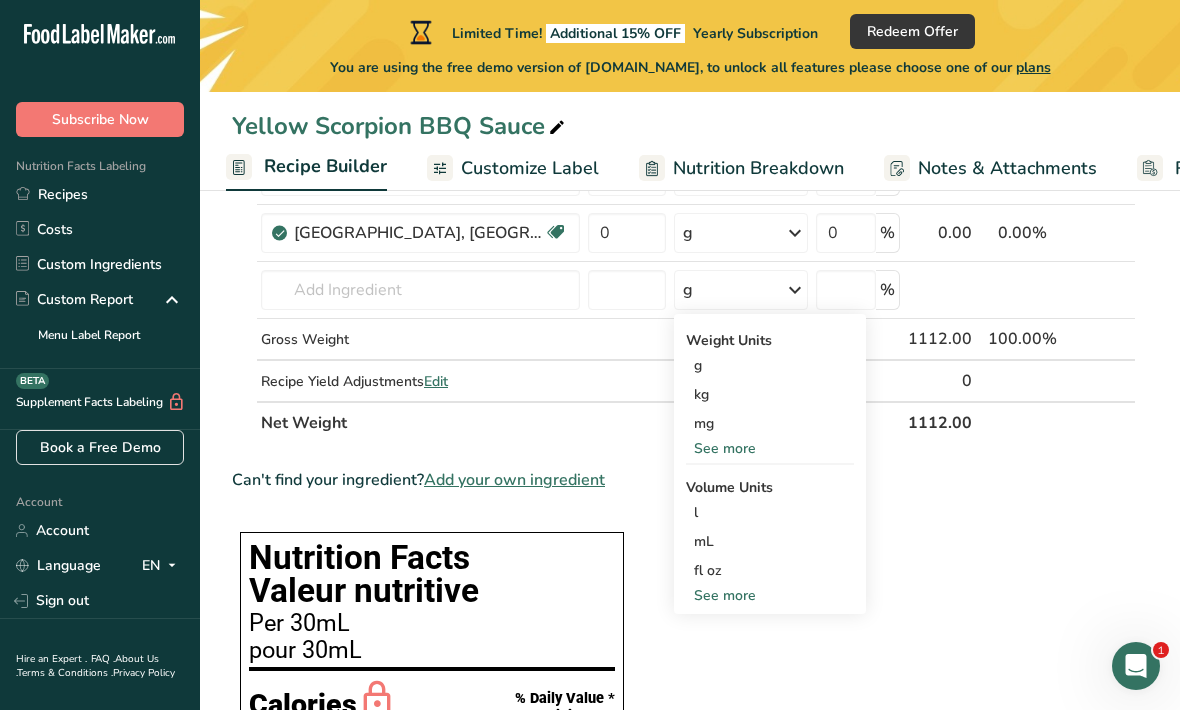 click on "See more" at bounding box center (770, 595) 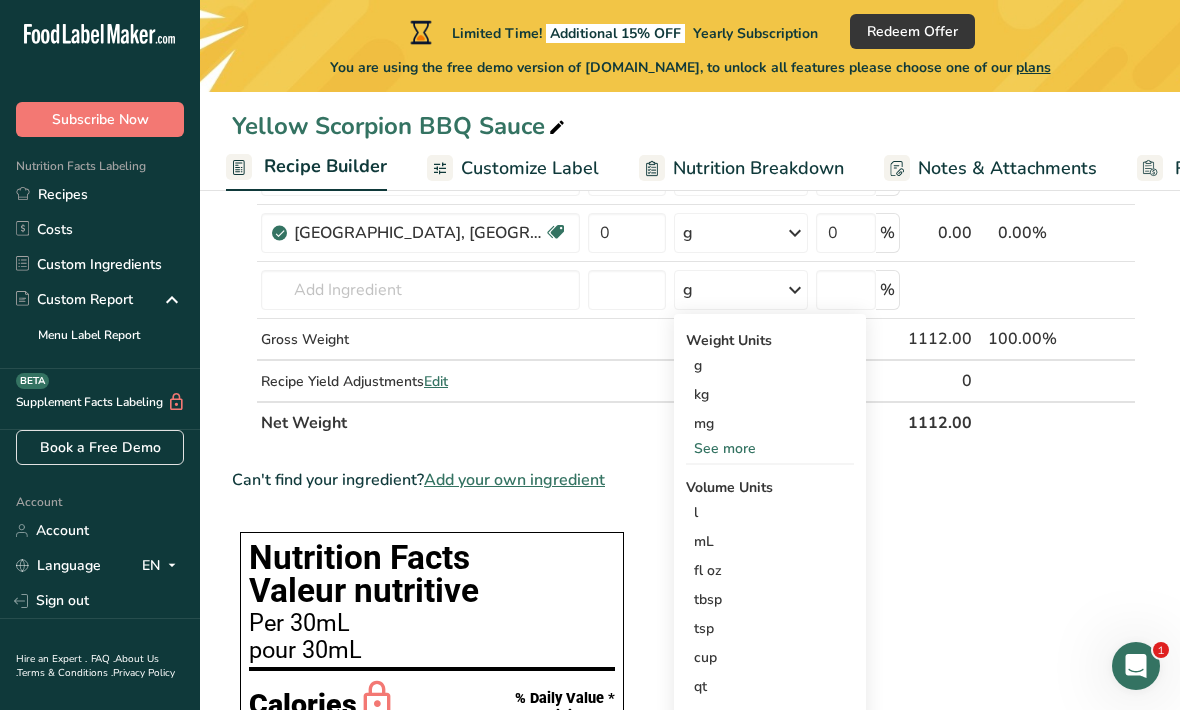 click on "tbsp" at bounding box center [770, 599] 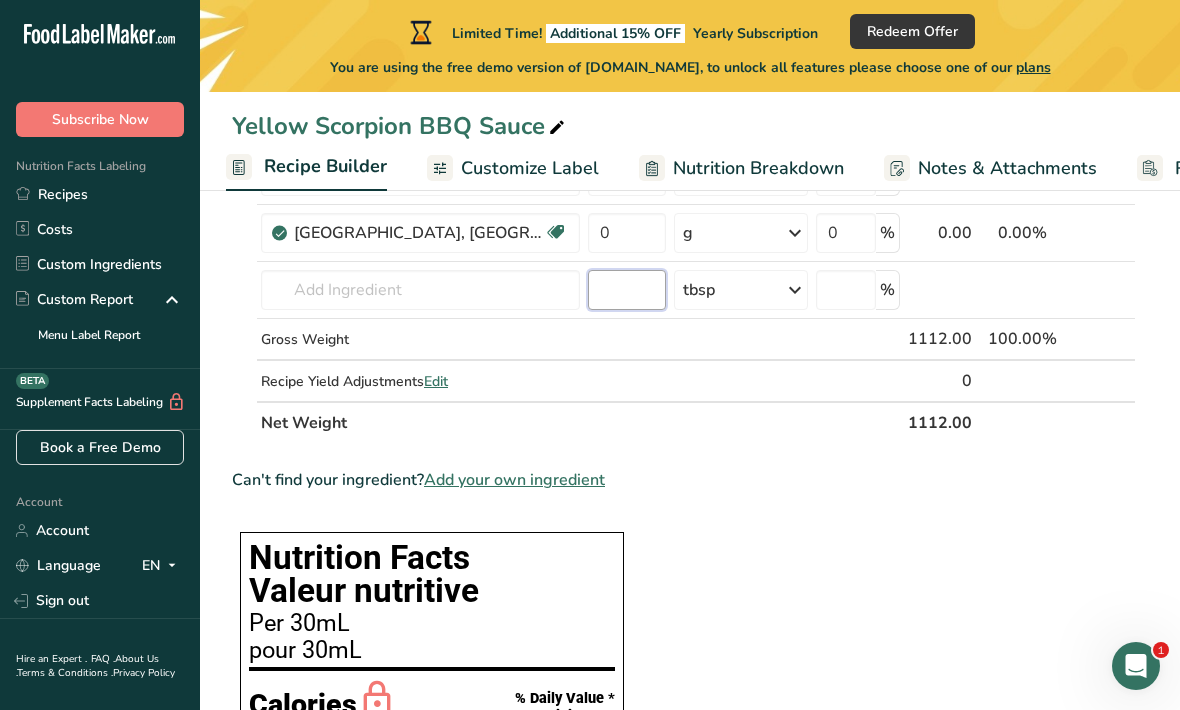 click at bounding box center (627, 290) 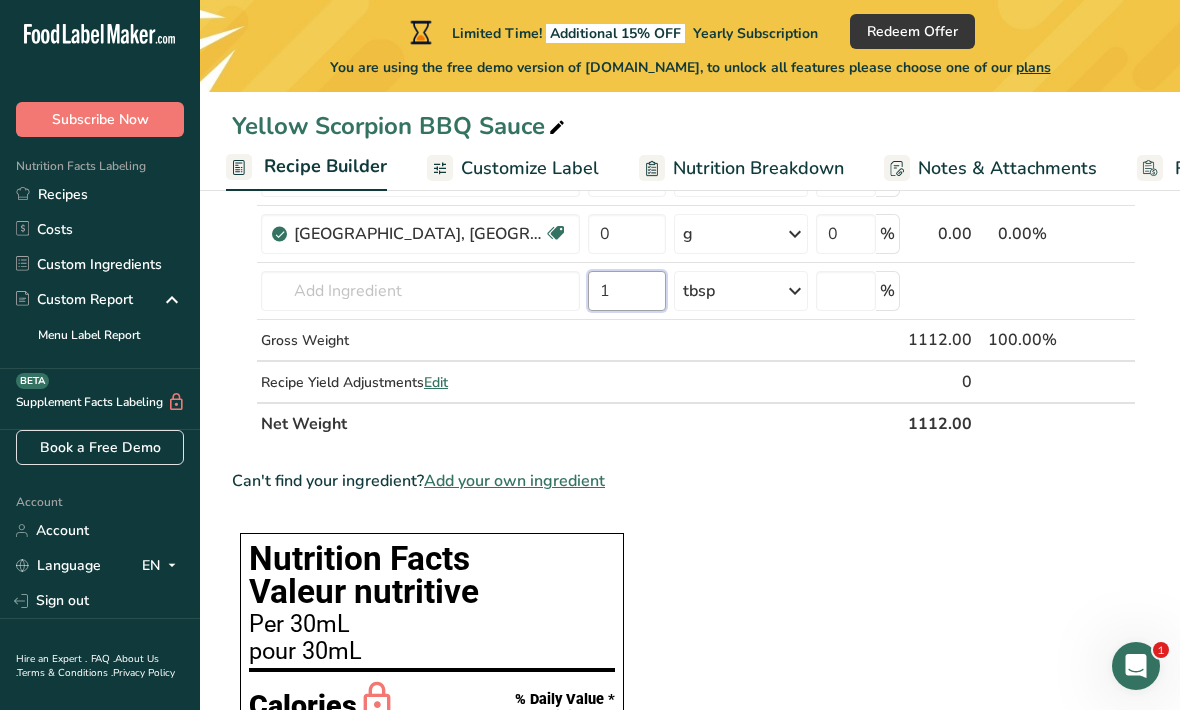 type on "1" 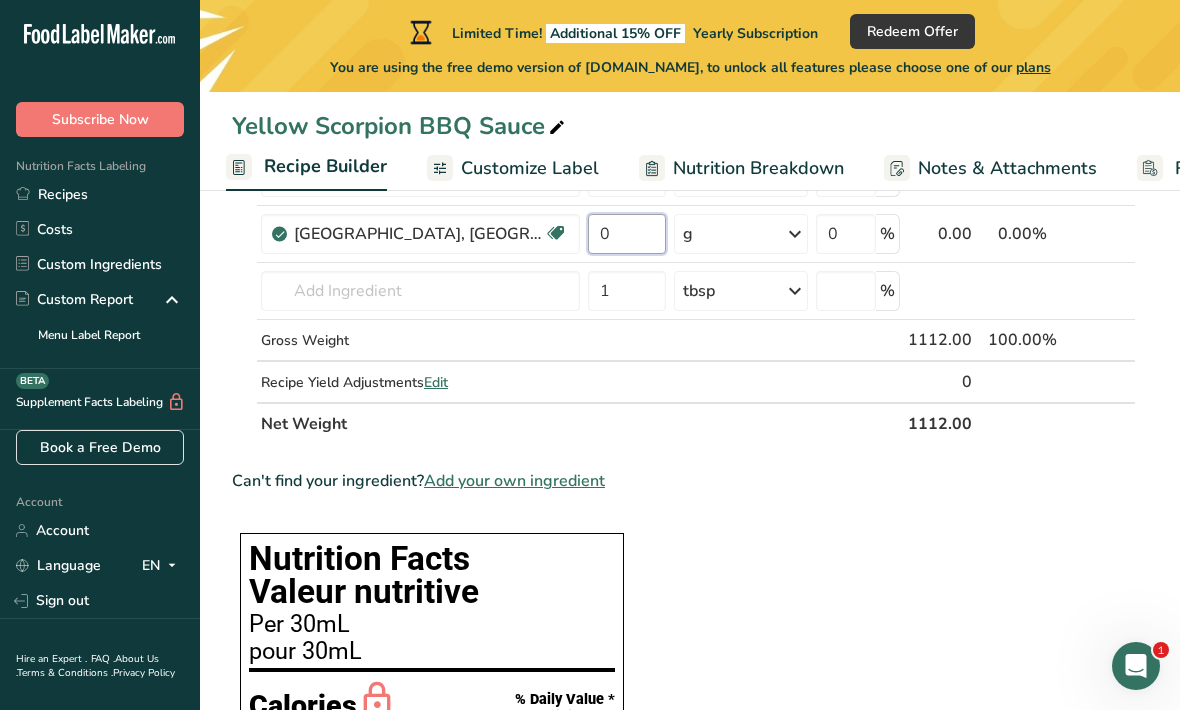 click on "0" at bounding box center (627, 234) 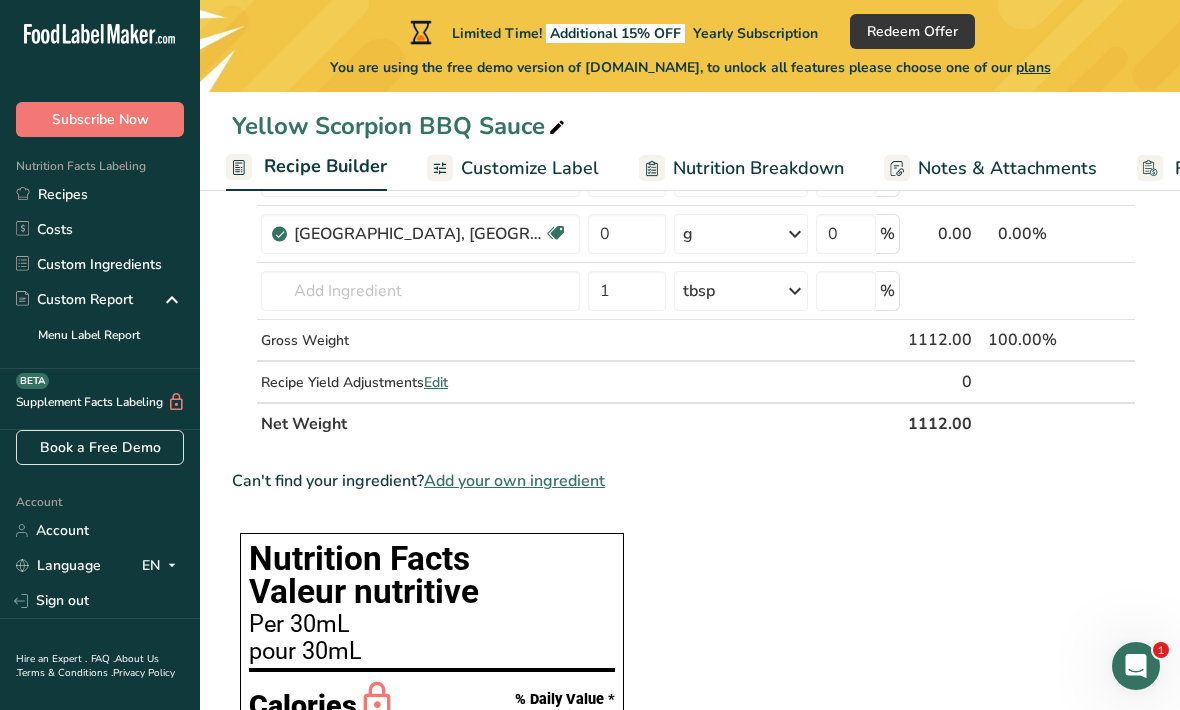 click on "Ingredient *
Amount *
Unit *
Waste *   .a-a{fill:#347362;}.b-a{fill:#fff;}          Grams
Percentage
Tomatoes, red, ripe, cooked, stewed
Source of Antioxidants
Dairy free
Gluten free
Vegan
Vegetarian
Soy free
230
g
Portions
1 cup
1 recipe yield
Weight Units
g
kg
mg
See more
Volume Units
l
Volume units require a density conversion. If you know your ingredient's density enter it below. Otherwise, click on "RIA" our AI Regulatory bot - she will be able to help you
lb/ft3
g/cm3
Confirm
mL" at bounding box center (684, 47) 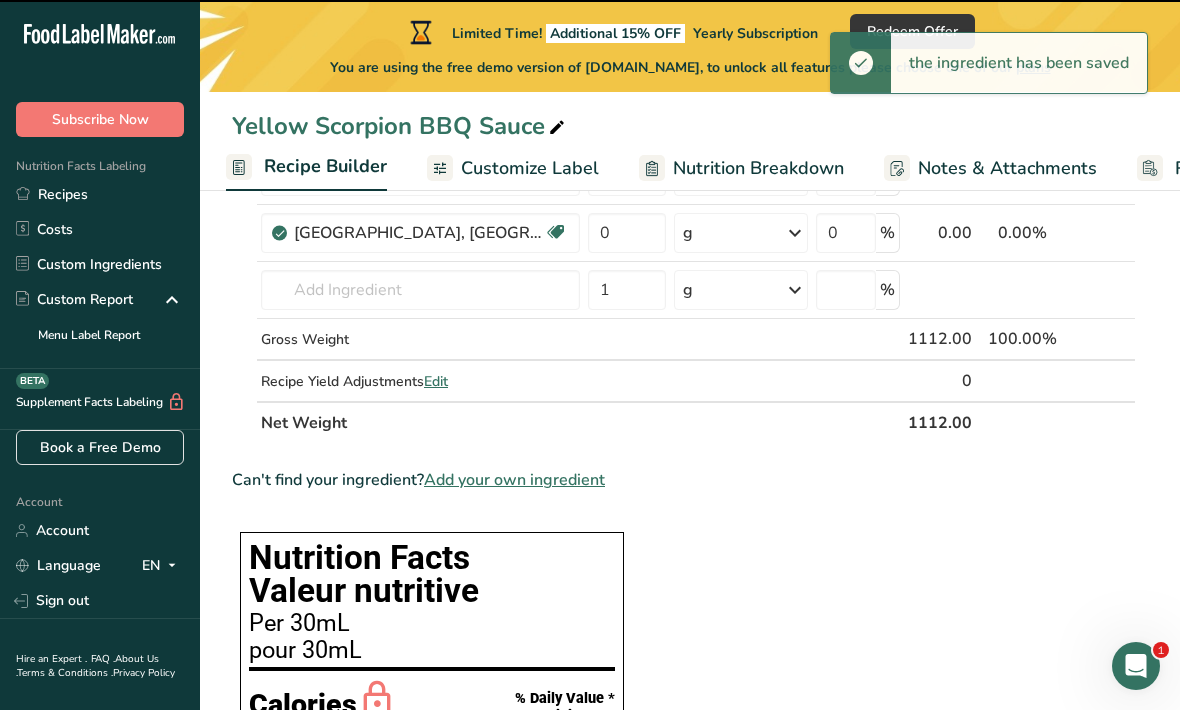 type 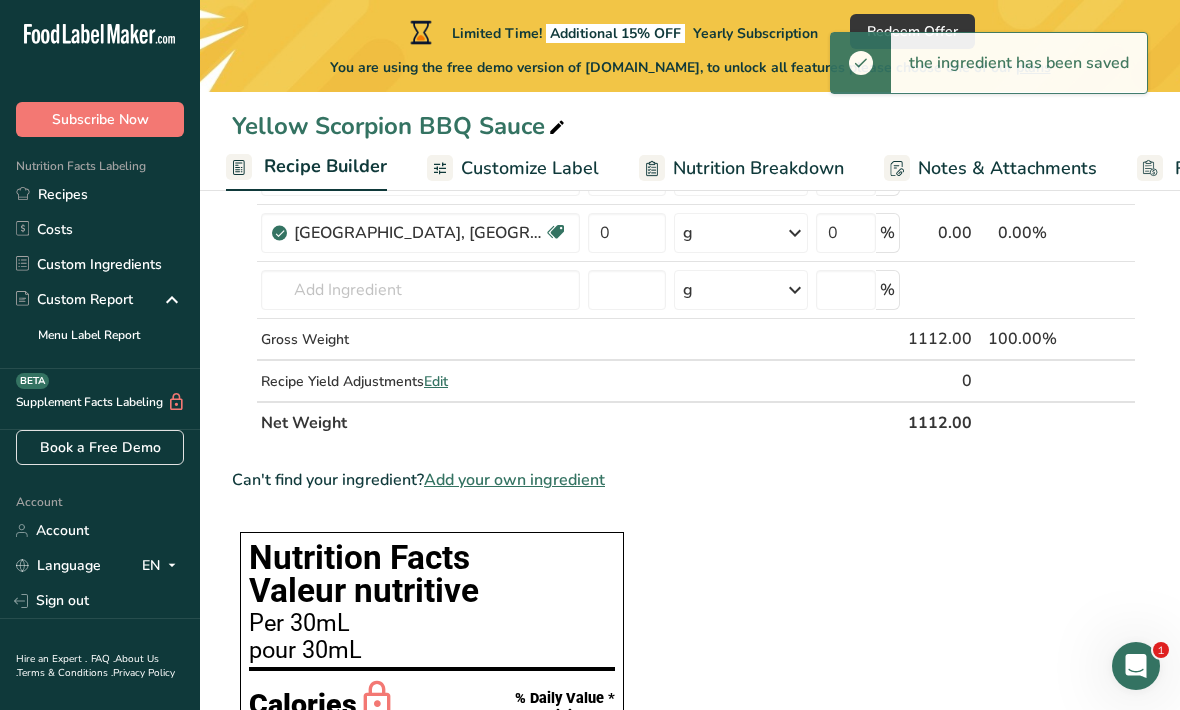 click at bounding box center (795, 233) 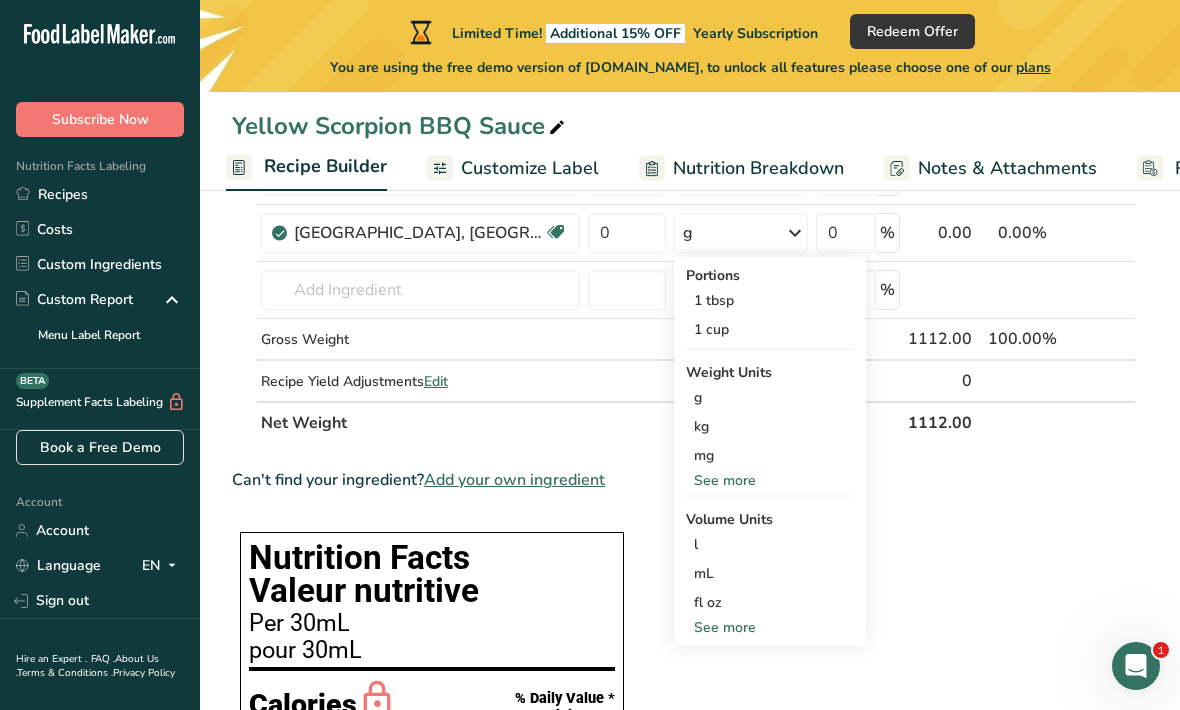 click on "1 tbsp" at bounding box center (770, 300) 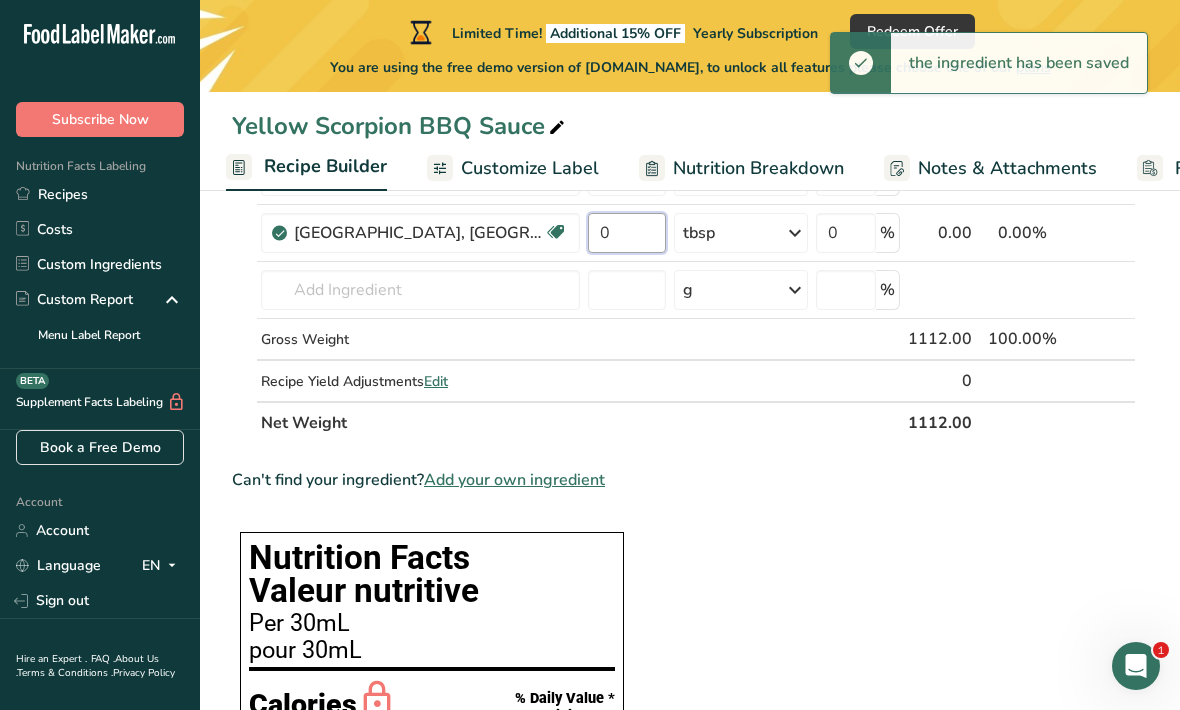 click on "0" at bounding box center [627, 233] 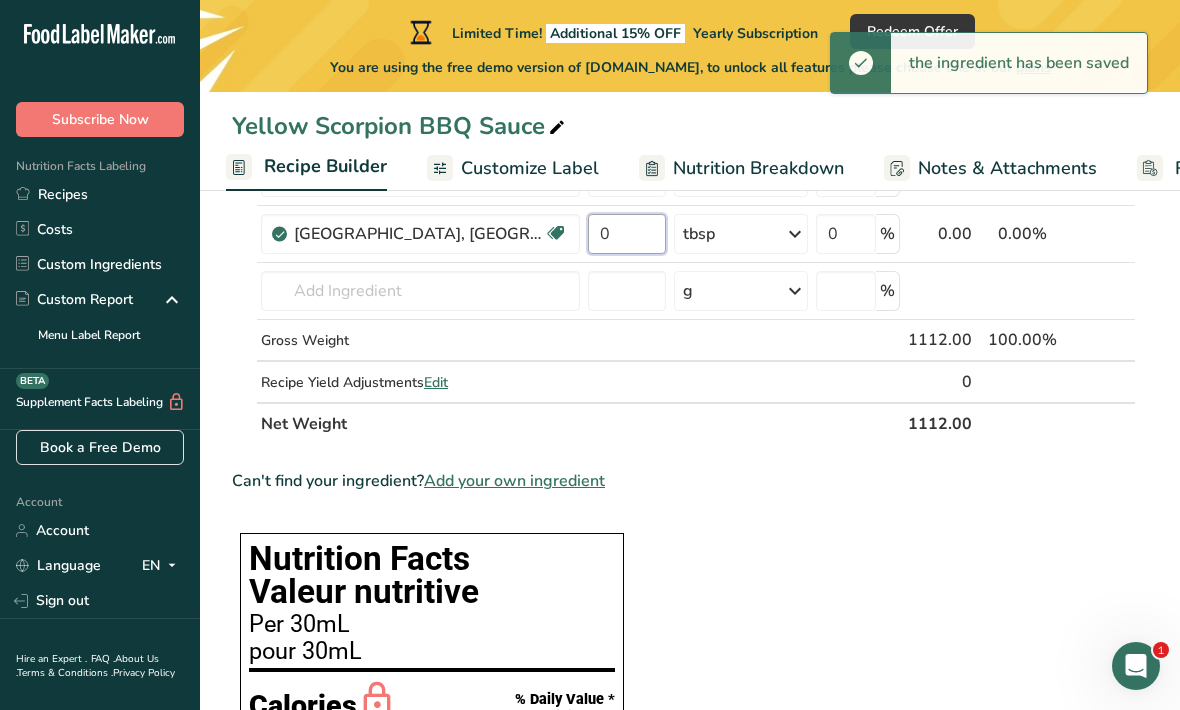 type on "1" 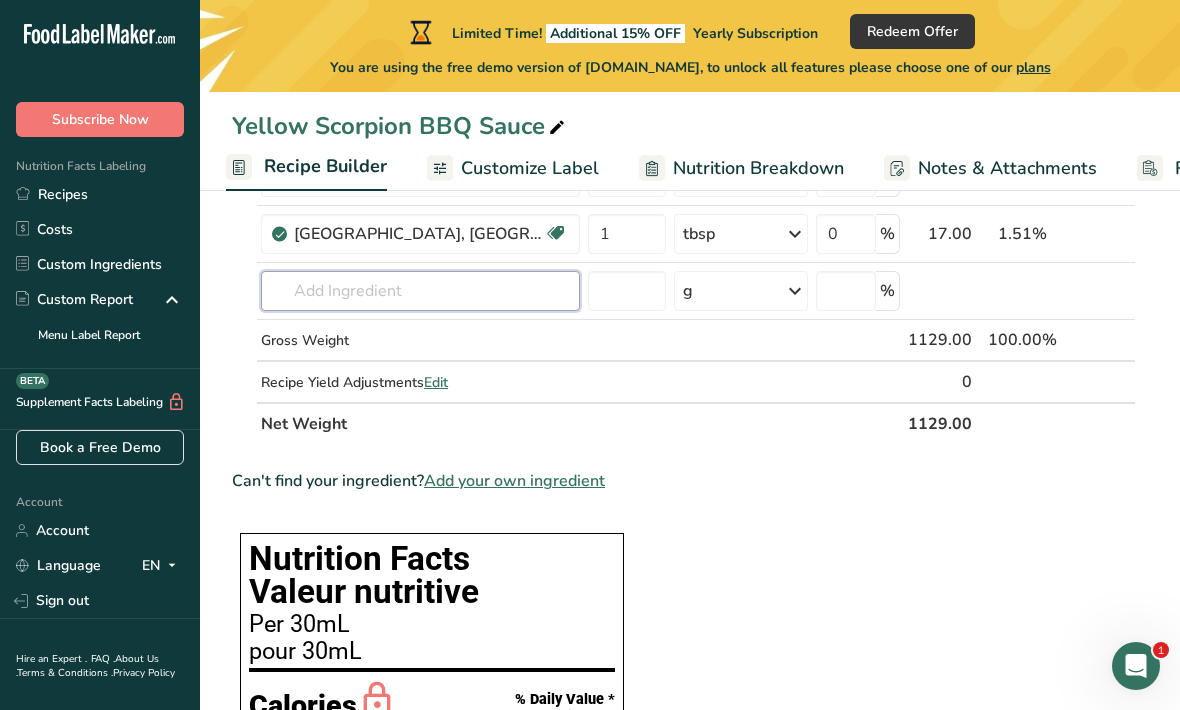 click on "Ingredient *
Amount *
Unit *
Waste *   .a-a{fill:#347362;}.b-a{fill:#fff;}          Grams
Percentage
Tomatoes, red, ripe, cooked, stewed
Source of Antioxidants
Dairy free
Gluten free
Vegan
Vegetarian
Soy free
230
g
Portions
1 cup
1 recipe yield
Weight Units
g
kg
mg
See more
Volume Units
l
Volume units require a density conversion. If you know your ingredient's density enter it below. Otherwise, click on "RIA" our AI Regulatory bot - she will be able to help you
lb/ft3
g/cm3
Confirm
mL" at bounding box center (684, 47) 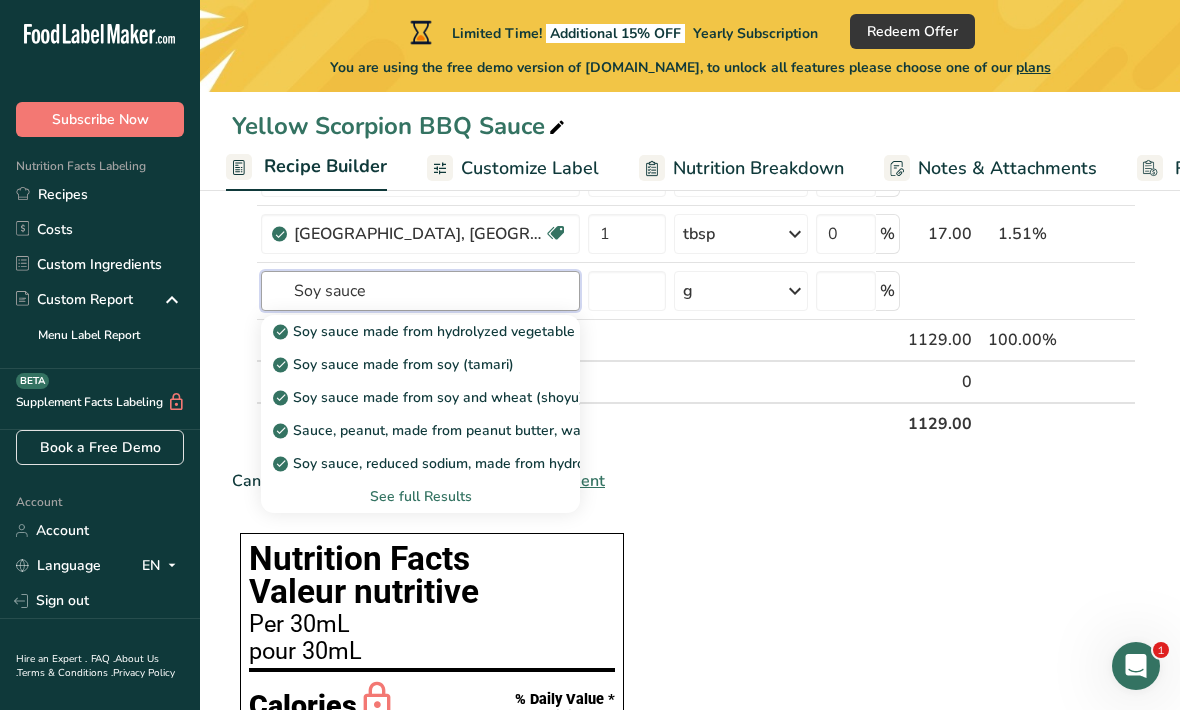 type on "Soy sauce" 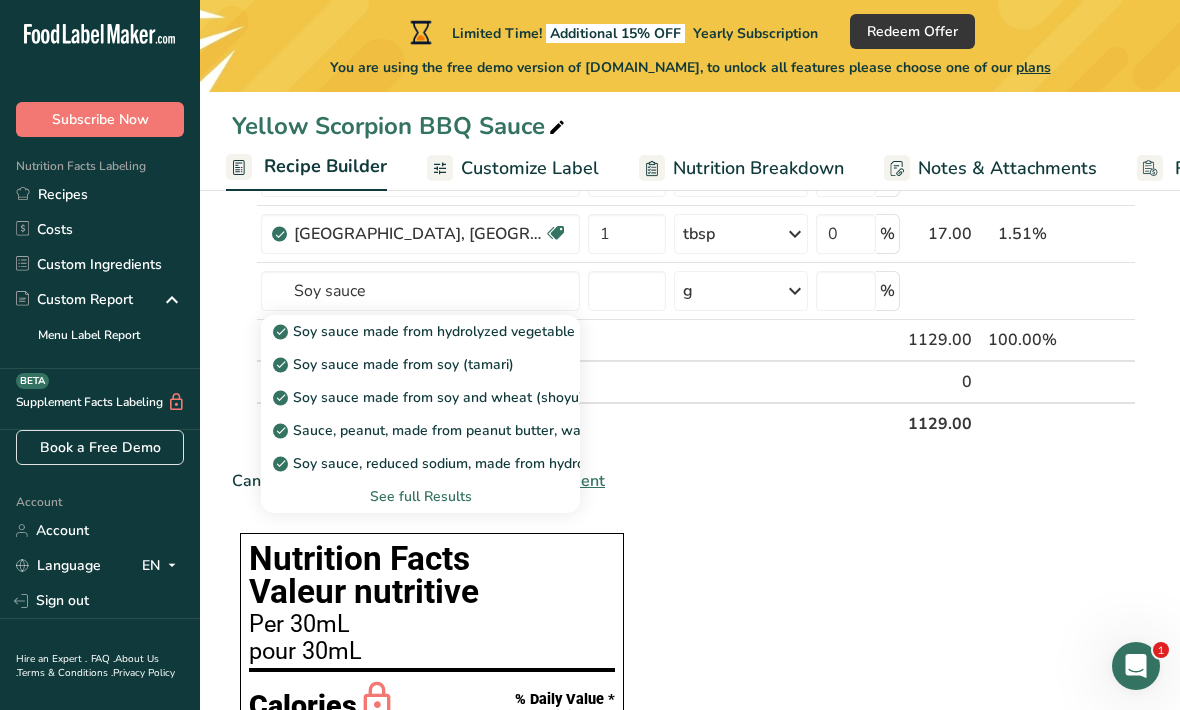 click at bounding box center (795, 291) 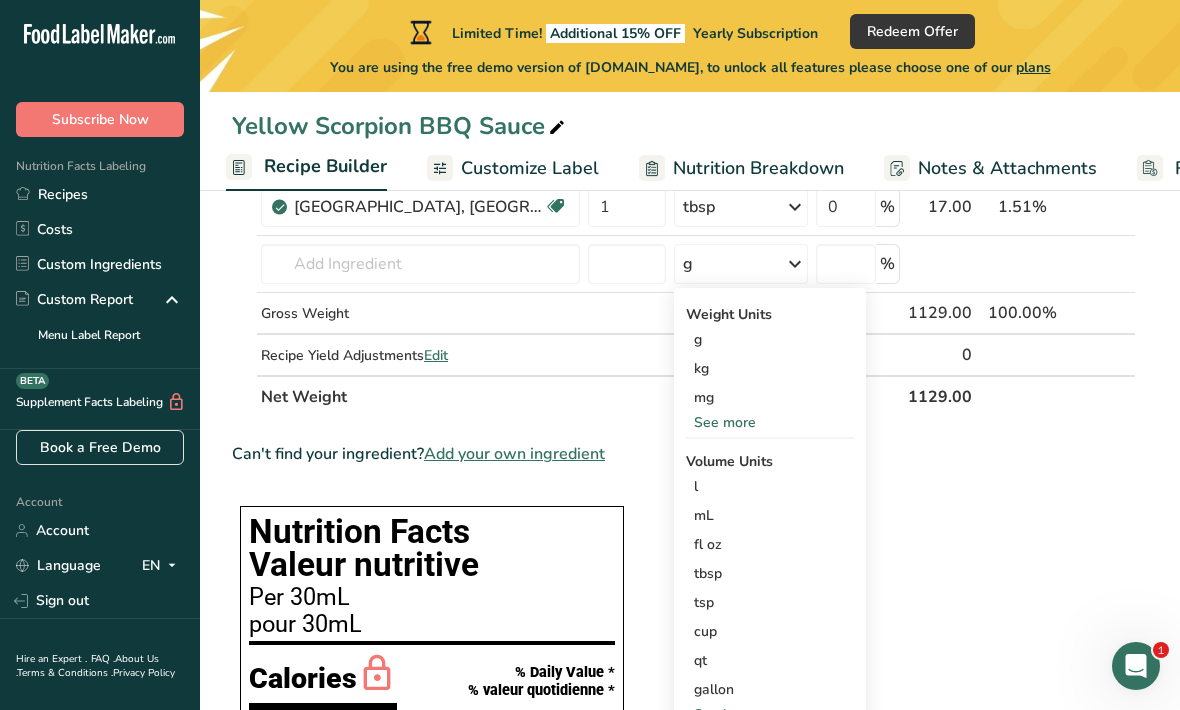 scroll, scrollTop: 699, scrollLeft: 0, axis: vertical 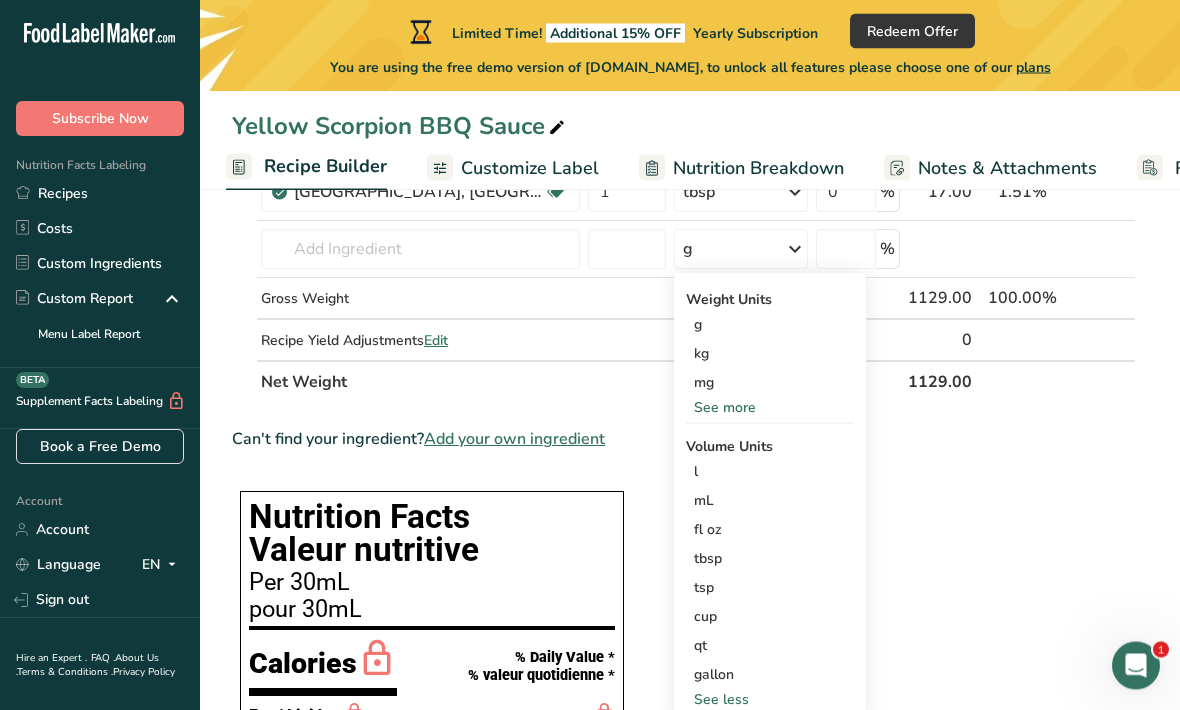 click on "tbsp" at bounding box center (770, 559) 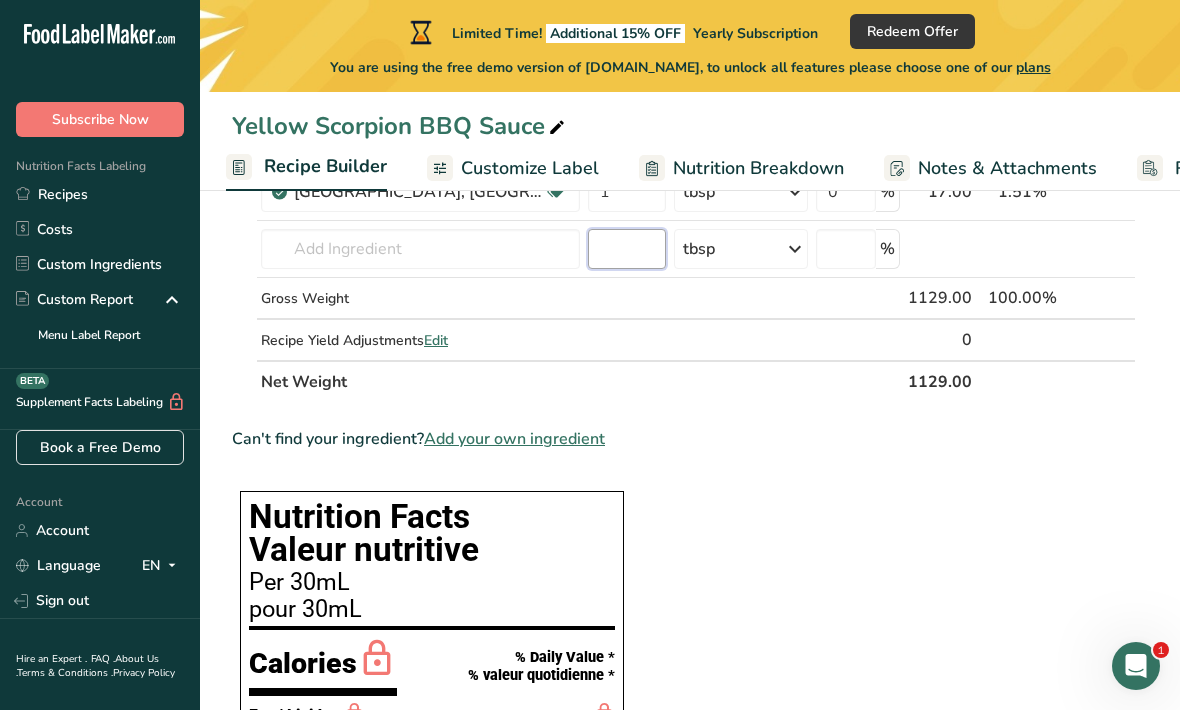 click at bounding box center [627, 249] 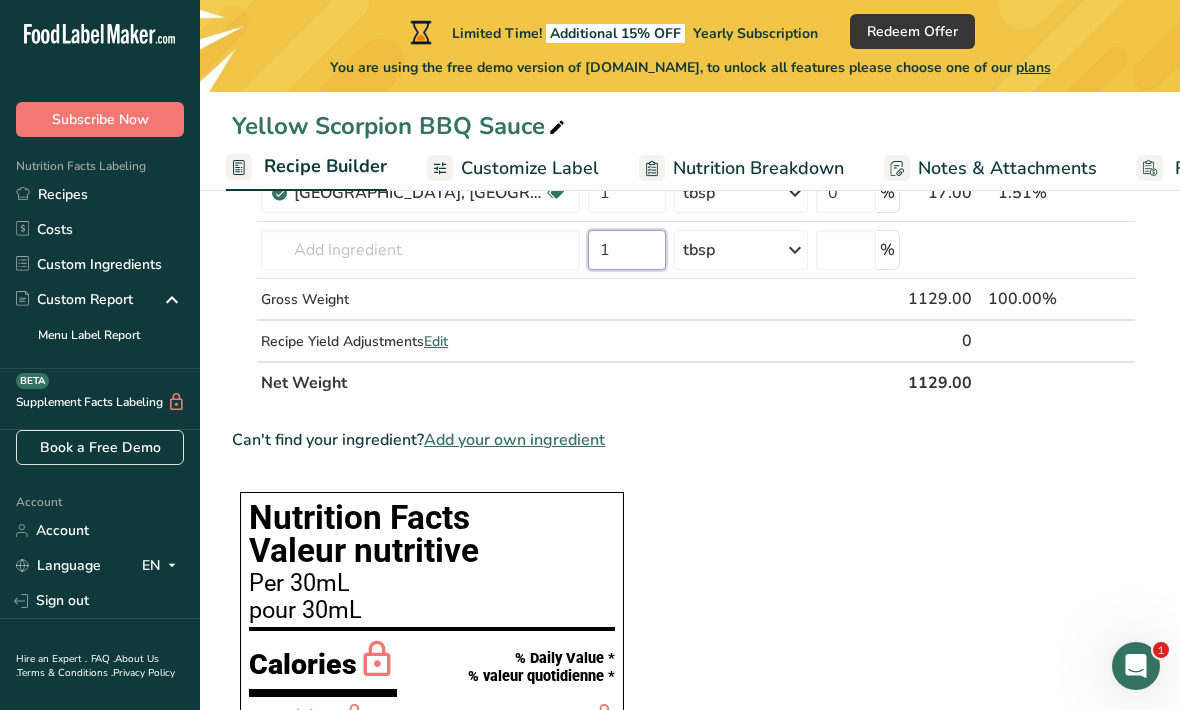 type on "1" 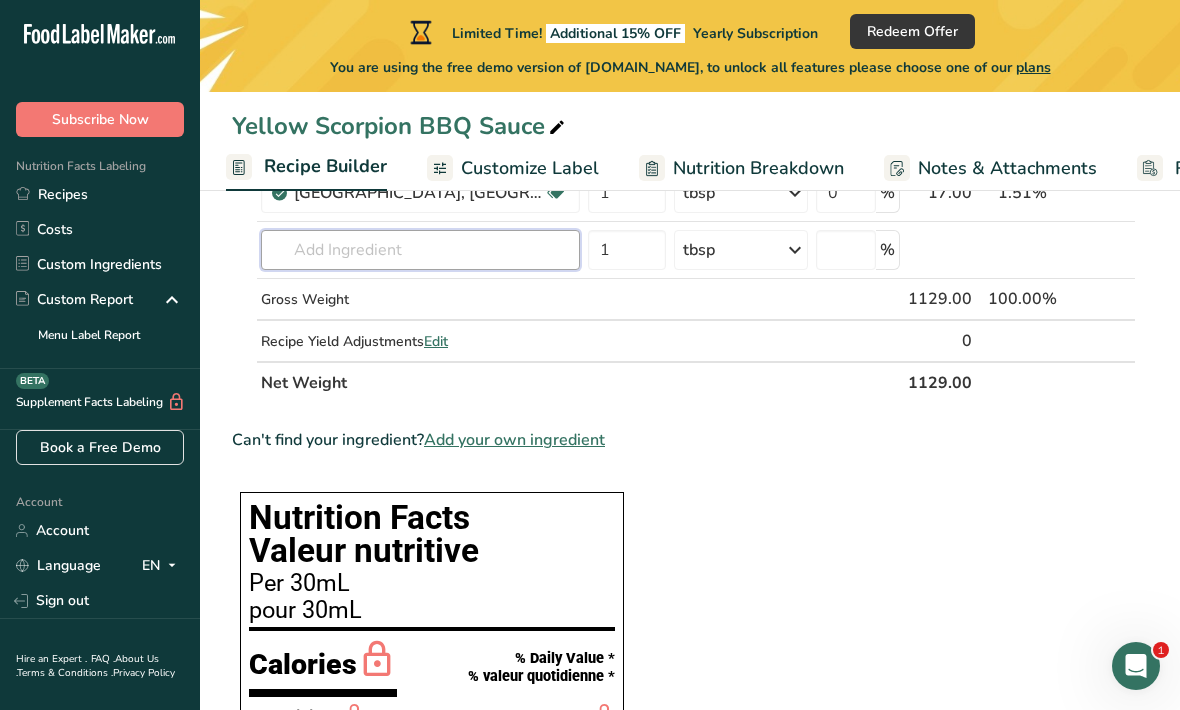 click at bounding box center [420, 250] 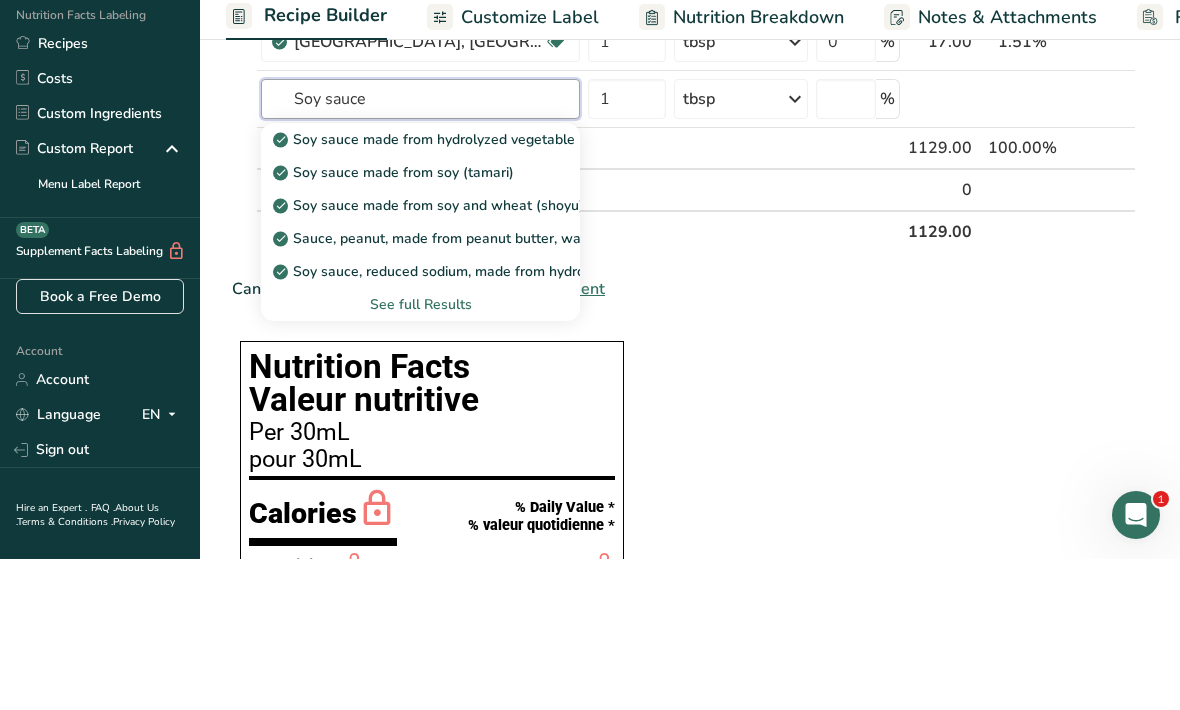 type on "Soy sauce" 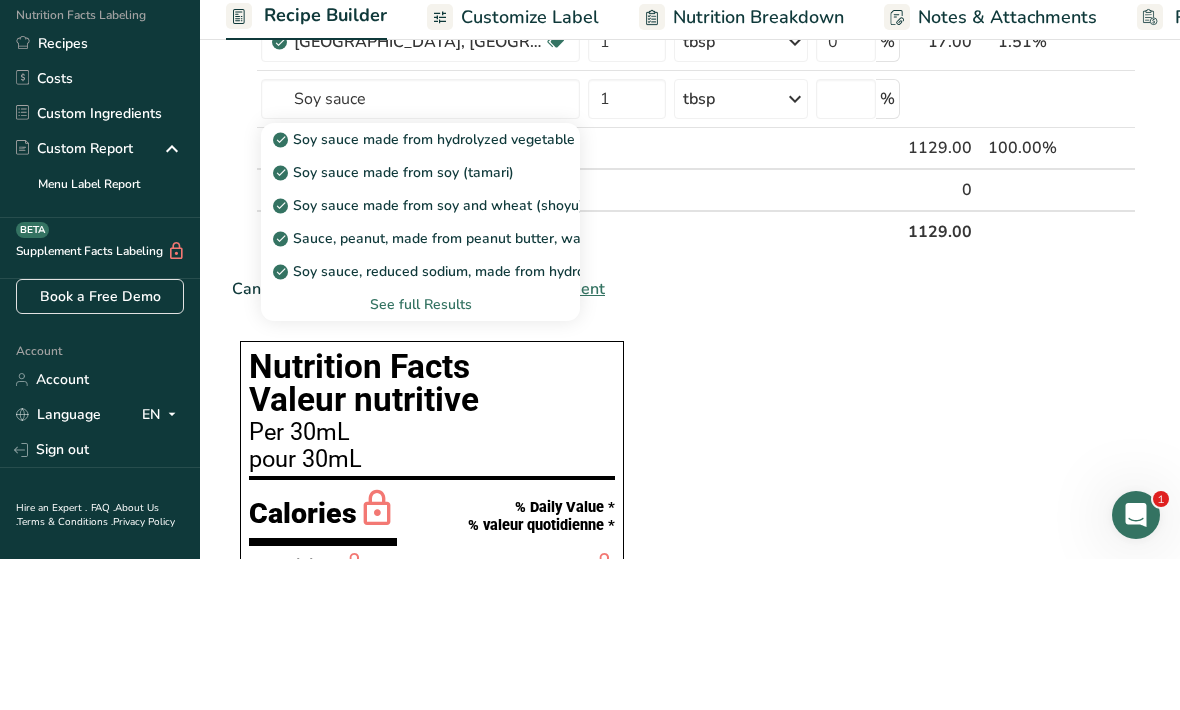 click on "See full Results" at bounding box center [420, 455] 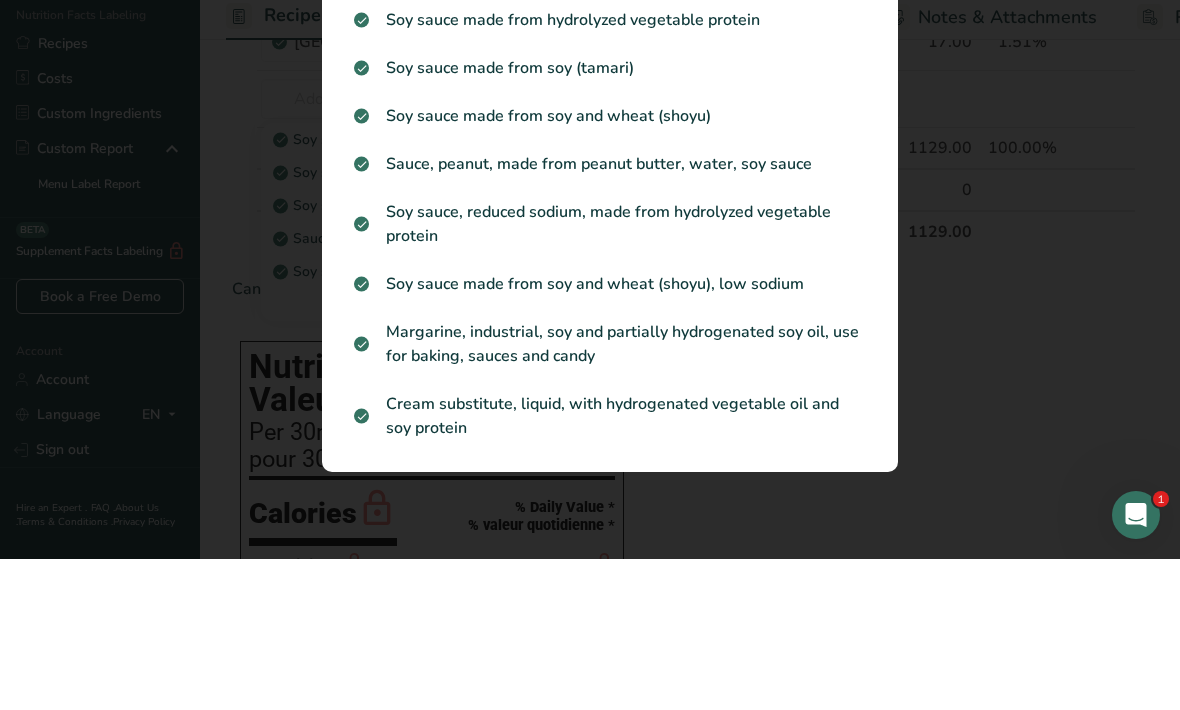 scroll, scrollTop: 851, scrollLeft: 0, axis: vertical 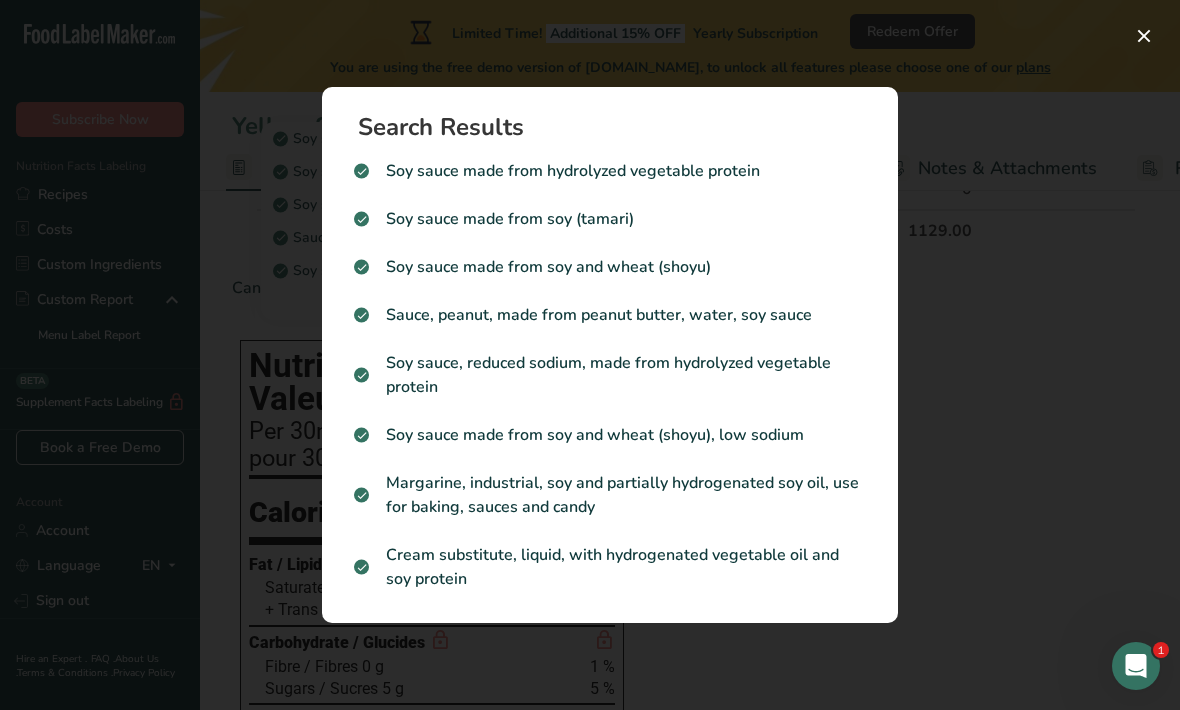 click on "Soy sauce made from soy (tamari)" at bounding box center (610, 219) 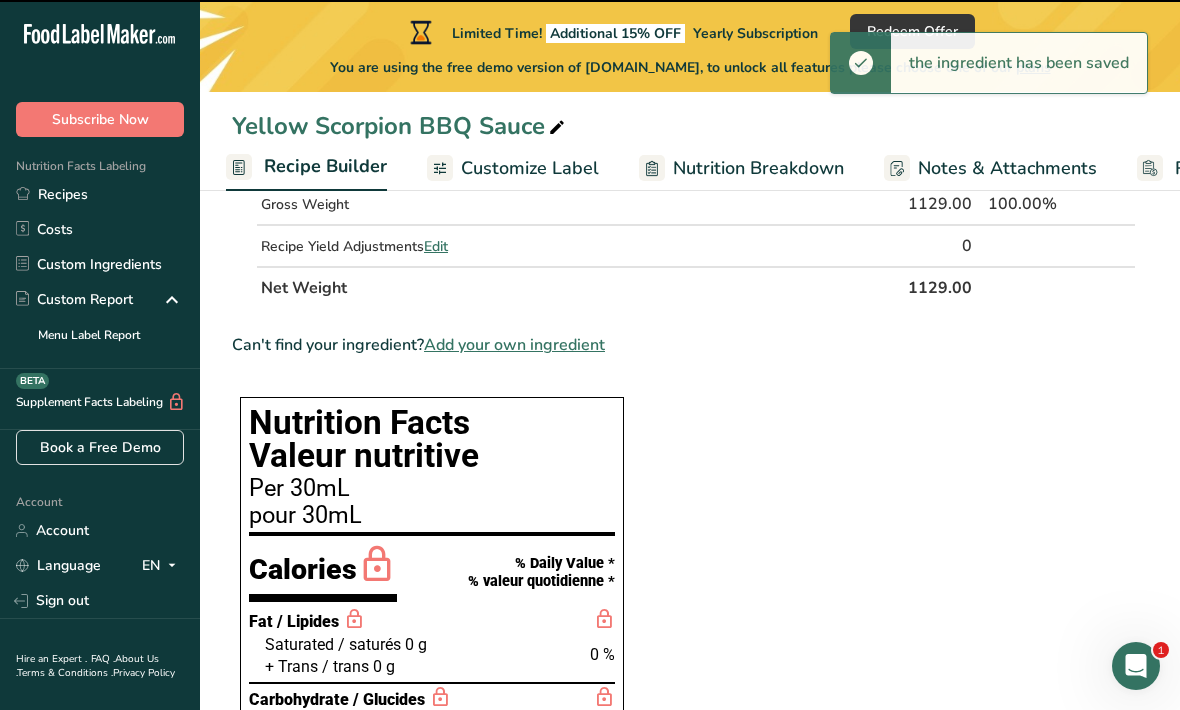 type on "0" 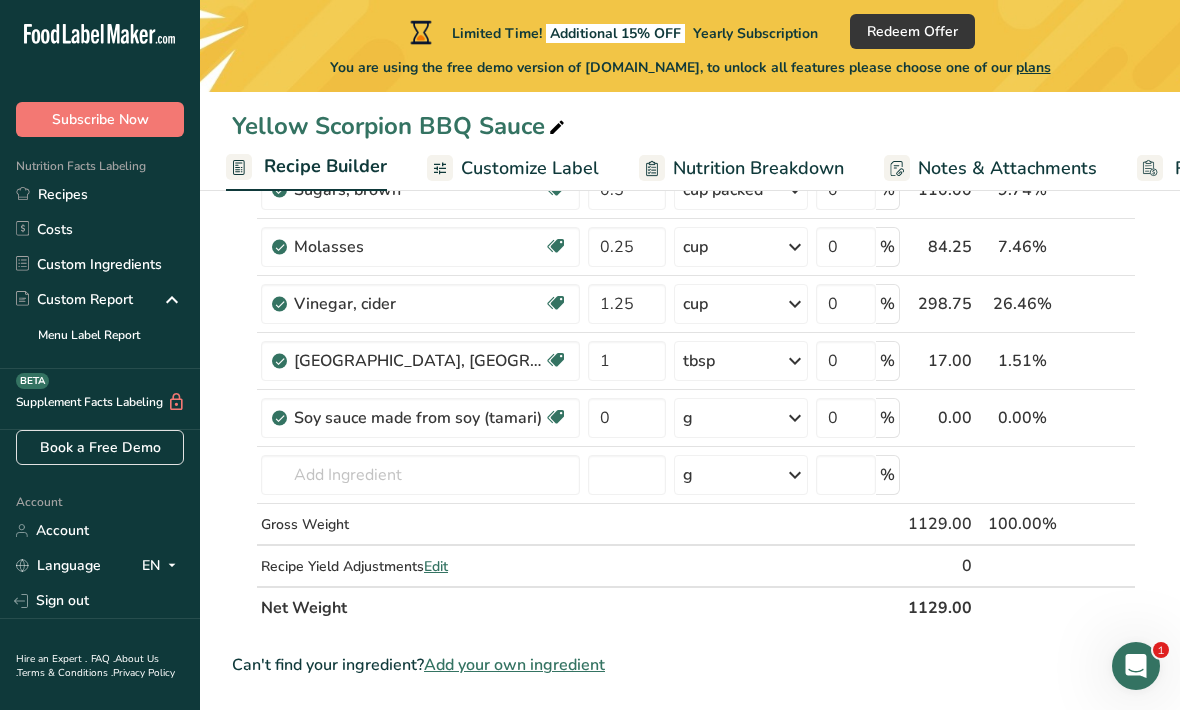 scroll, scrollTop: 529, scrollLeft: 0, axis: vertical 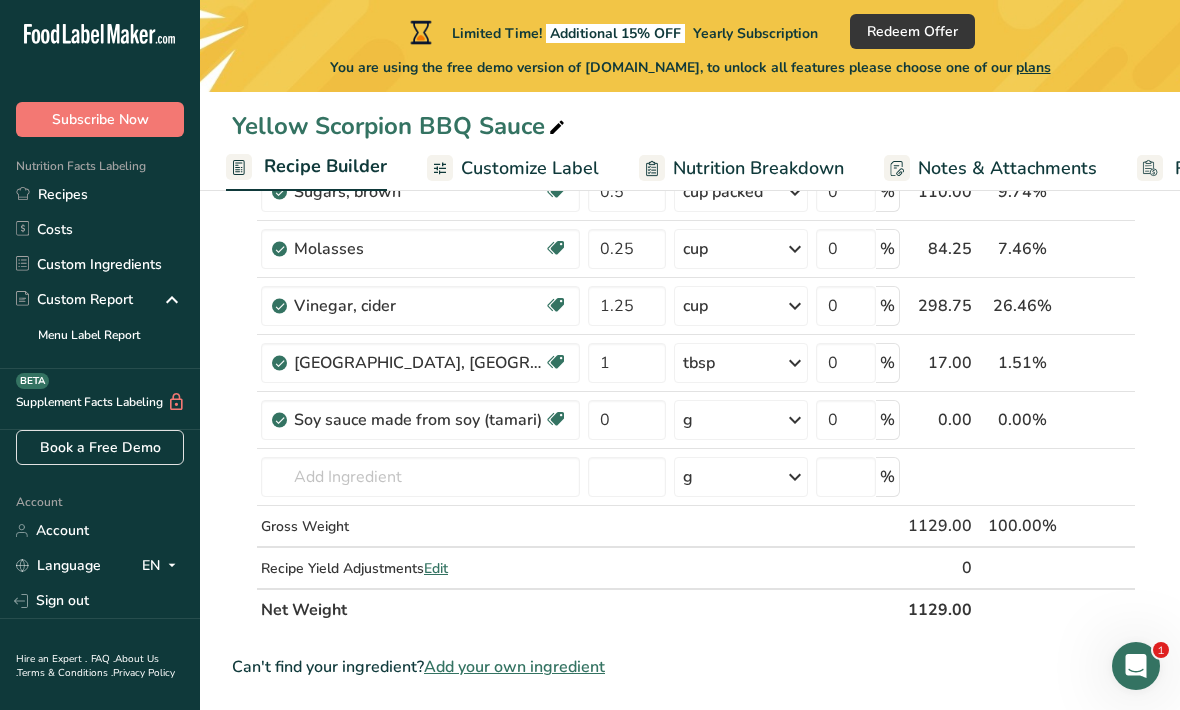 click at bounding box center [795, 420] 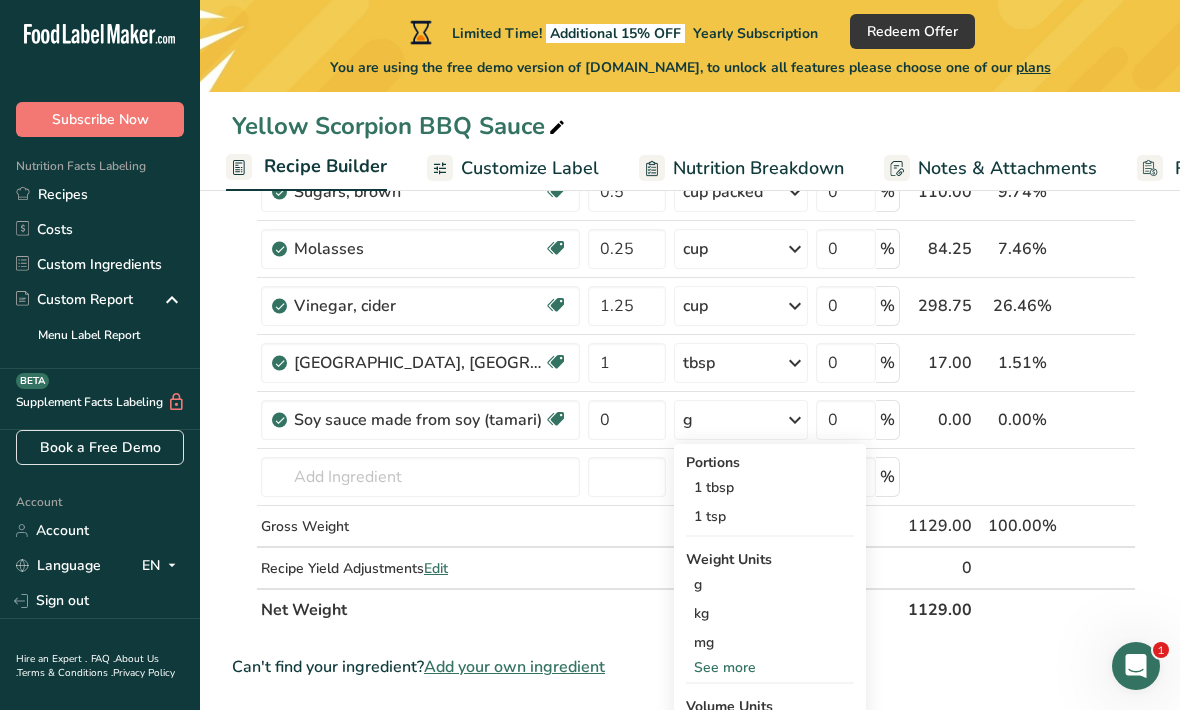 click on "1 tbsp" at bounding box center (770, 487) 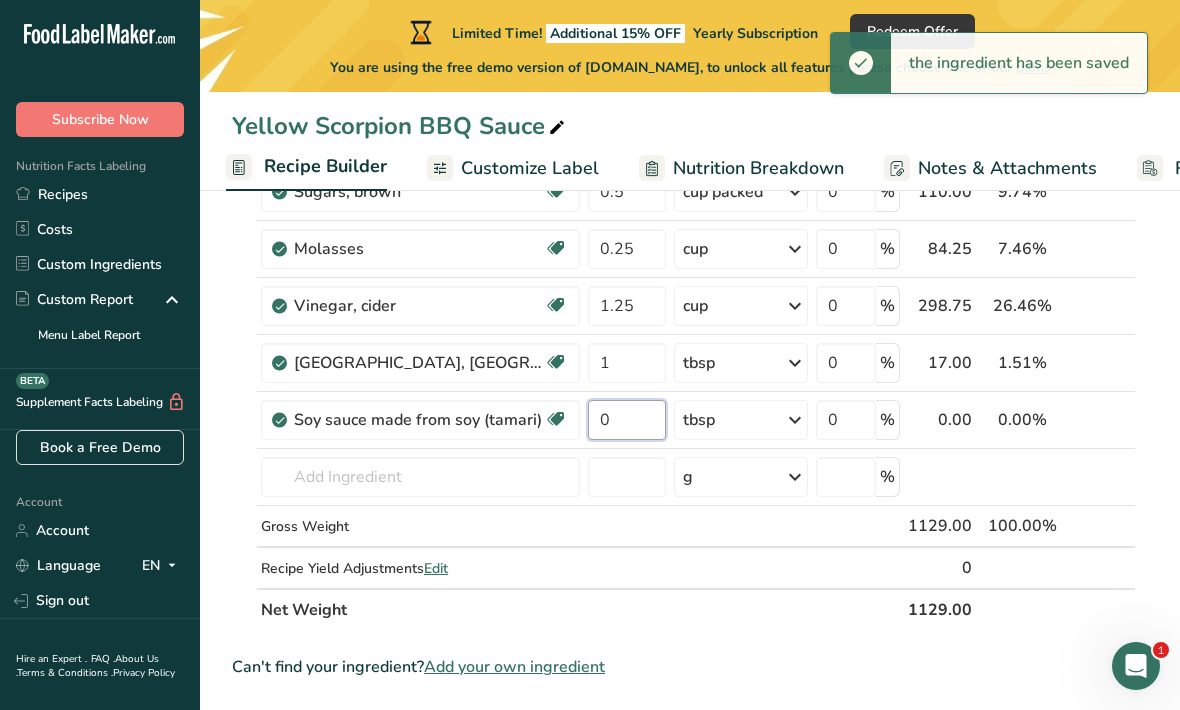 click on "0" at bounding box center [627, 420] 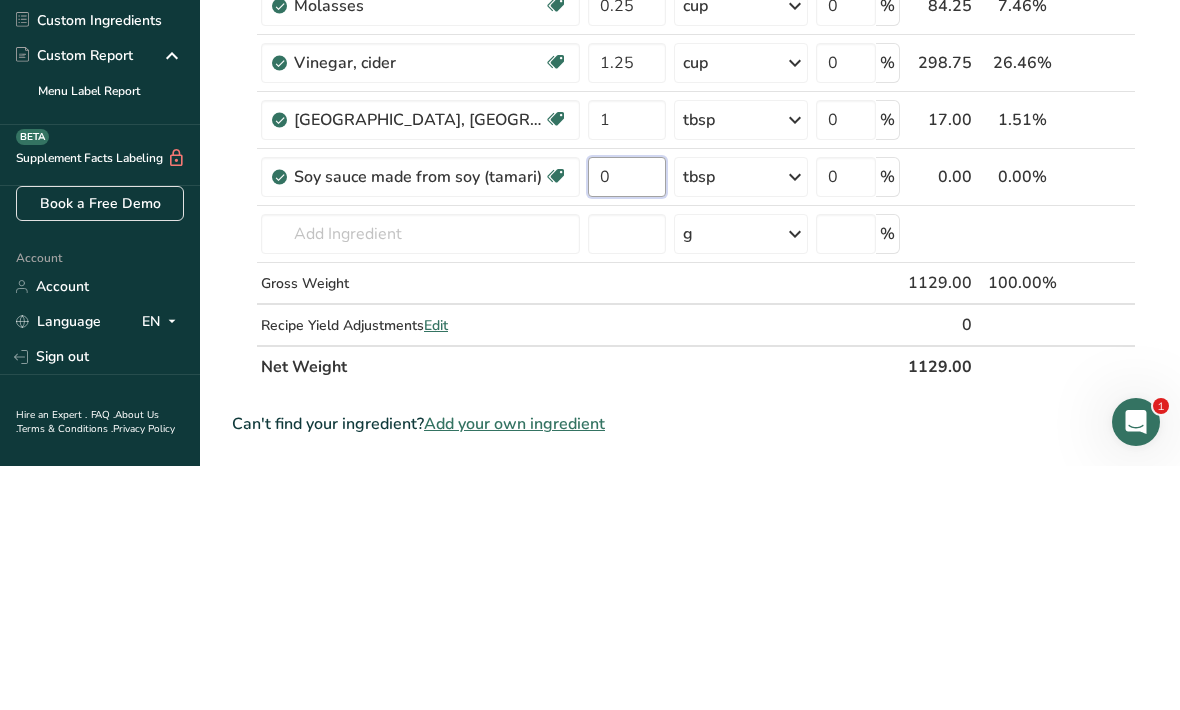 type on "1" 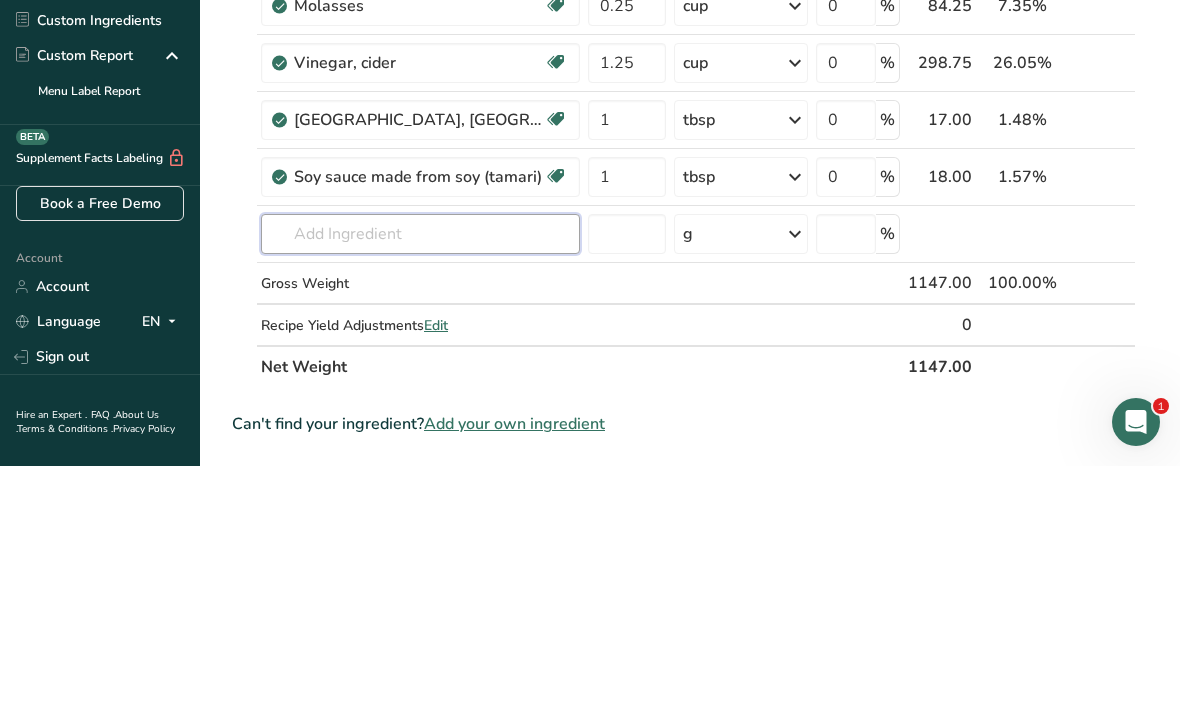 click on "Ingredient *
Amount *
Unit *
Waste *   .a-a{fill:#347362;}.b-a{fill:#fff;}          Grams
Percentage
Tomatoes, red, ripe, cooked, stewed
Source of Antioxidants
Dairy free
Gluten free
Vegan
Vegetarian
Soy free
230
g
Portions
1 cup
1 recipe yield
Weight Units
g
kg
mg
See more
Volume Units
l
Volume units require a density conversion. If you know your ingredient's density enter it below. Otherwise, click on "RIA" our AI Regulatory bot - she will be able to help you
lb/ft3
g/cm3
Confirm
mL" at bounding box center [684, 206] 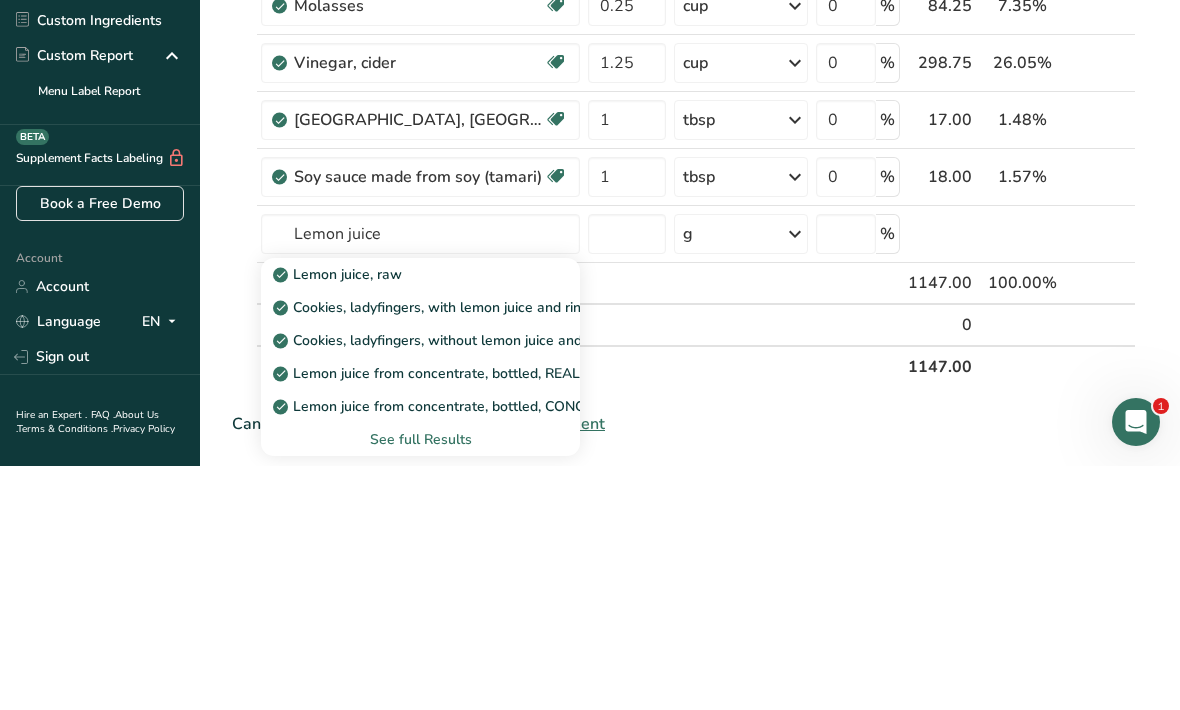 click on "Lemon juice, raw" at bounding box center (339, 518) 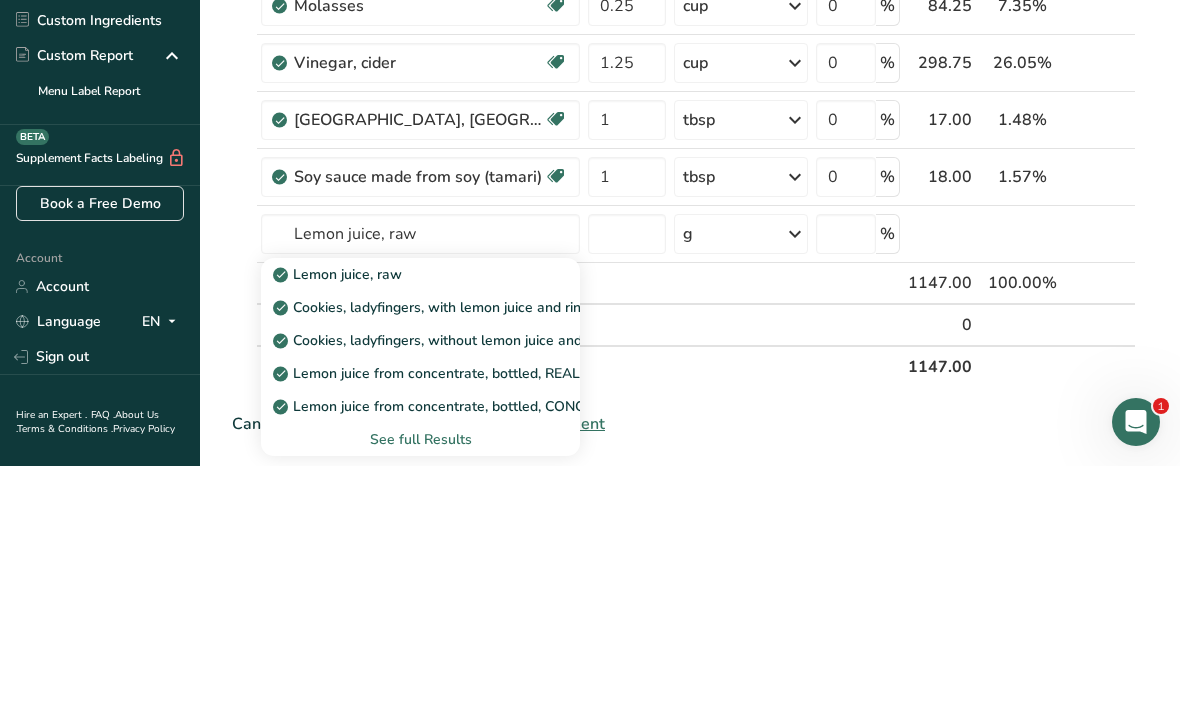 scroll, scrollTop: 773, scrollLeft: 0, axis: vertical 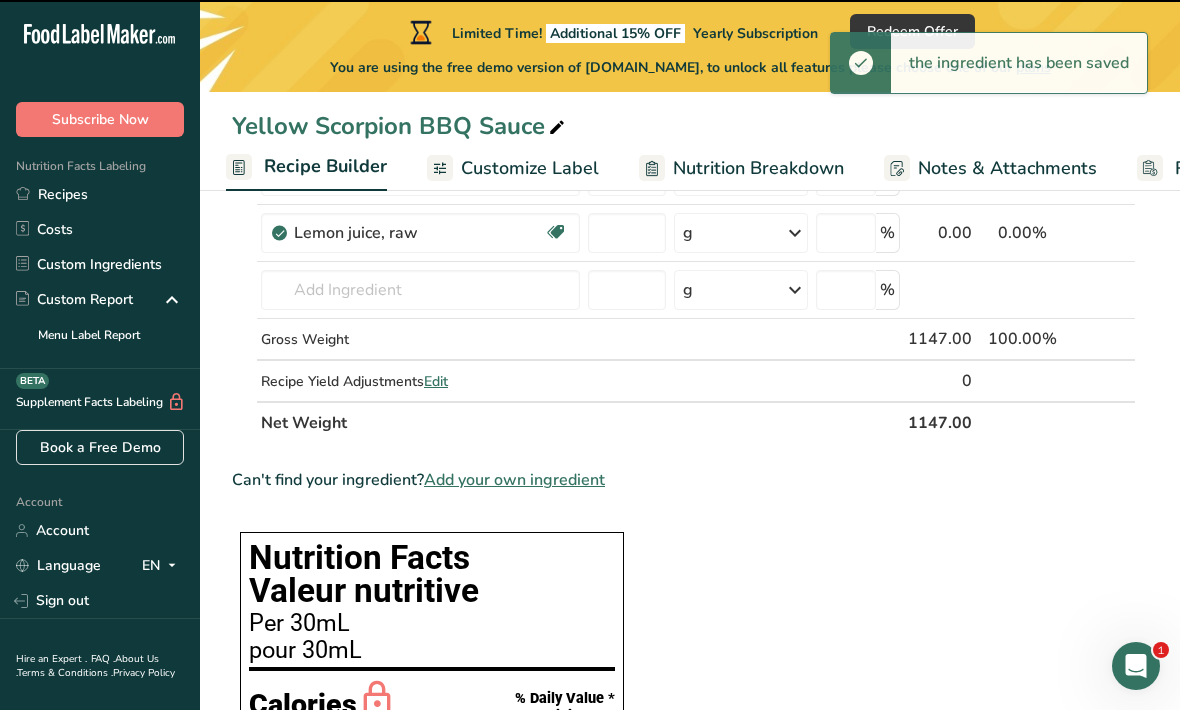 type on "0" 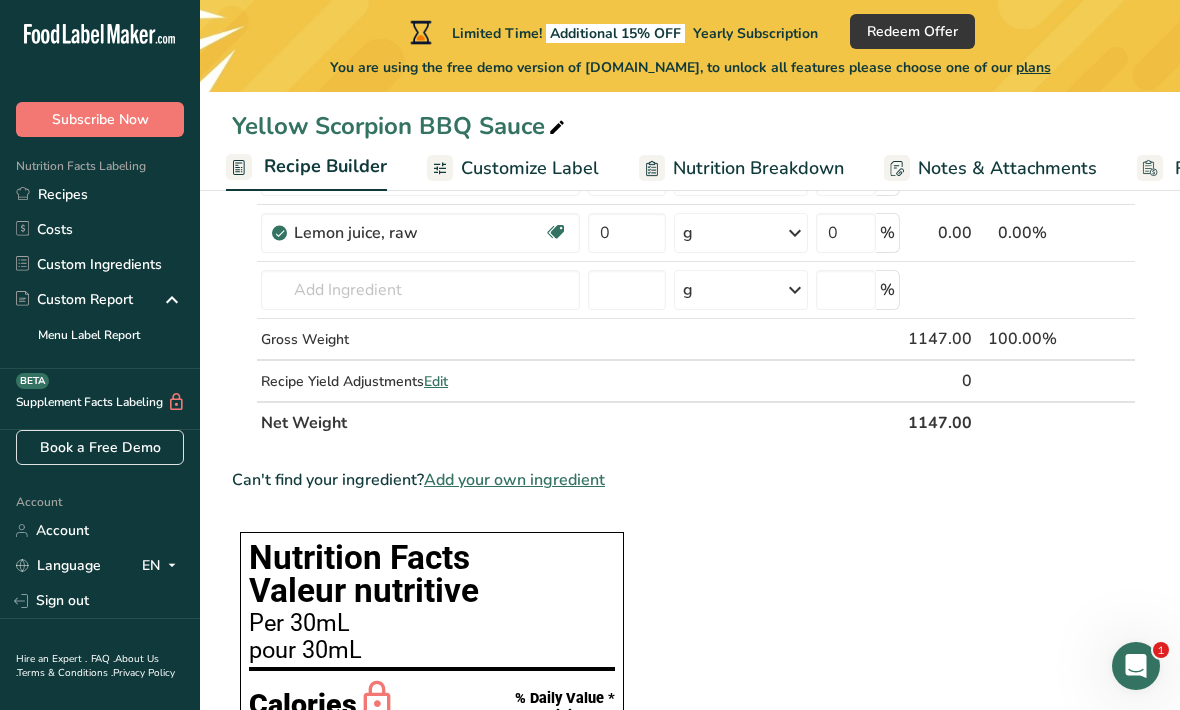 click at bounding box center [795, 233] 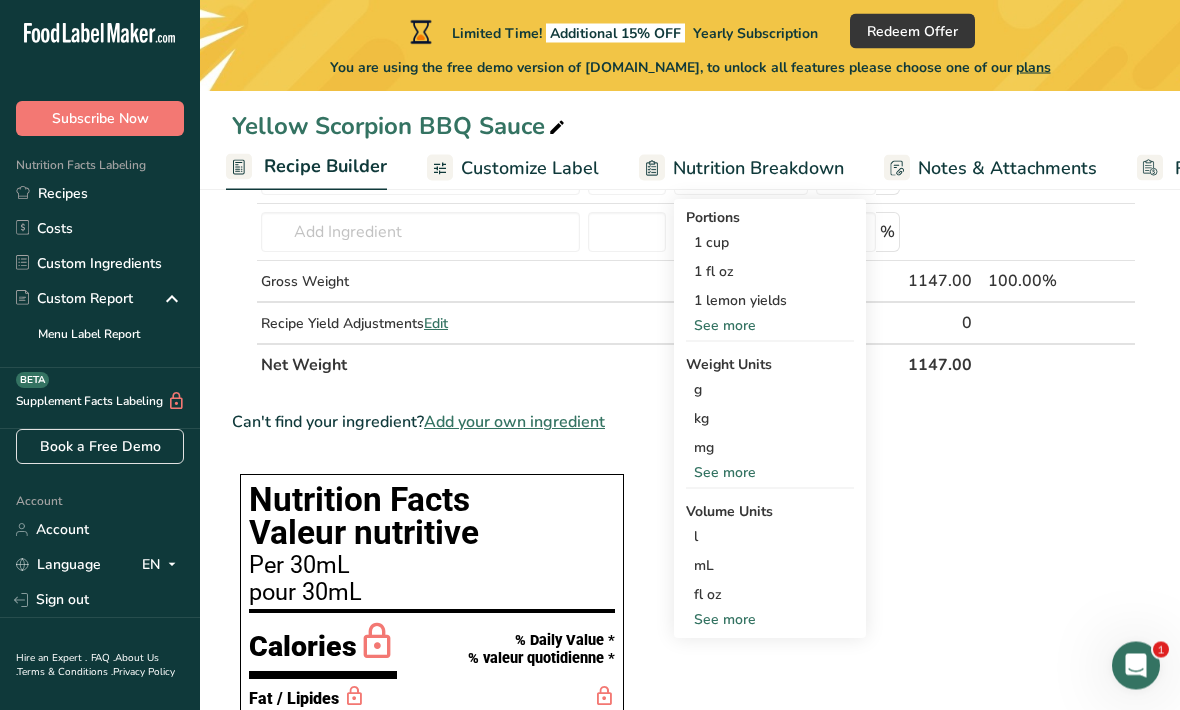 click on "See more" at bounding box center [770, 620] 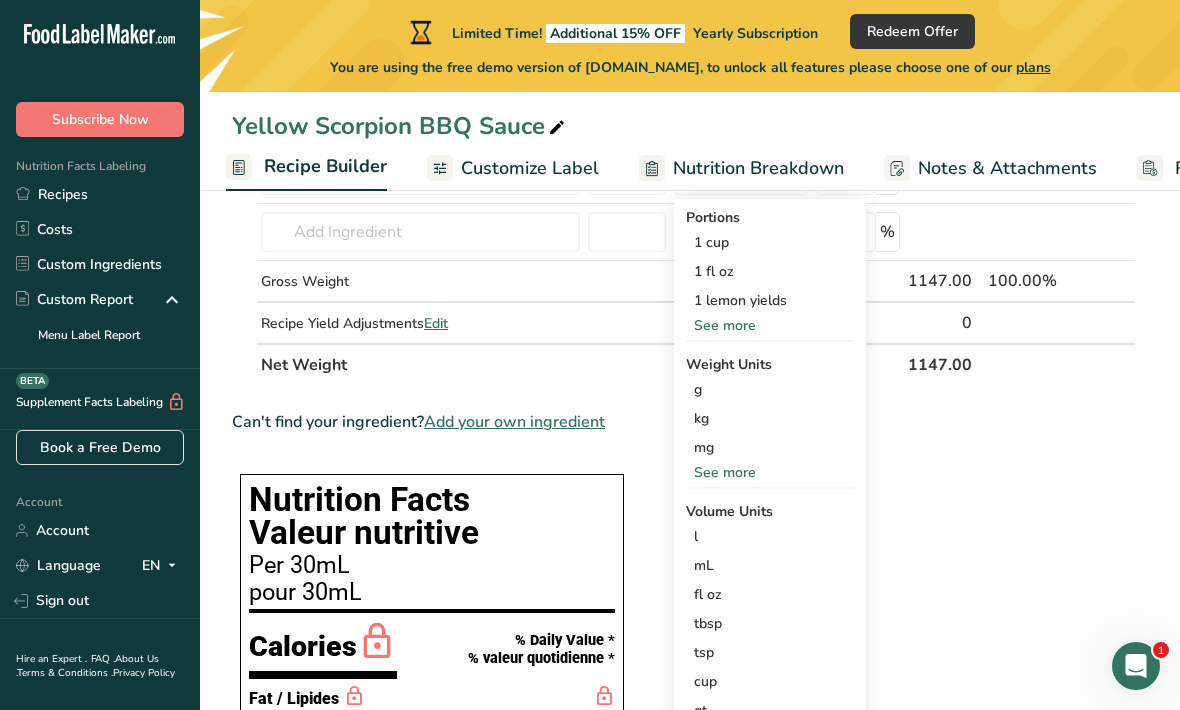 click on "tsp" at bounding box center (770, 652) 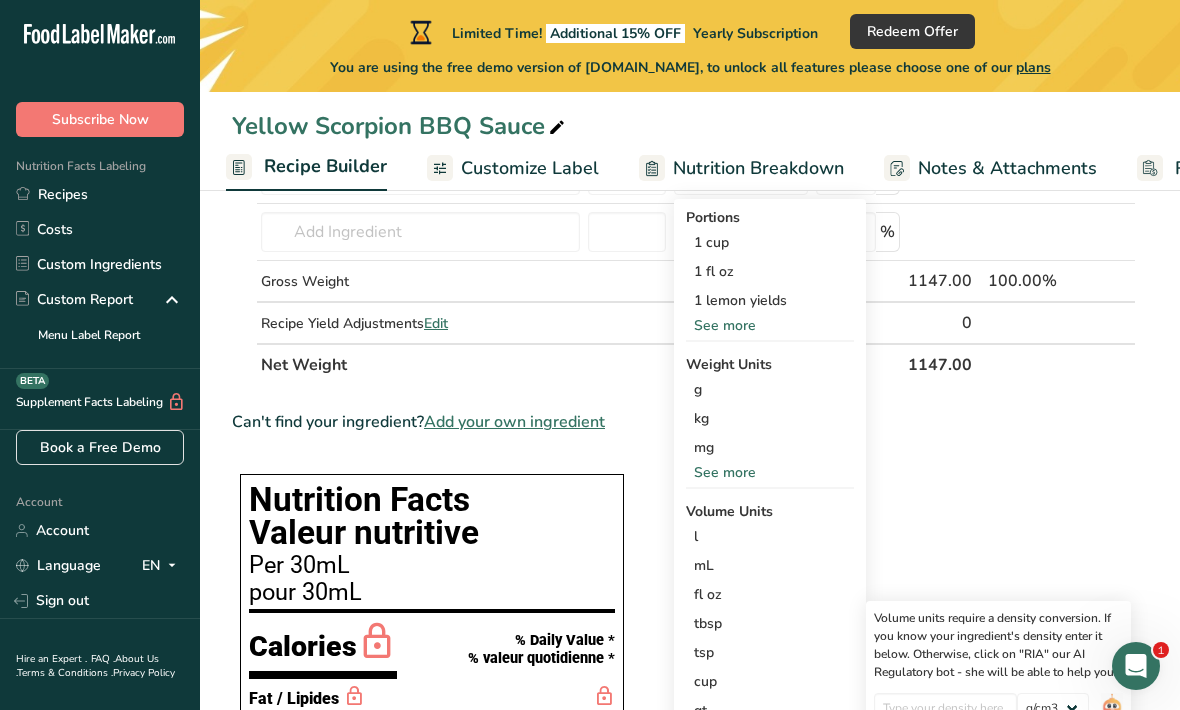 click on "Ingredient *
Amount *
Unit *
Waste *   .a-a{fill:#347362;}.b-a{fill:#fff;}          Grams
Percentage
Tomatoes, red, ripe, cooked, stewed
Source of Antioxidants
Dairy free
Gluten free
Vegan
Vegetarian
Soy free
230
g
Portions
1 cup
1 recipe yield
Weight Units
g
kg
mg
See more
Volume Units
l
Volume units require a density conversion. If you know your ingredient's density enter it below. Otherwise, click on "RIA" our AI Regulatory bot - she will be able to help you
lb/ft3
g/cm3
Confirm" at bounding box center [684, 841] 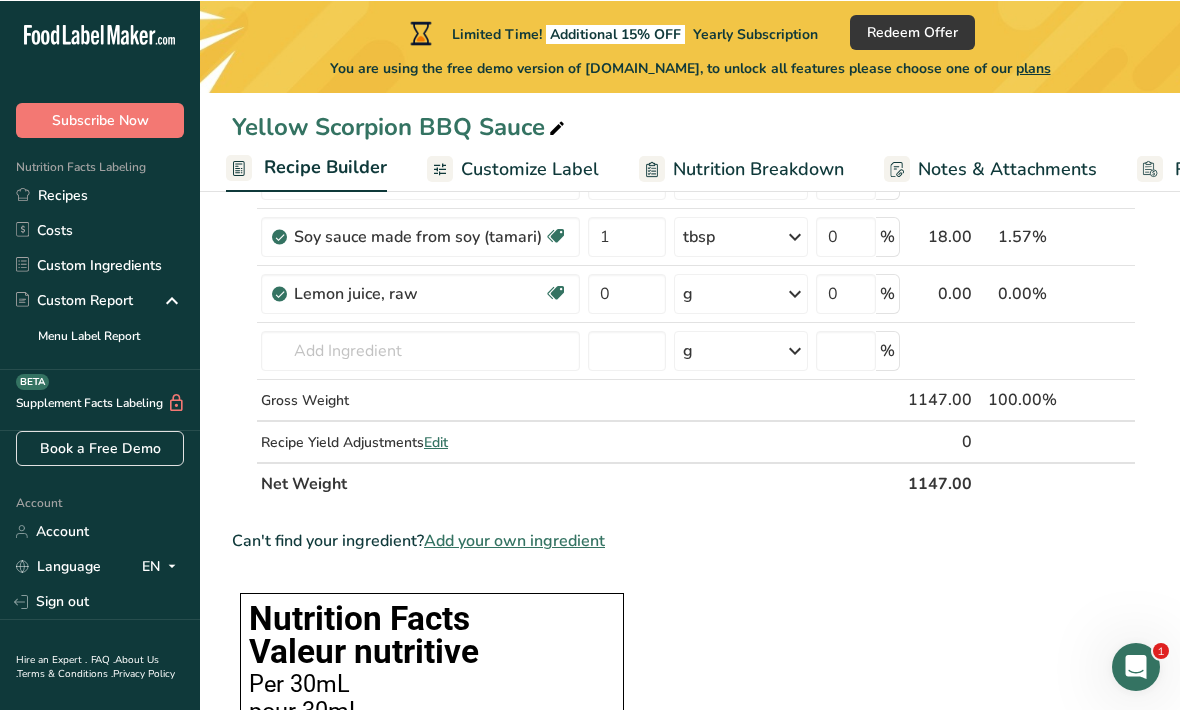 scroll, scrollTop: 712, scrollLeft: 0, axis: vertical 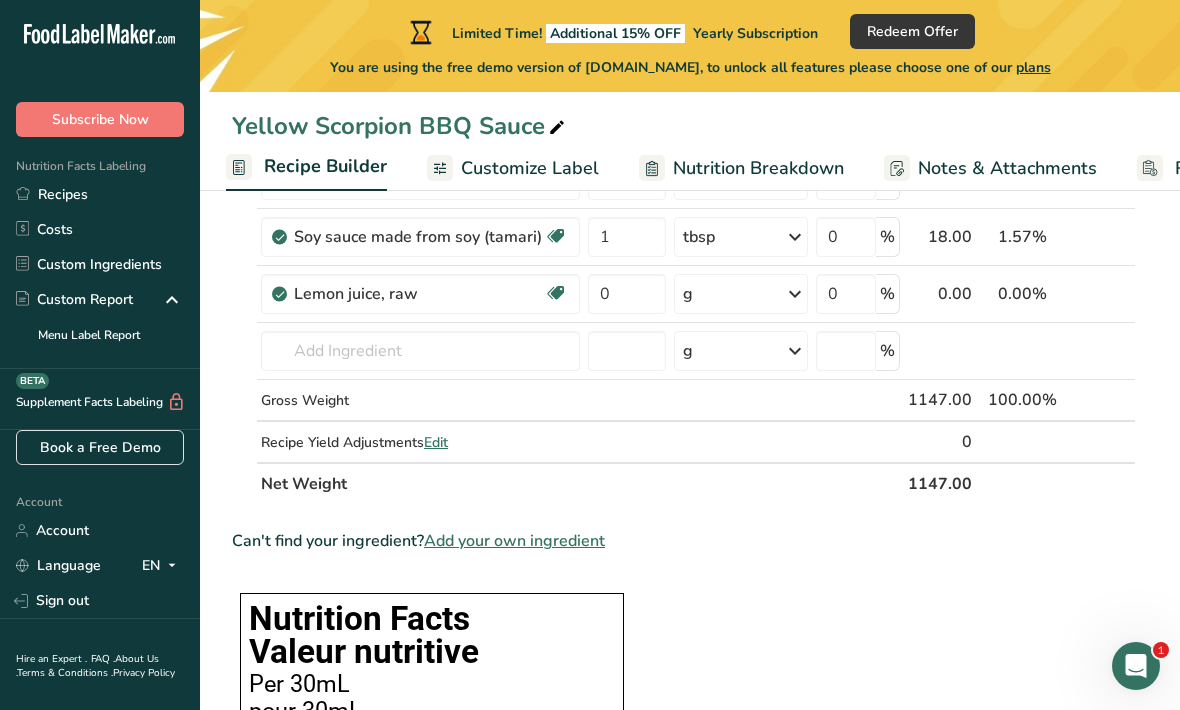 click at bounding box center (795, 294) 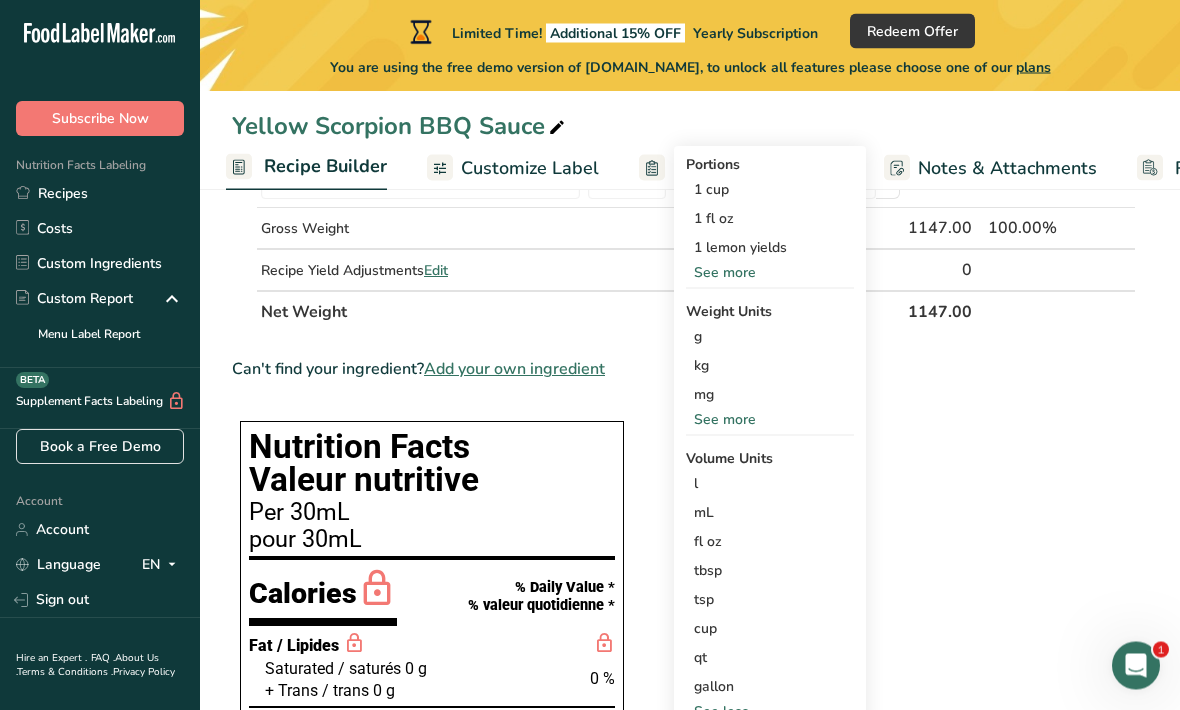 scroll, scrollTop: 890, scrollLeft: 0, axis: vertical 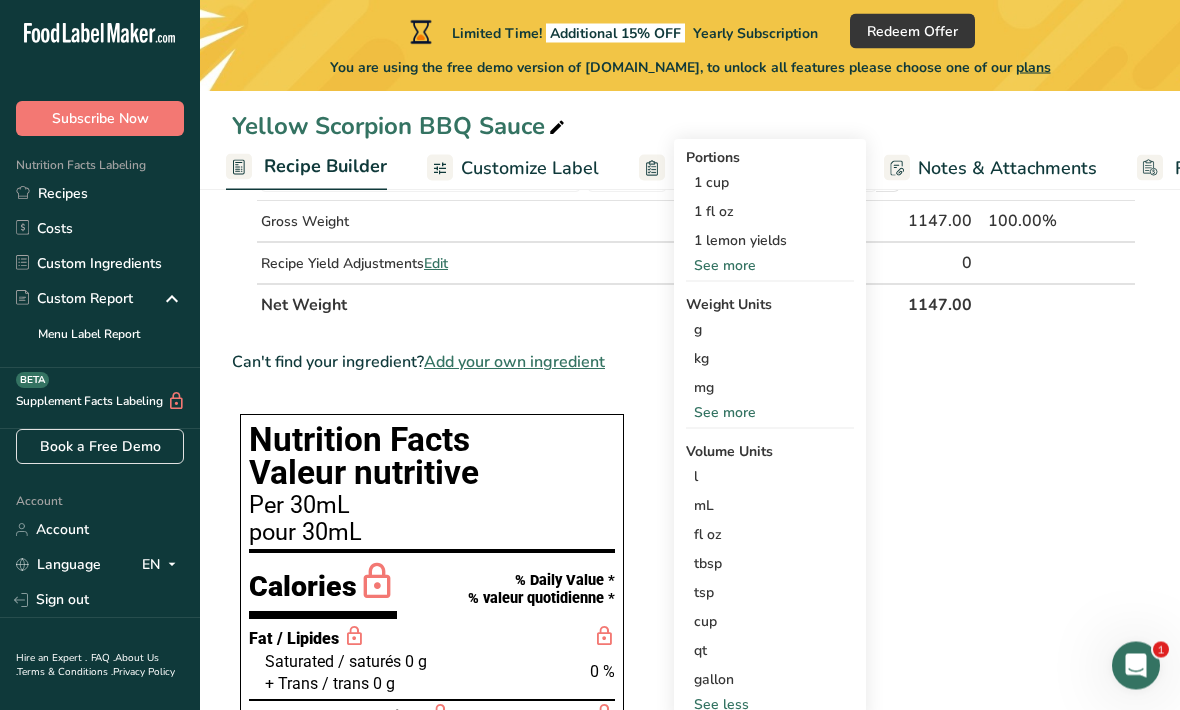 click on "tsp" at bounding box center [770, 593] 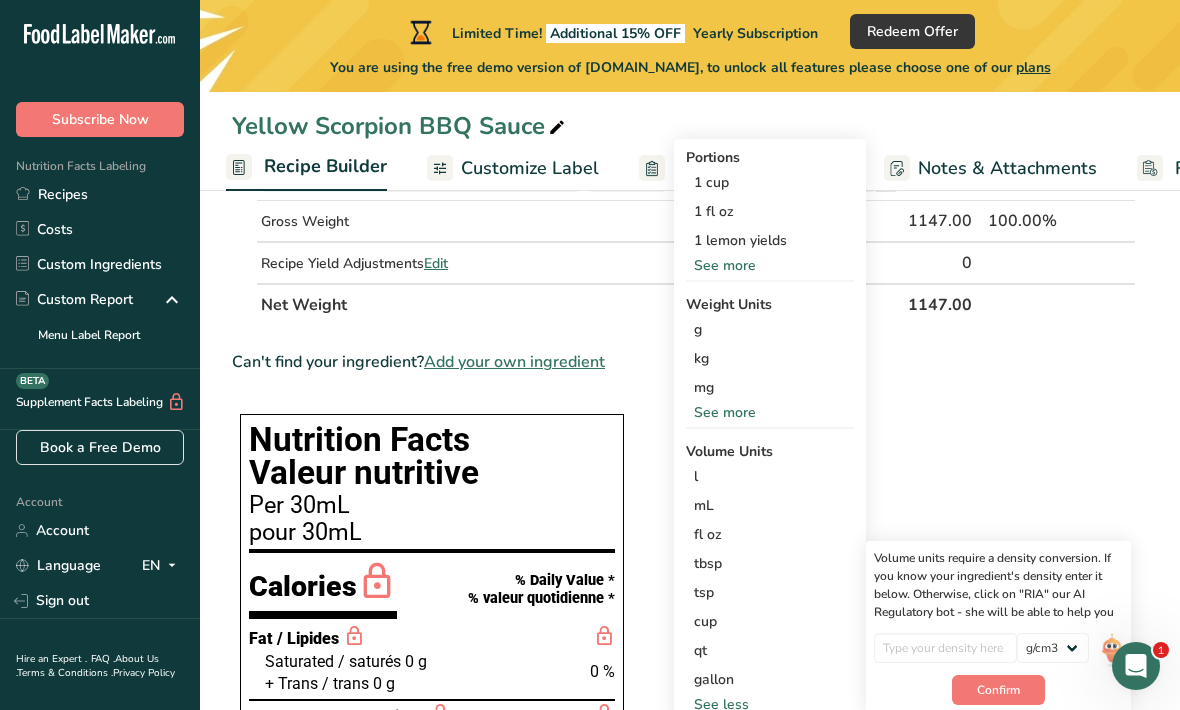 click on "Ingredient *
Amount *
Unit *
Waste *   .a-a{fill:#347362;}.b-a{fill:#fff;}          Grams
Percentage
Tomatoes, red, ripe, cooked, stewed
Source of Antioxidants
Dairy free
Gluten free
Vegan
Vegetarian
Soy free
230
g
Portions
1 cup
1 recipe yield
Weight Units
g
kg
mg
See more
Volume Units
l
Volume units require a density conversion. If you know your ingredient's density enter it below. Otherwise, click on "RIA" our AI Regulatory bot - she will be able to help you
lb/ft3
g/cm3
Confirm" at bounding box center (684, 781) 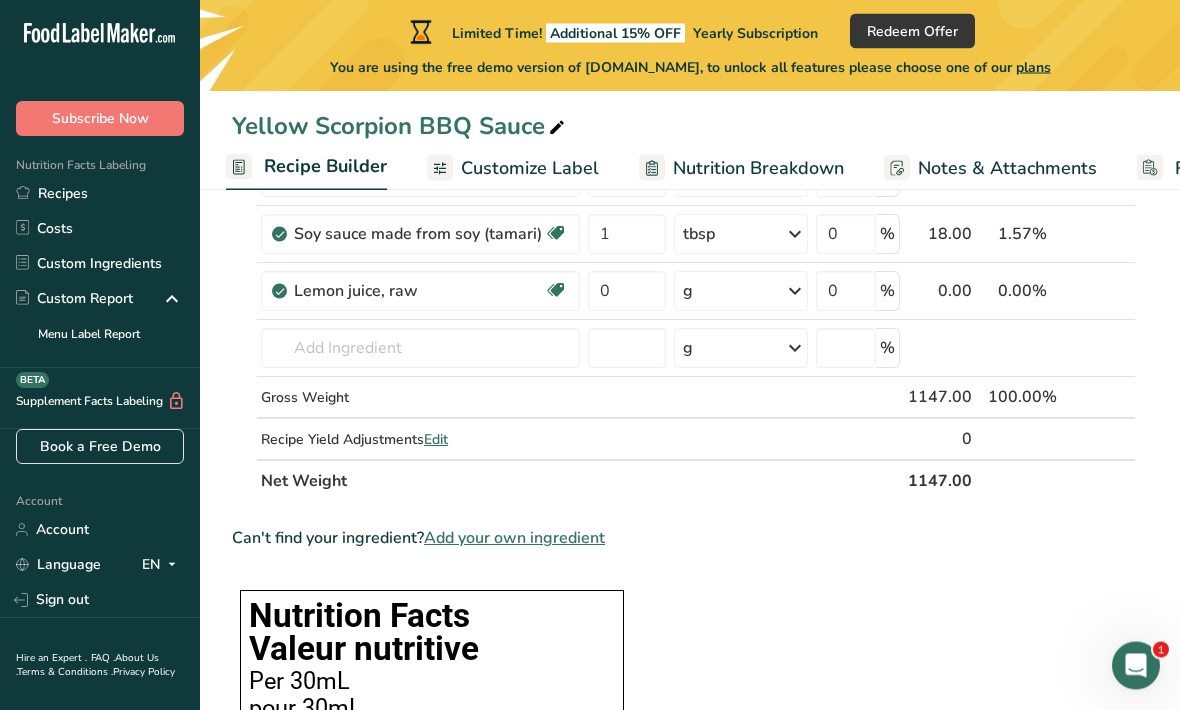 scroll, scrollTop: 715, scrollLeft: 0, axis: vertical 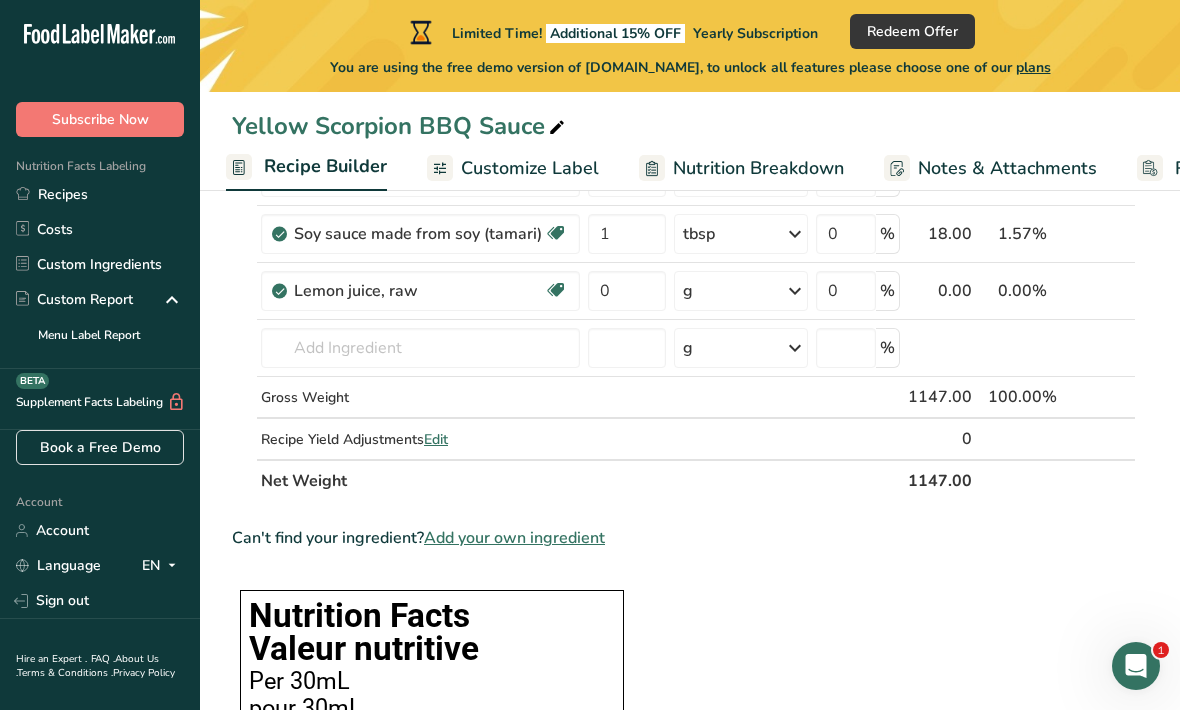 click at bounding box center [795, 291] 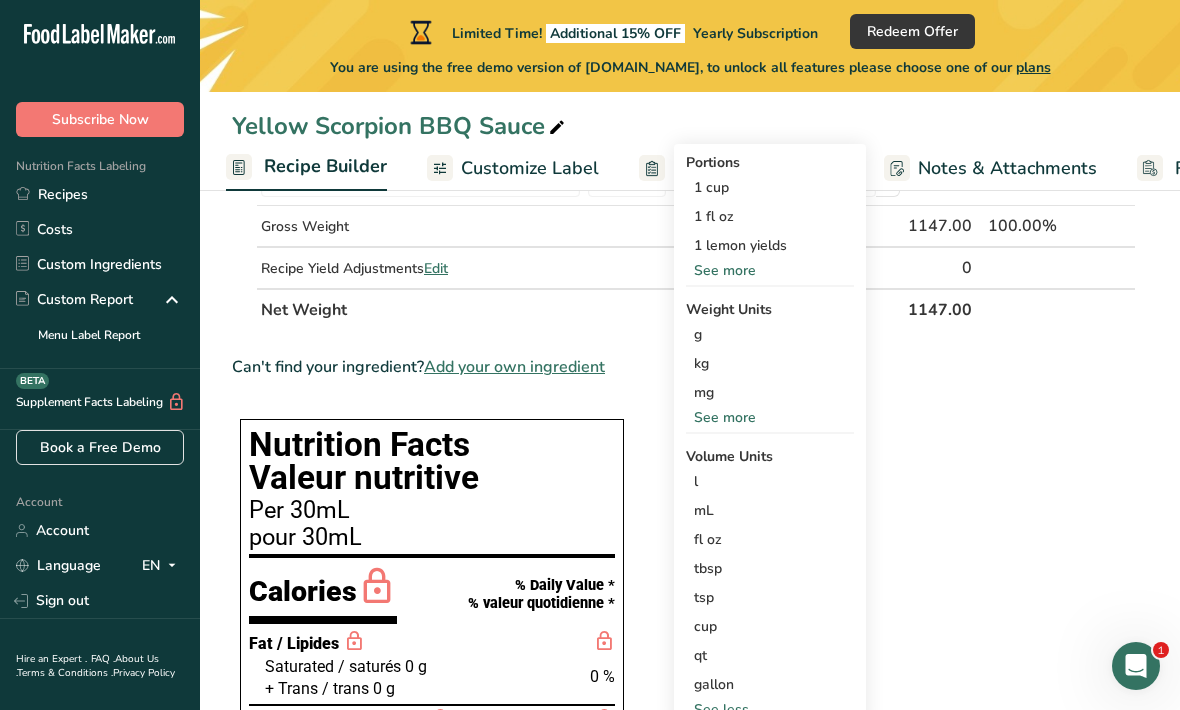 scroll, scrollTop: 892, scrollLeft: 0, axis: vertical 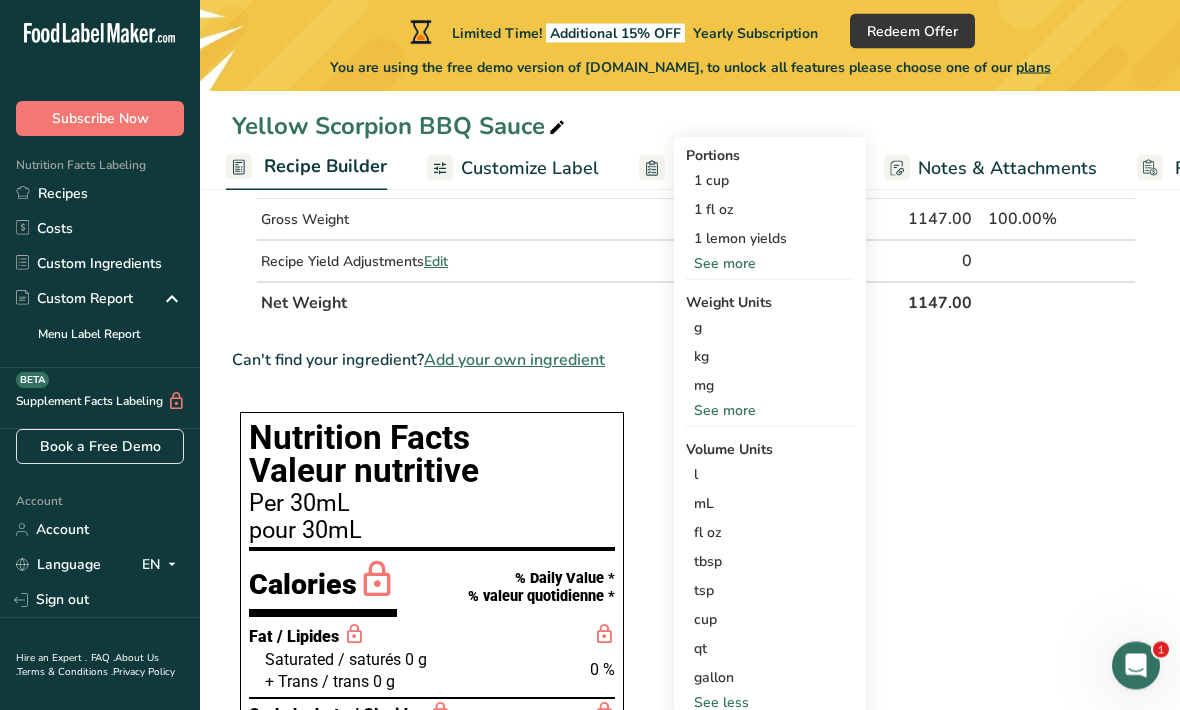 click on "tsp" at bounding box center (770, 591) 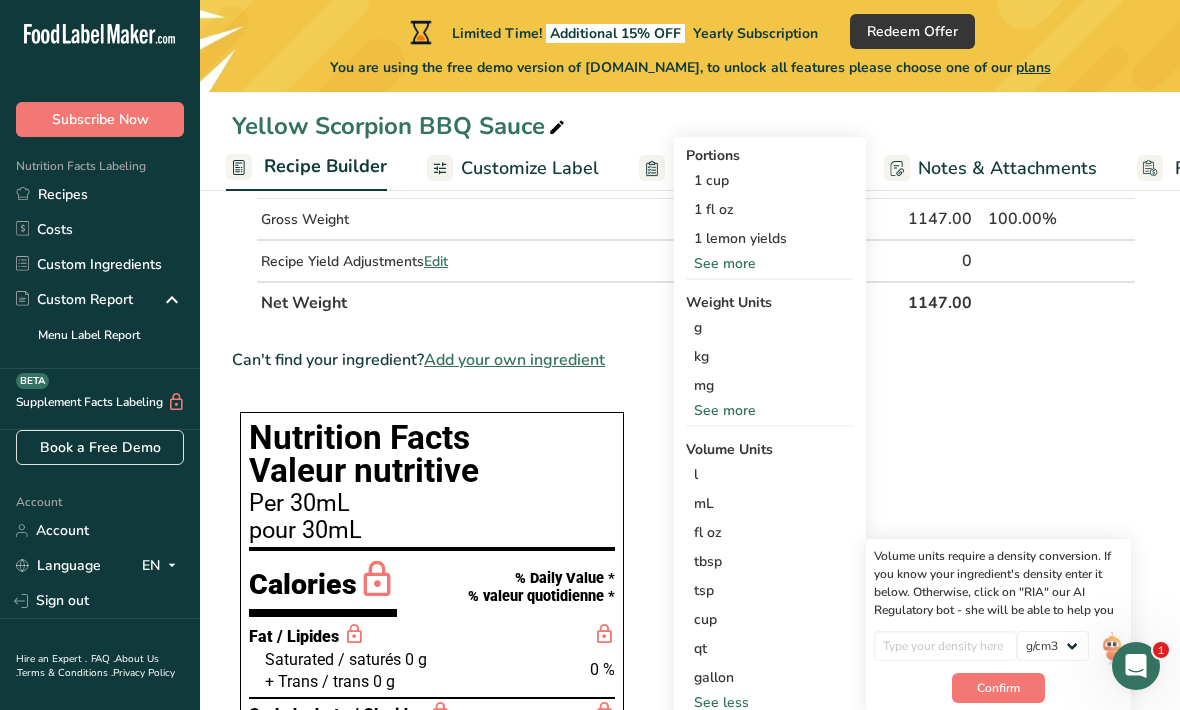 click on "Confirm" at bounding box center (998, 688) 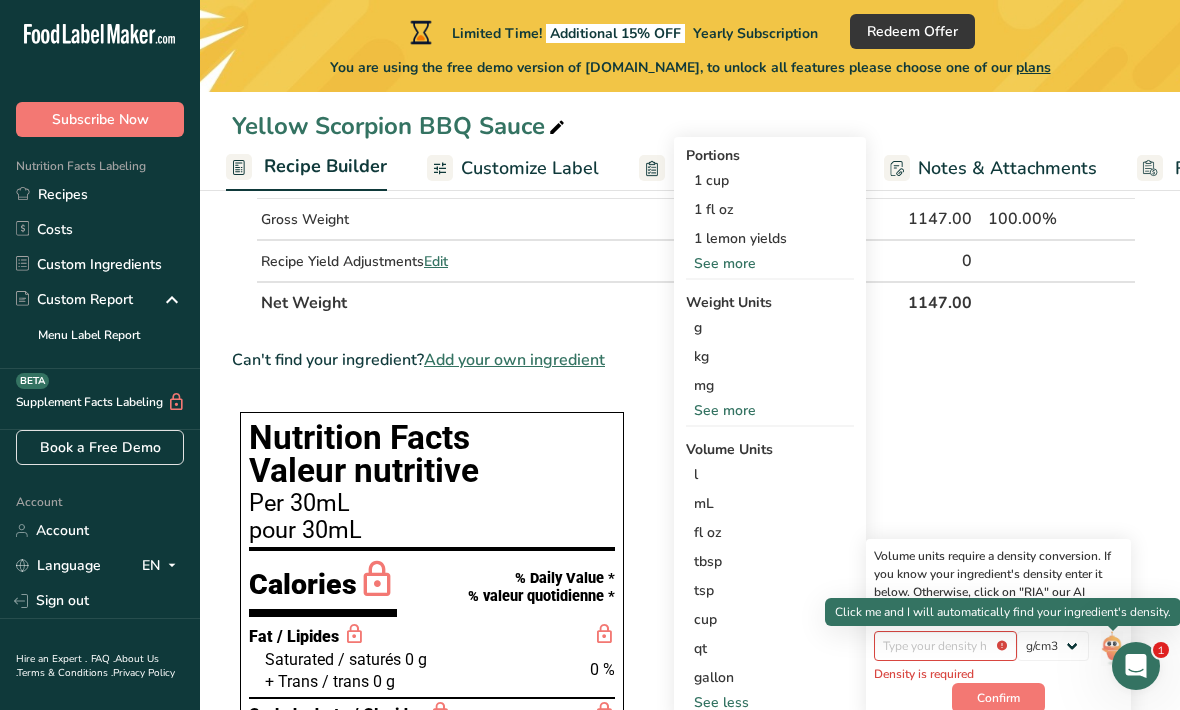 click at bounding box center (1112, 648) 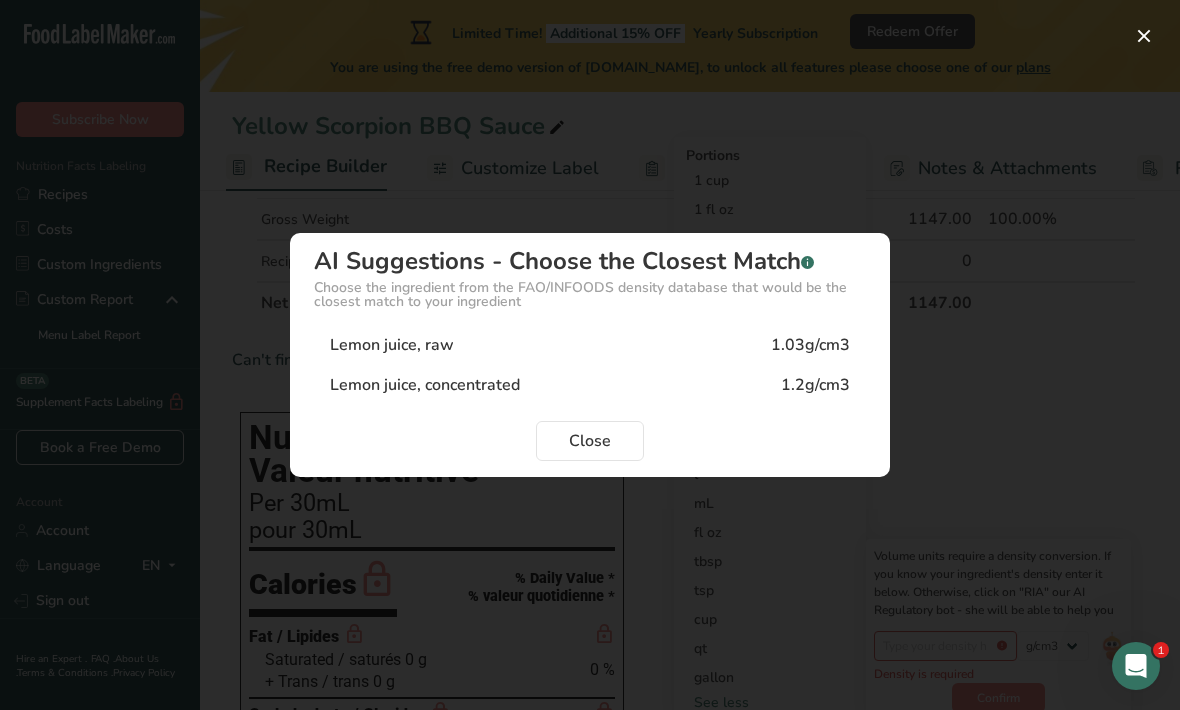 click on "Close" at bounding box center [590, 441] 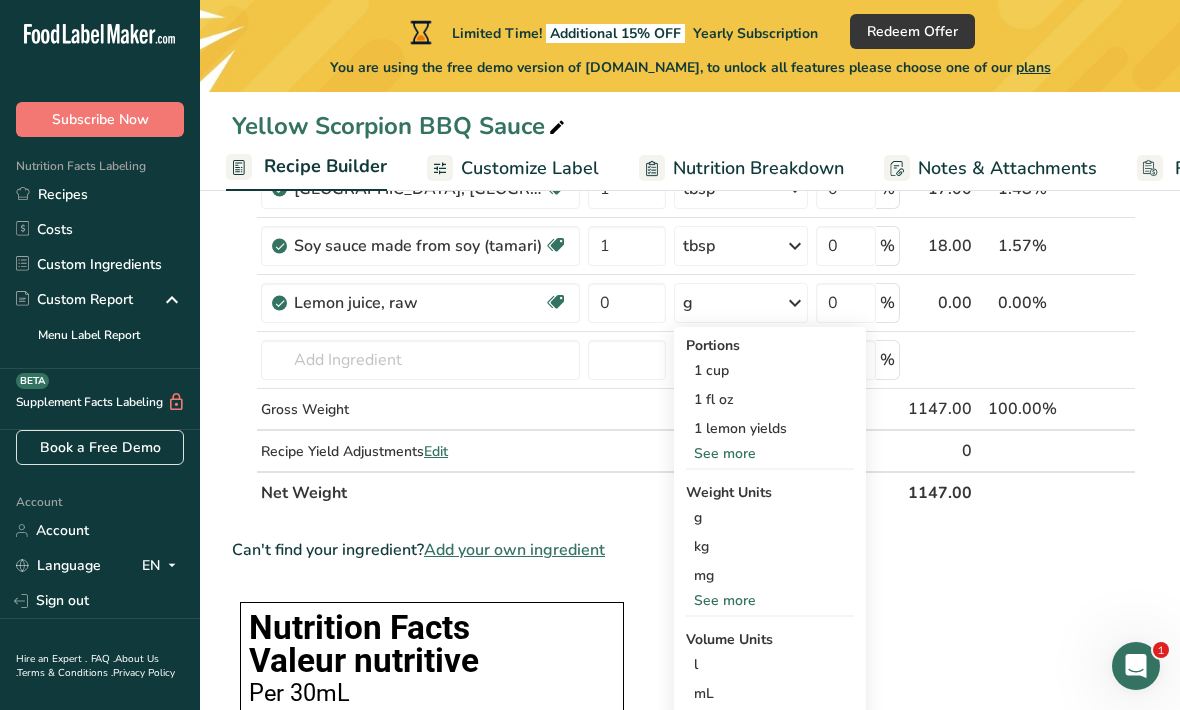 scroll, scrollTop: 702, scrollLeft: 0, axis: vertical 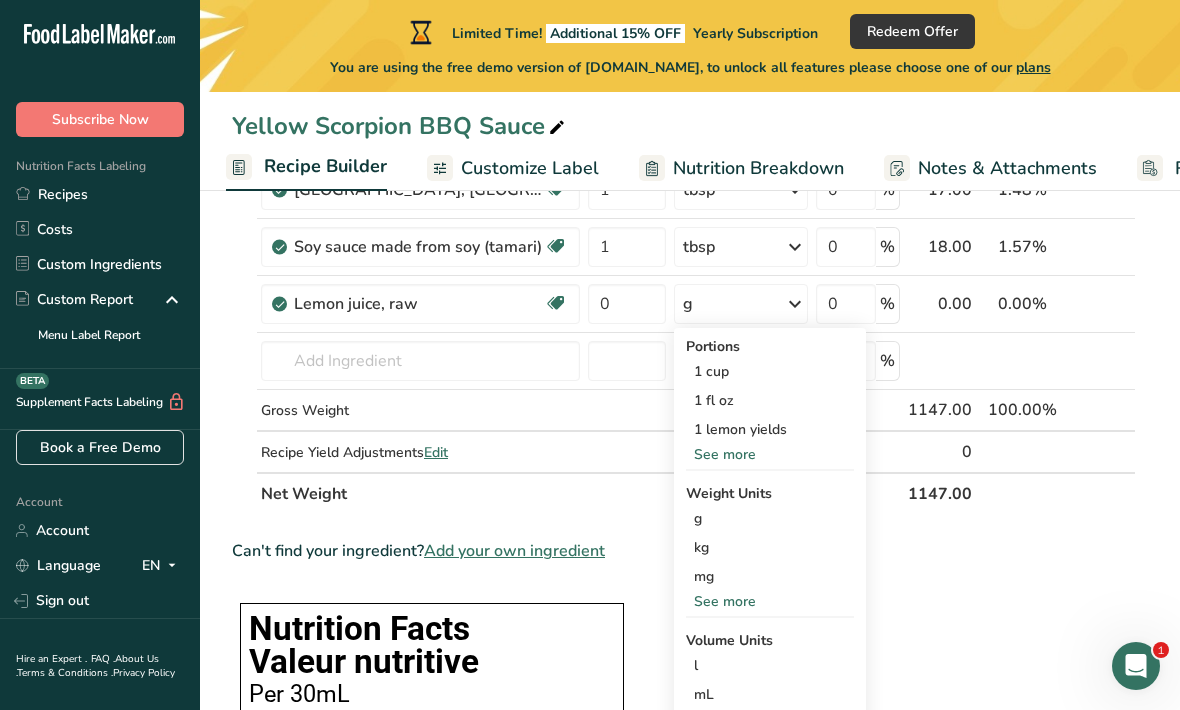 click at bounding box center (795, 304) 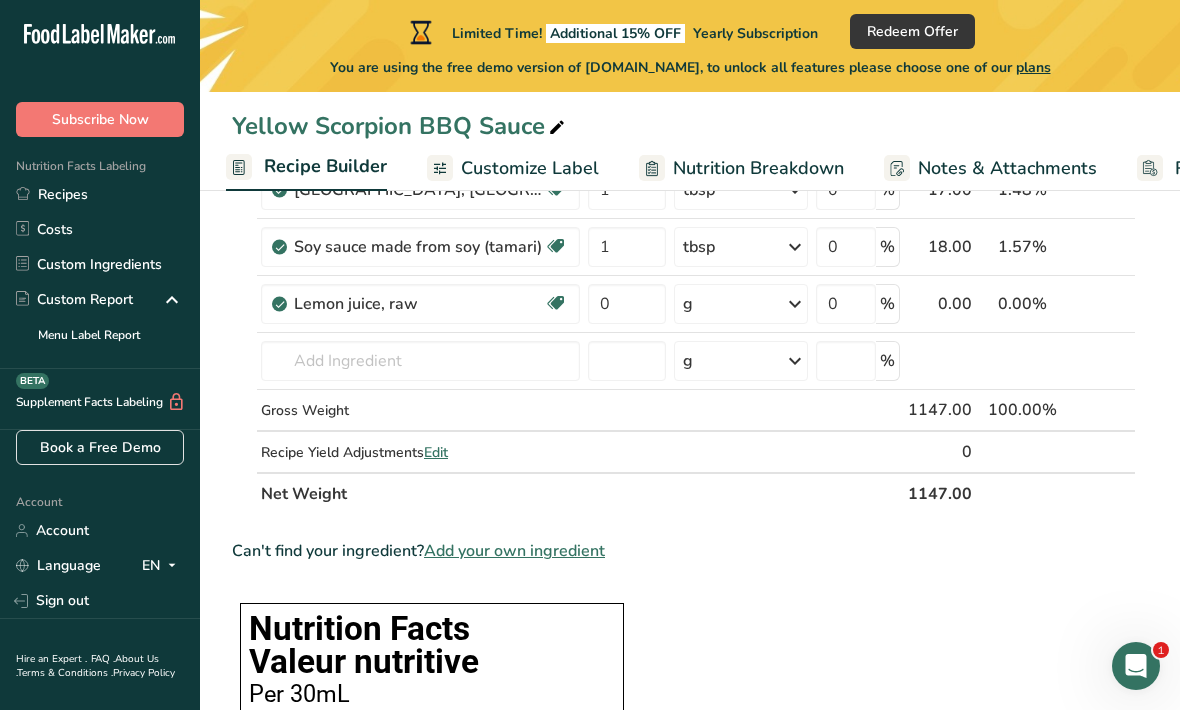 click at bounding box center (795, 304) 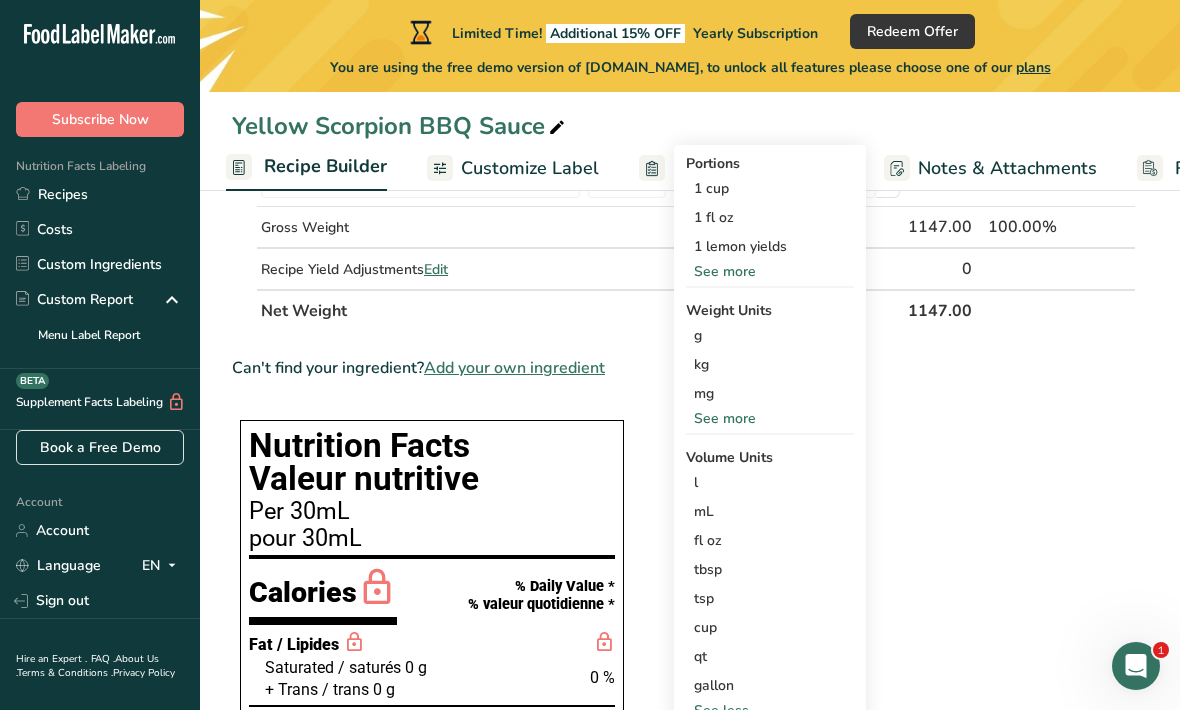 scroll, scrollTop: 887, scrollLeft: 0, axis: vertical 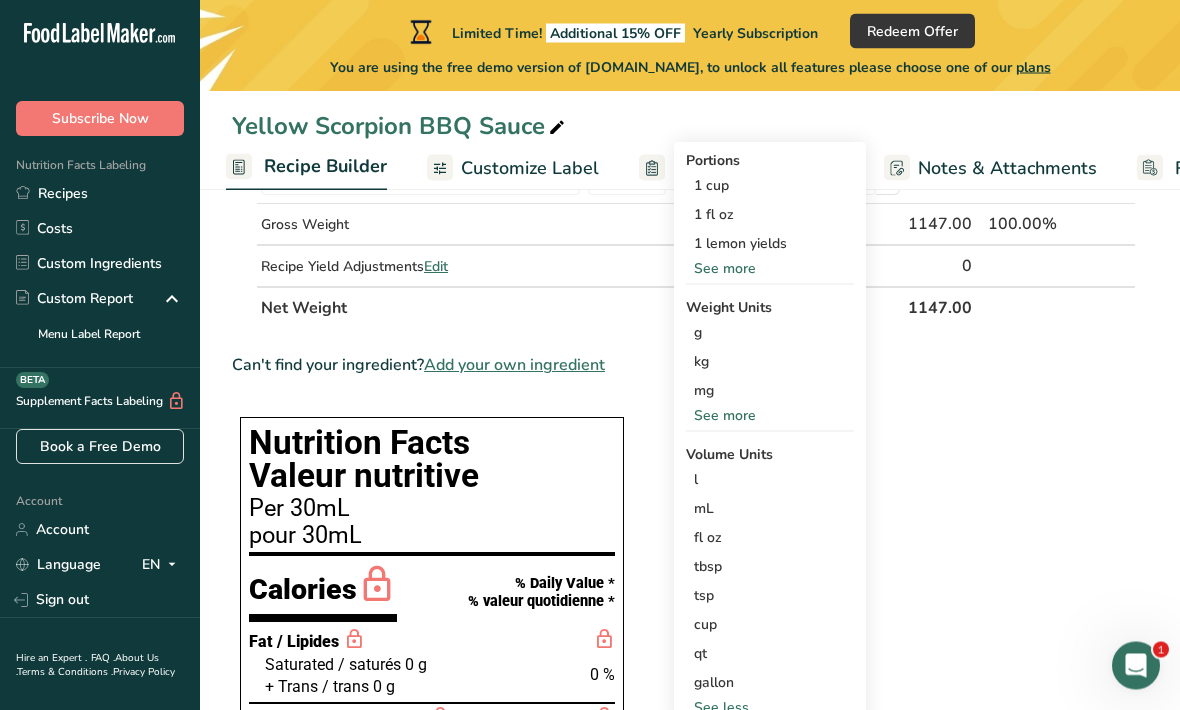 click on "tsp" at bounding box center (770, 596) 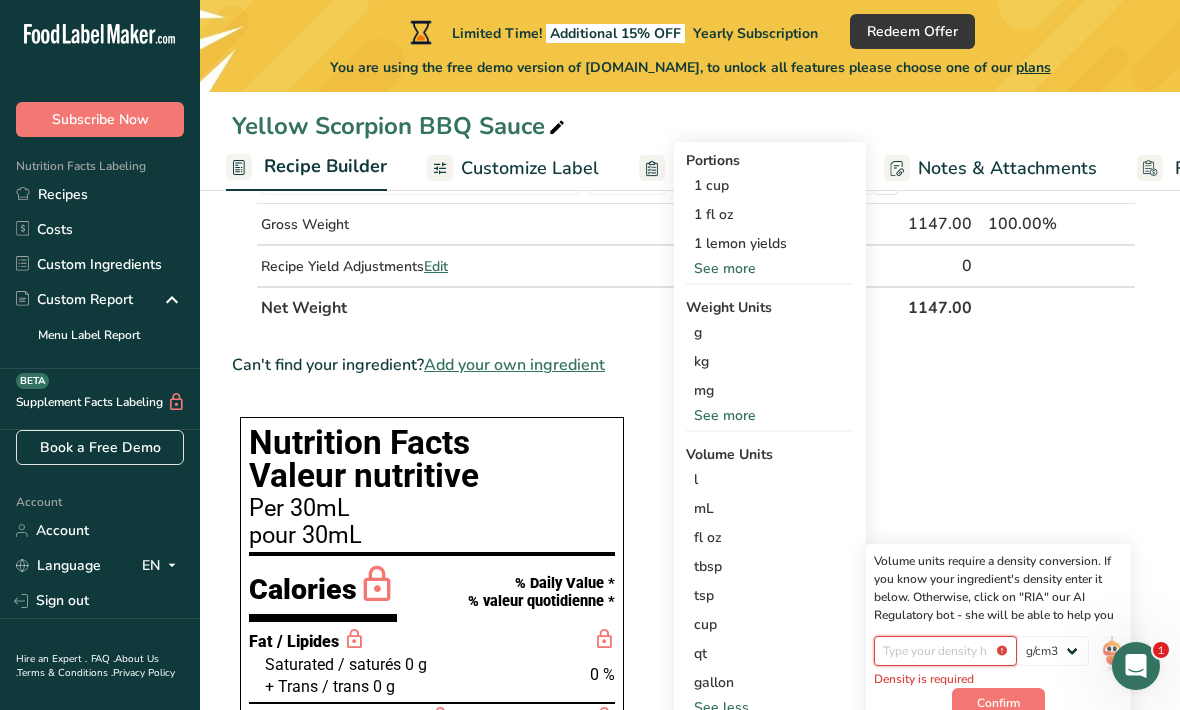 click at bounding box center [945, 651] 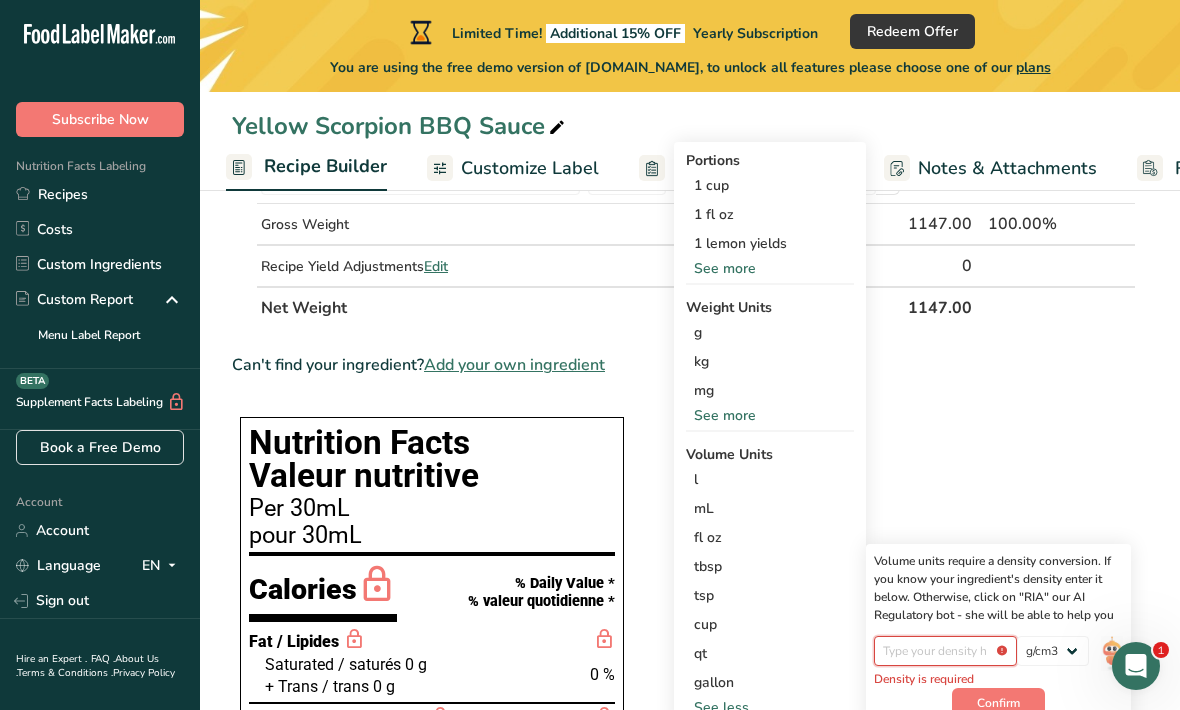 scroll, scrollTop: 940, scrollLeft: 0, axis: vertical 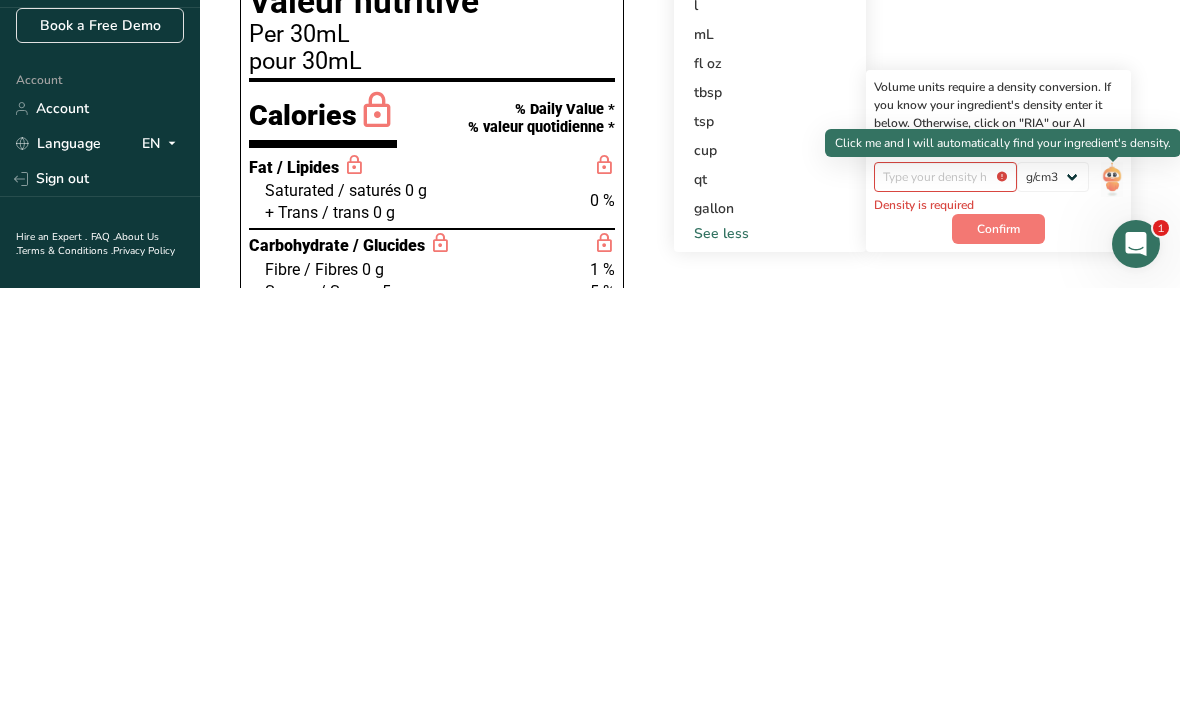 click at bounding box center [1112, 601] 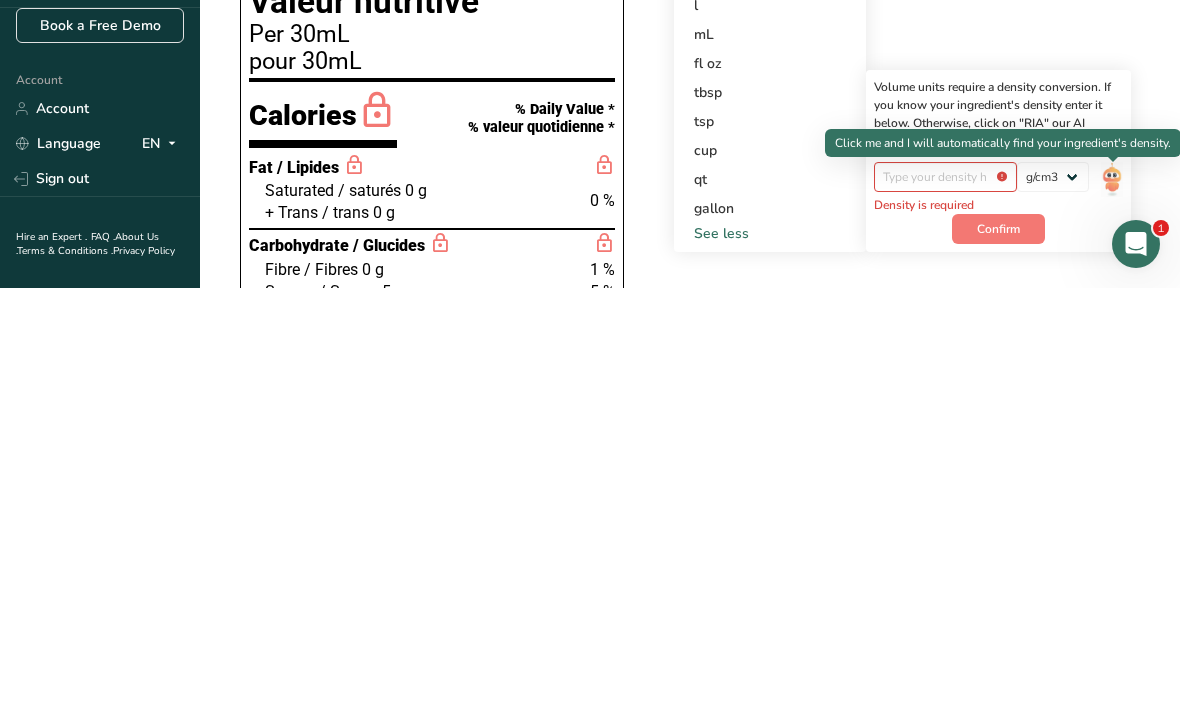 scroll, scrollTop: 1363, scrollLeft: 0, axis: vertical 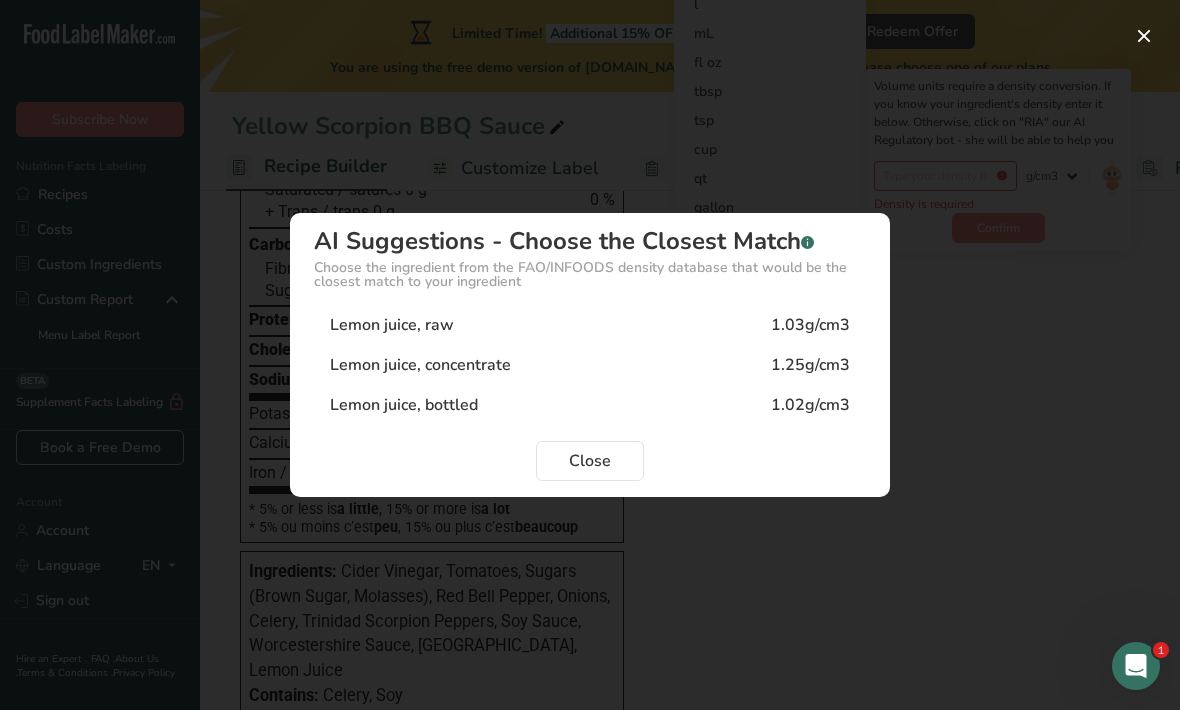 click on "Lemon juice, bottled" at bounding box center (404, 405) 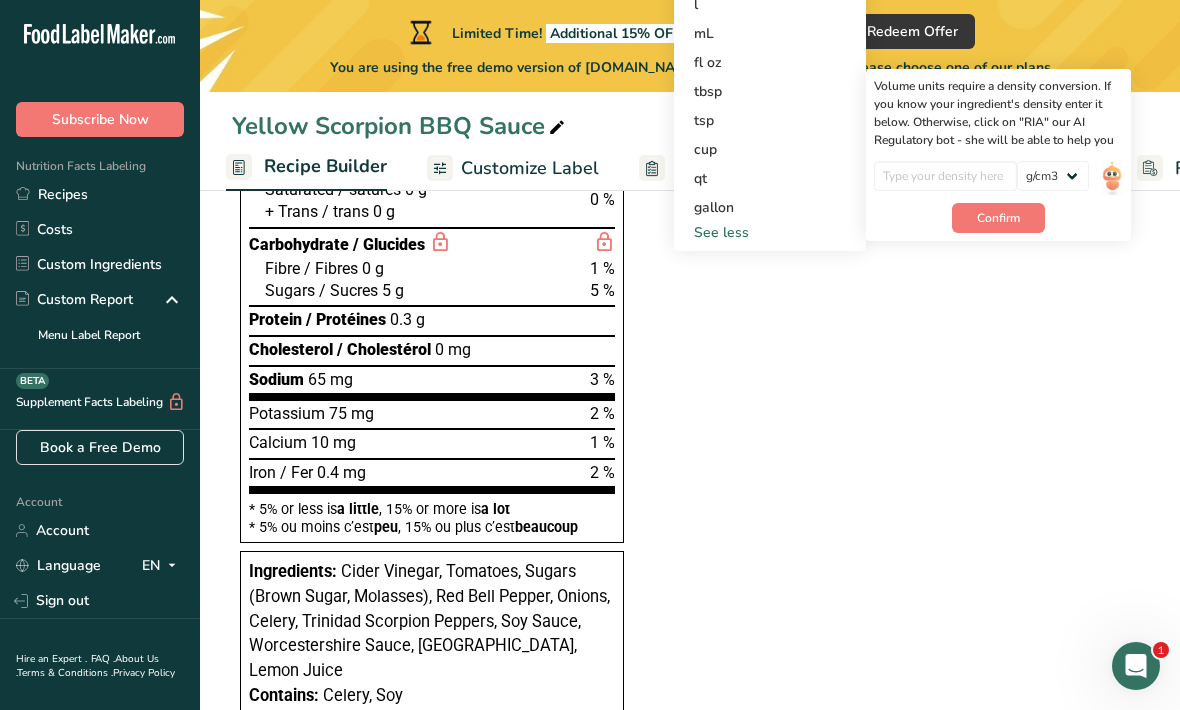 type on "1.02" 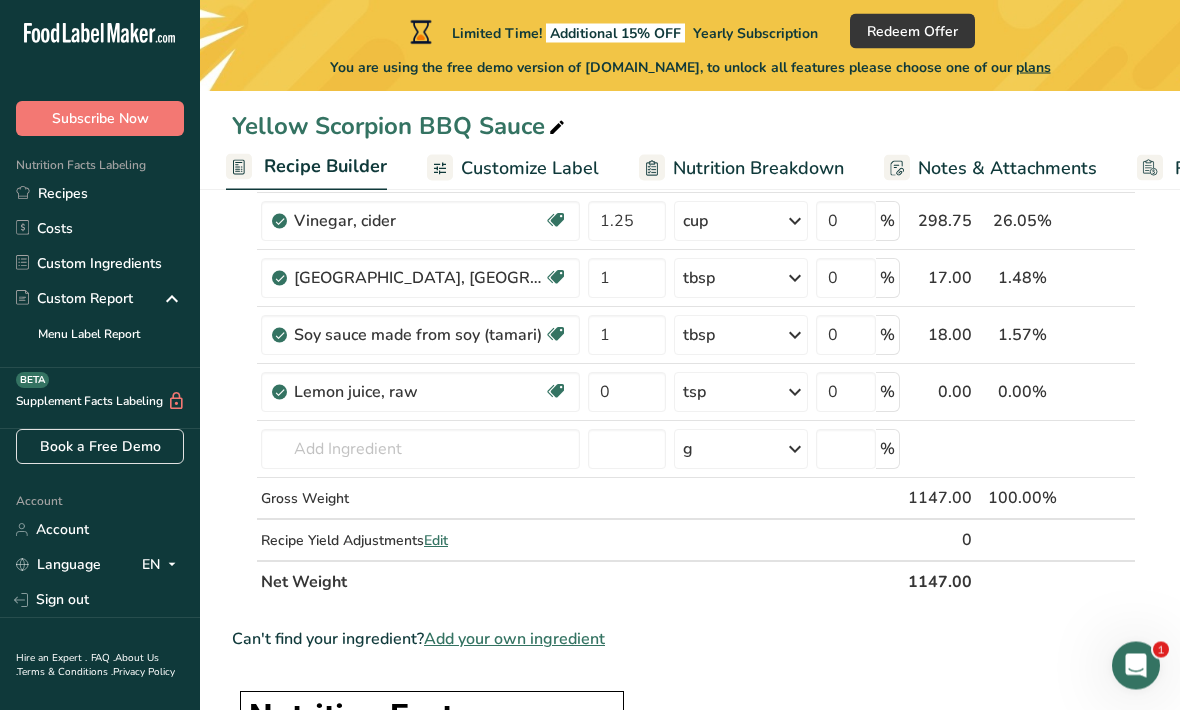 scroll, scrollTop: 614, scrollLeft: 0, axis: vertical 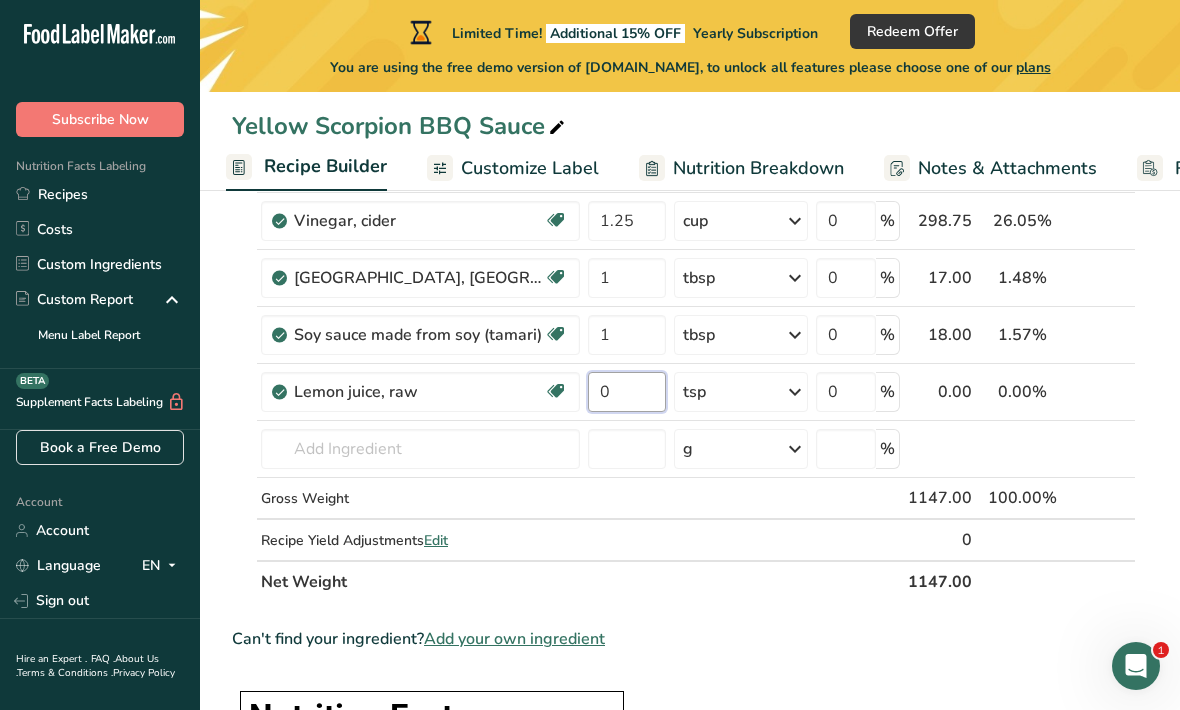 click on "0" at bounding box center (627, 392) 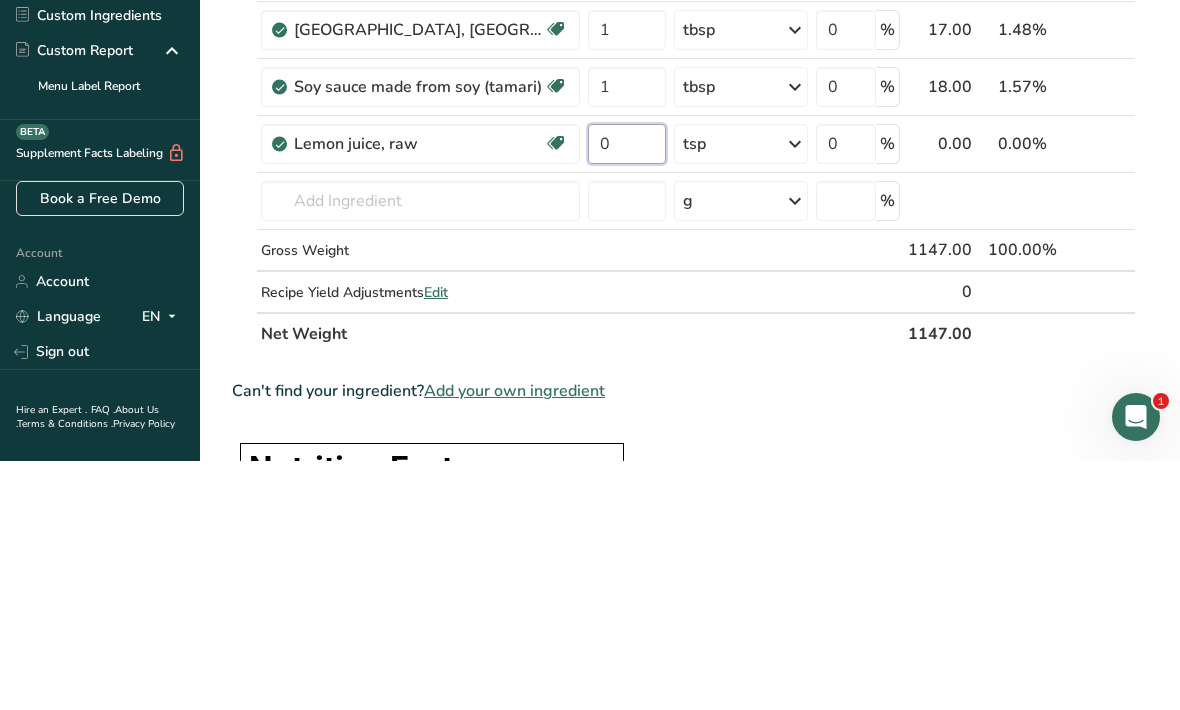 type on "1" 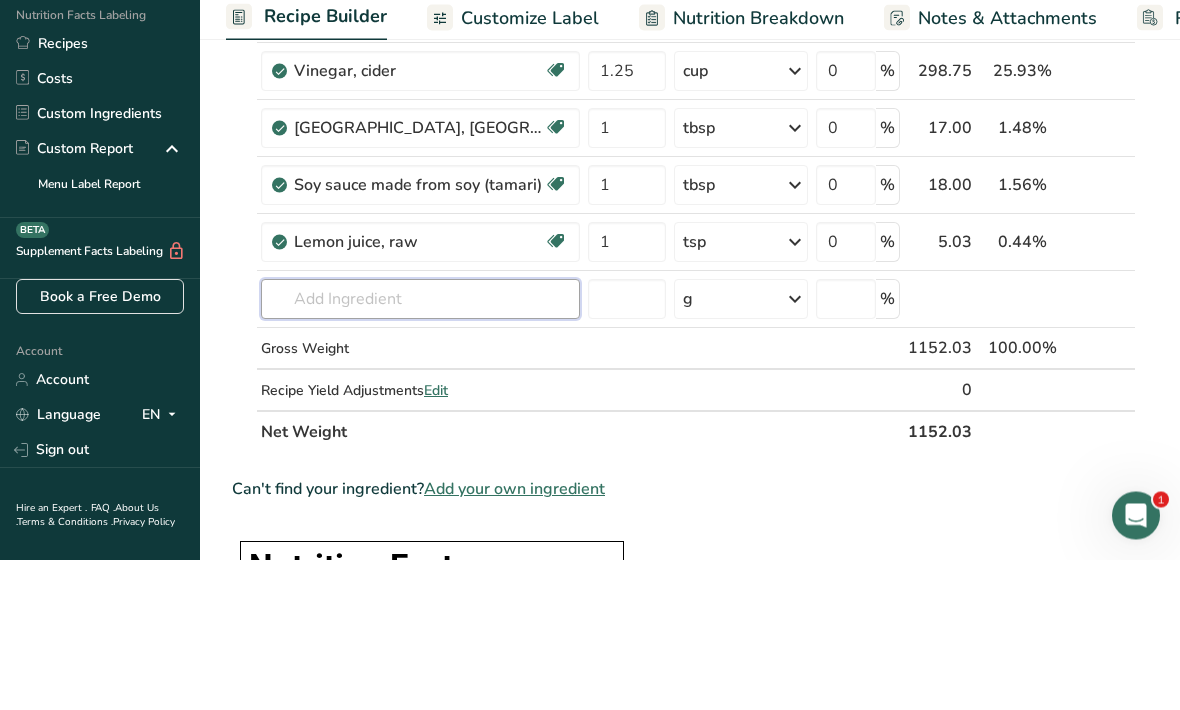 click on "Ingredient *
Amount *
Unit *
Waste *   .a-a{fill:#347362;}.b-a{fill:#fff;}          Grams
Percentage
Tomatoes, red, ripe, cooked, stewed
Source of Antioxidants
Dairy free
Gluten free
Vegan
Vegetarian
Soy free
230
g
Portions
1 cup
1 recipe yield
Weight Units
g
kg
mg
See more
Volume Units
l
Volume units require a density conversion. If you know your ingredient's density enter it below. Otherwise, click on "RIA" our AI Regulatory bot - she will be able to help you
lb/ft3
g/cm3
Confirm
mL" at bounding box center [684, 149] 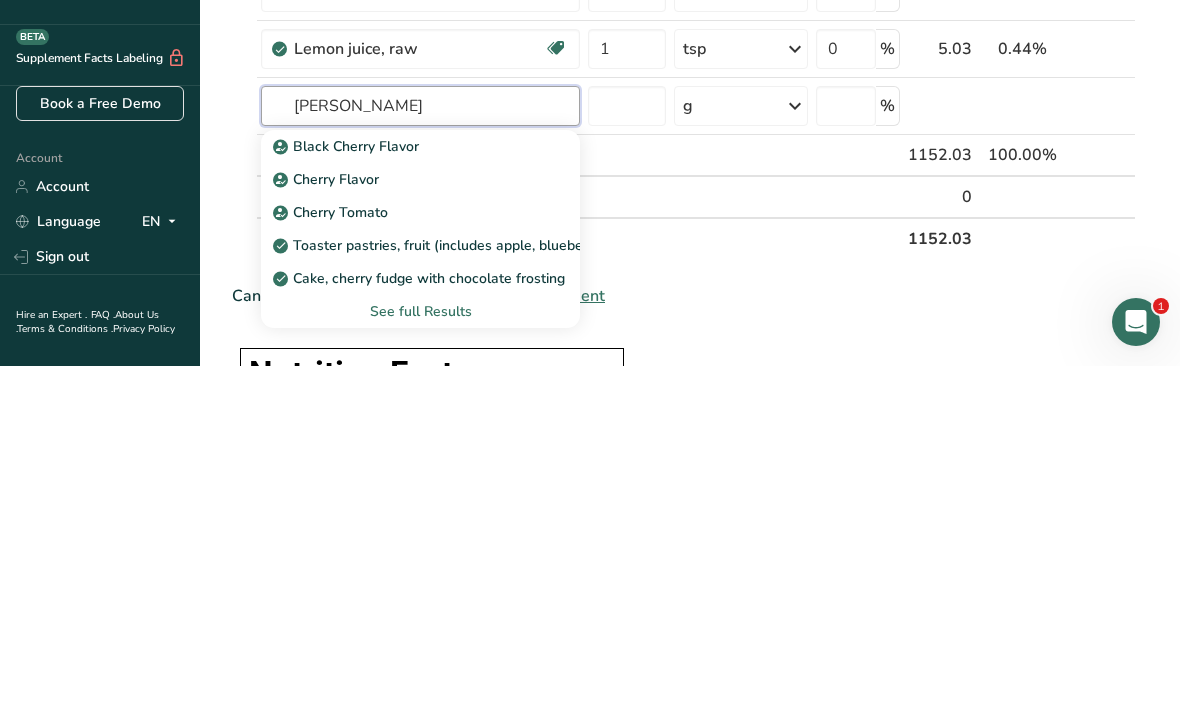 type on "Sherry" 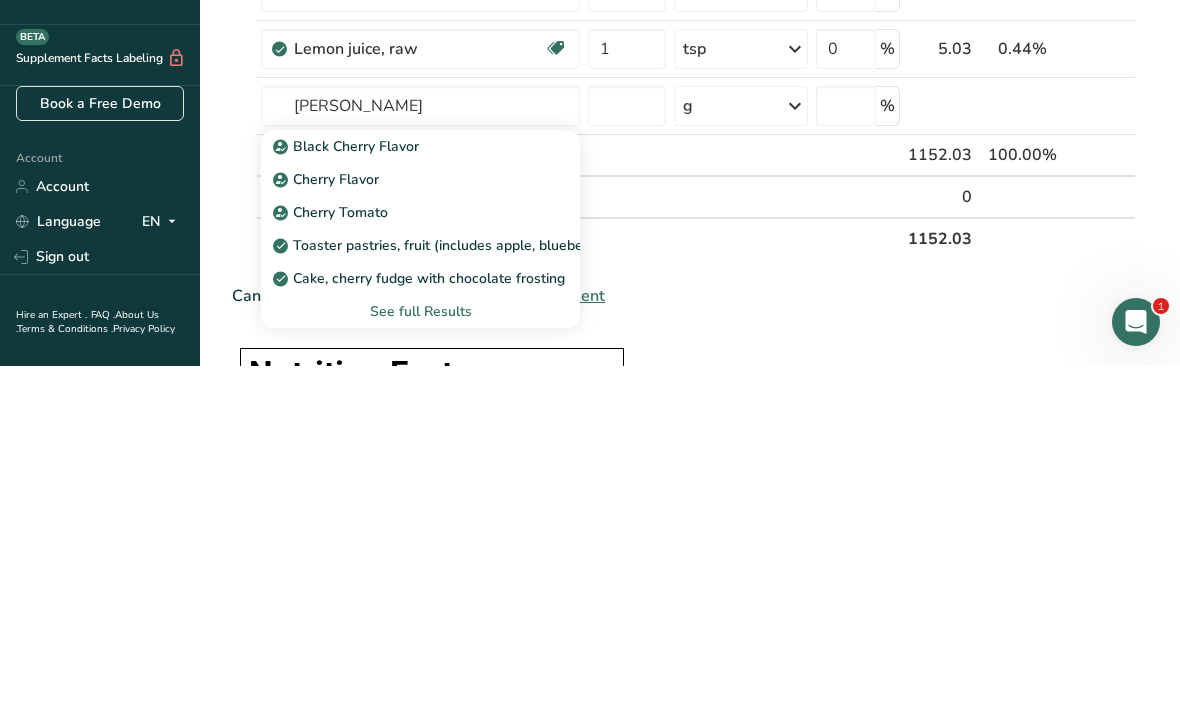 click on "See full Results" at bounding box center [420, 655] 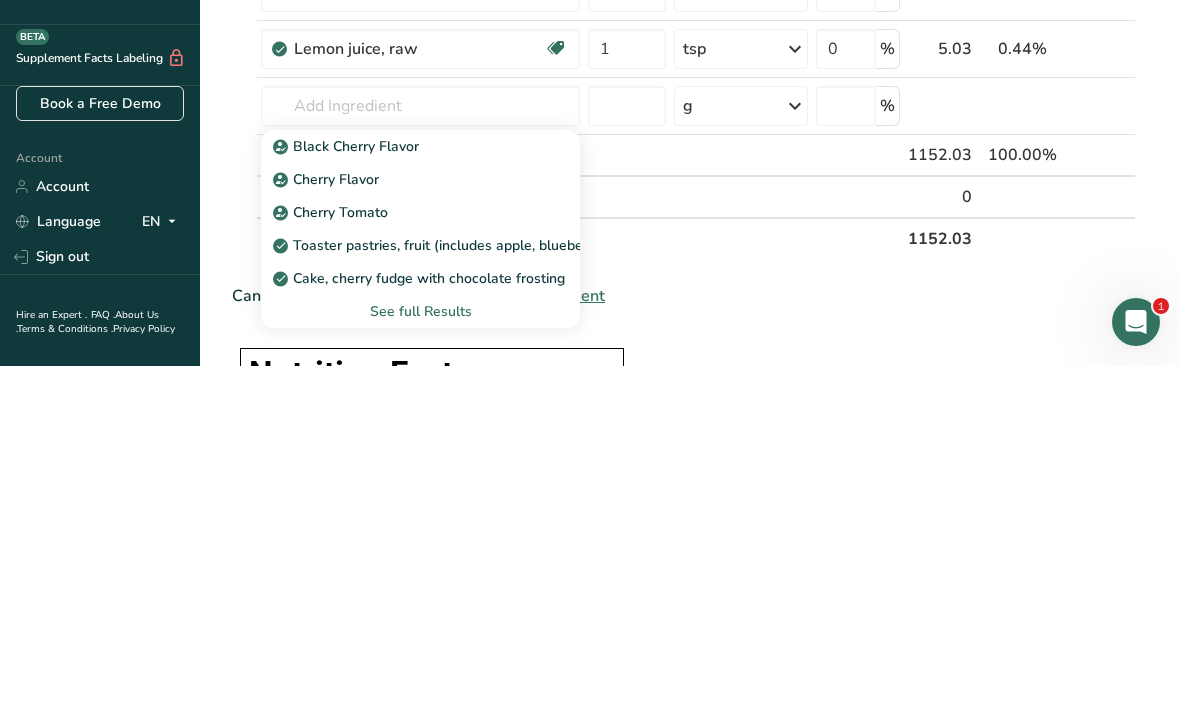 scroll, scrollTop: 958, scrollLeft: 0, axis: vertical 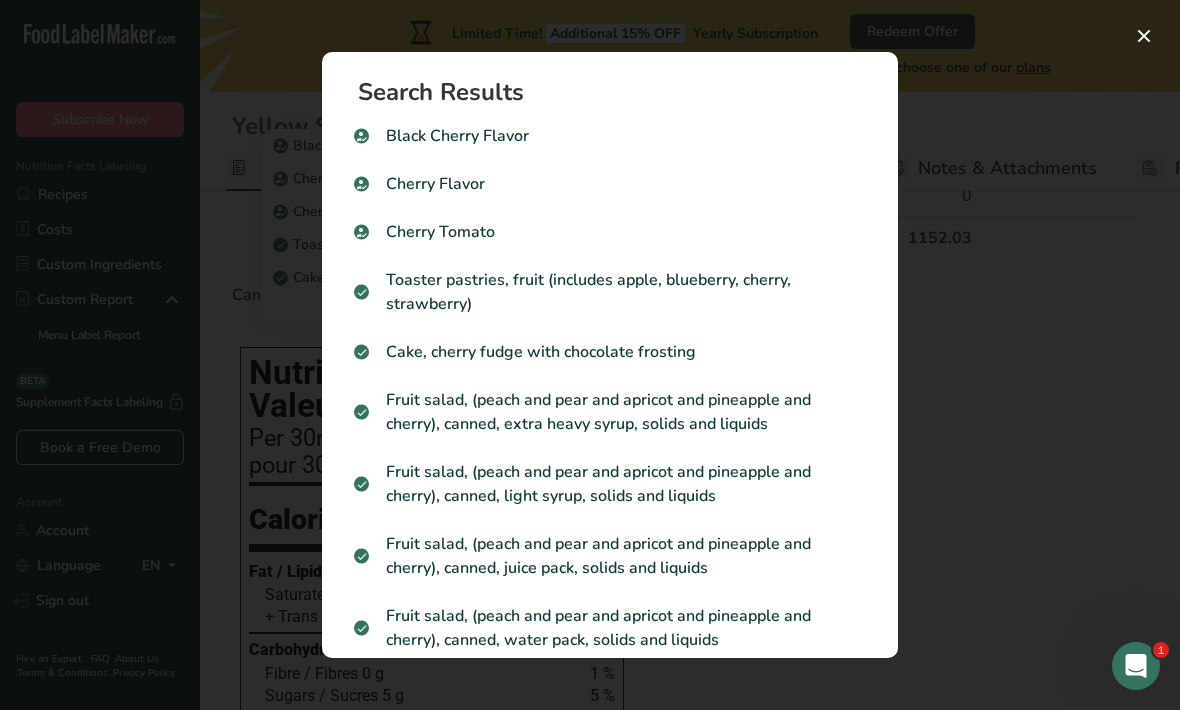click at bounding box center (590, 355) 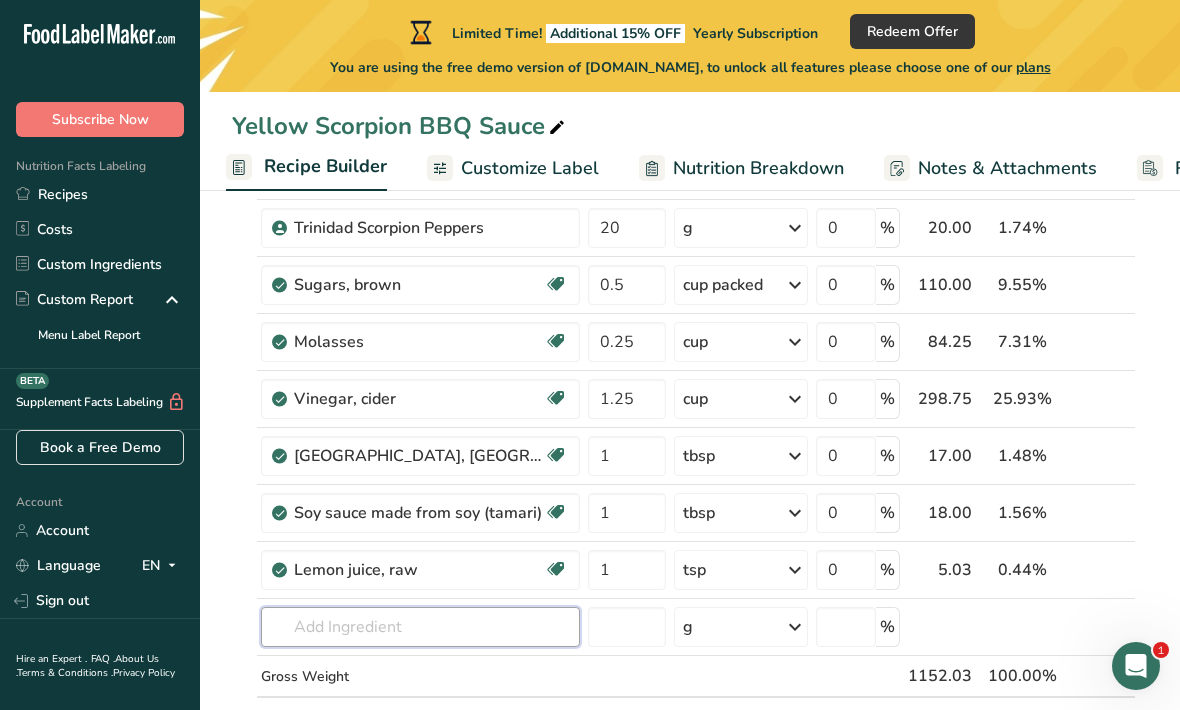 click at bounding box center (420, 627) 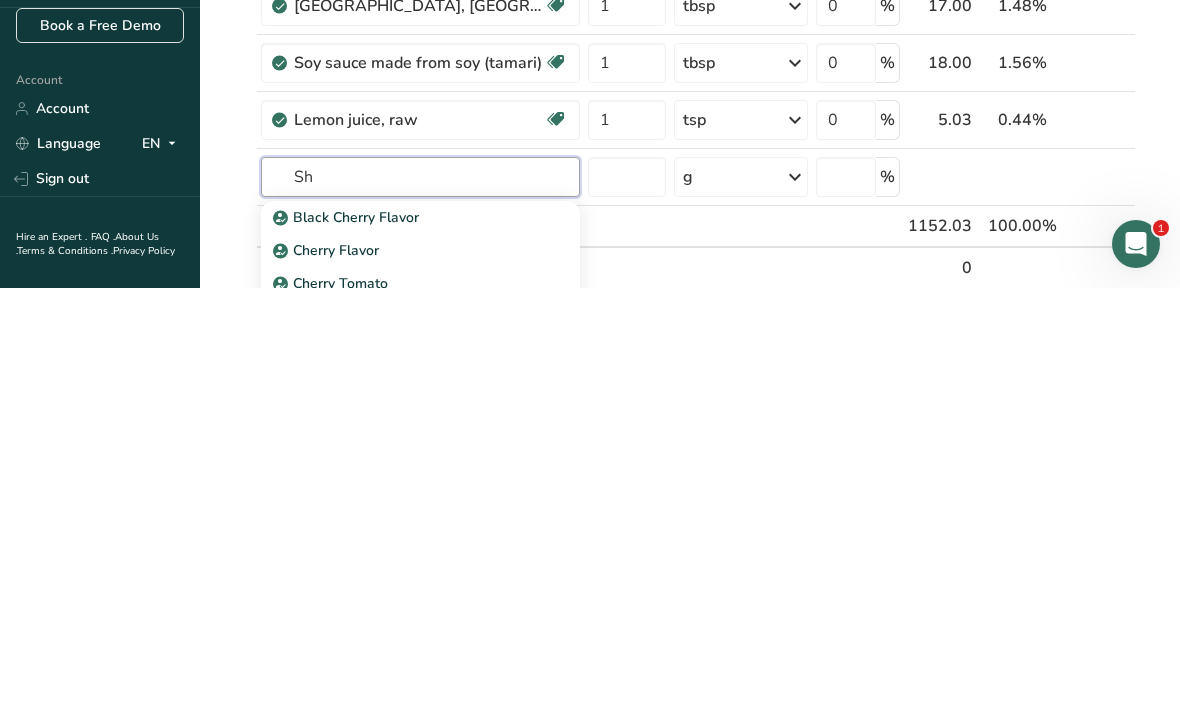 type on "S" 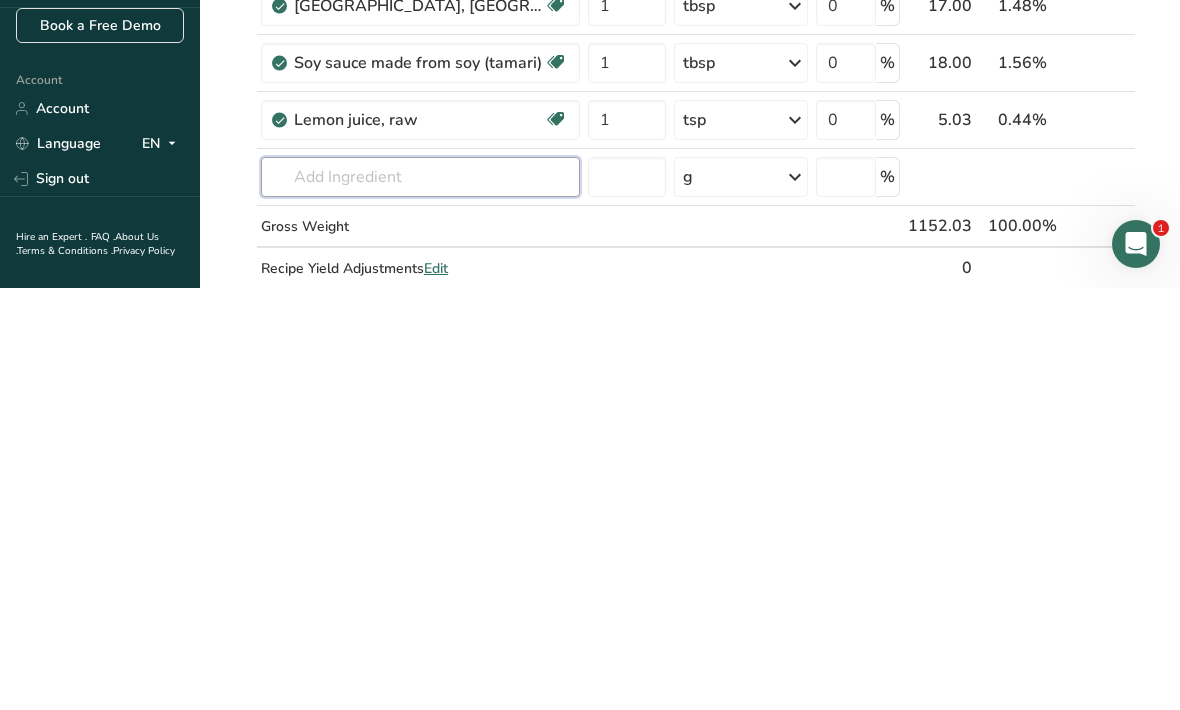 type on "W" 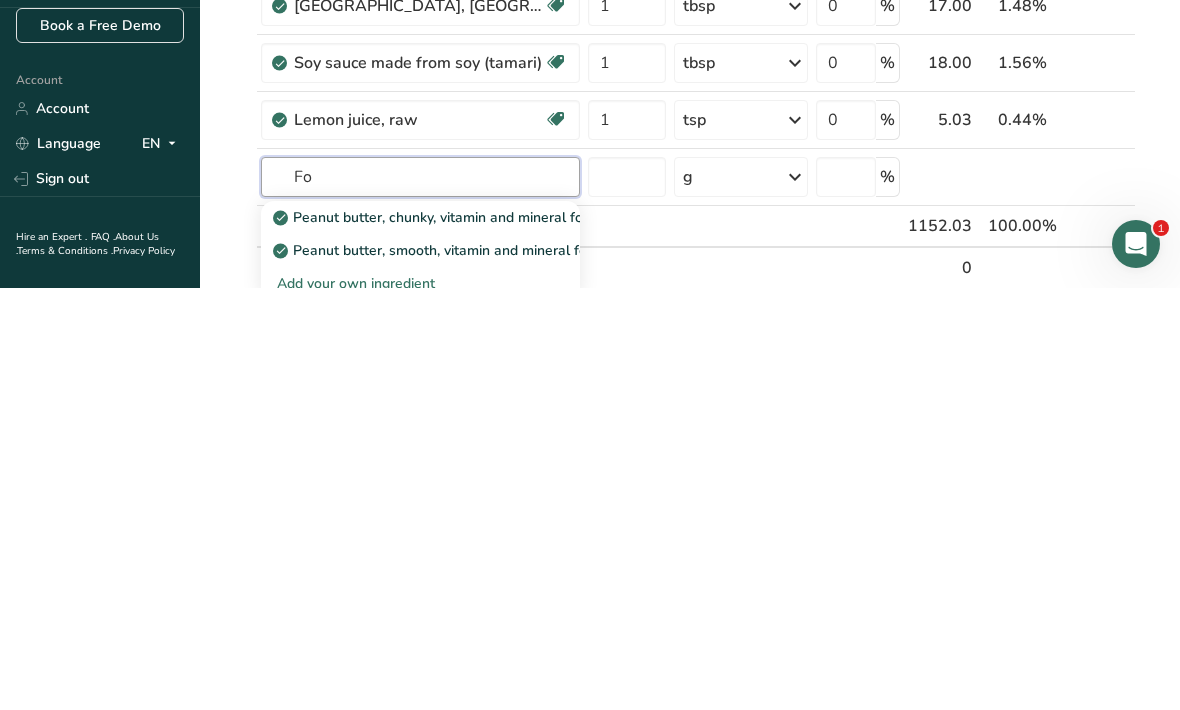 type on "F" 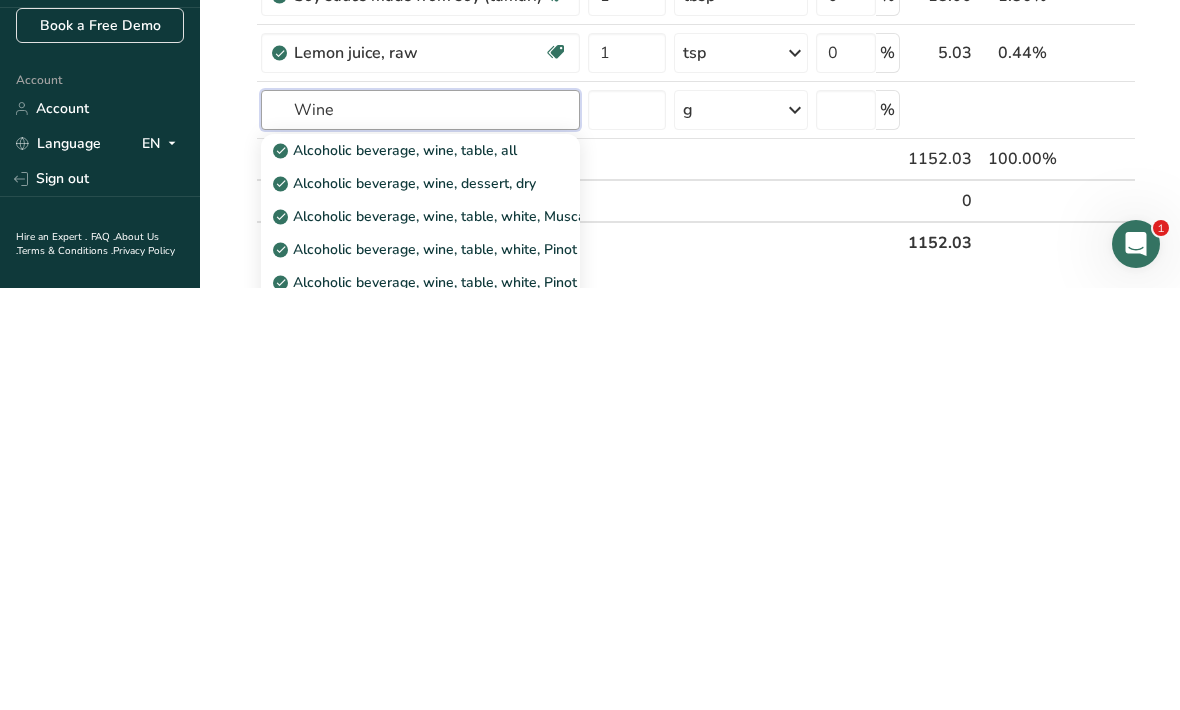 scroll, scrollTop: 534, scrollLeft: 0, axis: vertical 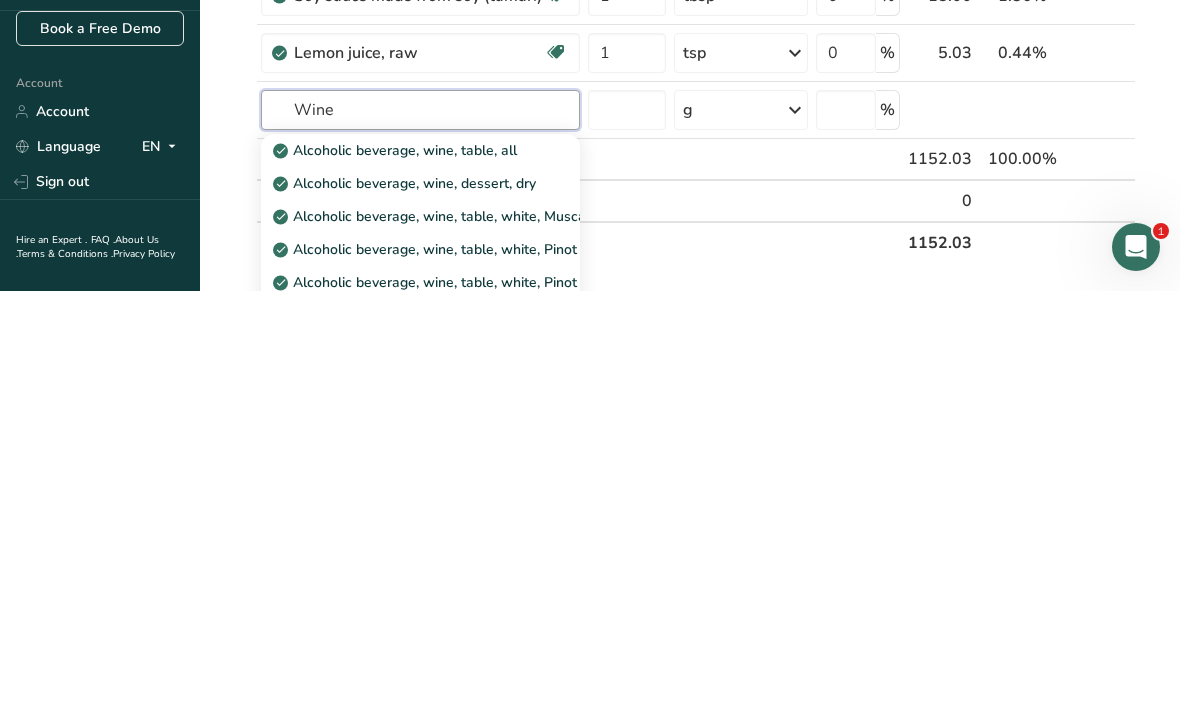 type on "Wine" 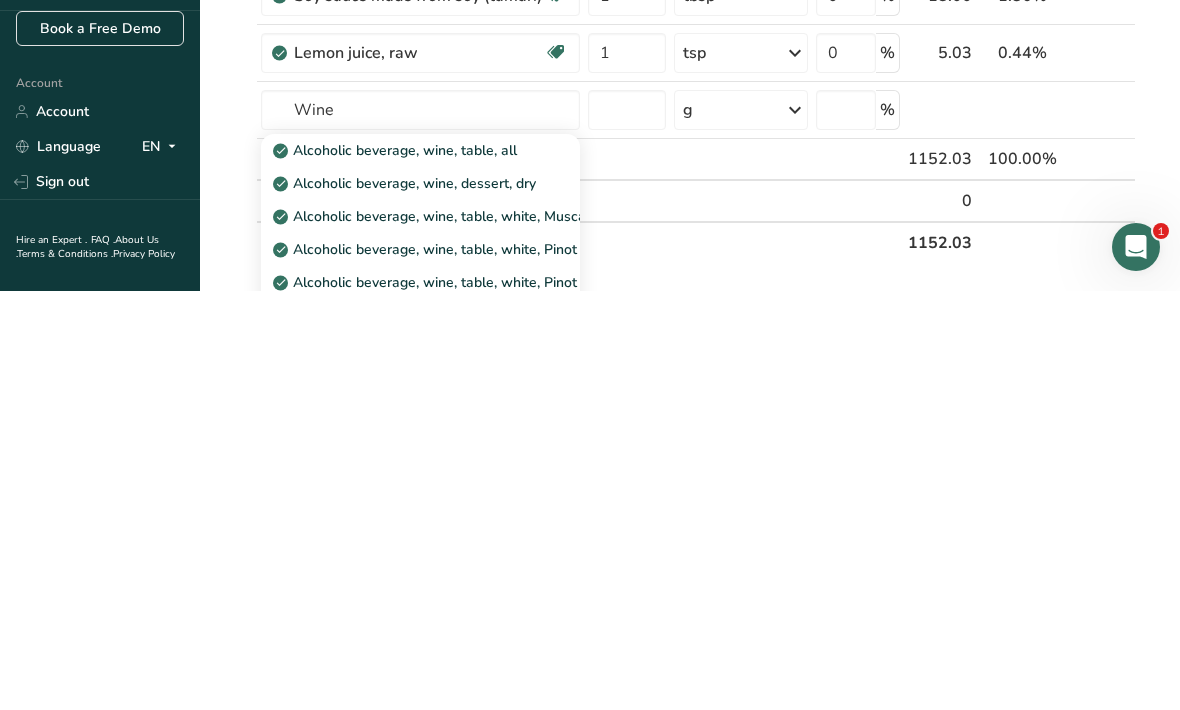 click on "See full Results" at bounding box center (420, 734) 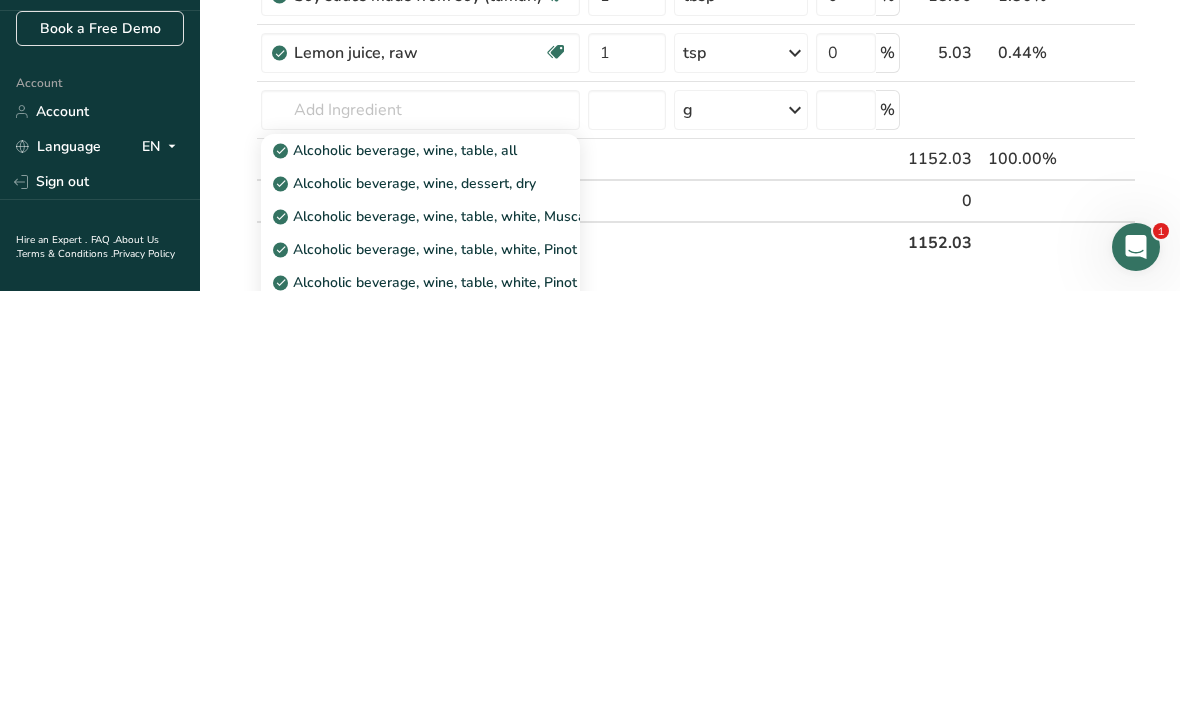 scroll, scrollTop: 953, scrollLeft: 0, axis: vertical 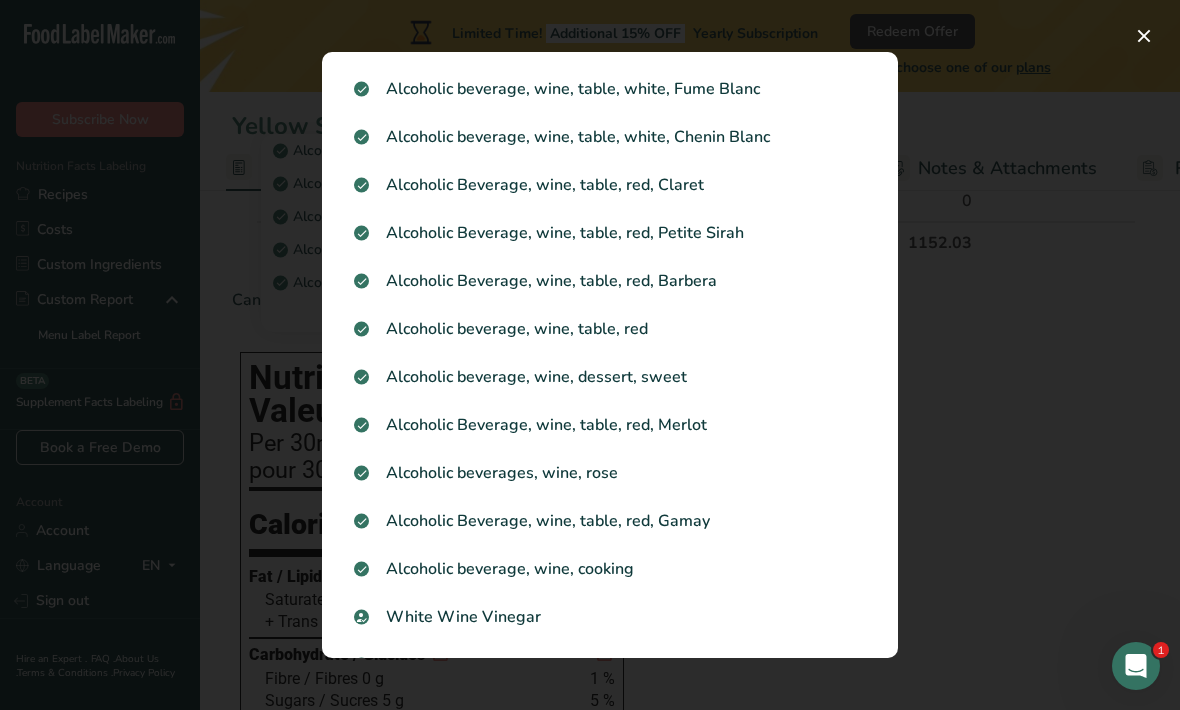 click on "Alcoholic beverage, wine, dessert, sweet" at bounding box center [610, 377] 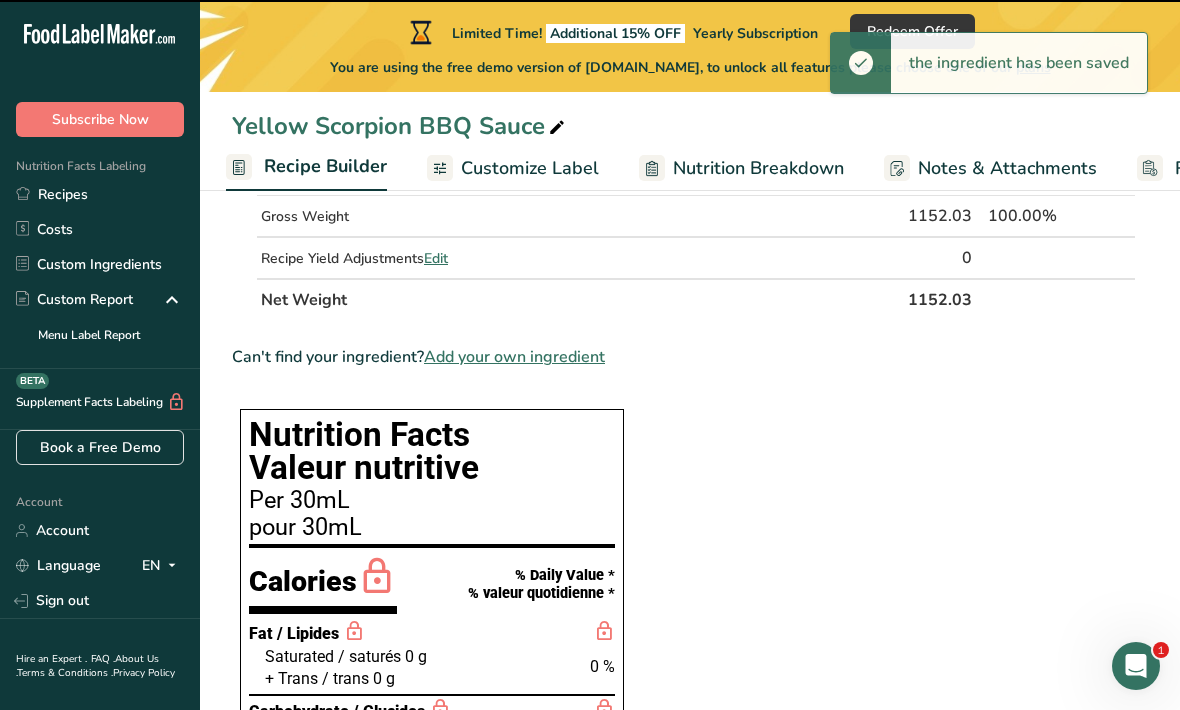 type on "0" 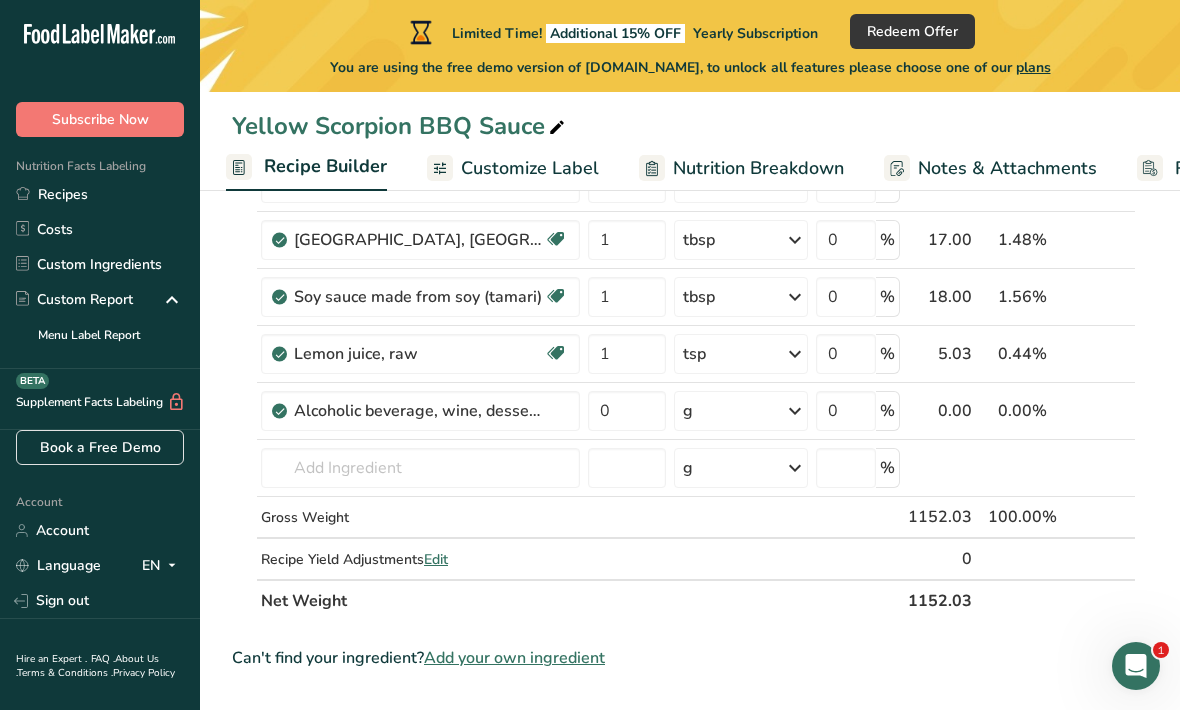 scroll, scrollTop: 651, scrollLeft: 0, axis: vertical 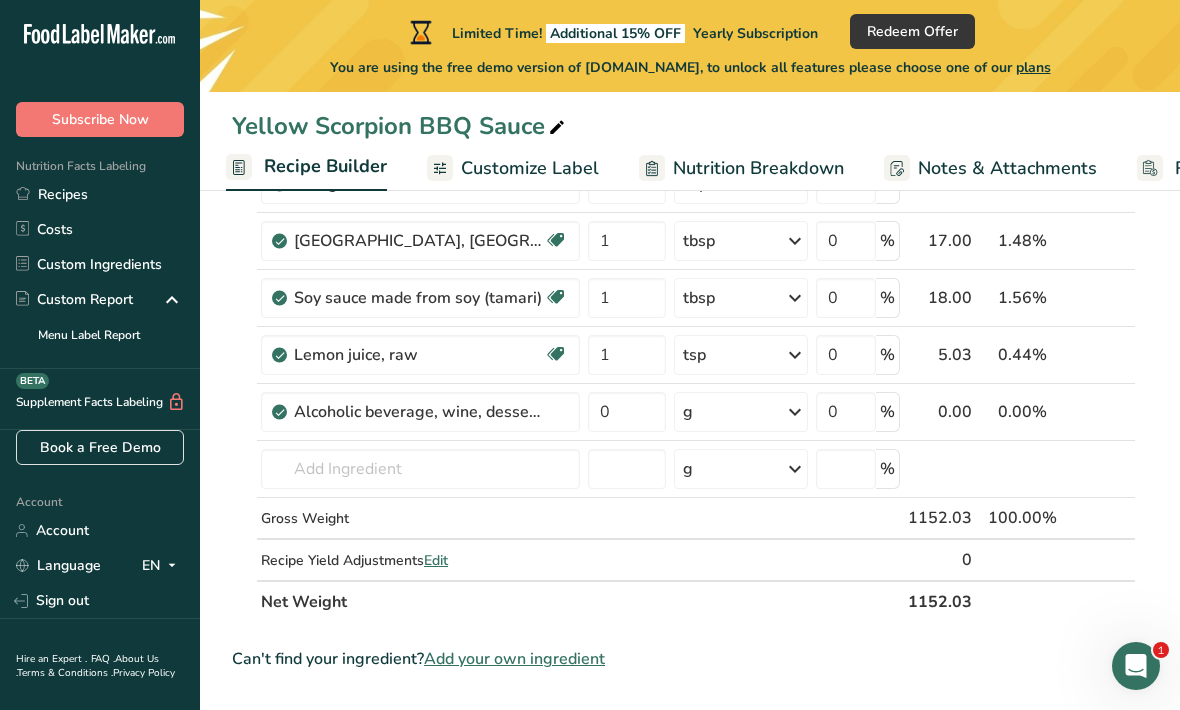 click at bounding box center [795, 412] 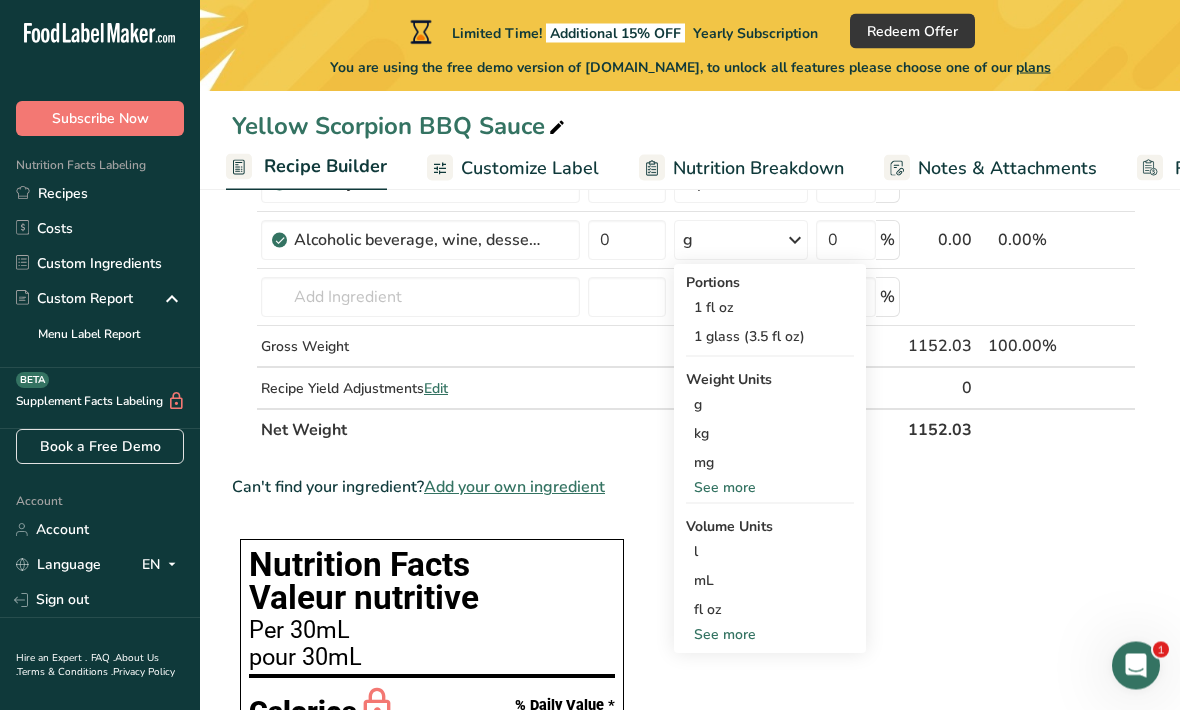 scroll, scrollTop: 822, scrollLeft: 0, axis: vertical 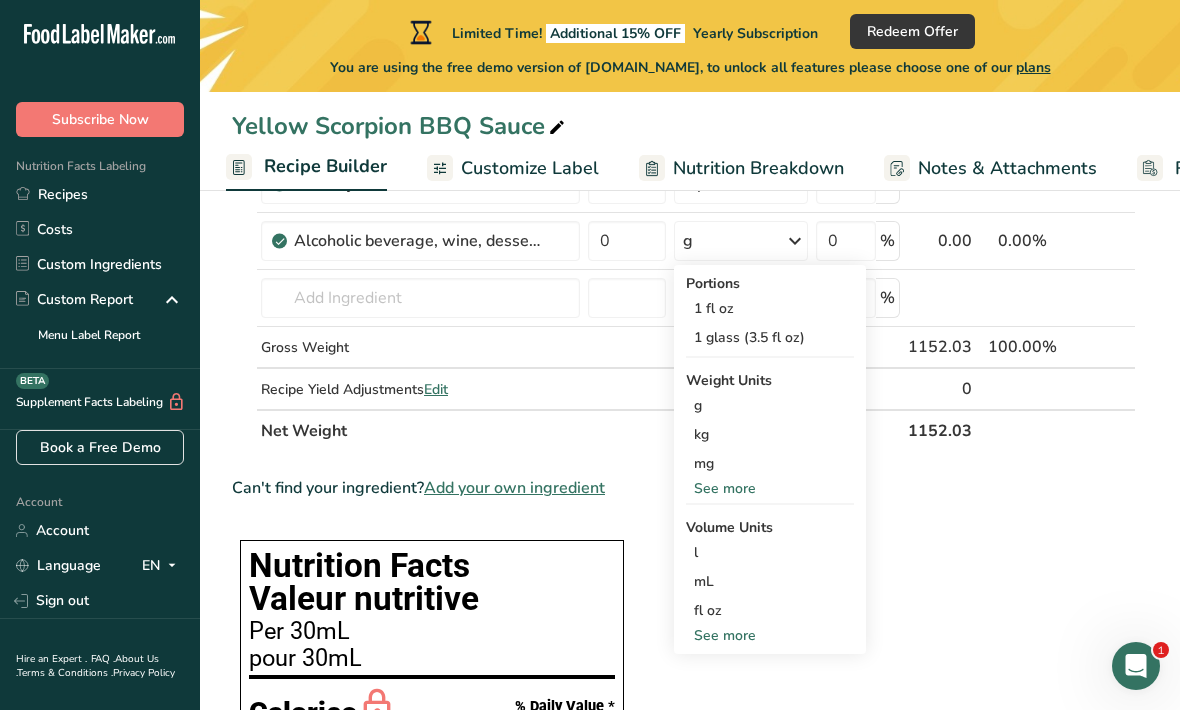 click on "See more" at bounding box center [770, 635] 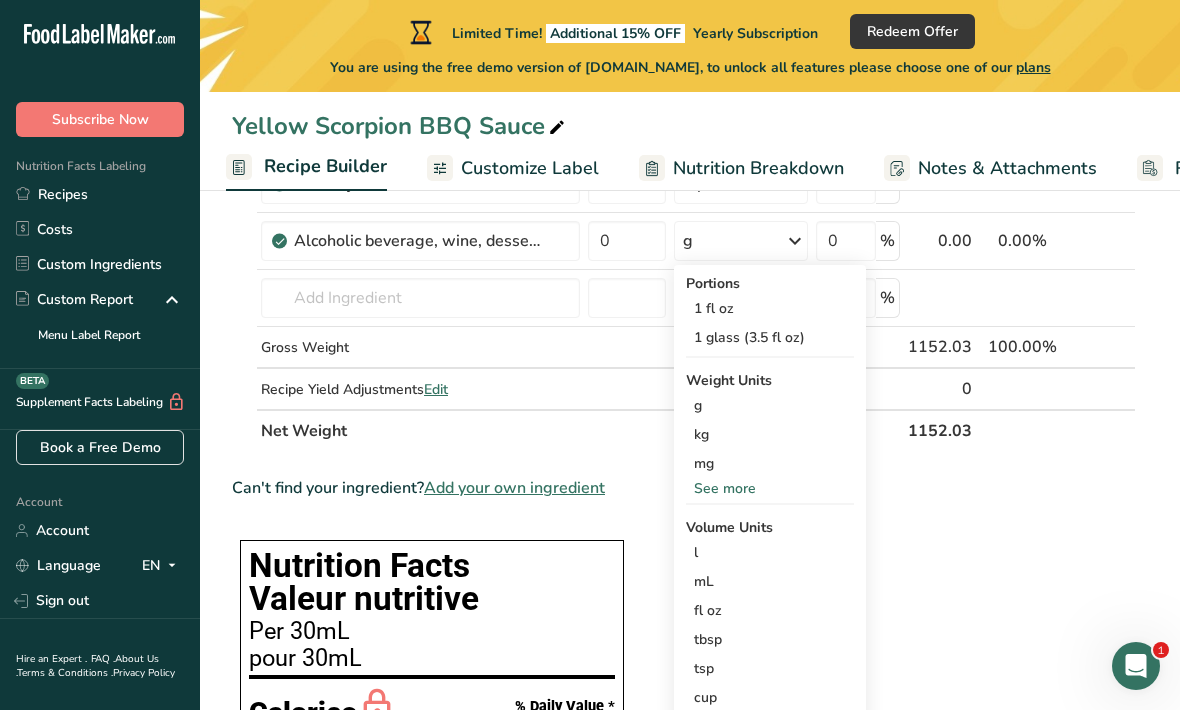 click on "cup" at bounding box center (770, 697) 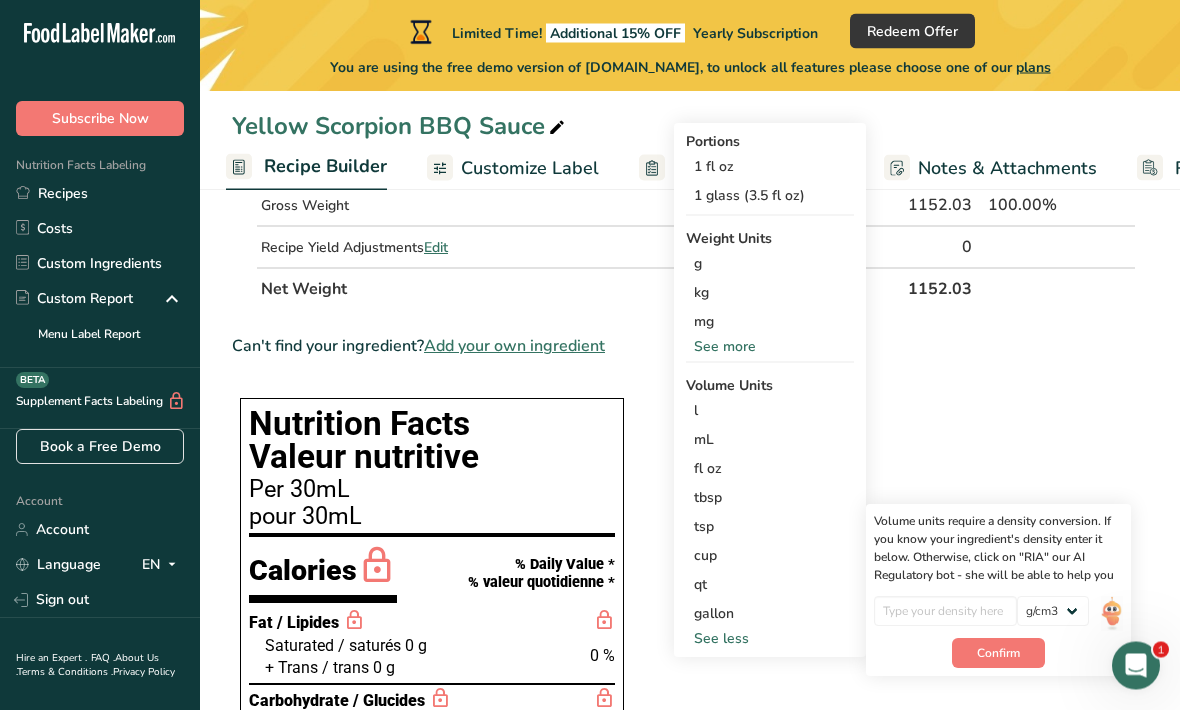 scroll, scrollTop: 972, scrollLeft: 0, axis: vertical 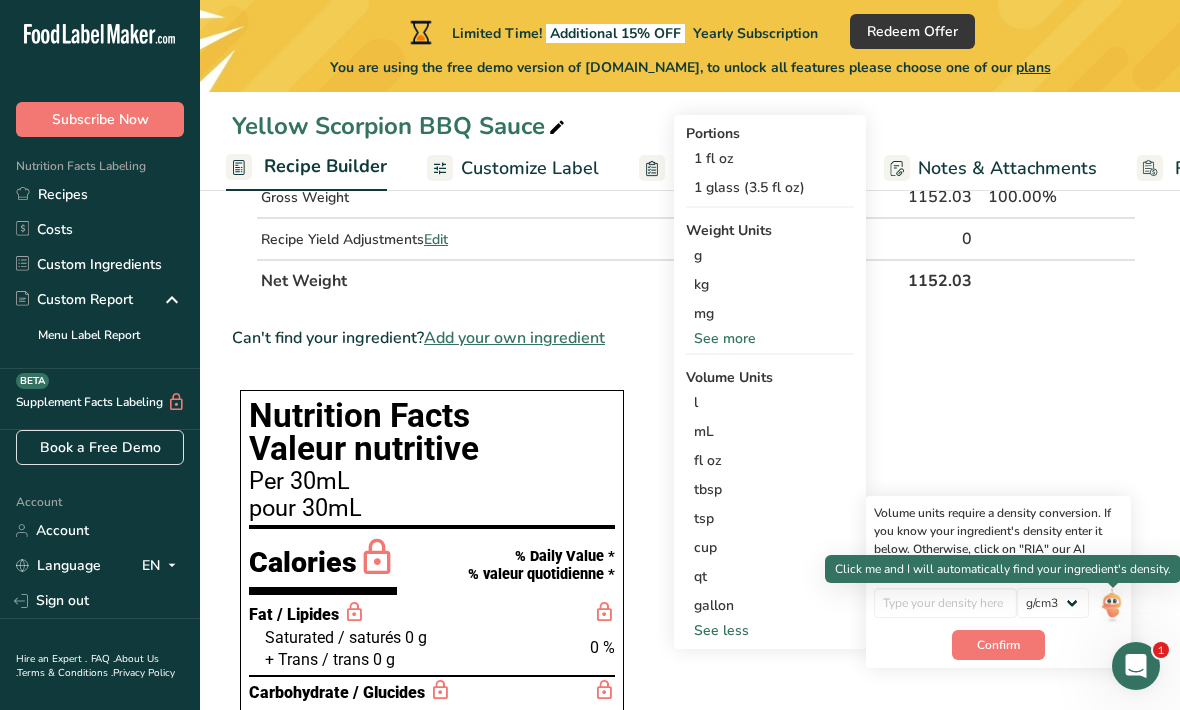 click at bounding box center (1112, 605) 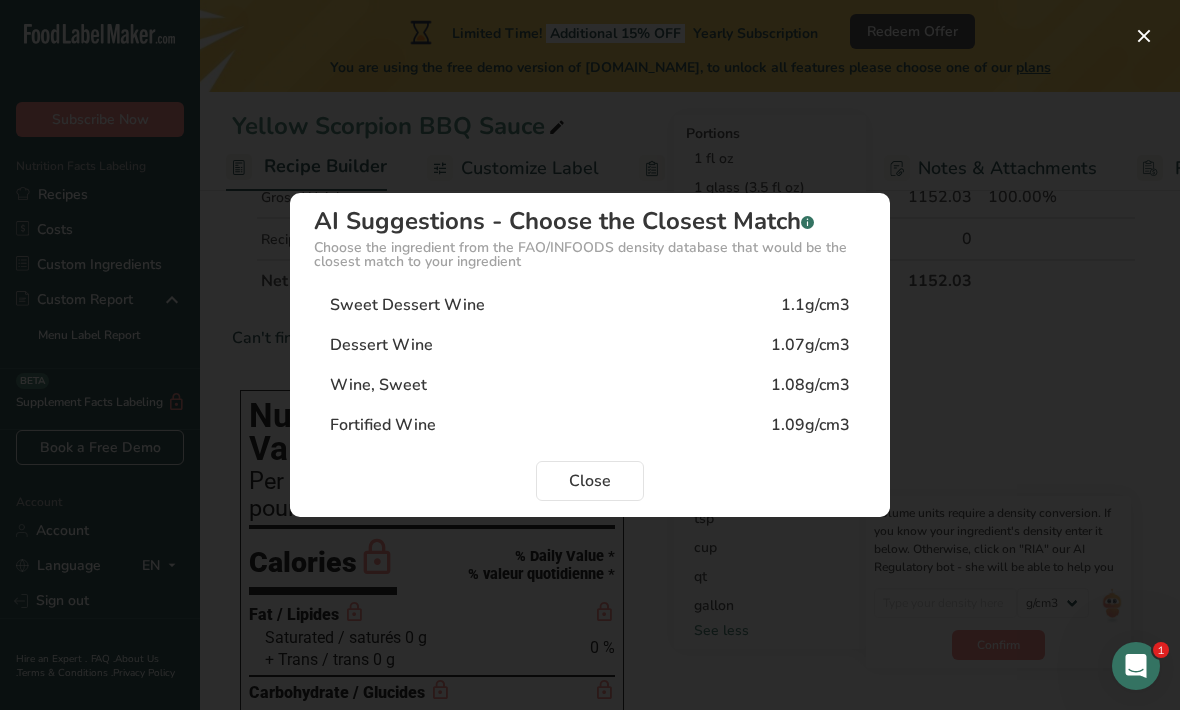 click on "Fortified Wine" at bounding box center (383, 425) 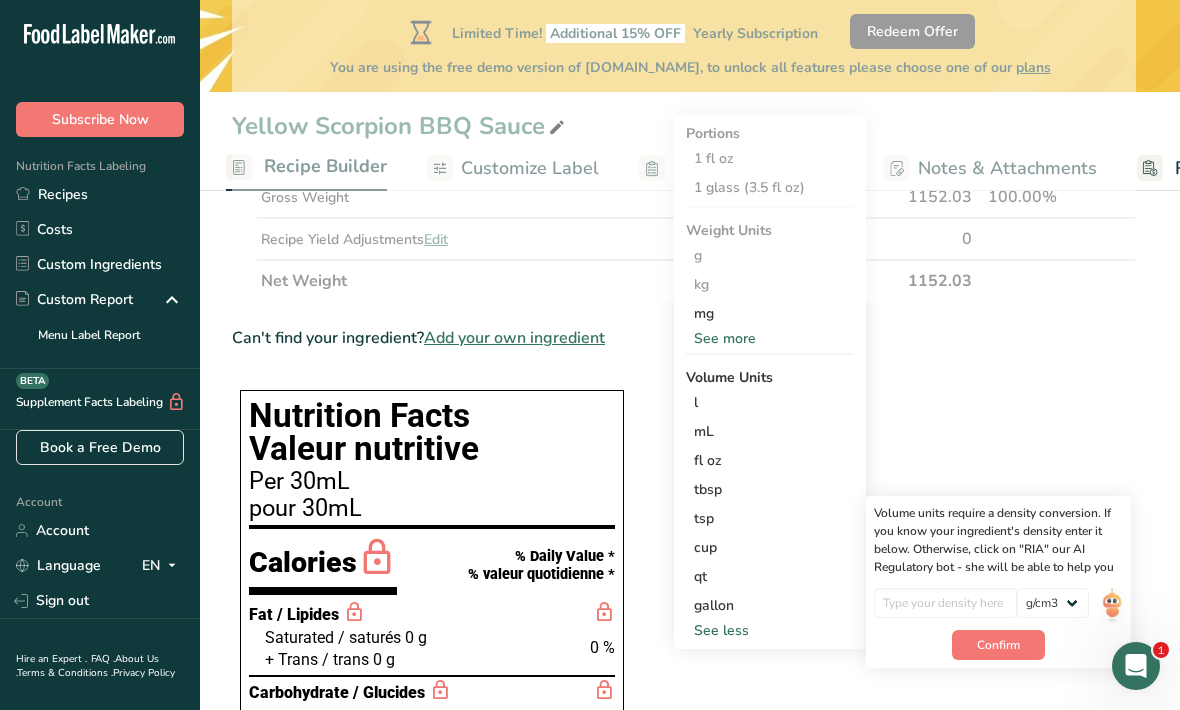 type on "1.09" 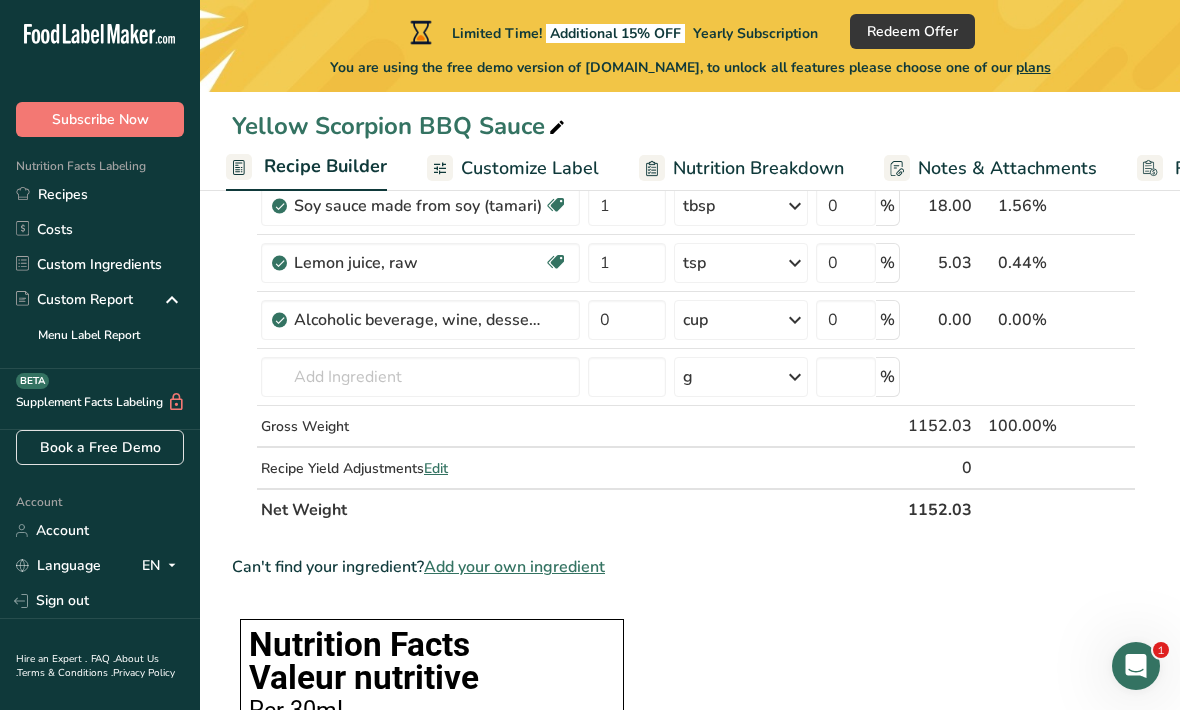 scroll, scrollTop: 742, scrollLeft: 0, axis: vertical 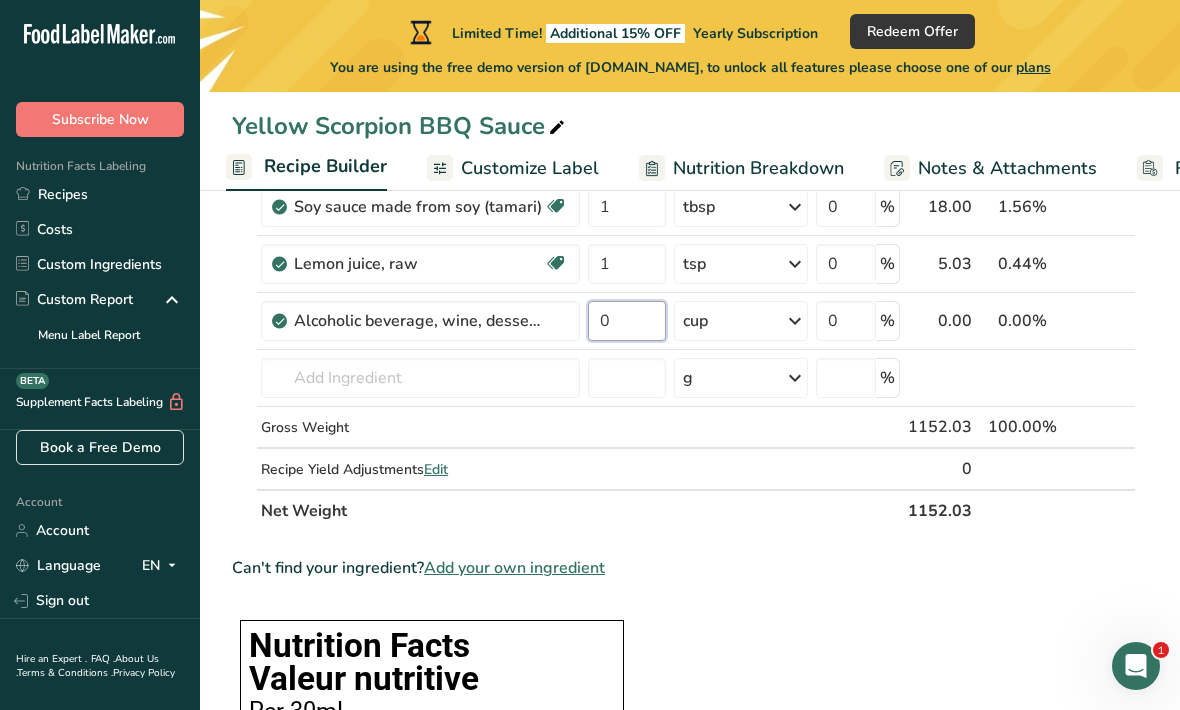 click on "0" at bounding box center (627, 321) 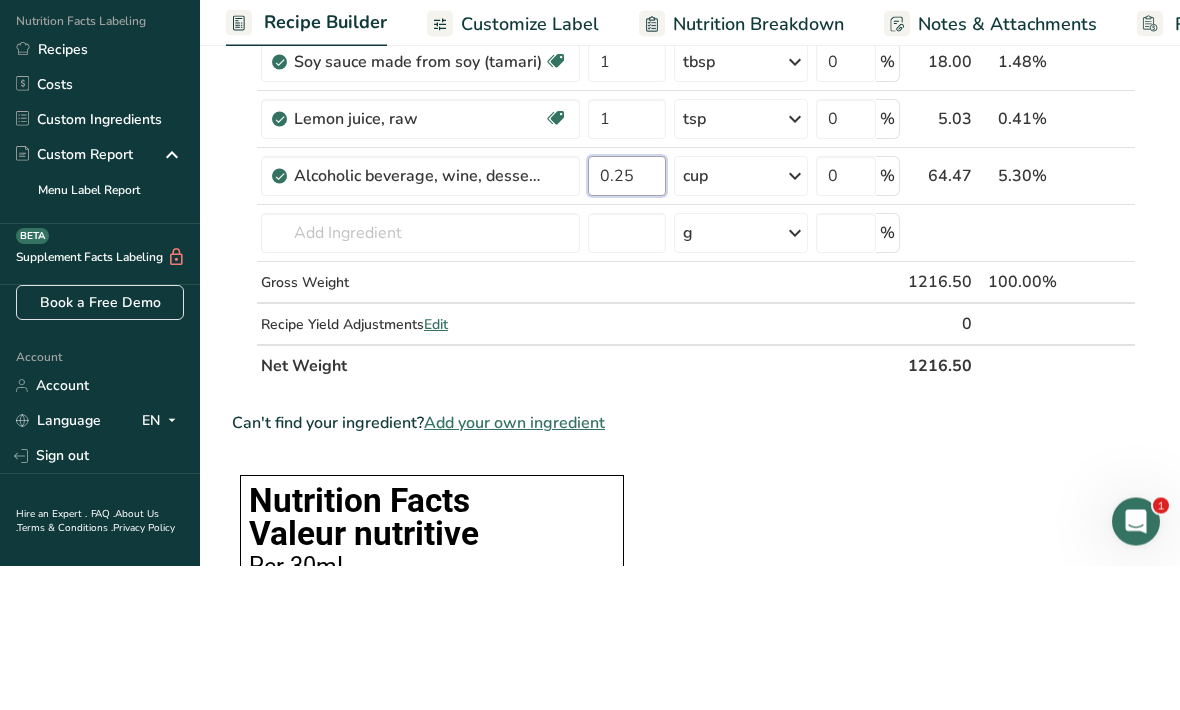 type on "0.25" 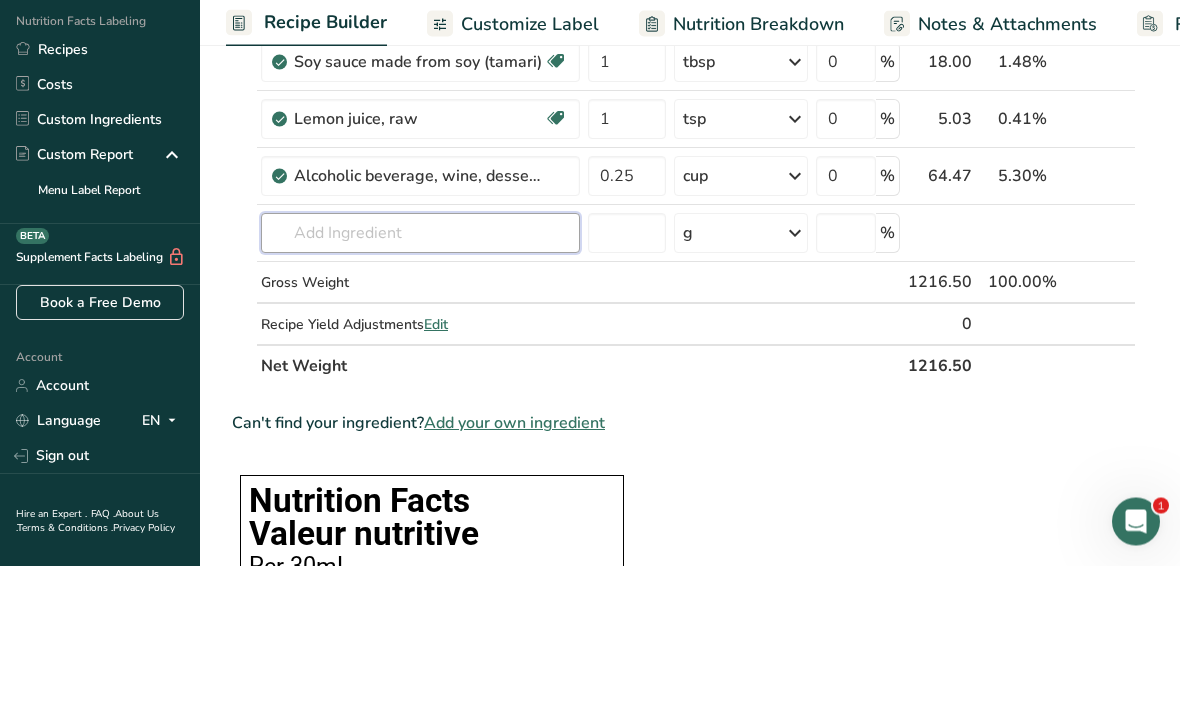 click on "Ingredient *
Amount *
Unit *
Waste *   .a-a{fill:#347362;}.b-a{fill:#fff;}          Grams
Percentage
Tomatoes, red, ripe, cooked, stewed
Source of Antioxidants
Dairy free
Gluten free
Vegan
Vegetarian
Soy free
230
g
Portions
1 cup
1 recipe yield
Weight Units
g
kg
mg
See more
Volume Units
l
Volume units require a density conversion. If you know your ingredient's density enter it below. Otherwise, click on "RIA" our AI Regulatory bot - she will be able to help you
lb/ft3
g/cm3
Confirm
mL" at bounding box center [684, 49] 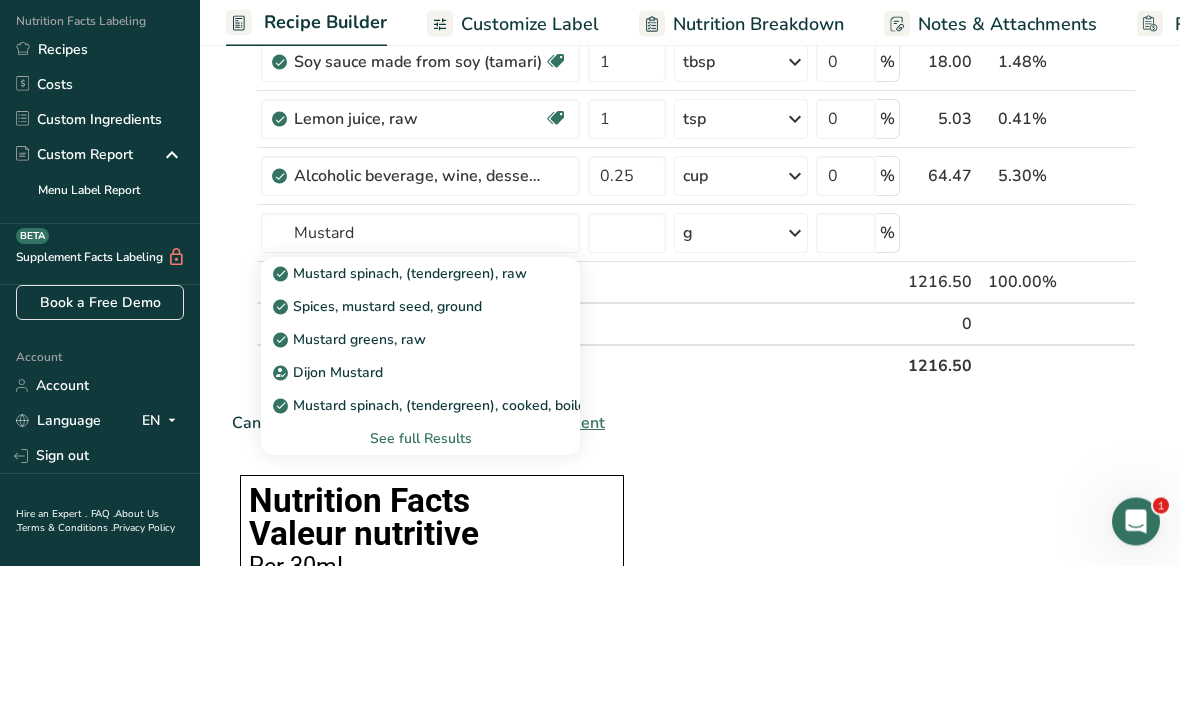 click on "Spices, mustard seed, ground" at bounding box center (379, 451) 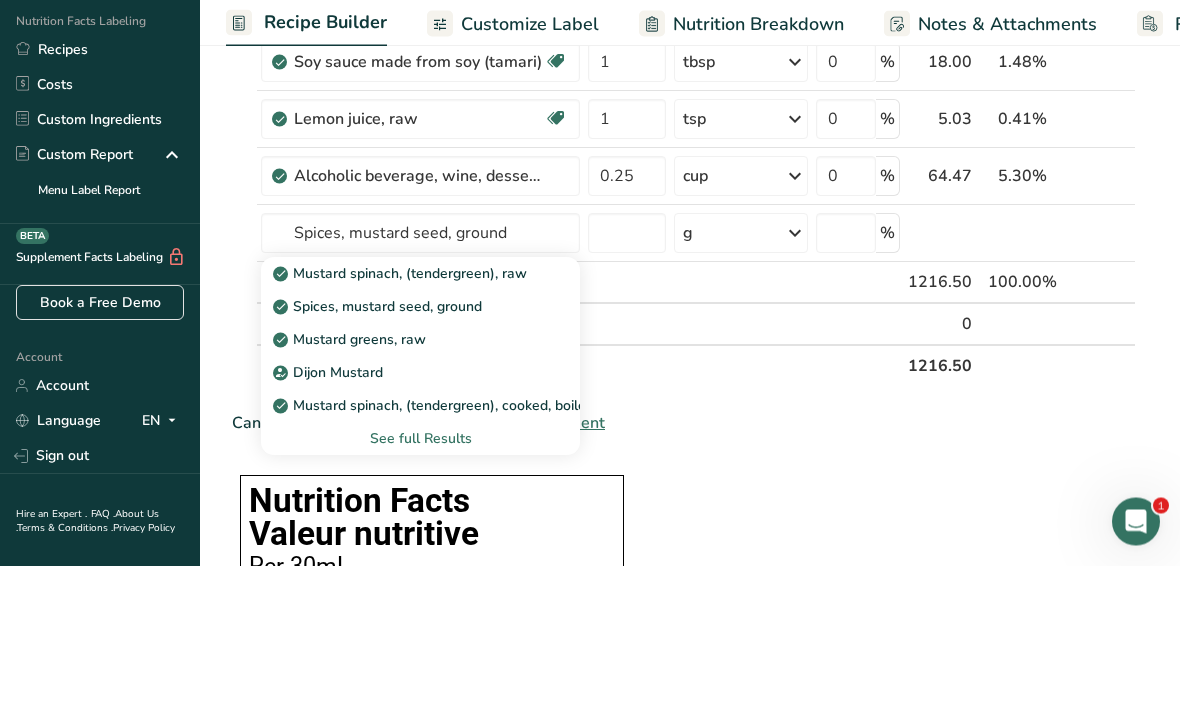 scroll, scrollTop: 887, scrollLeft: 0, axis: vertical 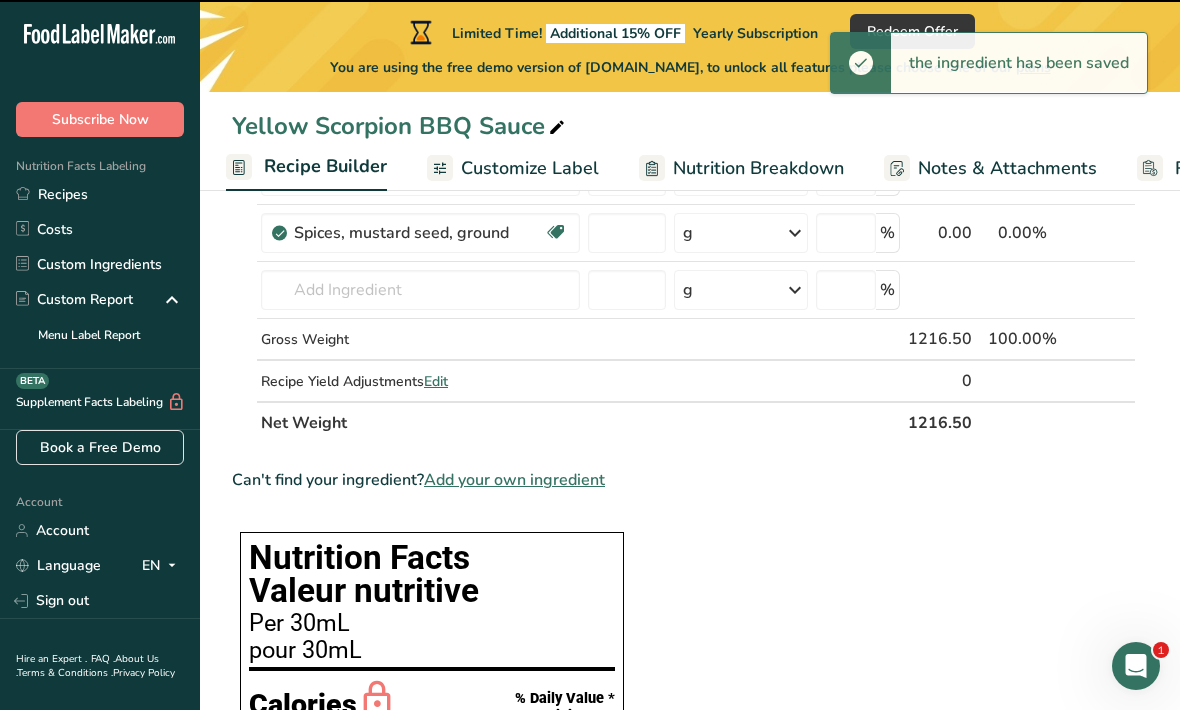 type on "0" 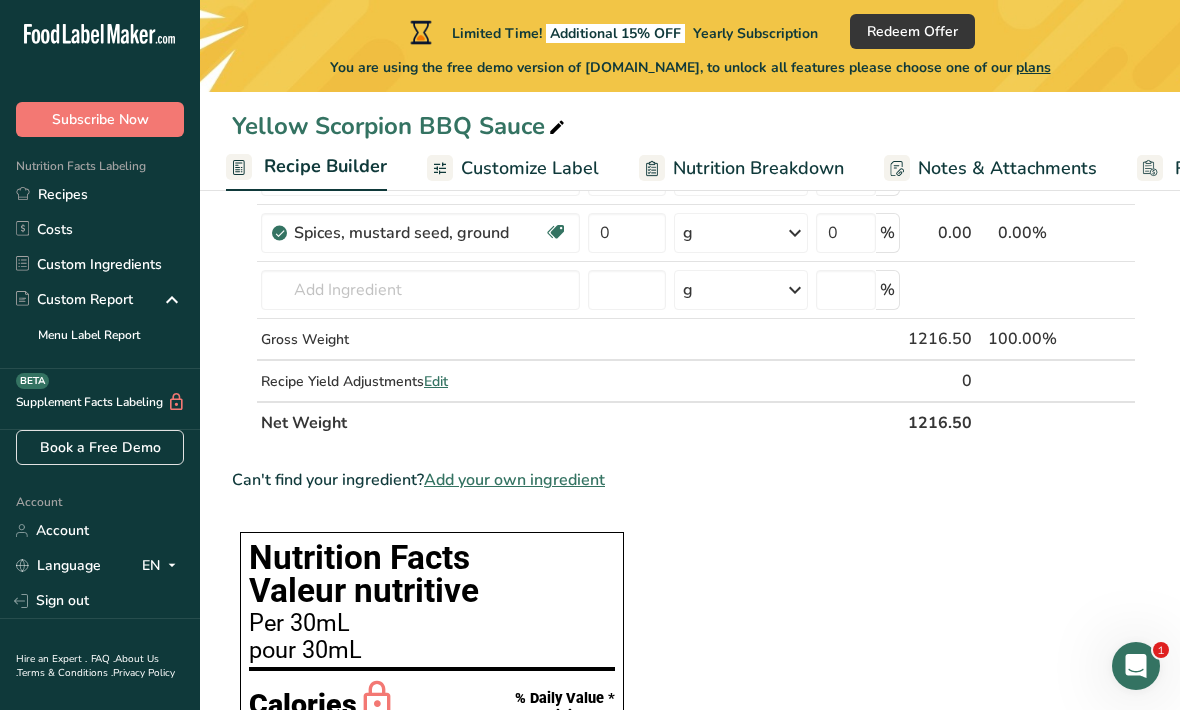 click at bounding box center (795, 233) 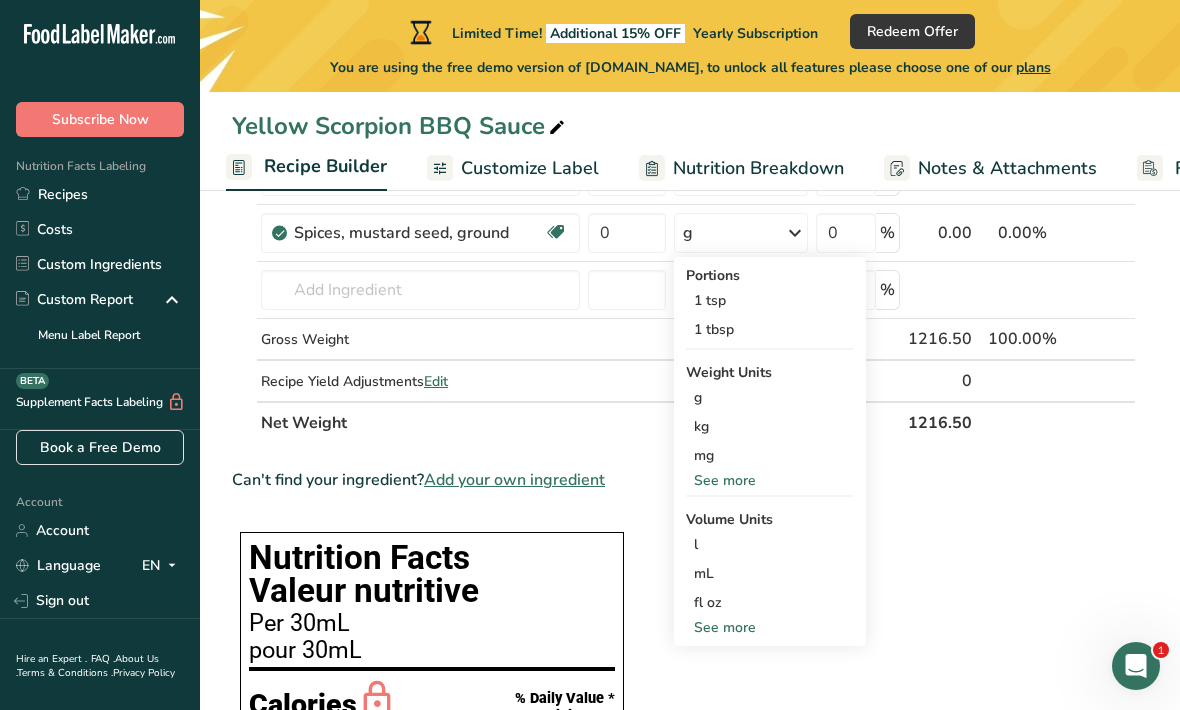 click on "1 tsp" at bounding box center (770, 300) 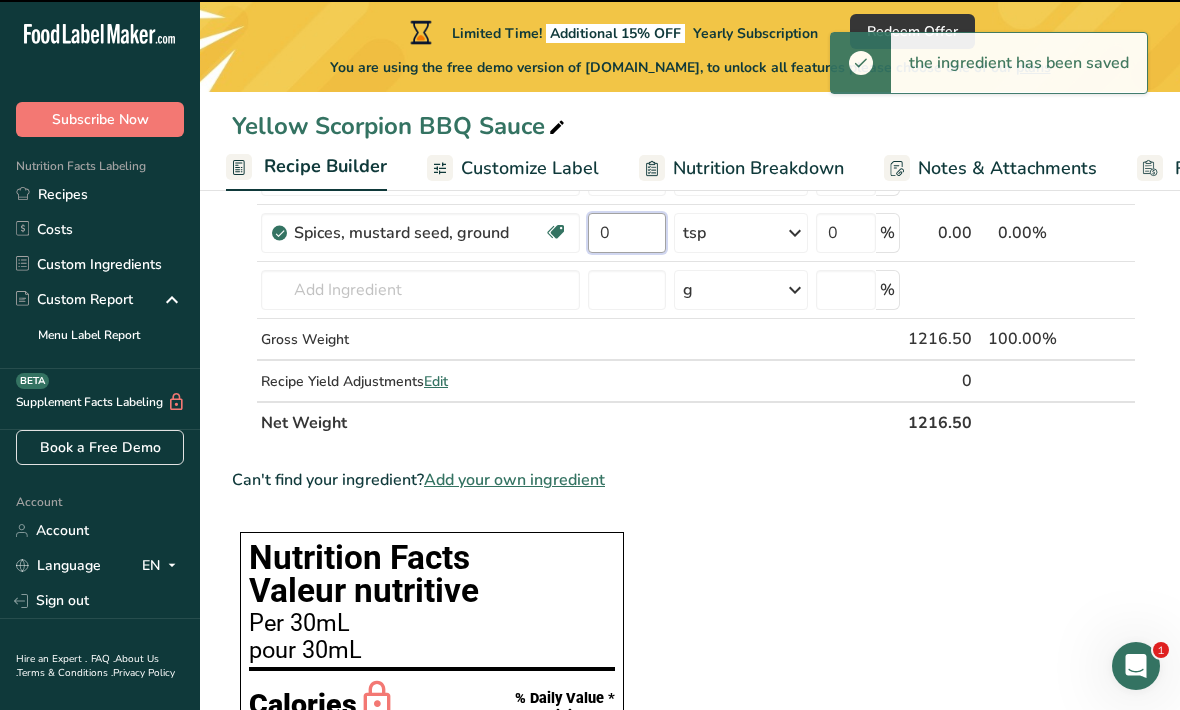 click on "0" at bounding box center (627, 233) 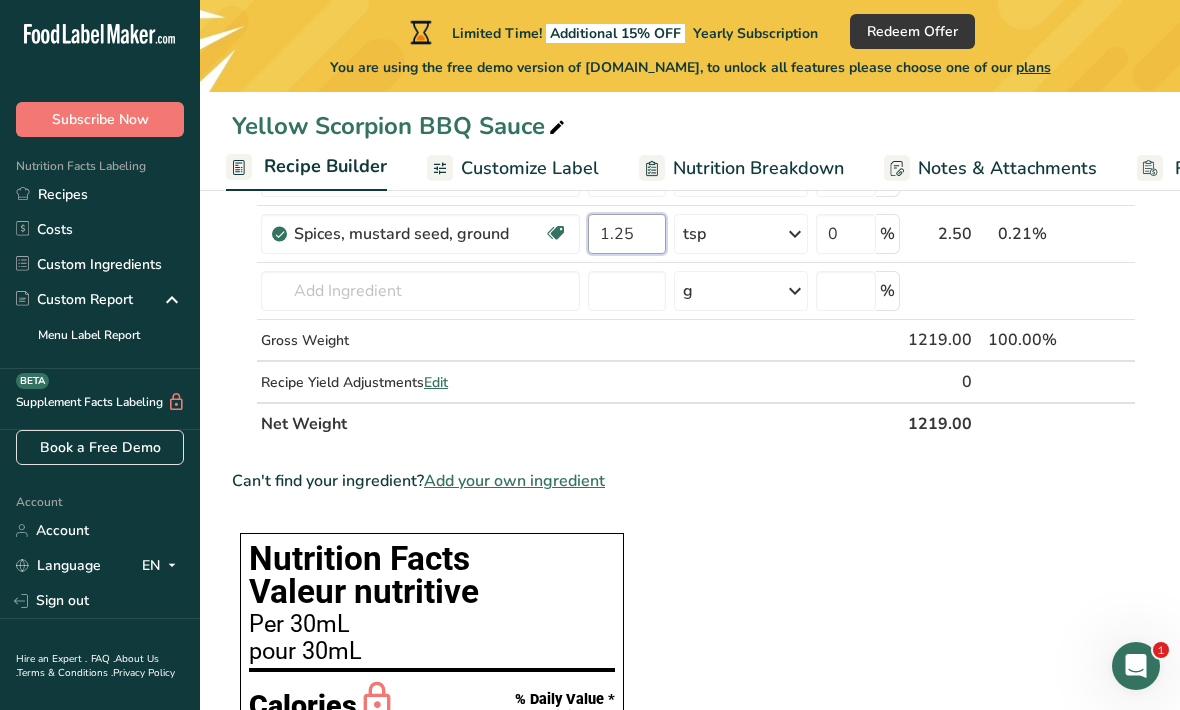 type on "1.25" 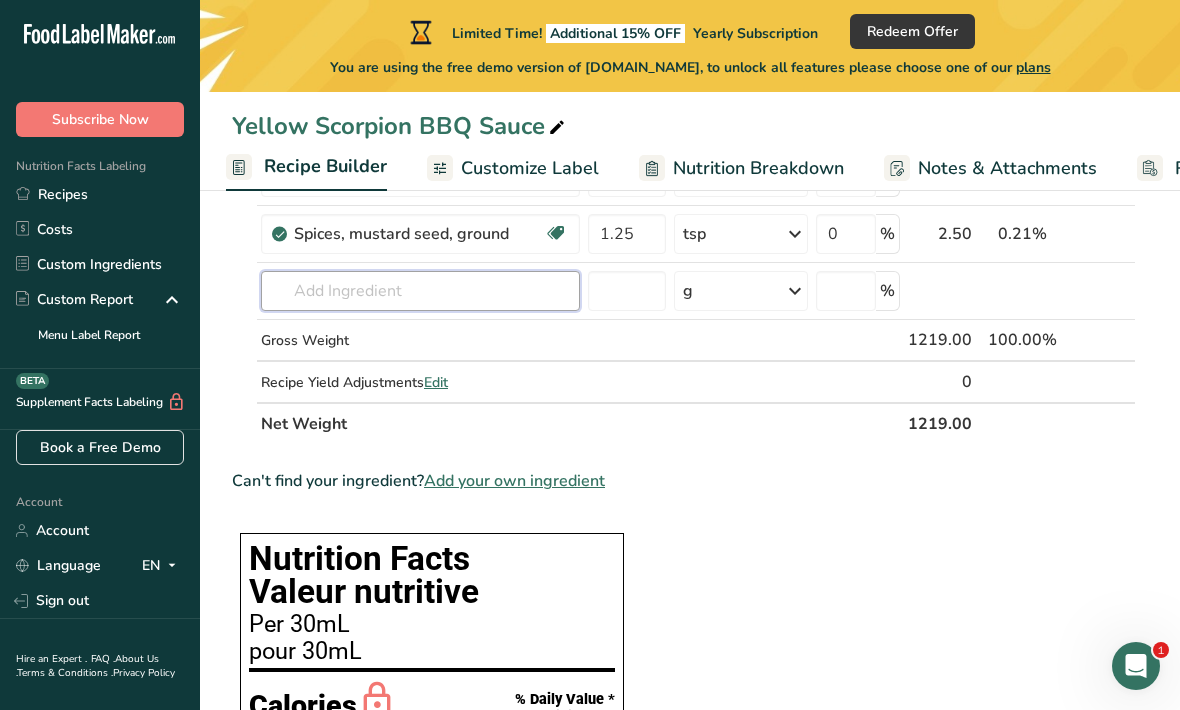 click on "Ingredient *
Amount *
Unit *
Waste *   .a-a{fill:#347362;}.b-a{fill:#fff;}          Grams
Percentage
Tomatoes, red, ripe, cooked, stewed
Source of Antioxidants
Dairy free
Gluten free
Vegan
Vegetarian
Soy free
230
g
Portions
1 cup
1 recipe yield
Weight Units
g
kg
mg
See more
Volume Units
l
Volume units require a density conversion. If you know your ingredient's density enter it below. Otherwise, click on "RIA" our AI Regulatory bot - she will be able to help you
lb/ft3
g/cm3
Confirm
mL" at bounding box center [684, -67] 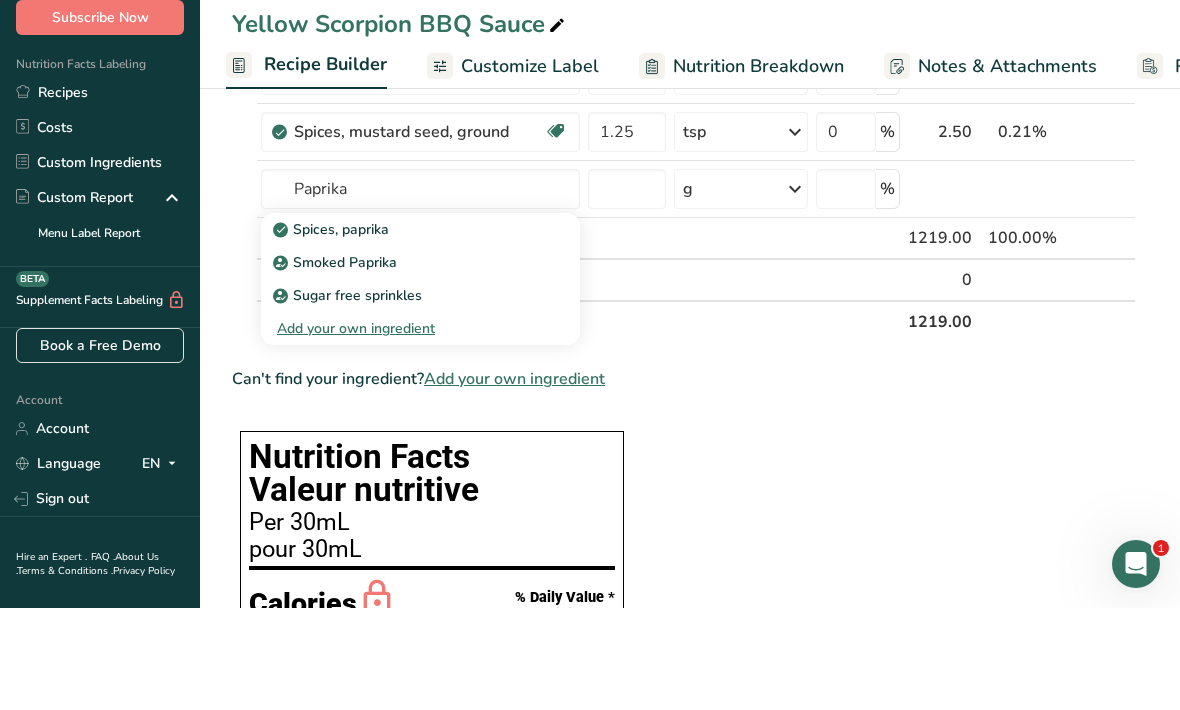 click on "Smoked Paprika" at bounding box center [337, 364] 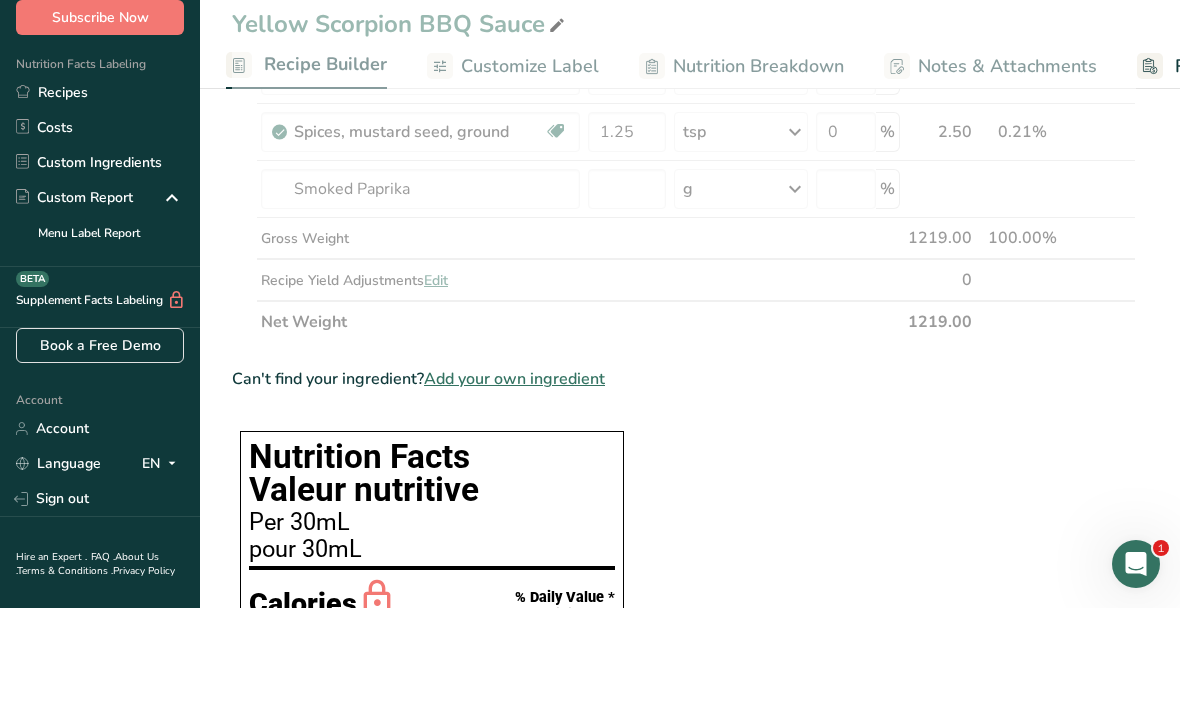 scroll, scrollTop: 989, scrollLeft: 0, axis: vertical 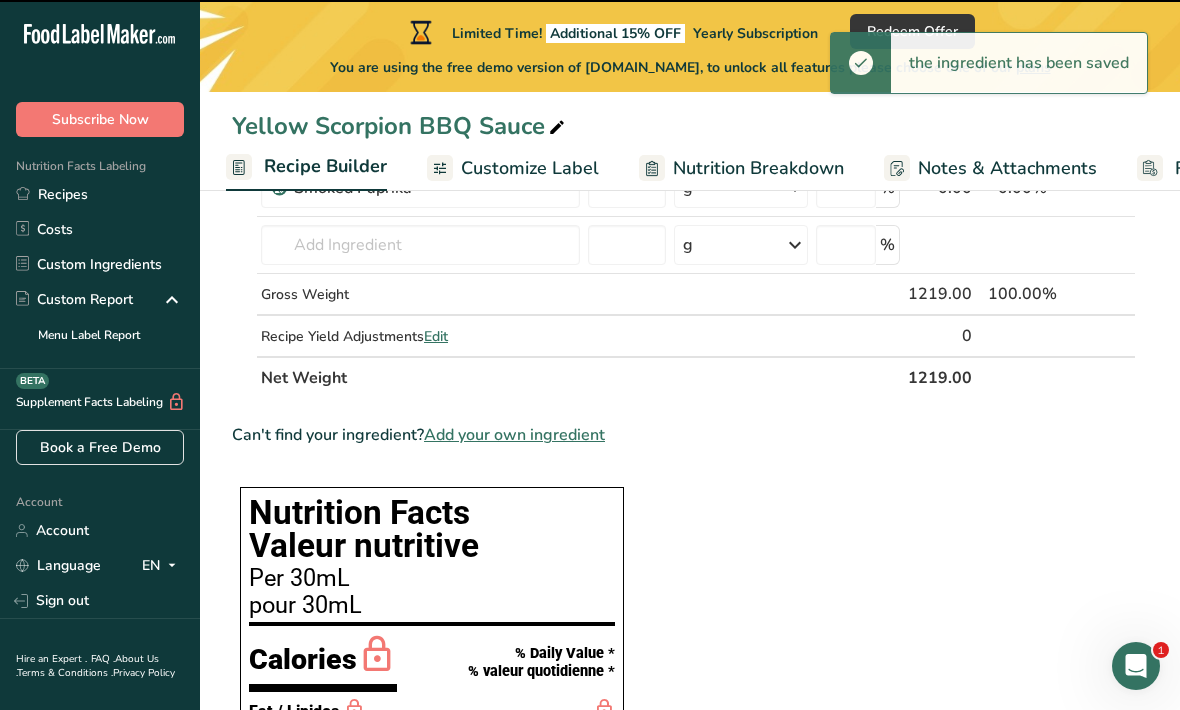 type on "0" 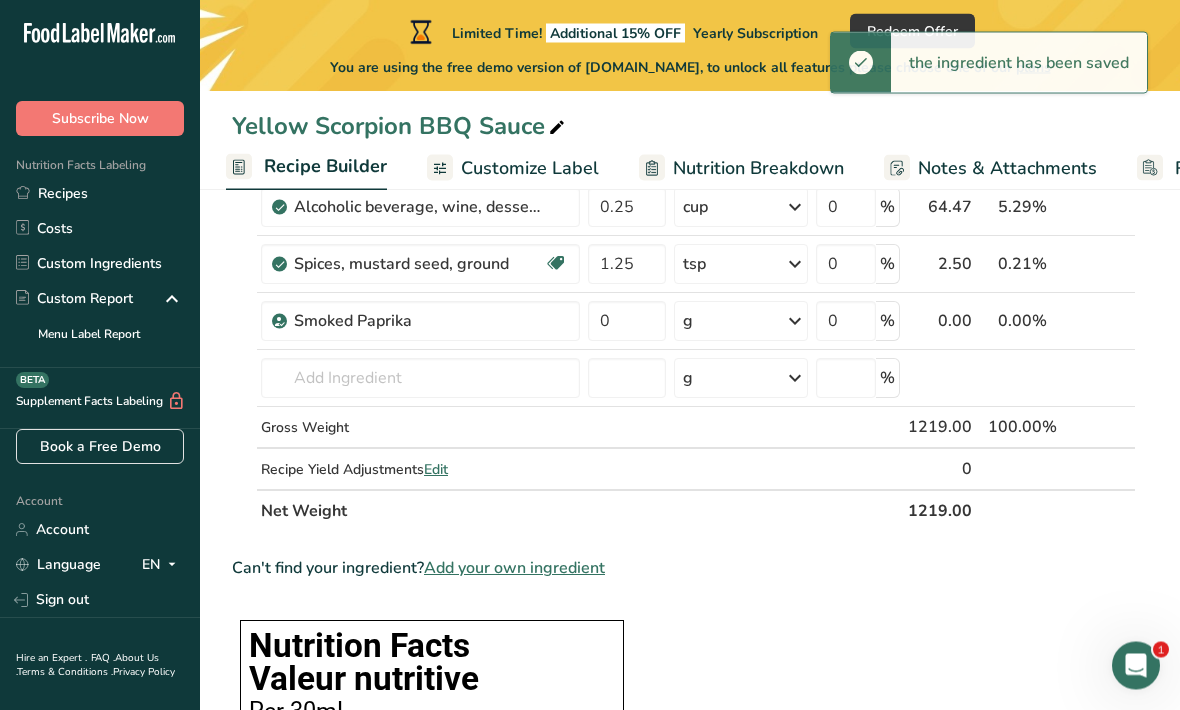 scroll, scrollTop: 856, scrollLeft: 0, axis: vertical 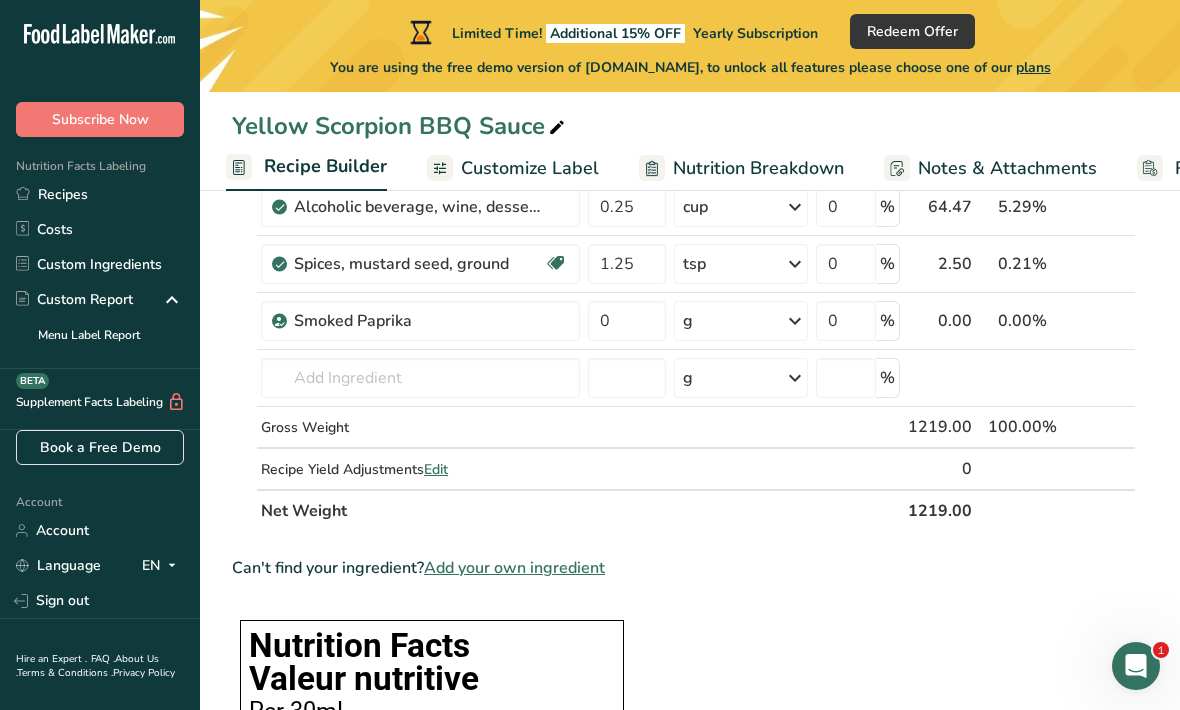 click at bounding box center (795, 321) 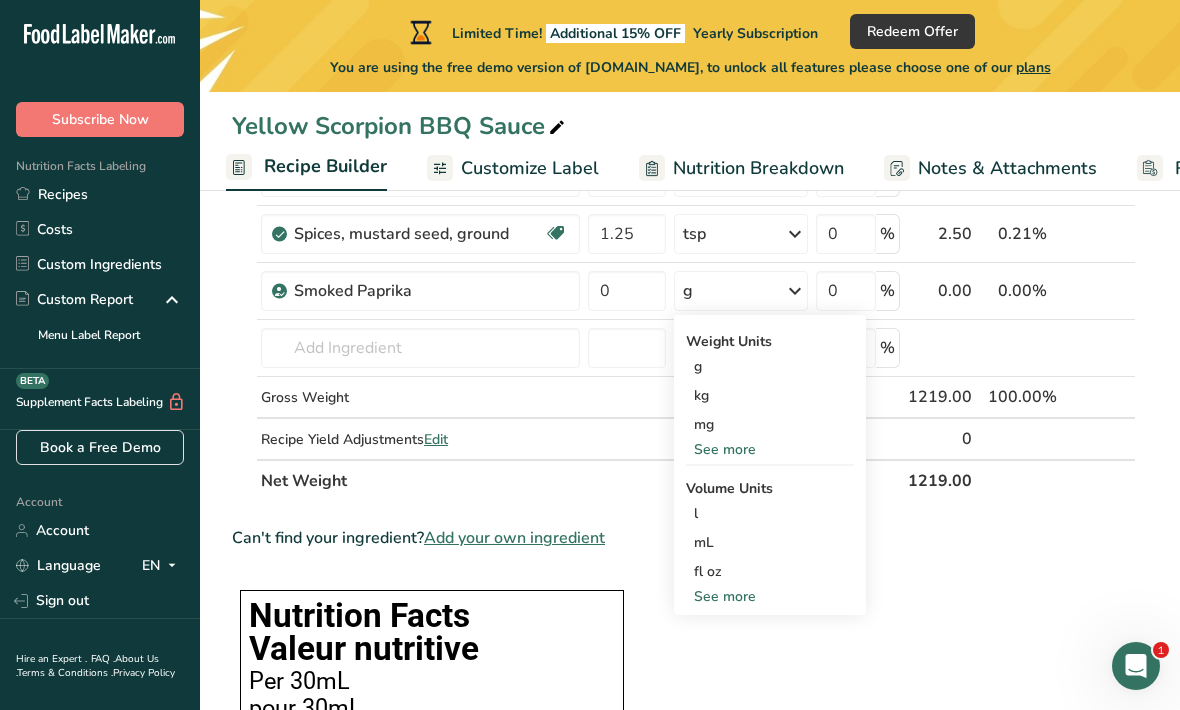 scroll, scrollTop: 894, scrollLeft: 0, axis: vertical 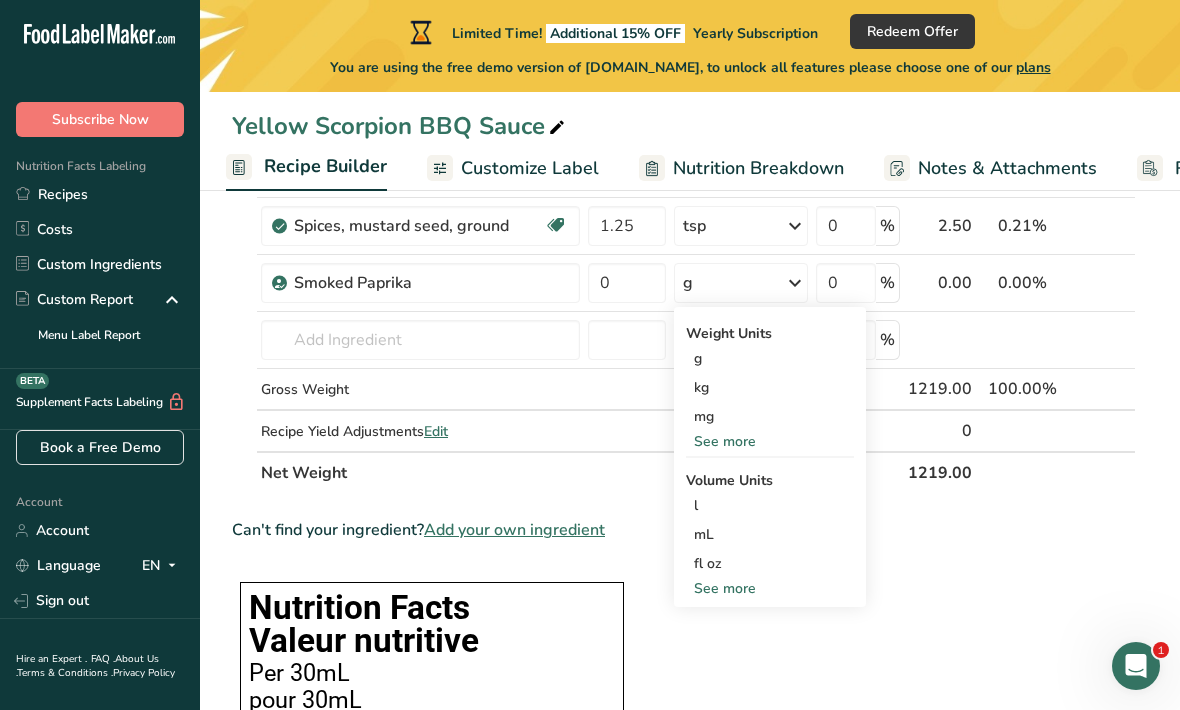 click on "See more" at bounding box center [770, 588] 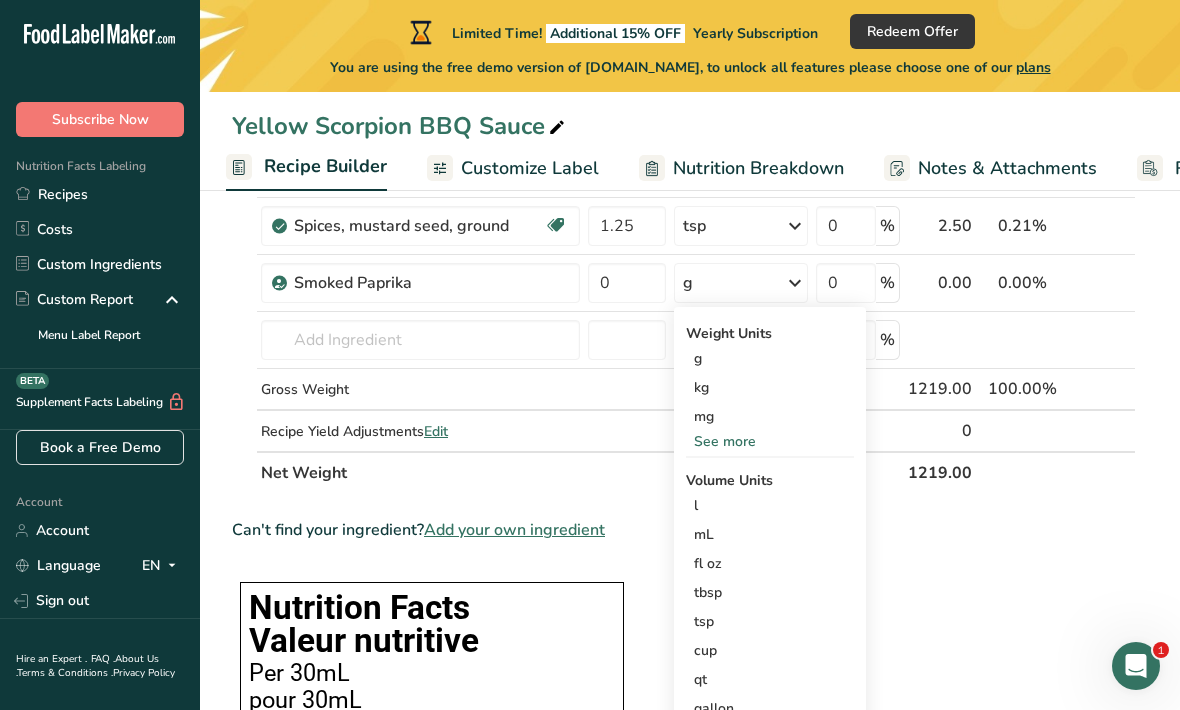 click on "tsp" at bounding box center (770, 621) 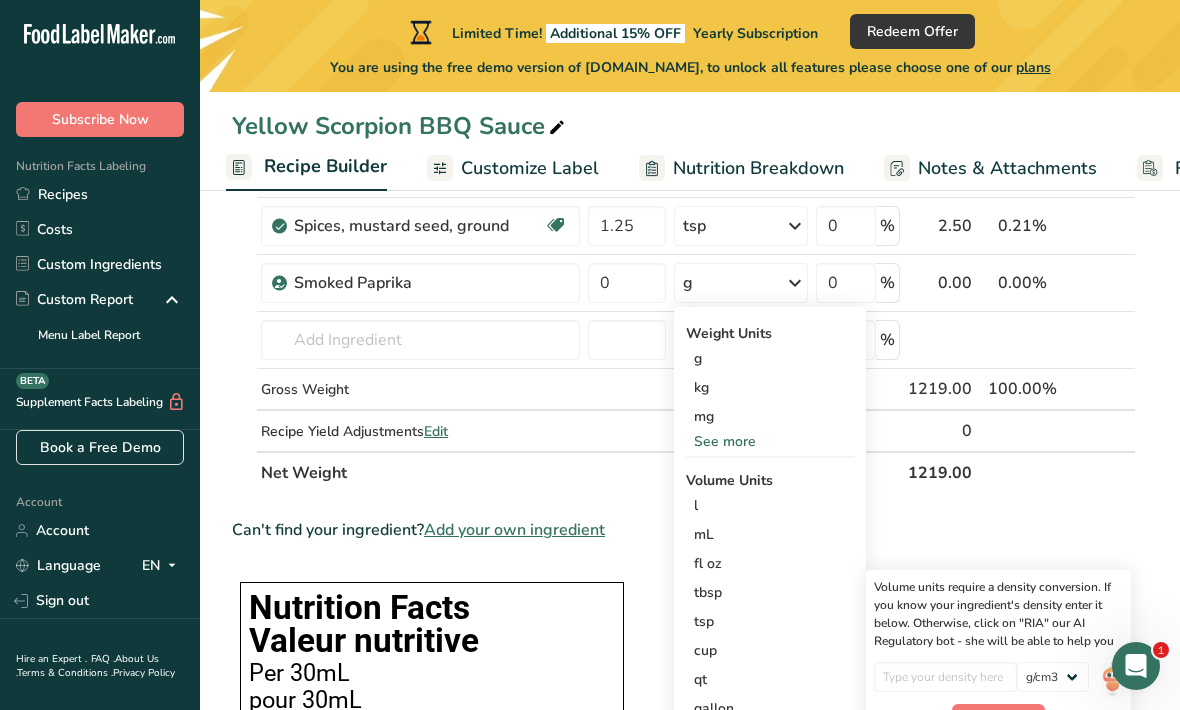 click on "tsp" at bounding box center (770, 621) 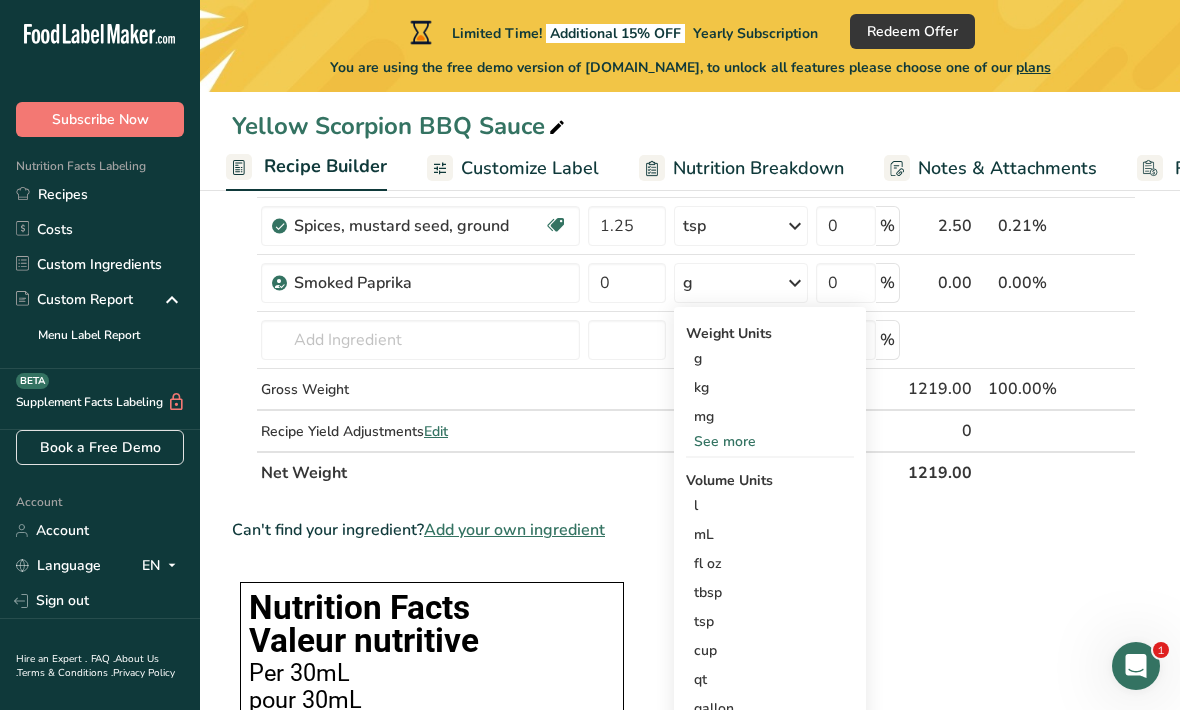 click on "tsp" at bounding box center [770, 621] 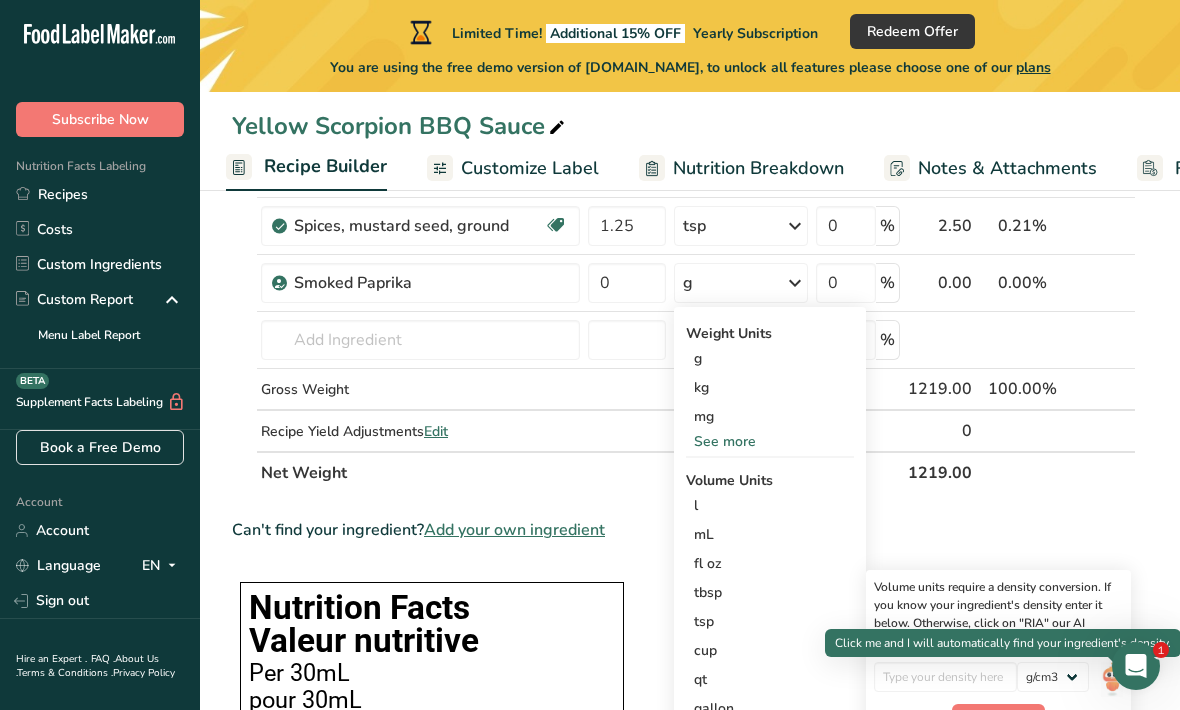 click at bounding box center (1112, 679) 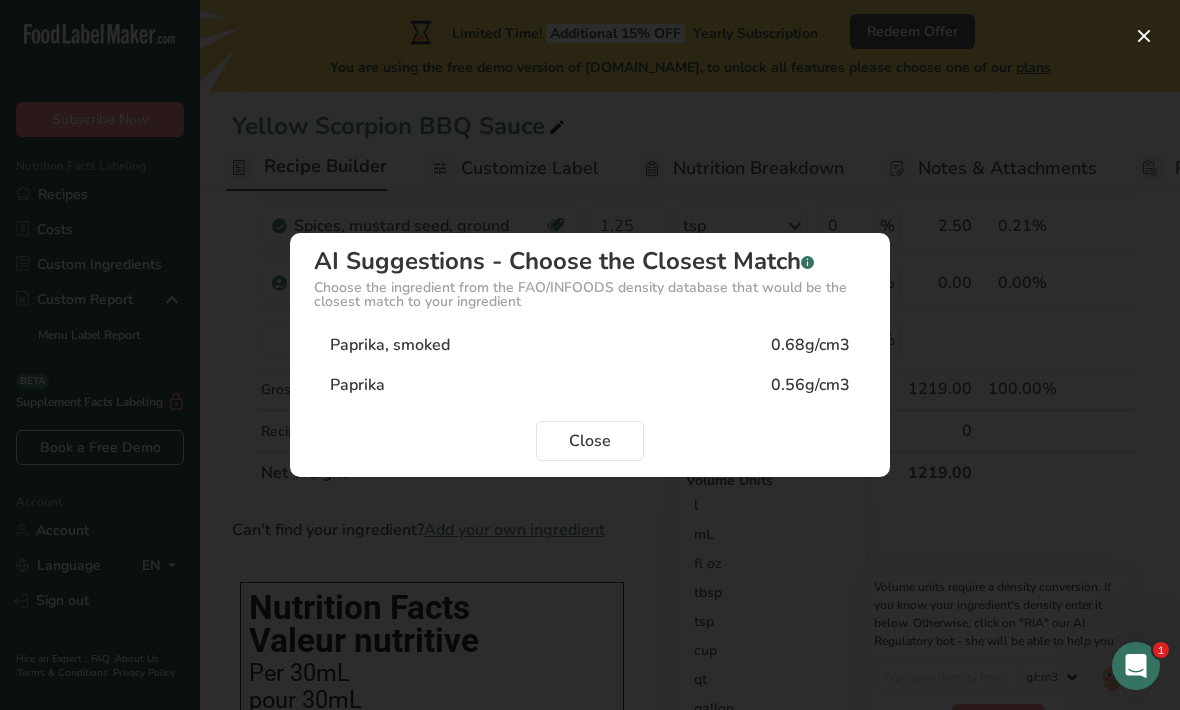 click on "Paprika, smoked" at bounding box center (390, 345) 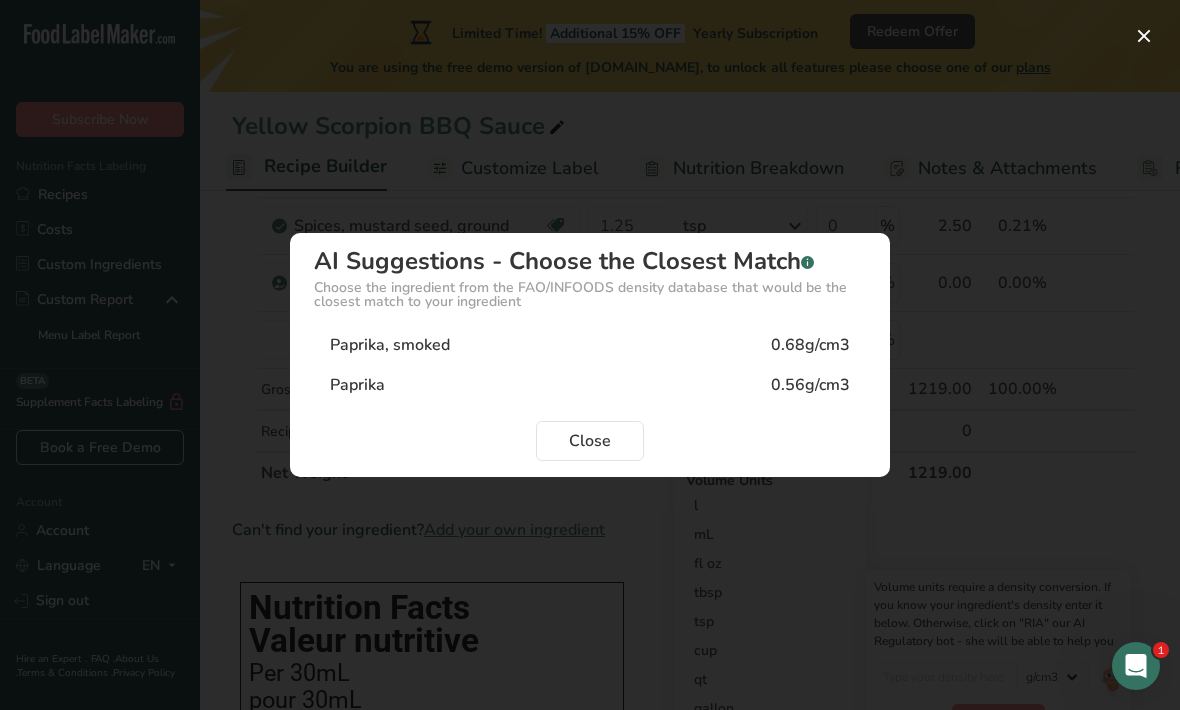 type on "0.68" 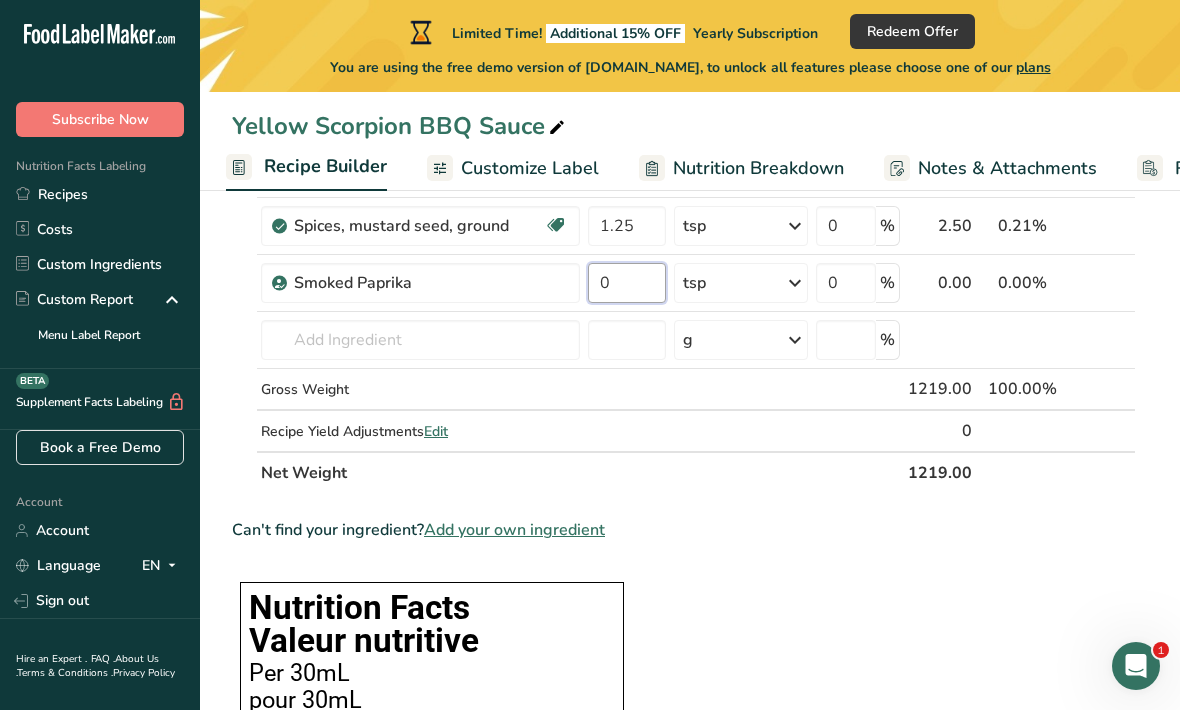 click on "0" at bounding box center (627, 283) 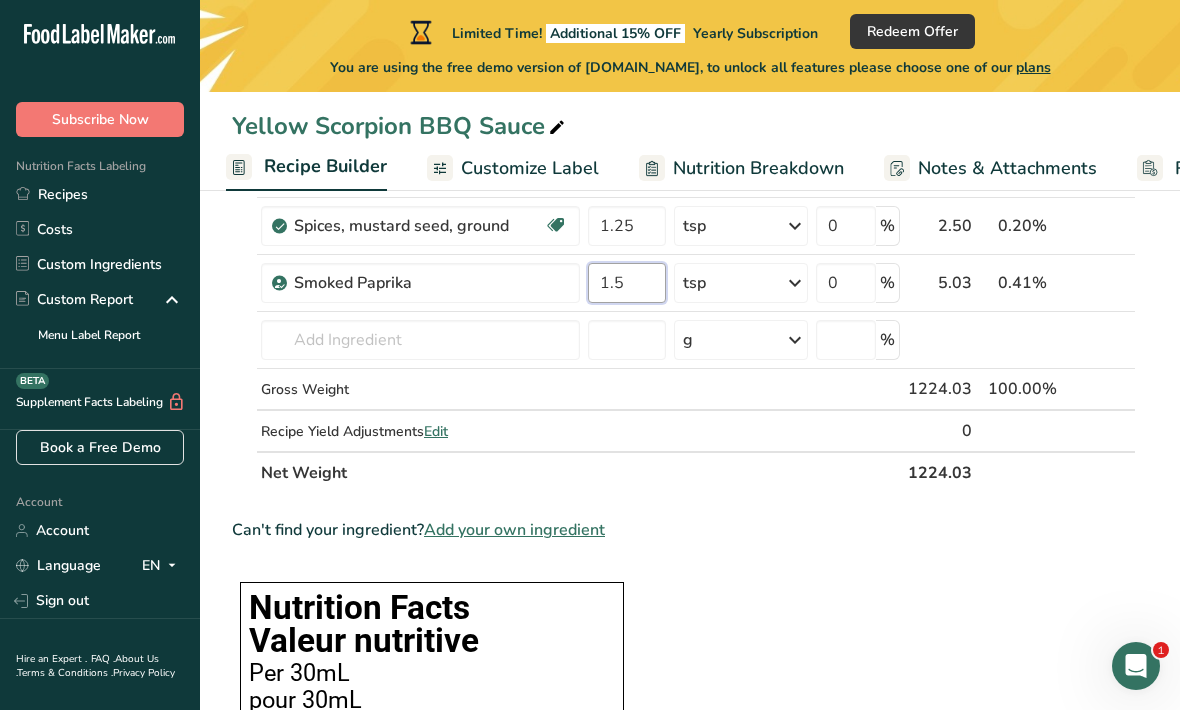 type on "1.5" 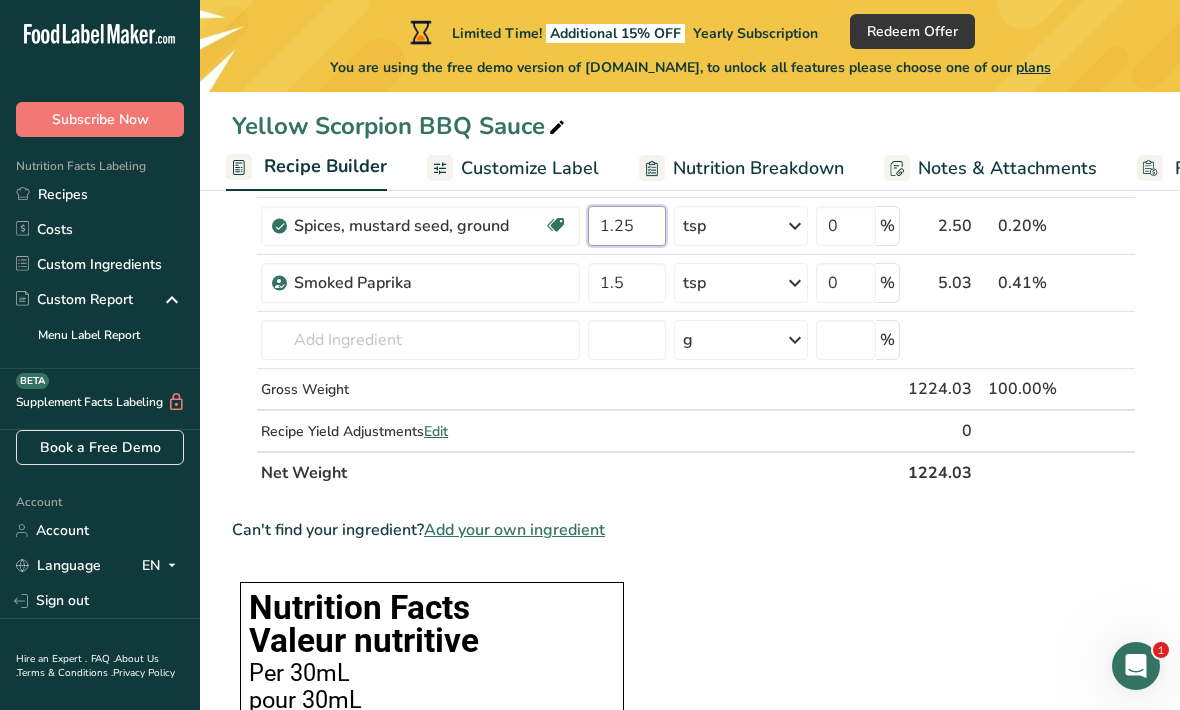 click on "Ingredient *
Amount *
Unit *
Waste *   .a-a{fill:#347362;}.b-a{fill:#fff;}          Grams
Percentage
Tomatoes, red, ripe, cooked, stewed
Source of Antioxidants
Dairy free
Gluten free
Vegan
Vegetarian
Soy free
230
g
Portions
1 cup
1 recipe yield
Weight Units
g
kg
mg
See more
Volume Units
l
Volume units require a density conversion. If you know your ingredient's density enter it below. Otherwise, click on "RIA" our AI Regulatory bot - she will be able to help you
lb/ft3
g/cm3
Confirm
mL" at bounding box center (684, -46) 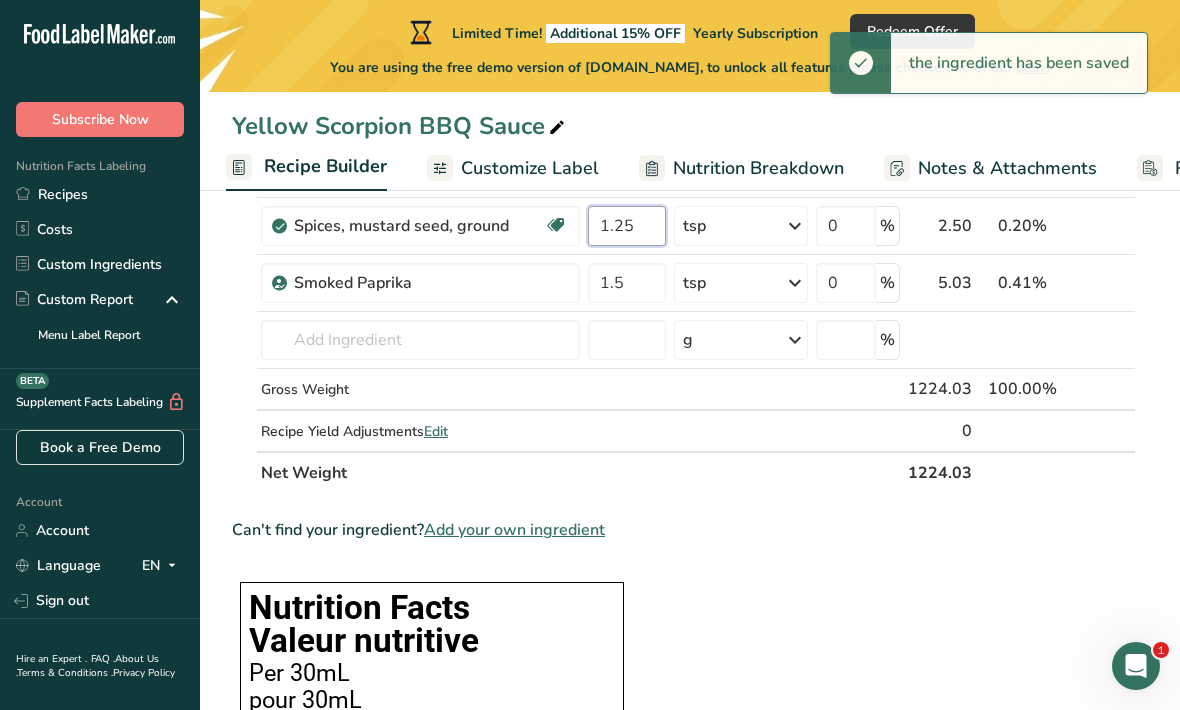 click on "1.25" at bounding box center (627, 226) 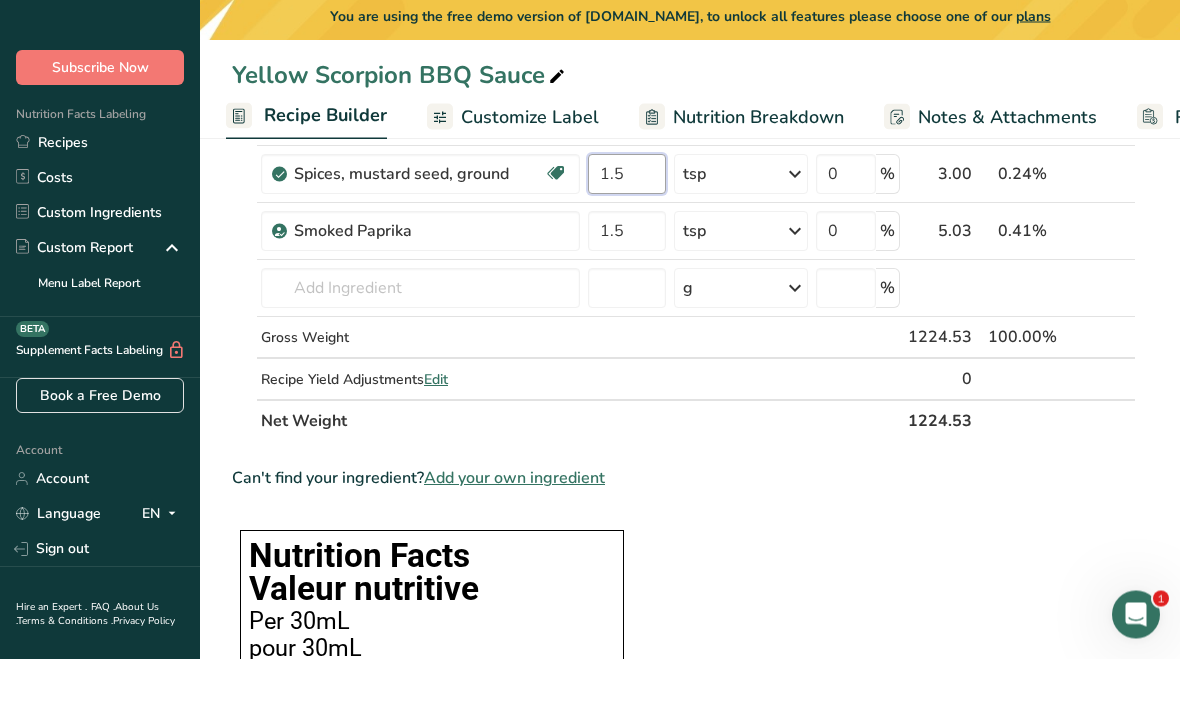 type on "1.5" 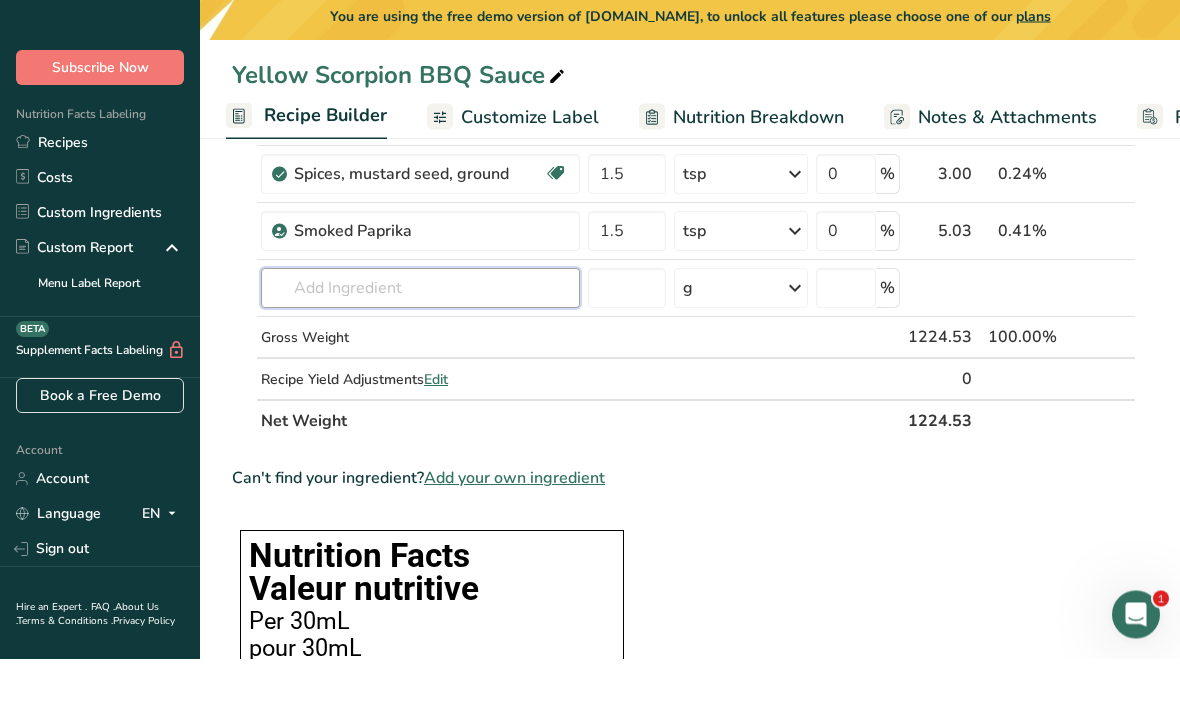 click on "Ingredient *
Amount *
Unit *
Waste *   .a-a{fill:#347362;}.b-a{fill:#fff;}          Grams
Percentage
Tomatoes, red, ripe, cooked, stewed
Source of Antioxidants
Dairy free
Gluten free
Vegan
Vegetarian
Soy free
230
g
Portions
1 cup
1 recipe yield
Weight Units
g
kg
mg
See more
Volume Units
l
Volume units require a density conversion. If you know your ingredient's density enter it below. Otherwise, click on "RIA" our AI Regulatory bot - she will be able to help you
lb/ft3
g/cm3
Confirm
mL" at bounding box center (684, -46) 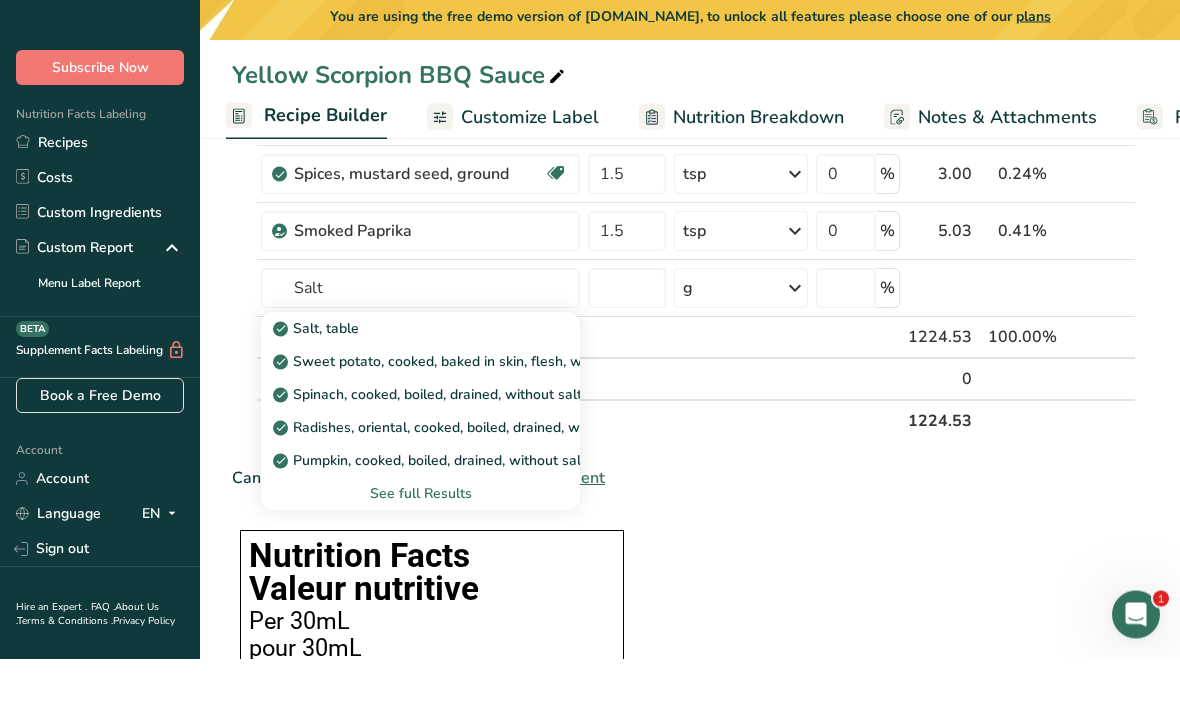 click on "Salt, table" at bounding box center [404, 380] 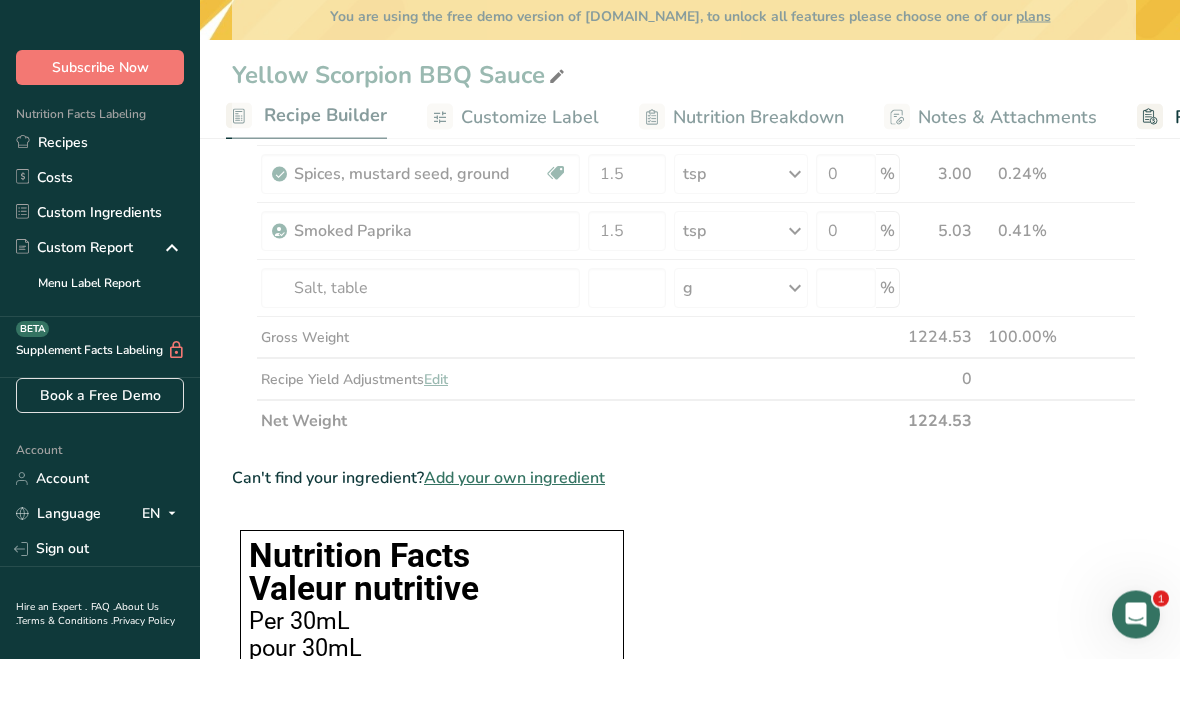 scroll, scrollTop: 946, scrollLeft: 0, axis: vertical 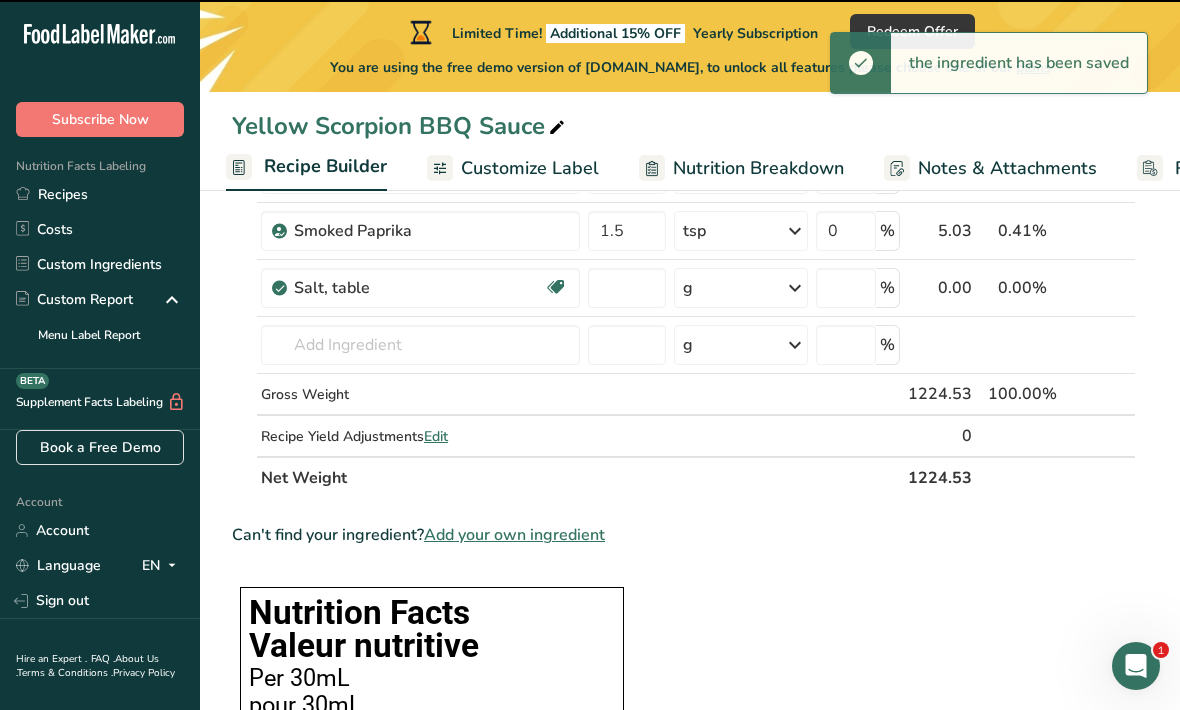 type on "0" 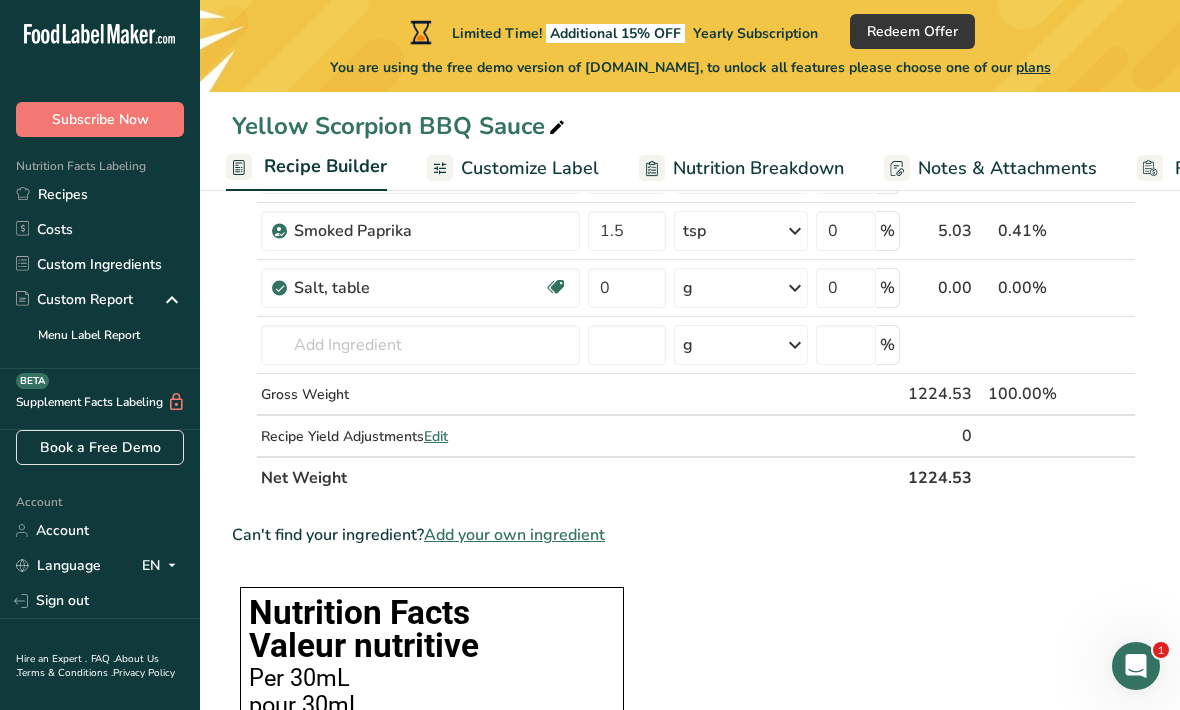 click at bounding box center [795, 288] 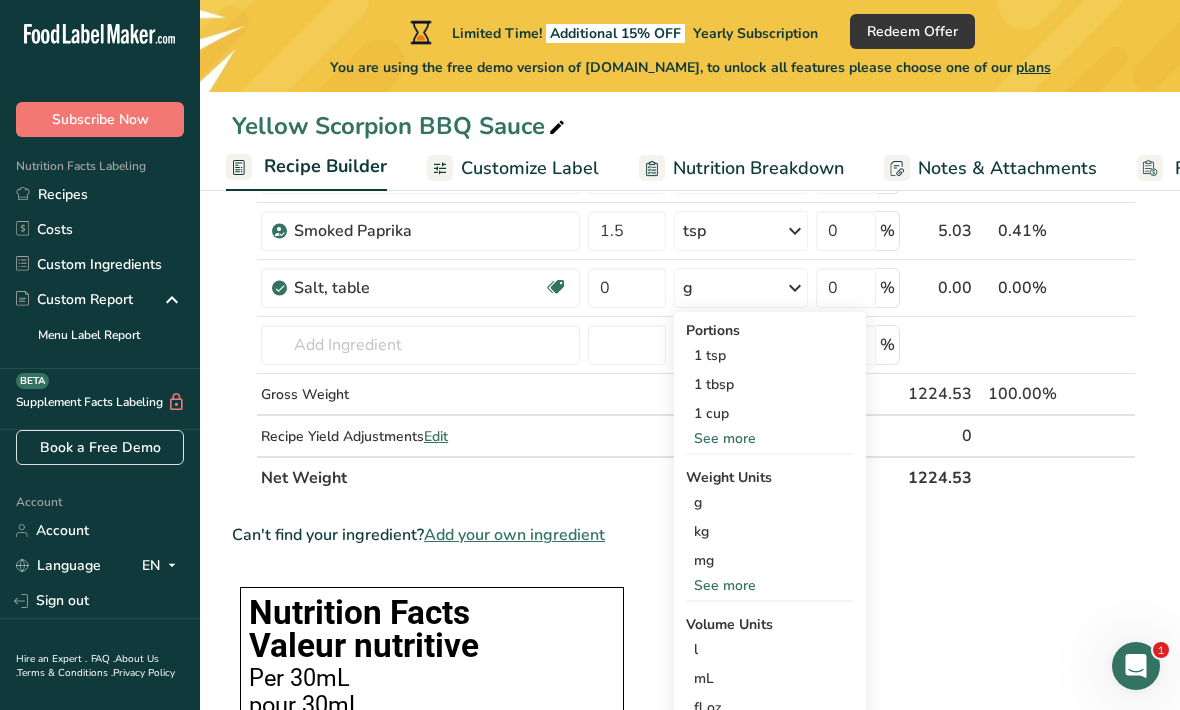 click on "1 tsp" at bounding box center [770, 355] 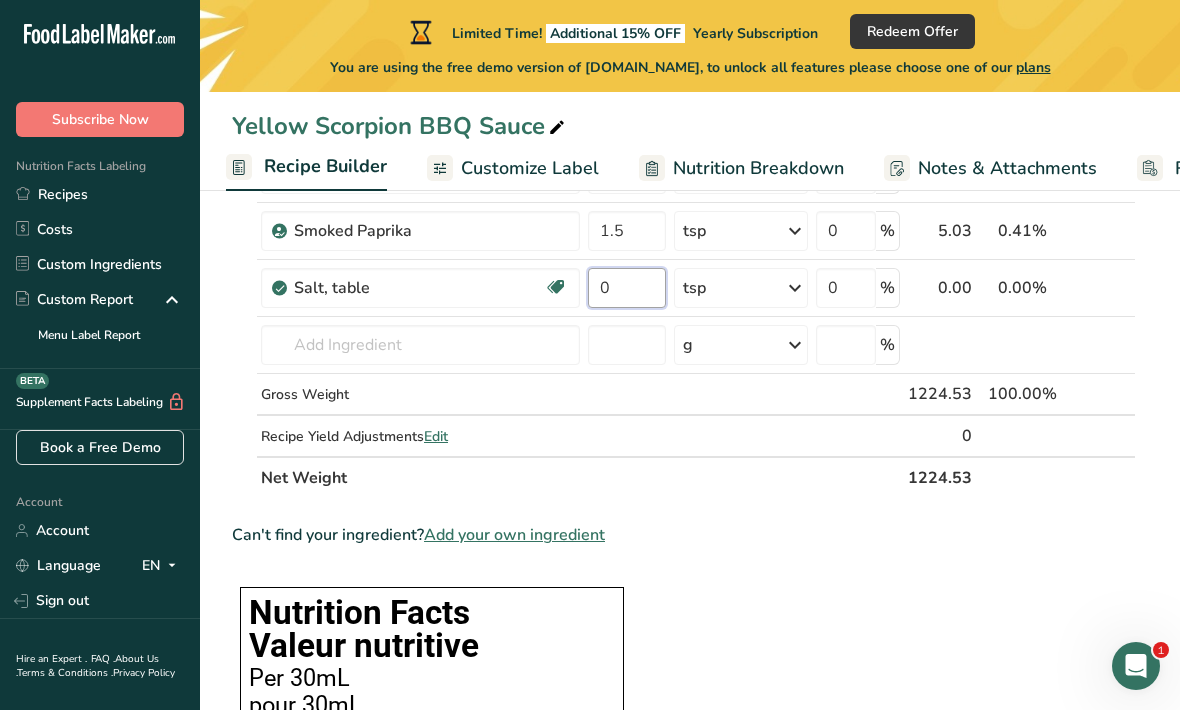 click on "0" at bounding box center [627, 288] 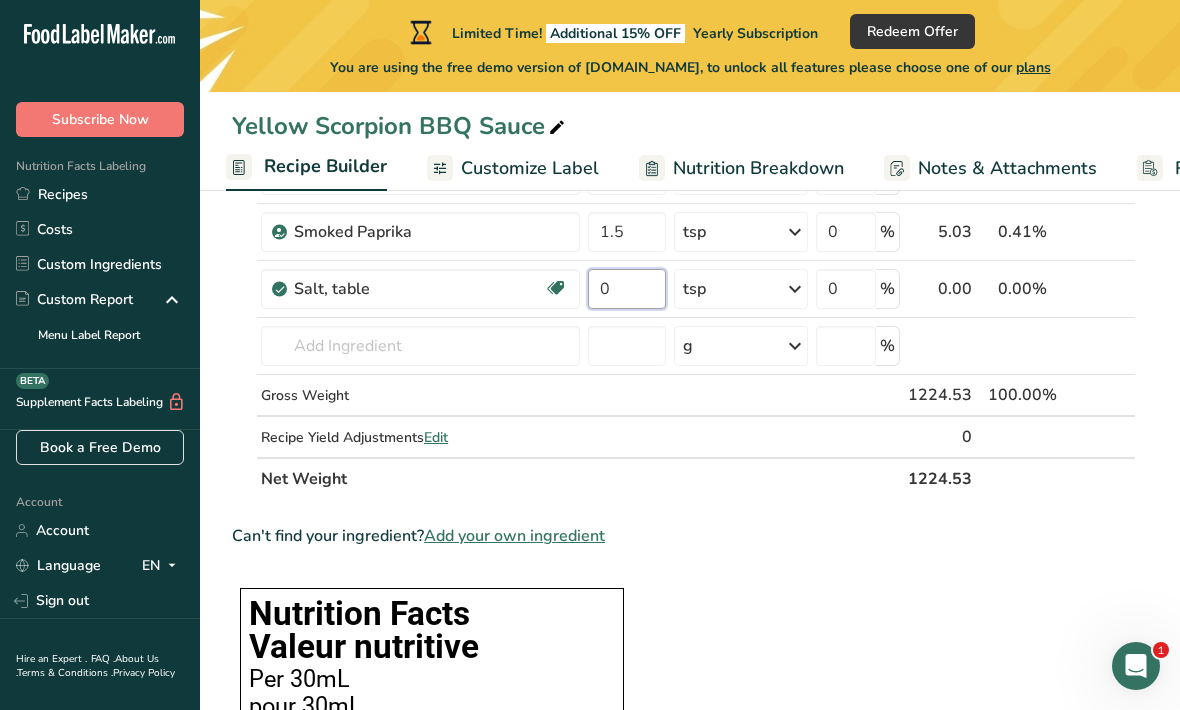 type on "2" 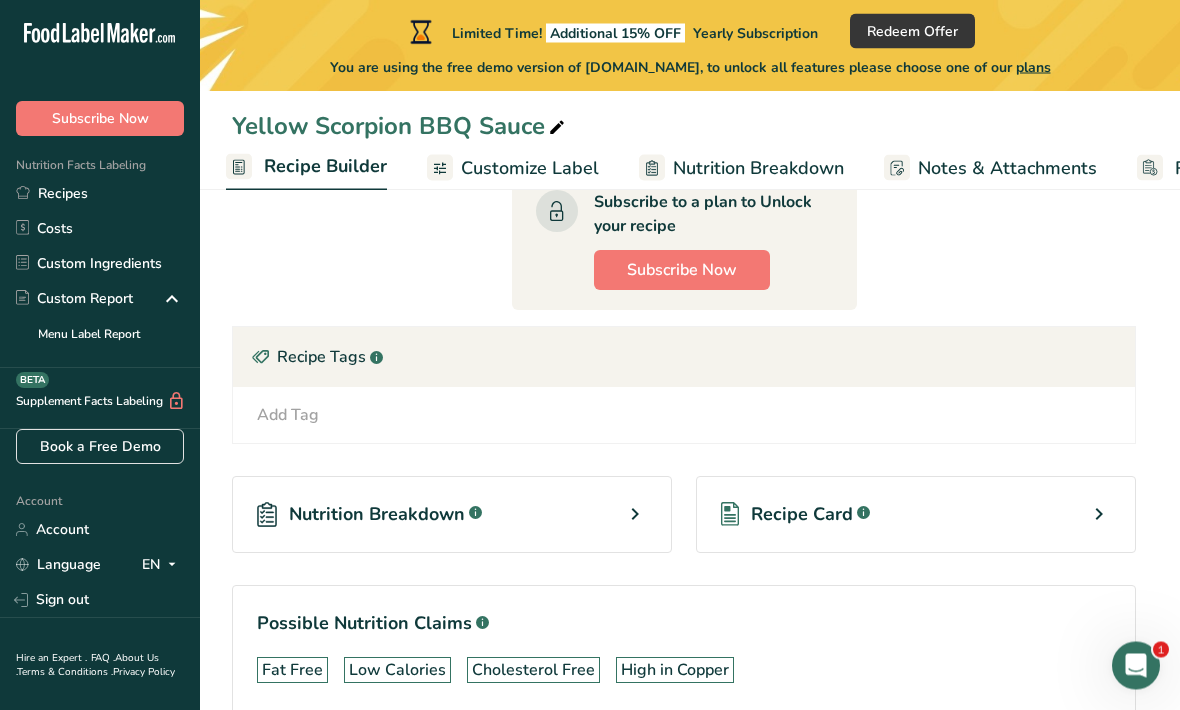 scroll, scrollTop: 2581, scrollLeft: 0, axis: vertical 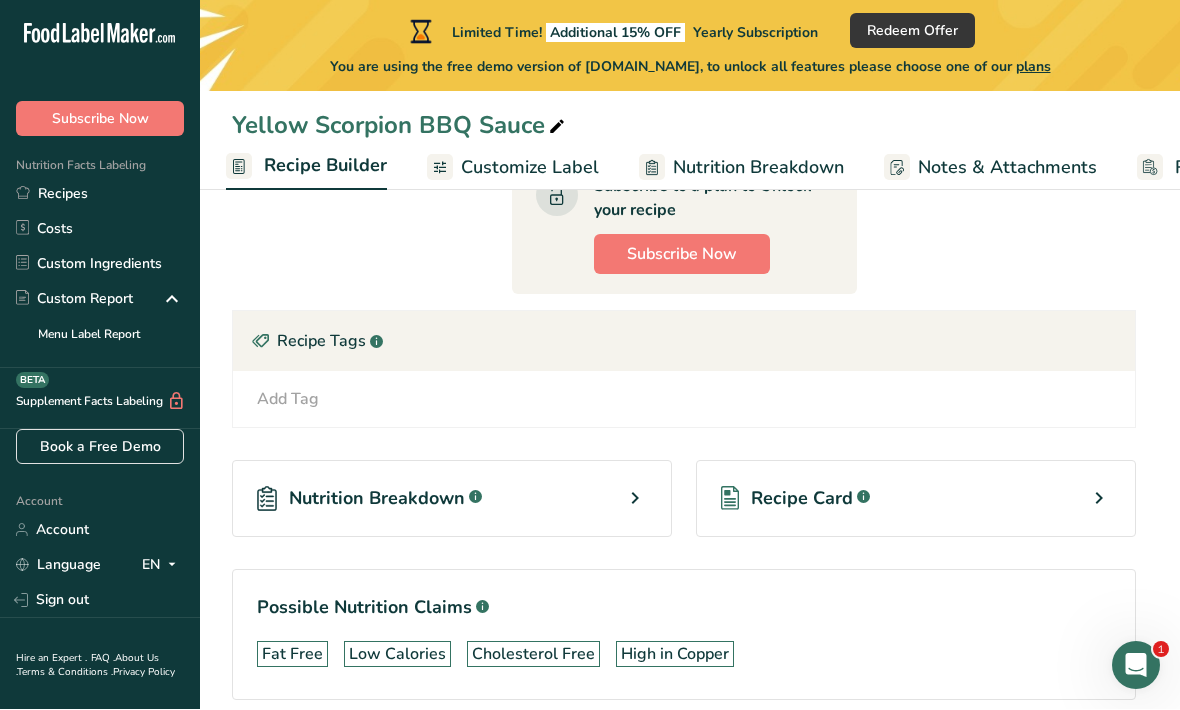 click on "Nutrition Breakdown
.a-a{fill:#347362;}.b-a{fill:#fff;}" at bounding box center [452, 499] 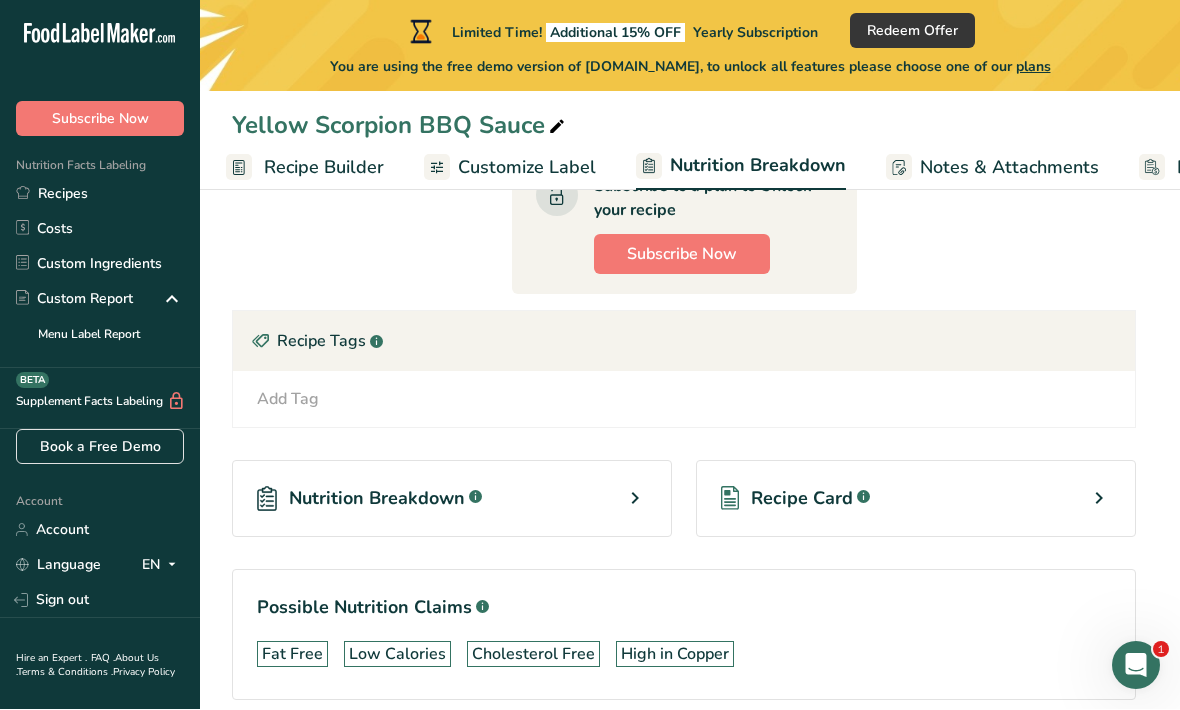select on "Calories" 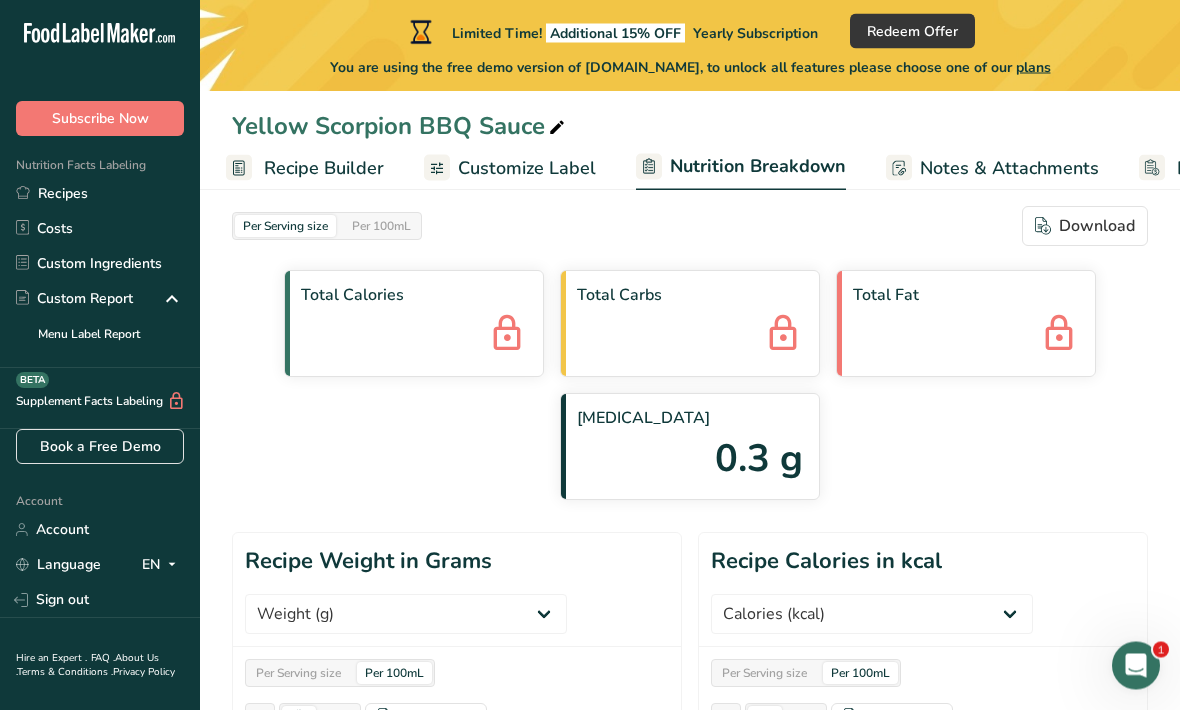 scroll, scrollTop: 0, scrollLeft: 0, axis: both 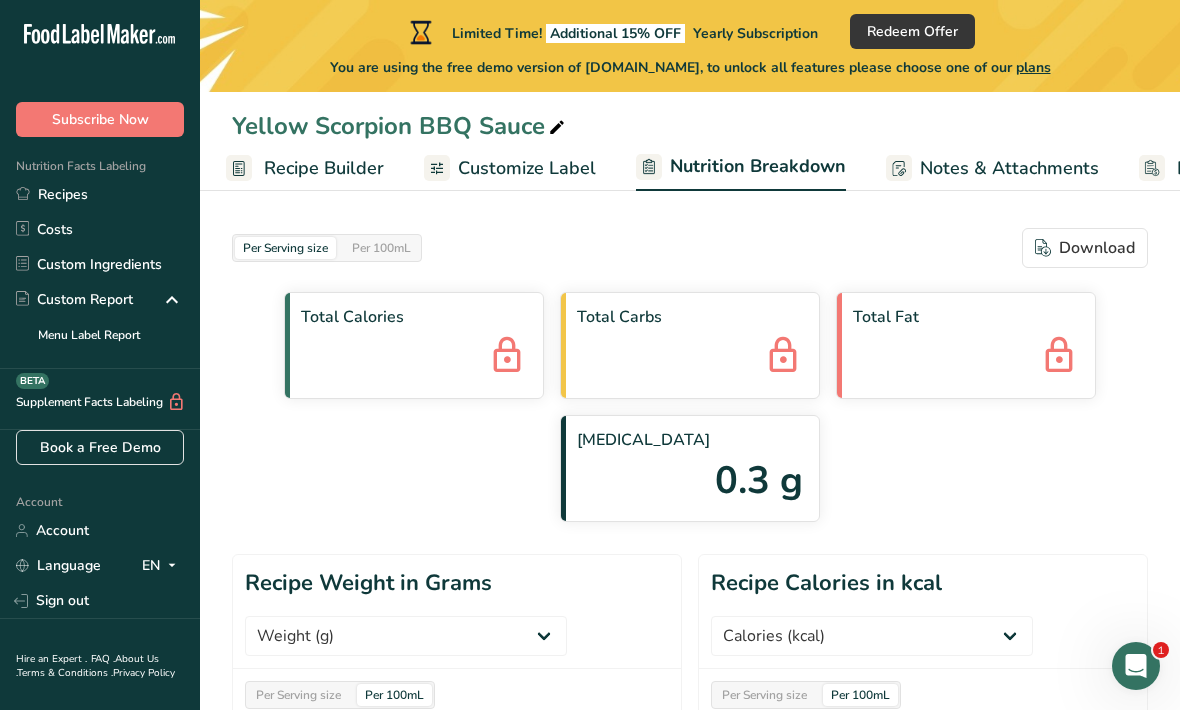 click at bounding box center [557, 128] 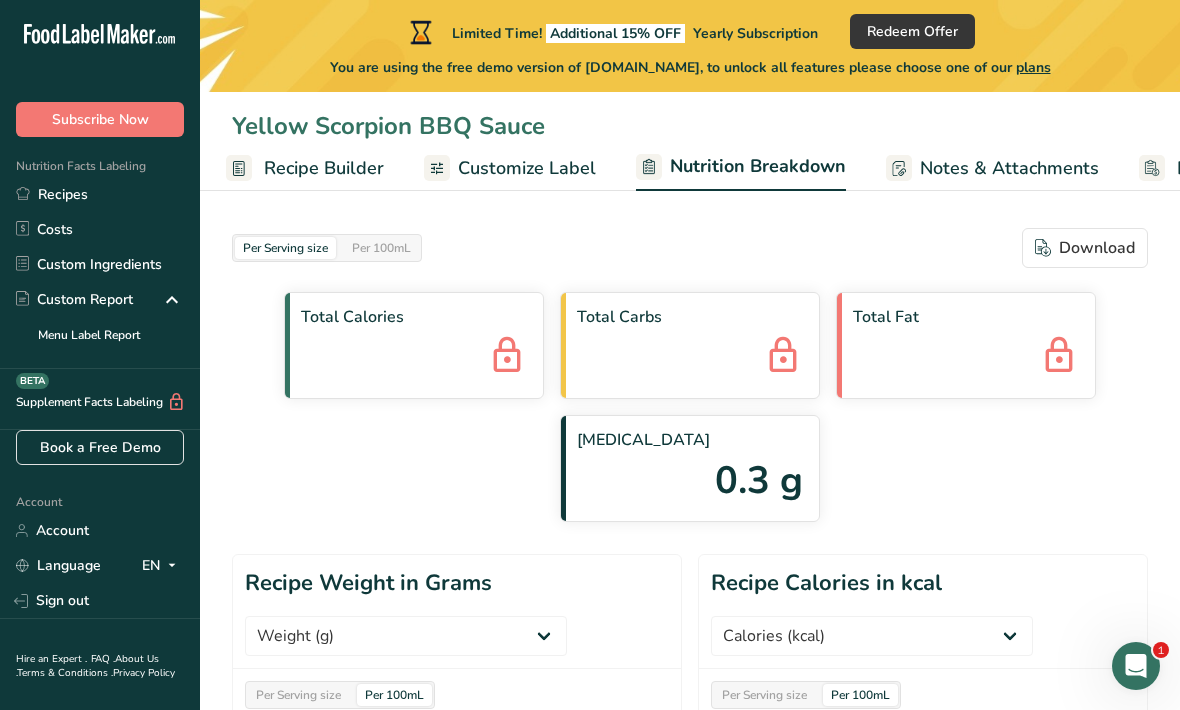 click on "Recipe Builder" at bounding box center [324, 168] 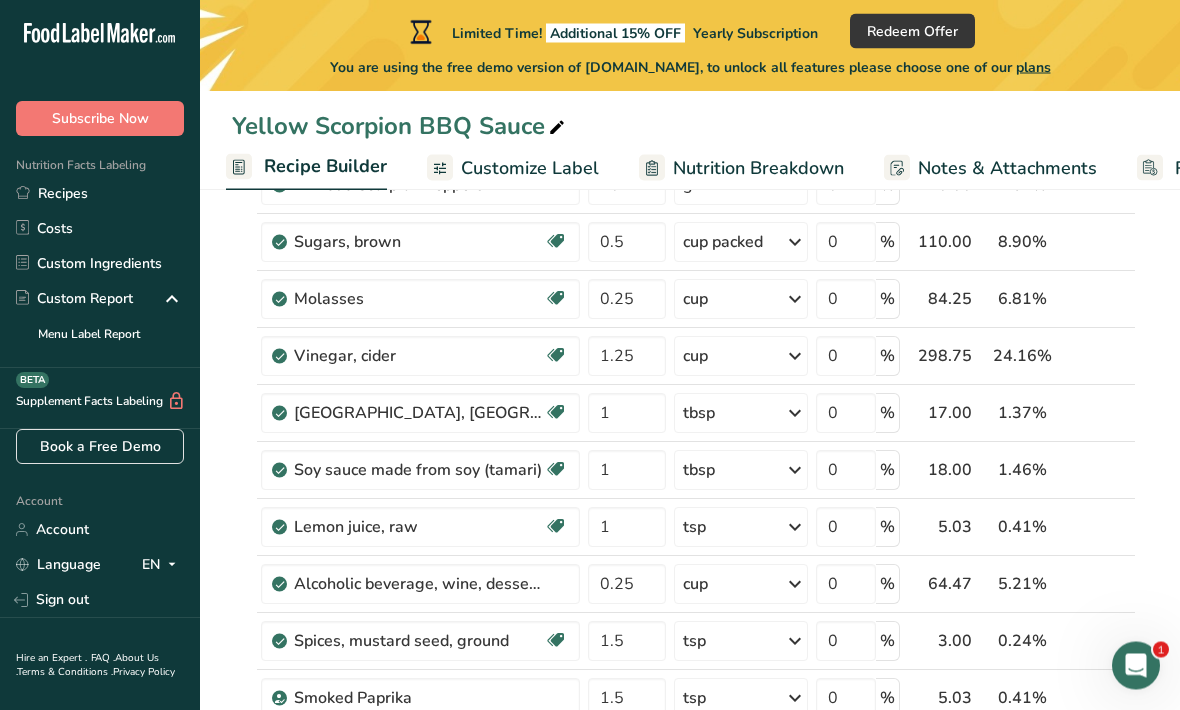 scroll, scrollTop: 479, scrollLeft: 0, axis: vertical 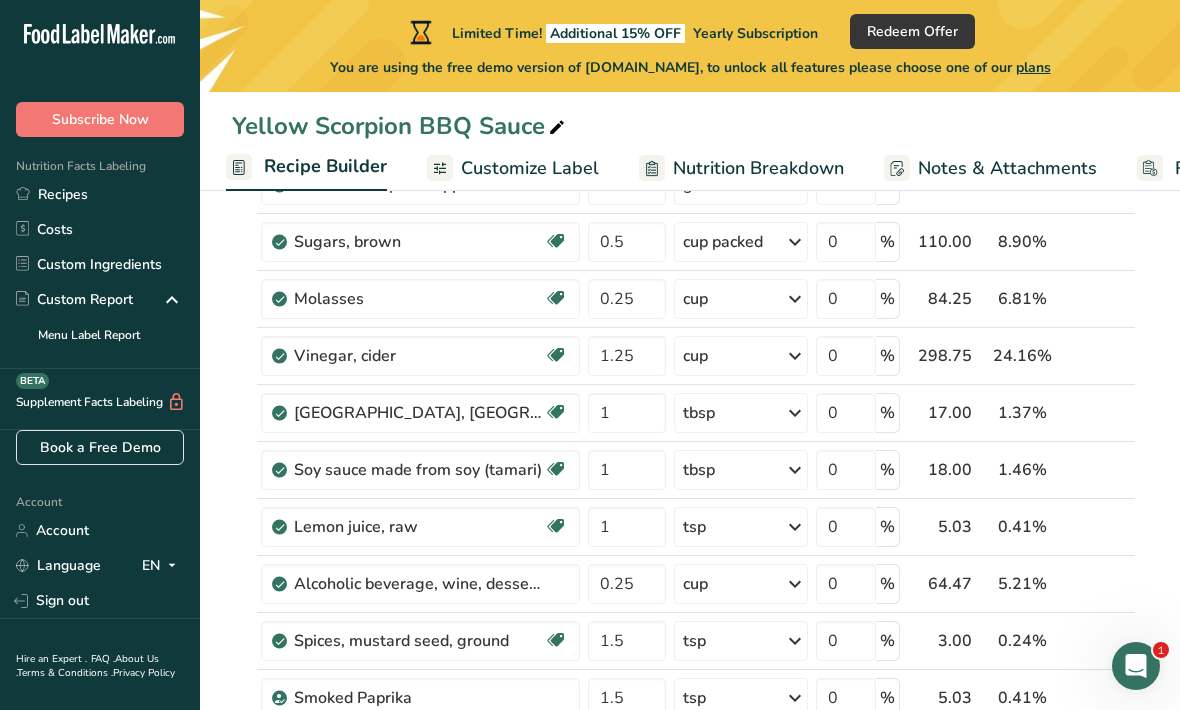 click on "Soy sauce made from soy (tamari)" at bounding box center (419, 470) 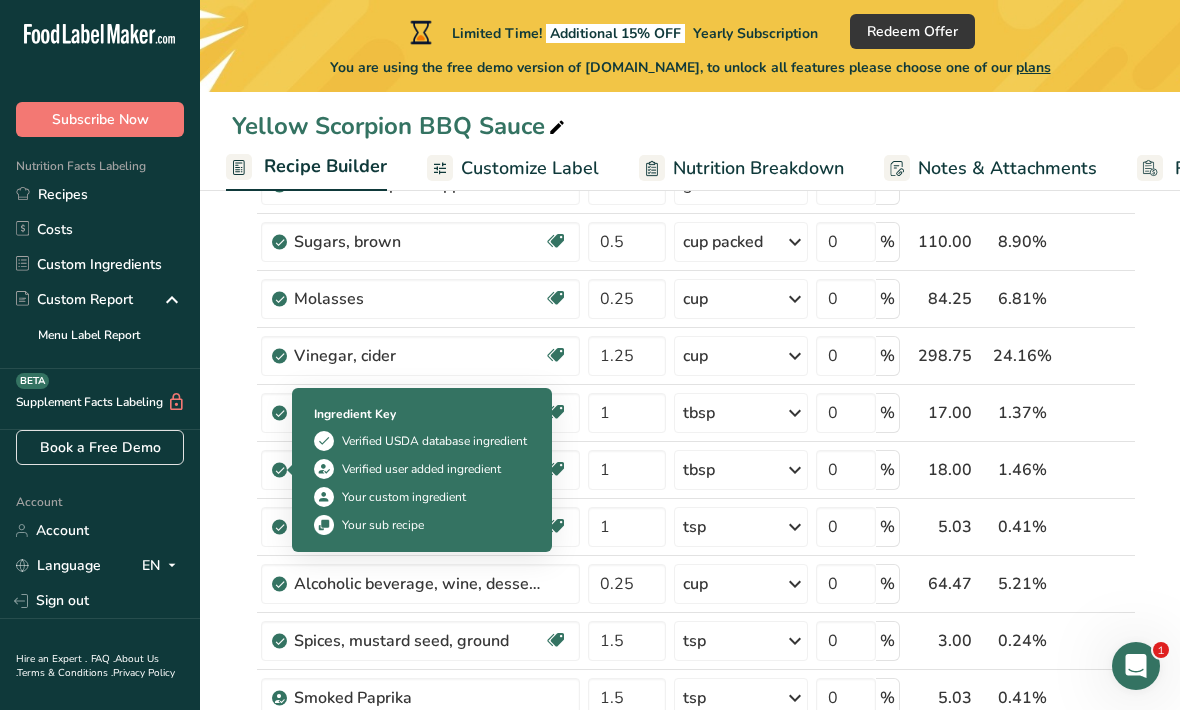 click on "Add Ingredients
Manage Recipe         Delete Recipe             Duplicate Recipe               Scale Recipe               Save as Sub-Recipe   .a-a{fill:#347362;}.b-a{fill:#fff;}                                 Nutrition Breakdown                 Recipe Card
NEW
Amino Acids Pattern Report             Activity History
Download
Choose your preferred label style
Standard FDA label
Standard FDA label
The most common format for nutrition facts labels in compliance with the FDA's typeface, style and requirements
Tabular FDA label
A label format compliant with the FDA regulations presented in a tabular (horizontal) display.
Linear FDA label
A simple linear display for small sized packages.
Simplified FDA label" at bounding box center (690, 1308) 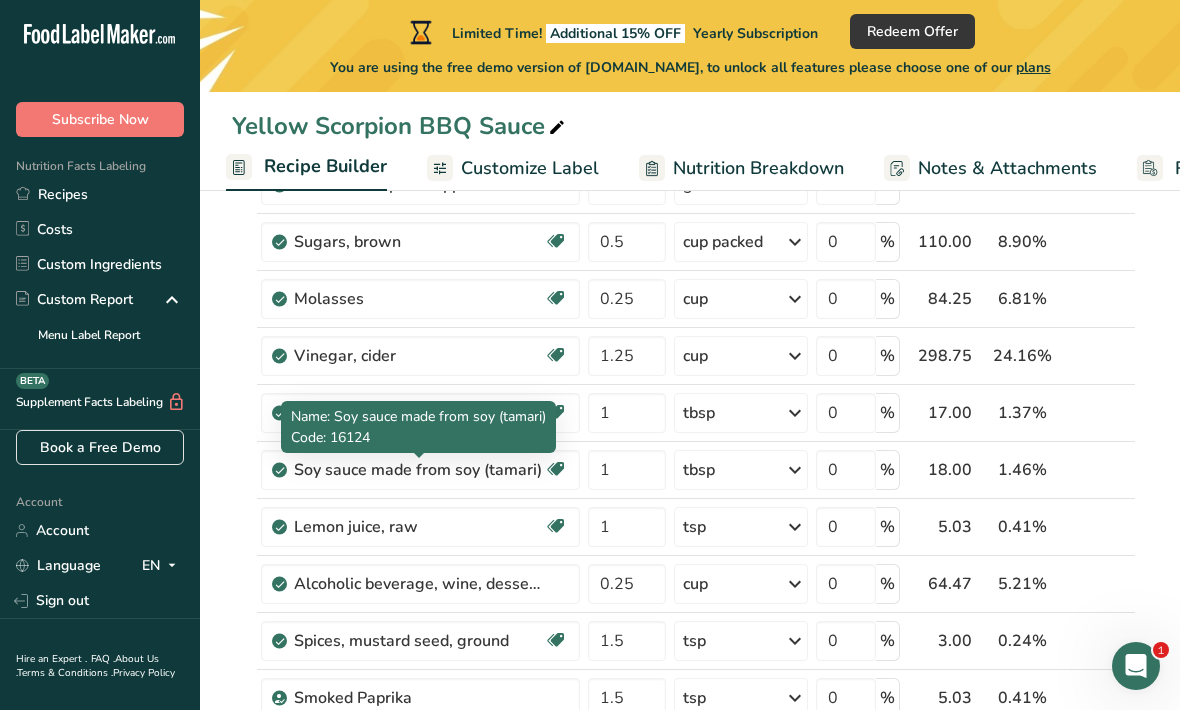 click on "Soy sauce made from soy (tamari)" at bounding box center (419, 470) 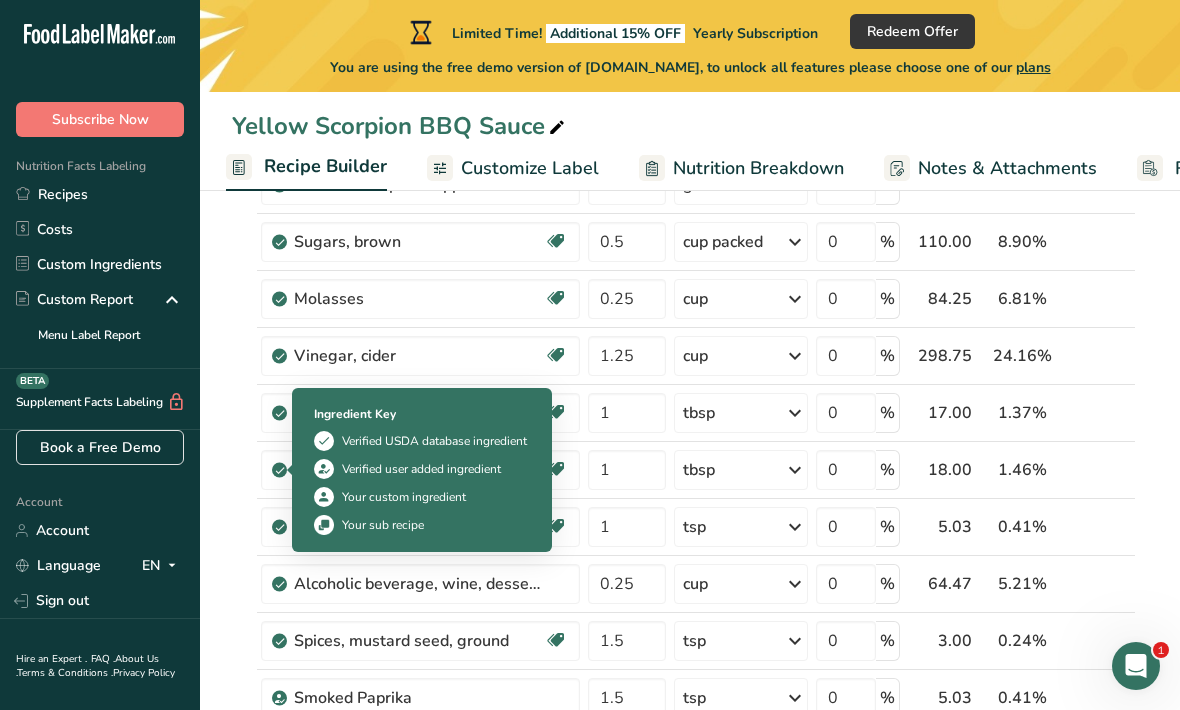 click on "Add Ingredients
Manage Recipe         Delete Recipe             Duplicate Recipe               Scale Recipe               Save as Sub-Recipe   .a-a{fill:#347362;}.b-a{fill:#fff;}                                 Nutrition Breakdown                 Recipe Card
NEW
Amino Acids Pattern Report             Activity History
Download
Choose your preferred label style
Standard FDA label
Standard FDA label
The most common format for nutrition facts labels in compliance with the FDA's typeface, style and requirements
Tabular FDA label
A label format compliant with the FDA regulations presented in a tabular (horizontal) display.
Linear FDA label
A simple linear display for small sized packages.
Simplified FDA label" at bounding box center [690, 1308] 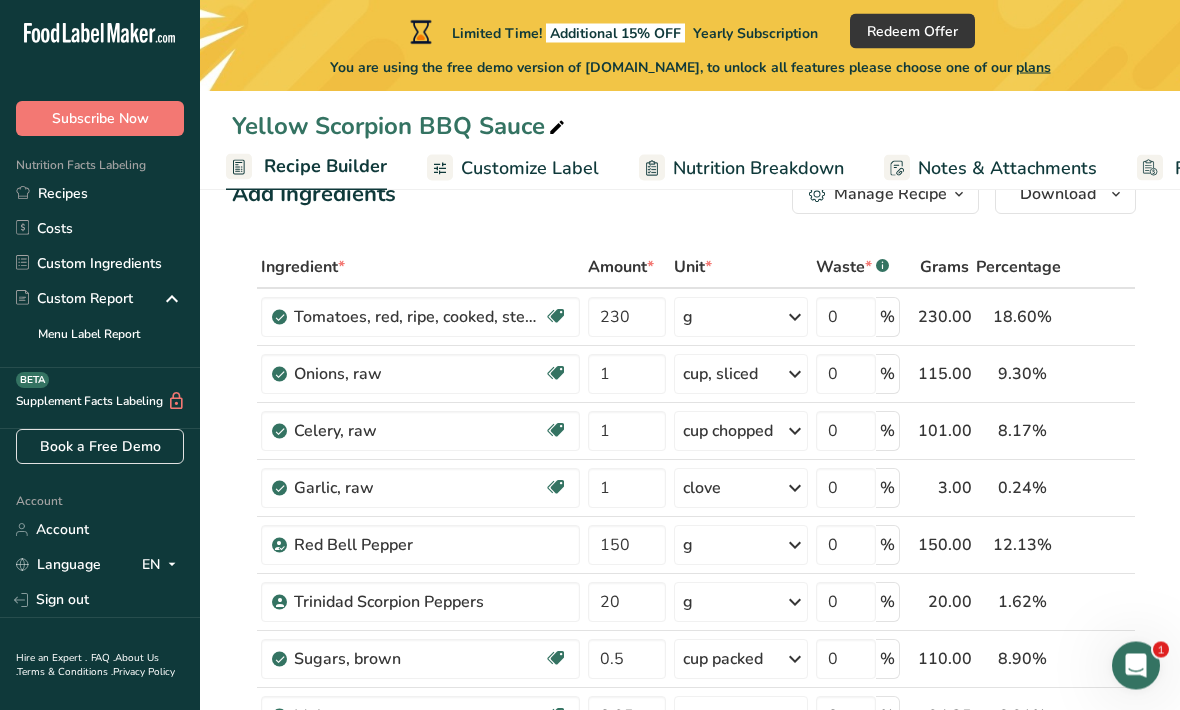 scroll, scrollTop: 0, scrollLeft: 0, axis: both 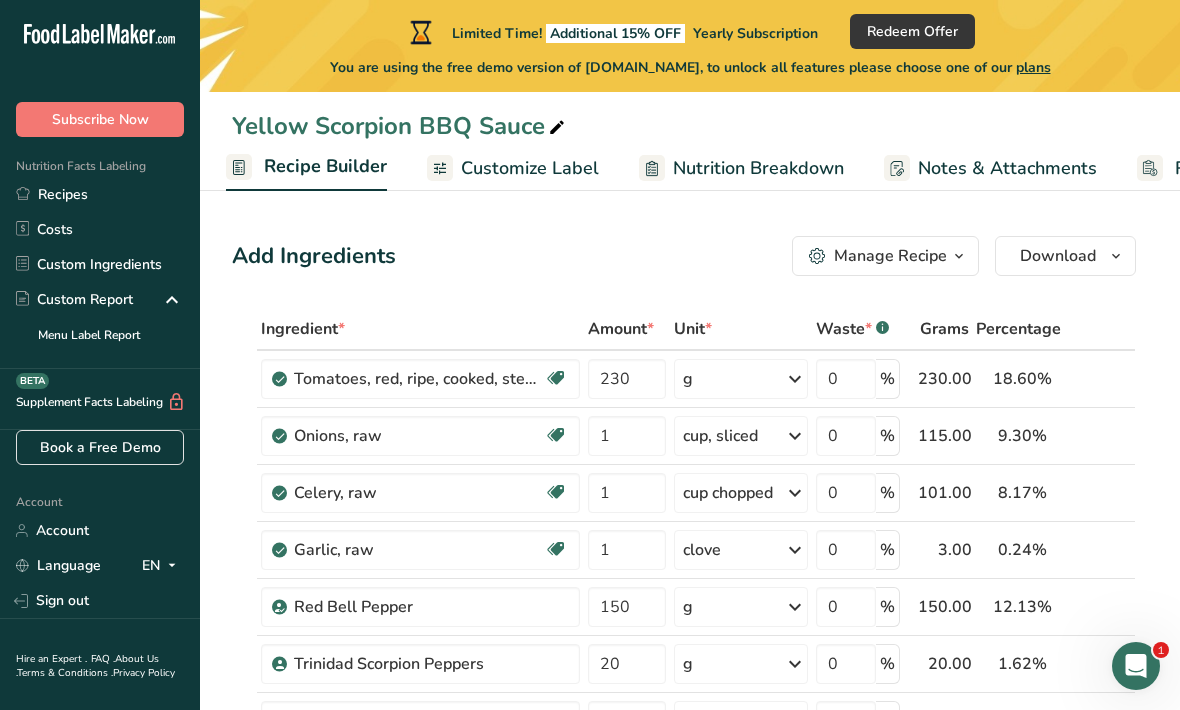 click at bounding box center (557, 128) 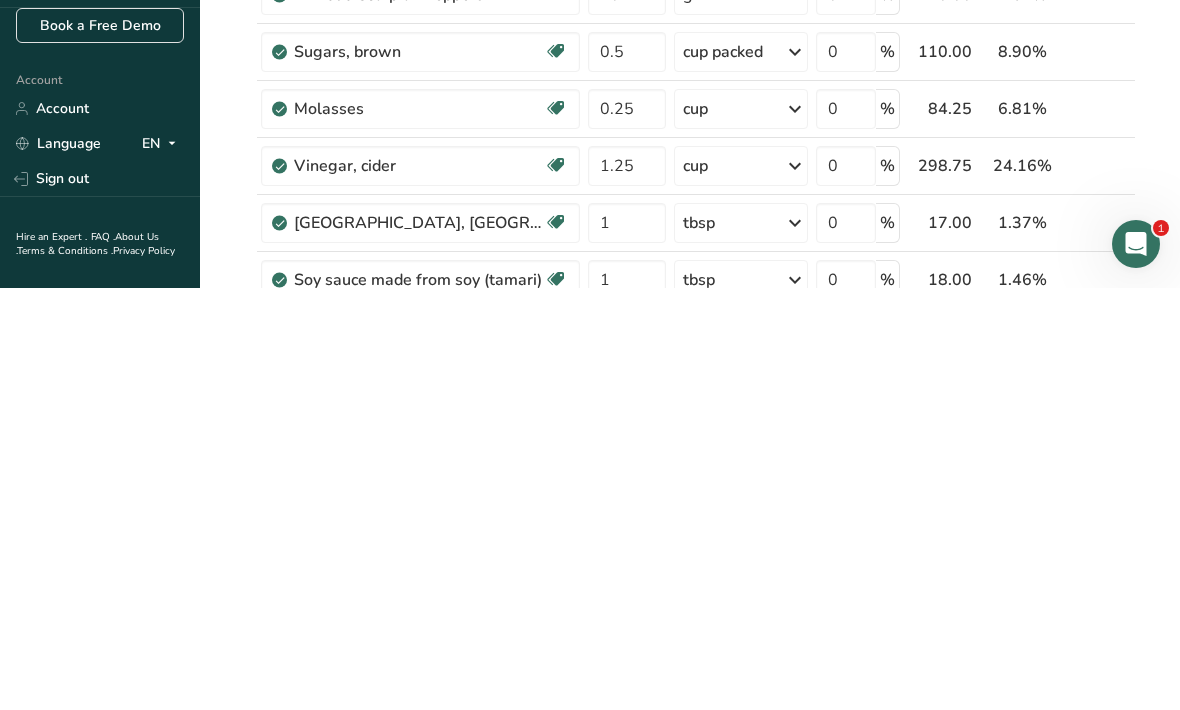 scroll, scrollTop: 273, scrollLeft: 0, axis: vertical 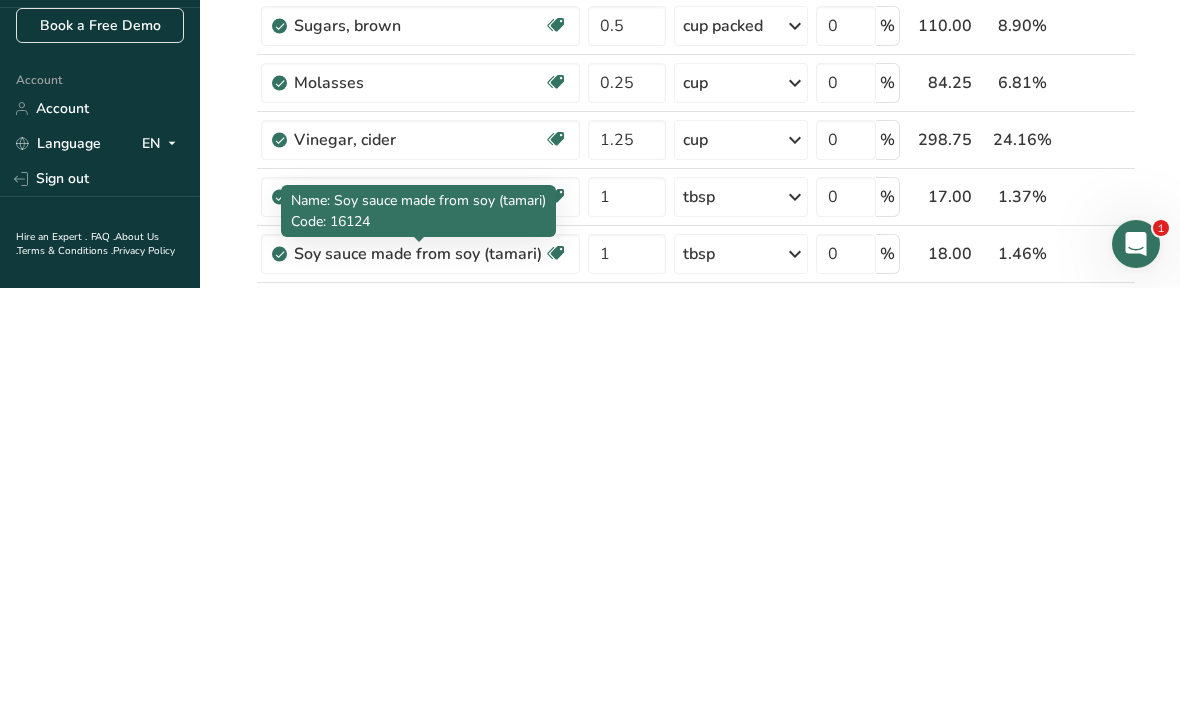 click on "i" at bounding box center [1085, 676] 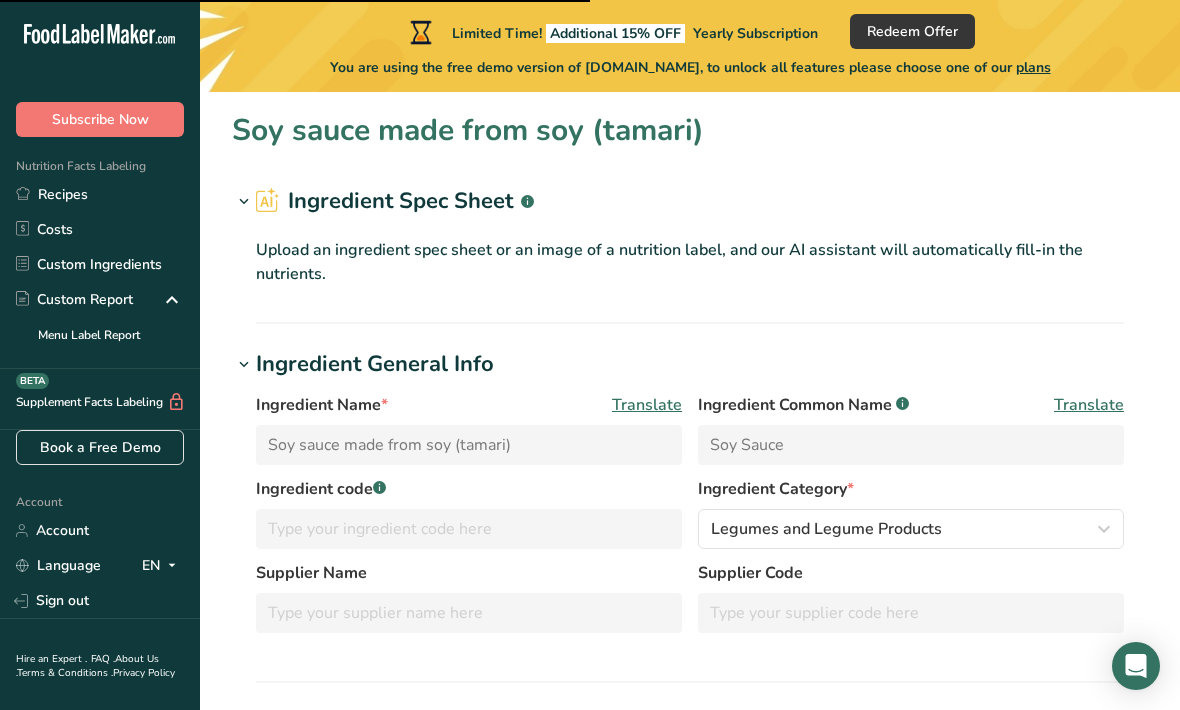 scroll, scrollTop: 0, scrollLeft: 0, axis: both 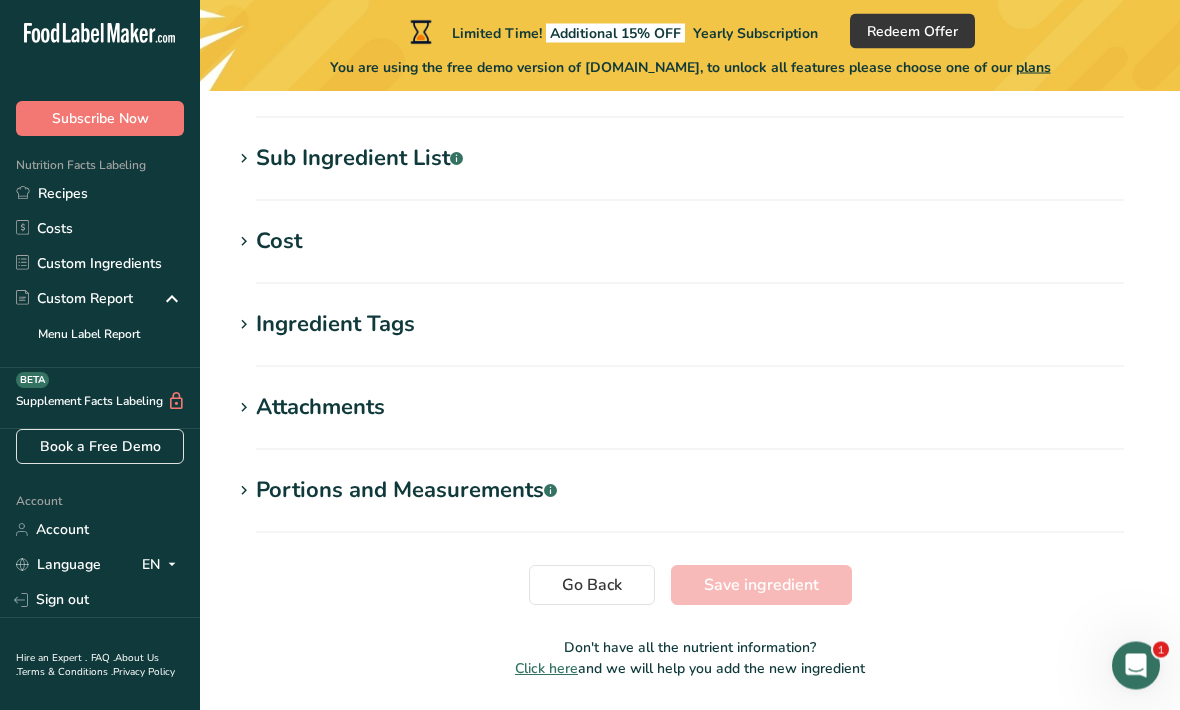 click on "Go Back" at bounding box center [592, 586] 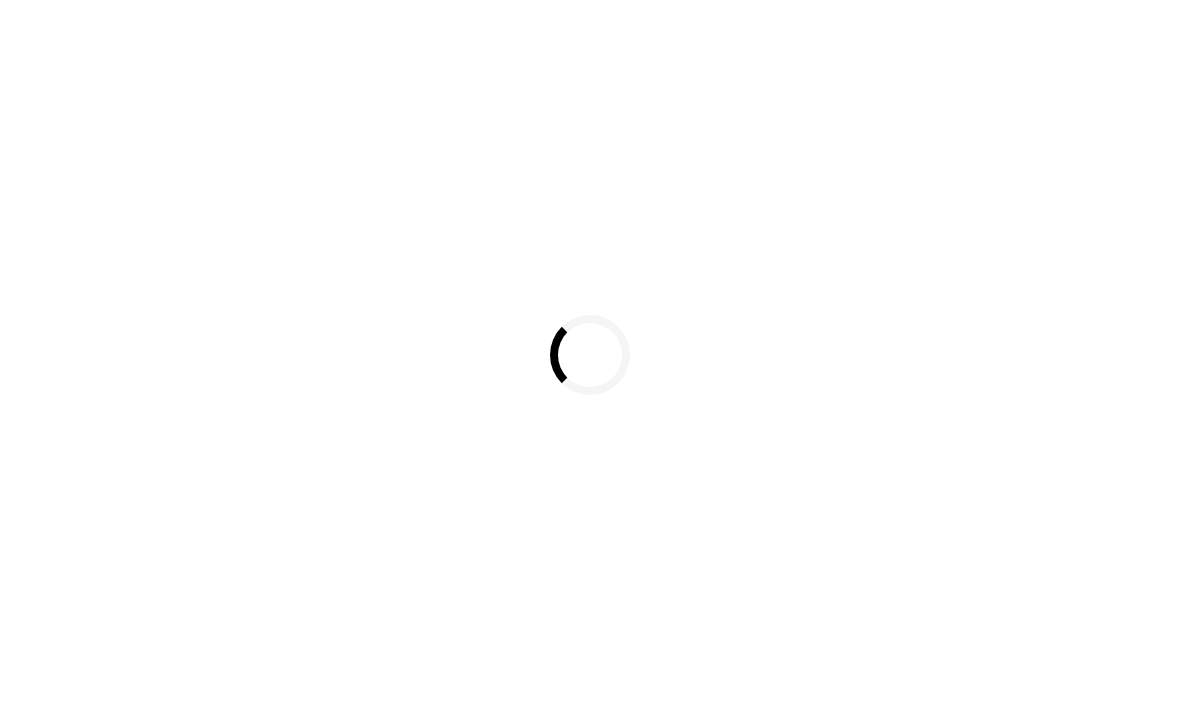 scroll, scrollTop: 0, scrollLeft: 0, axis: both 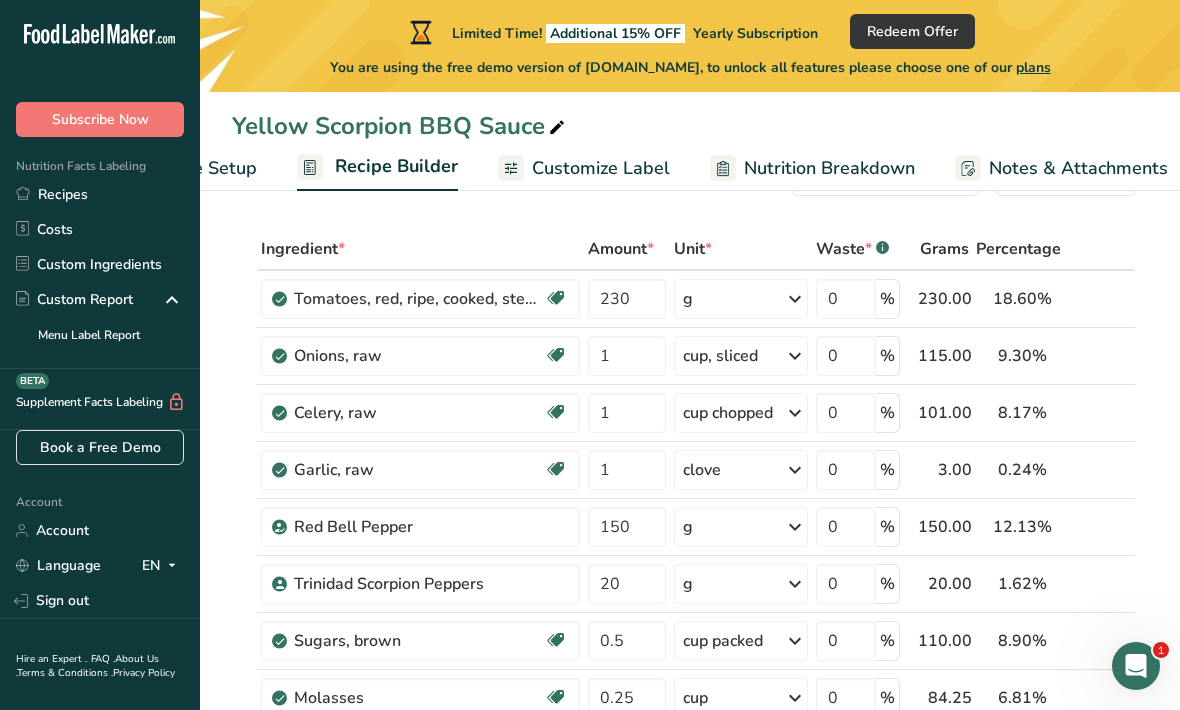 click on "Notes & Attachments" at bounding box center [1078, 168] 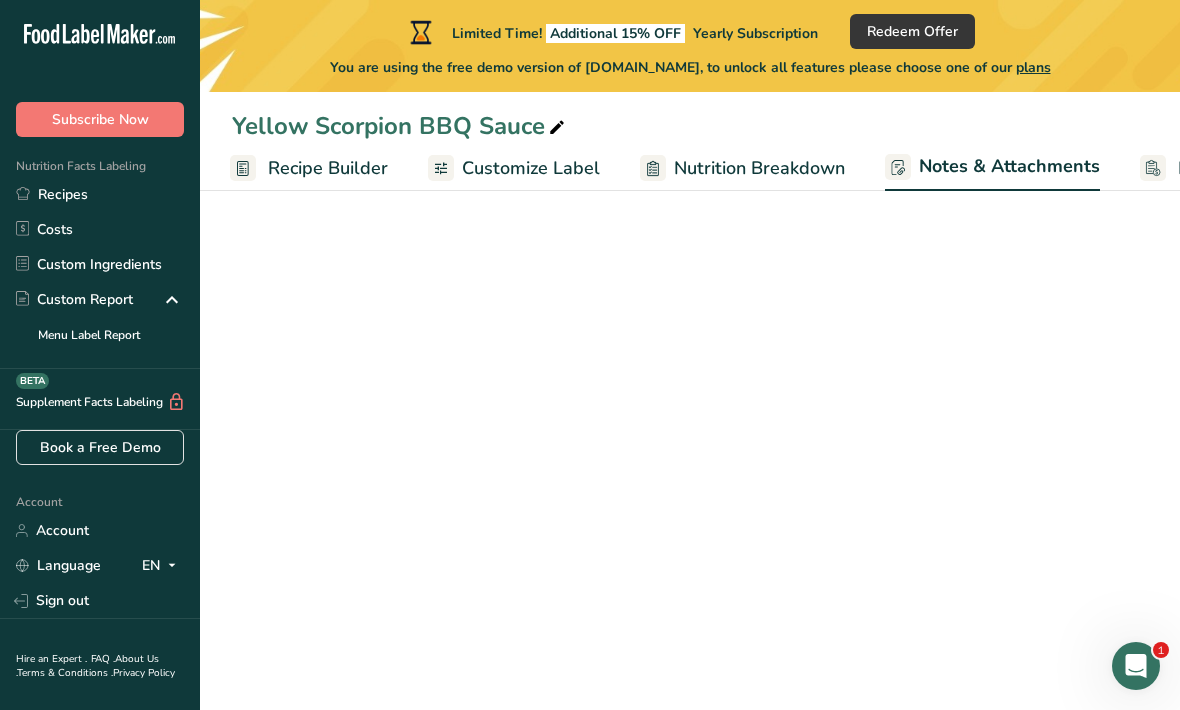 scroll, scrollTop: 0, scrollLeft: 342, axis: horizontal 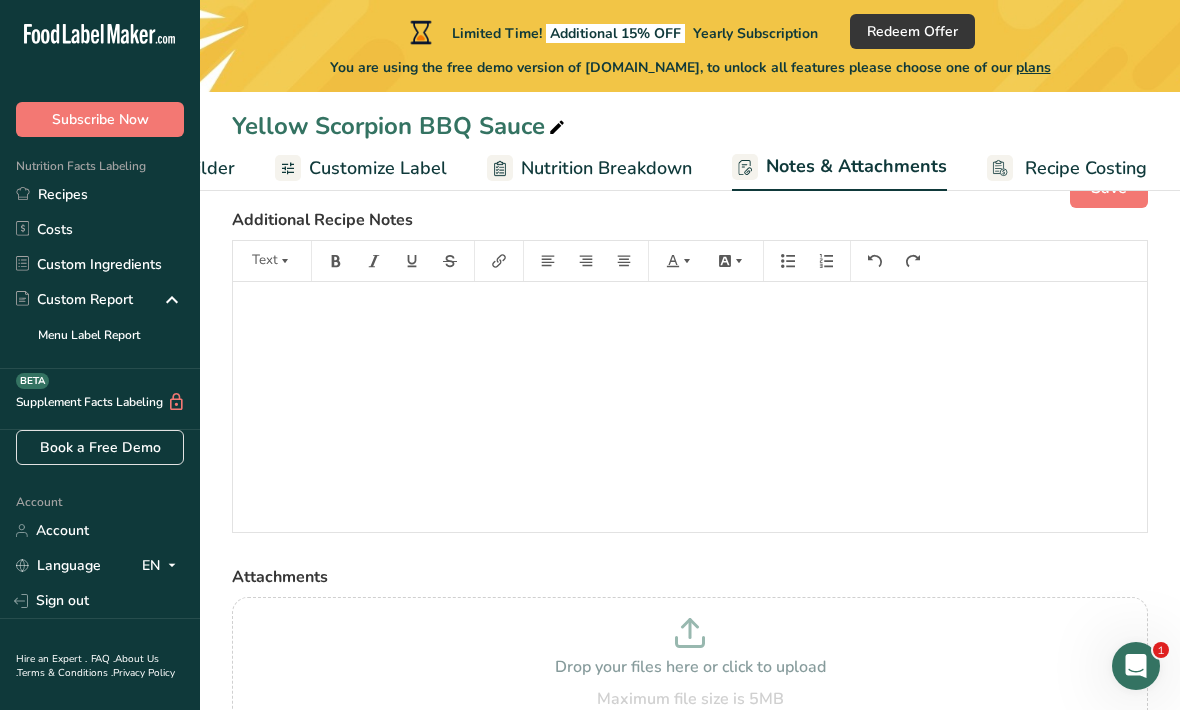 click on "Customize Label" at bounding box center [378, 168] 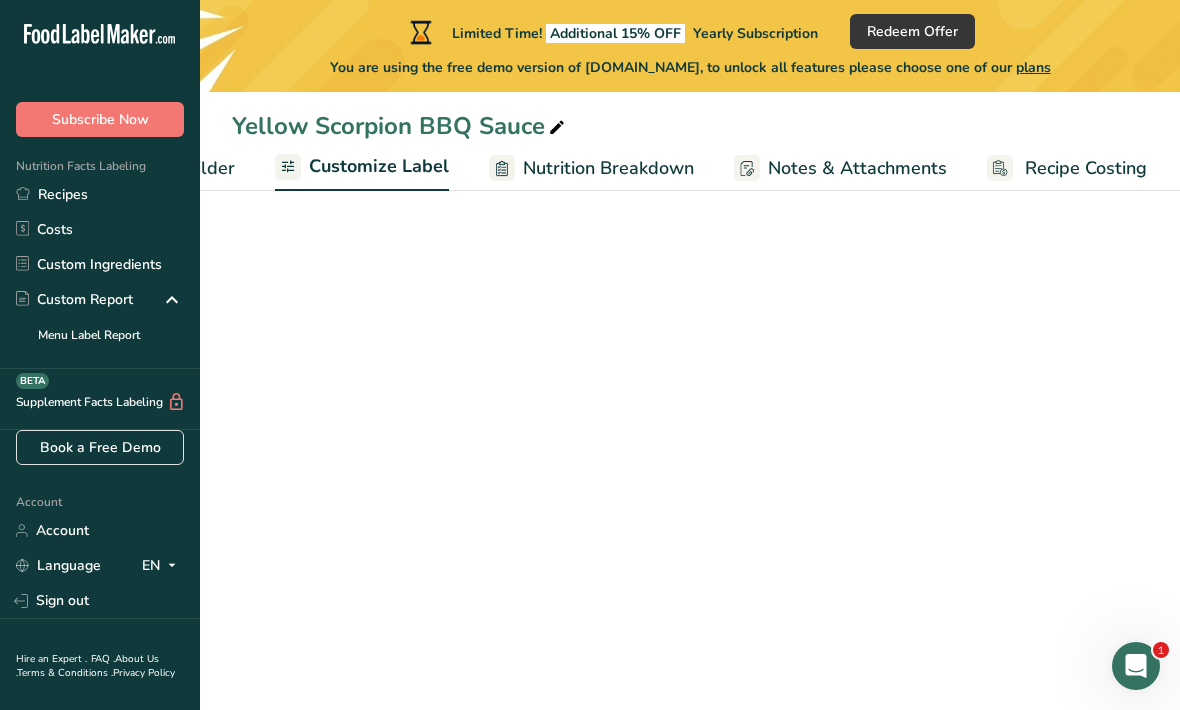scroll, scrollTop: 0, scrollLeft: 341, axis: horizontal 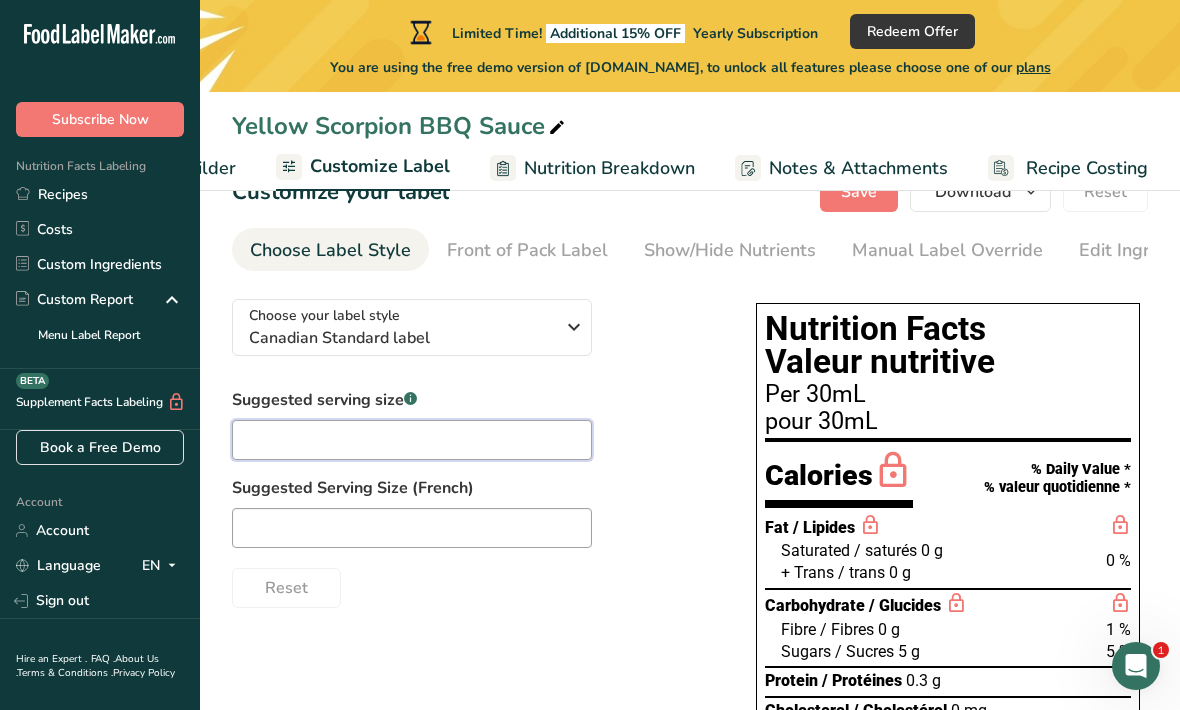 click at bounding box center (412, 440) 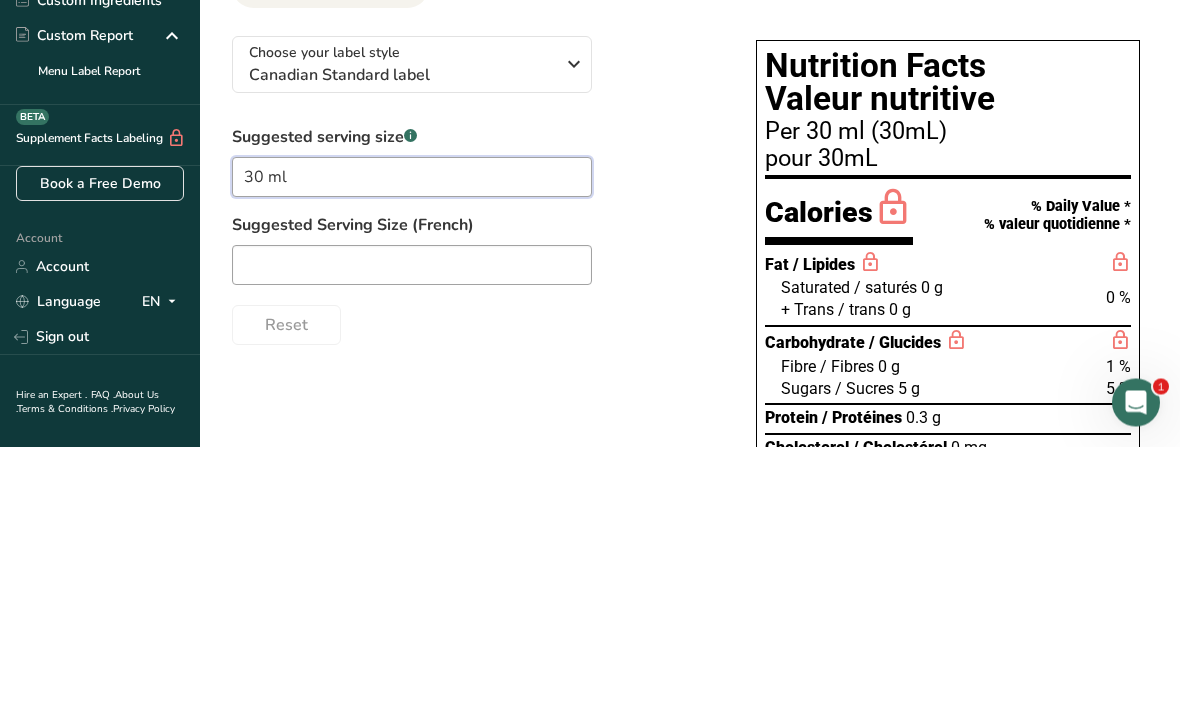 type on "30 ml" 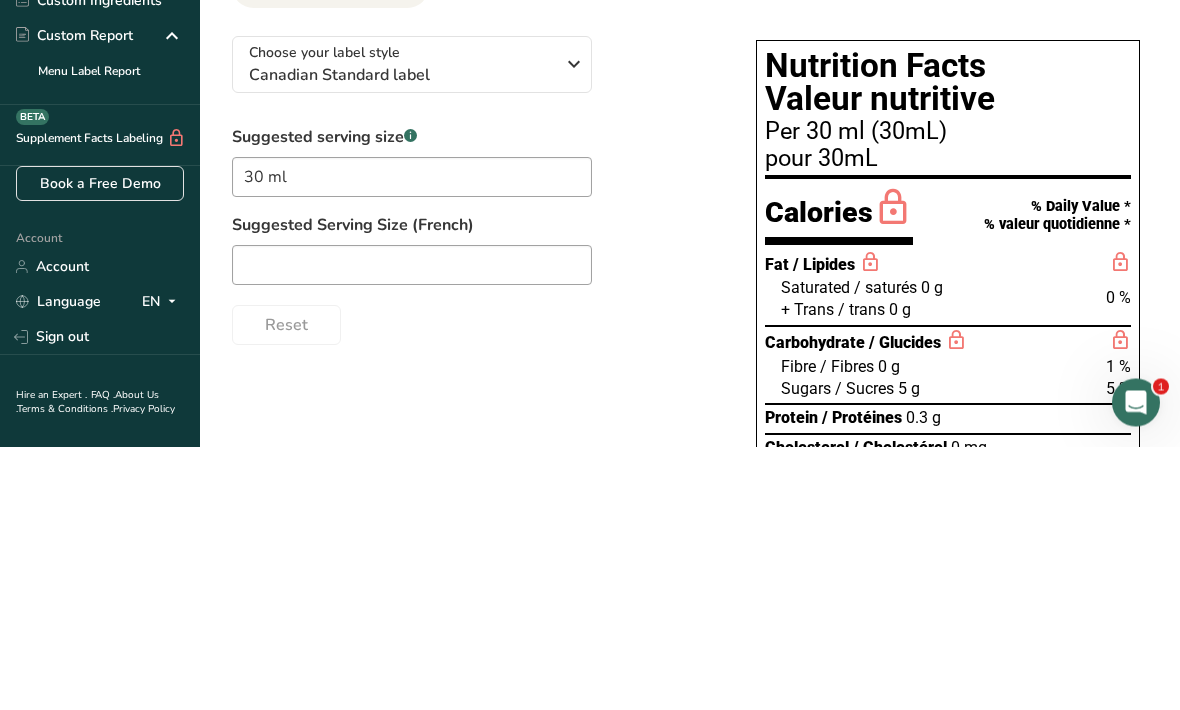 click on "Suggested serving size
.a-a{fill:#347362;}.b-a{fill:#fff;}           30 ml                   Suggested Serving Size (French)
Reset" at bounding box center (474, 499) 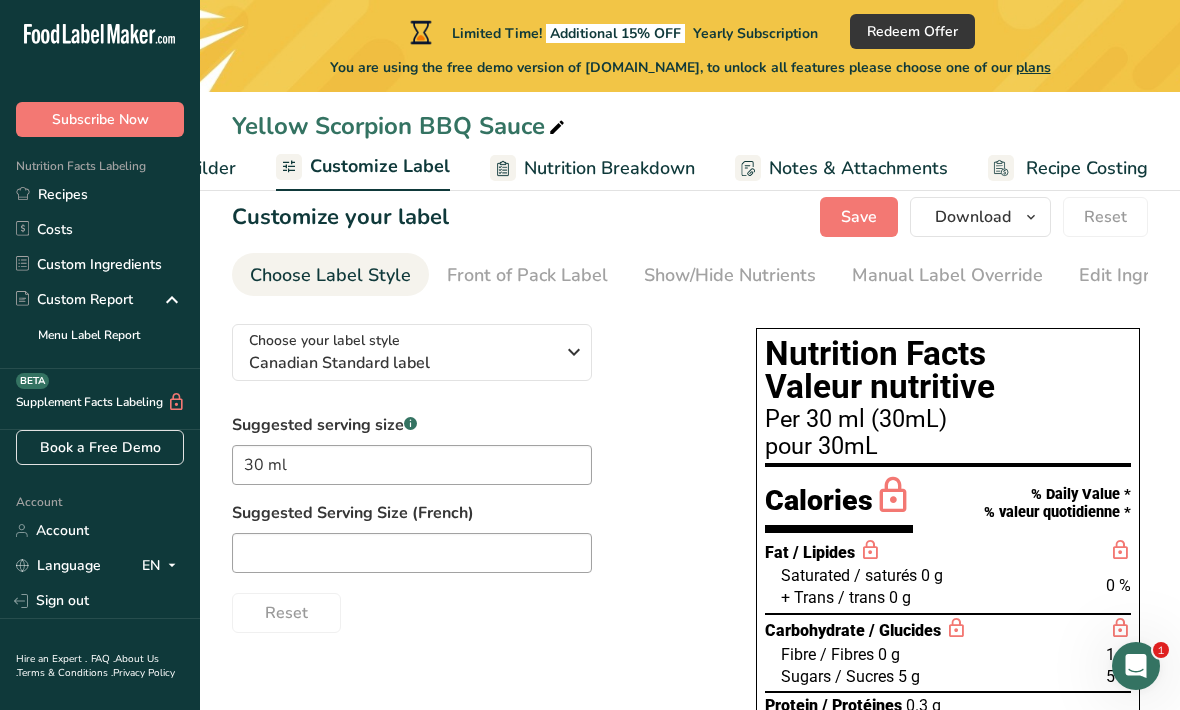 scroll, scrollTop: 32, scrollLeft: 0, axis: vertical 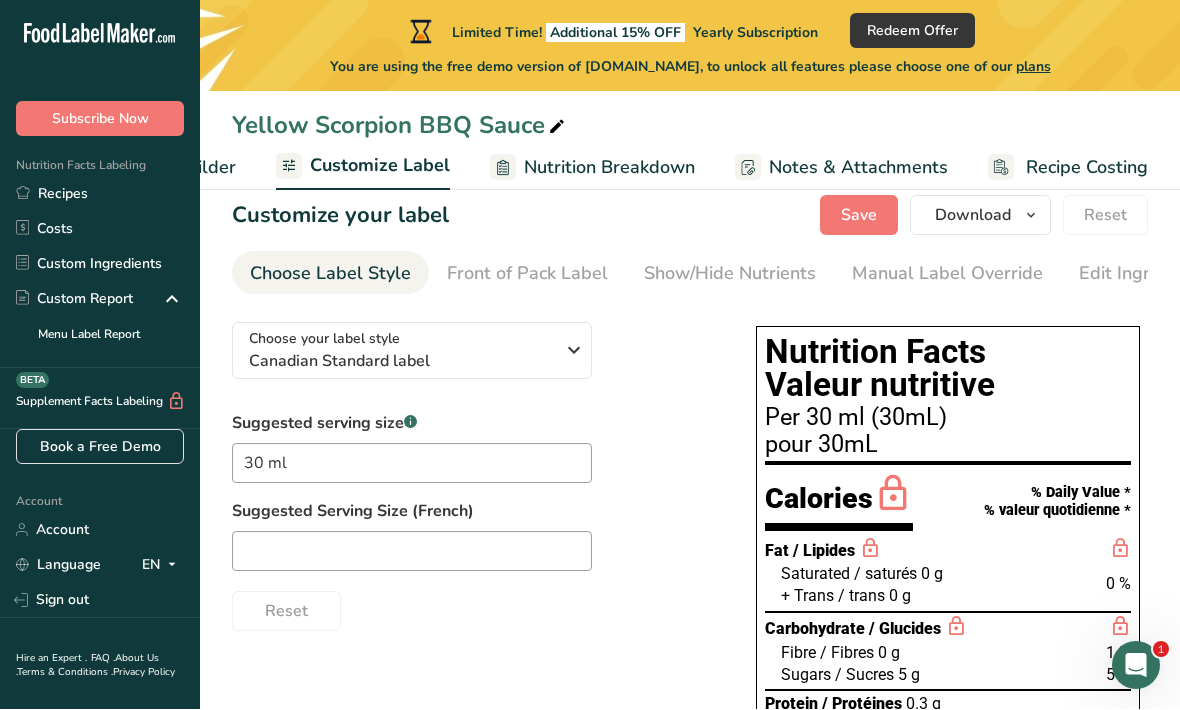 click on "Front of Pack Label" at bounding box center (527, 274) 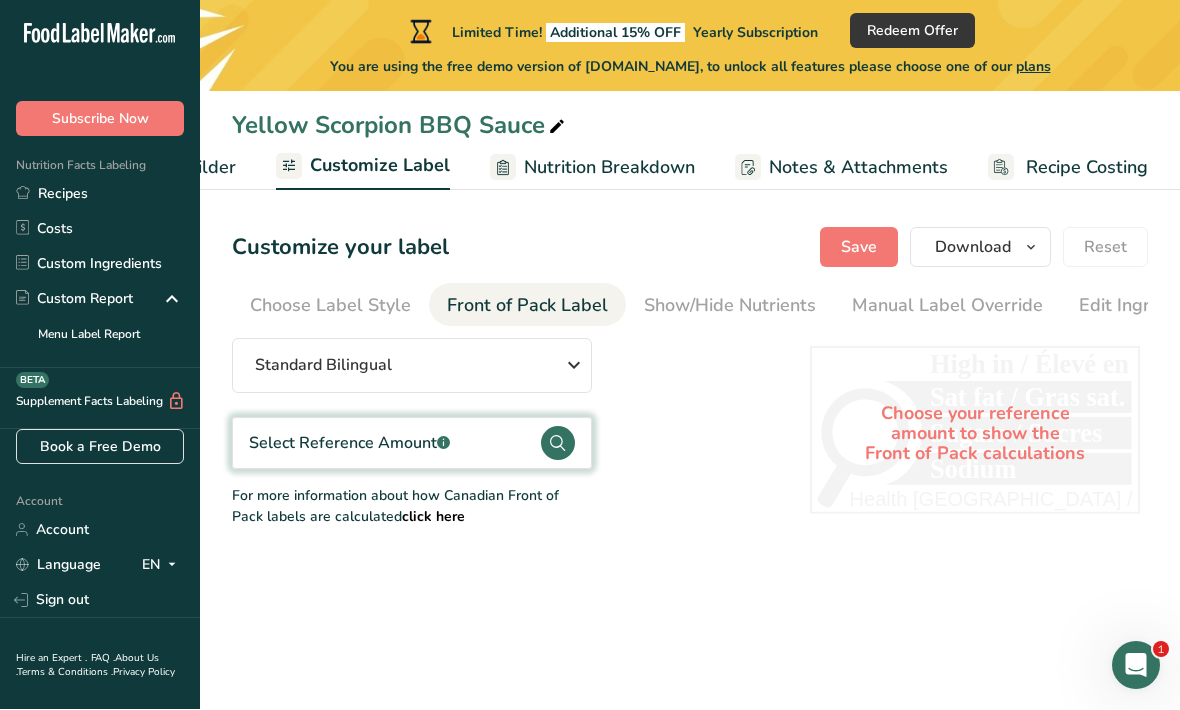 scroll, scrollTop: 33, scrollLeft: 0, axis: vertical 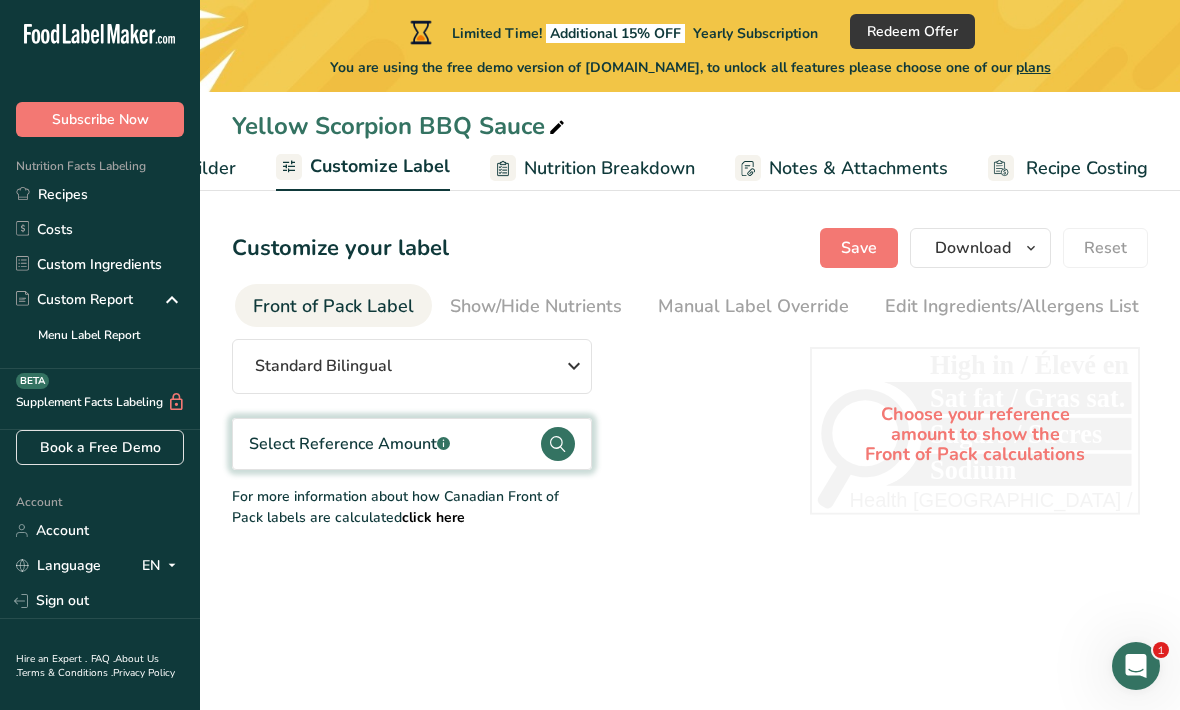 click on "Show/Hide Nutrients" at bounding box center (536, 306) 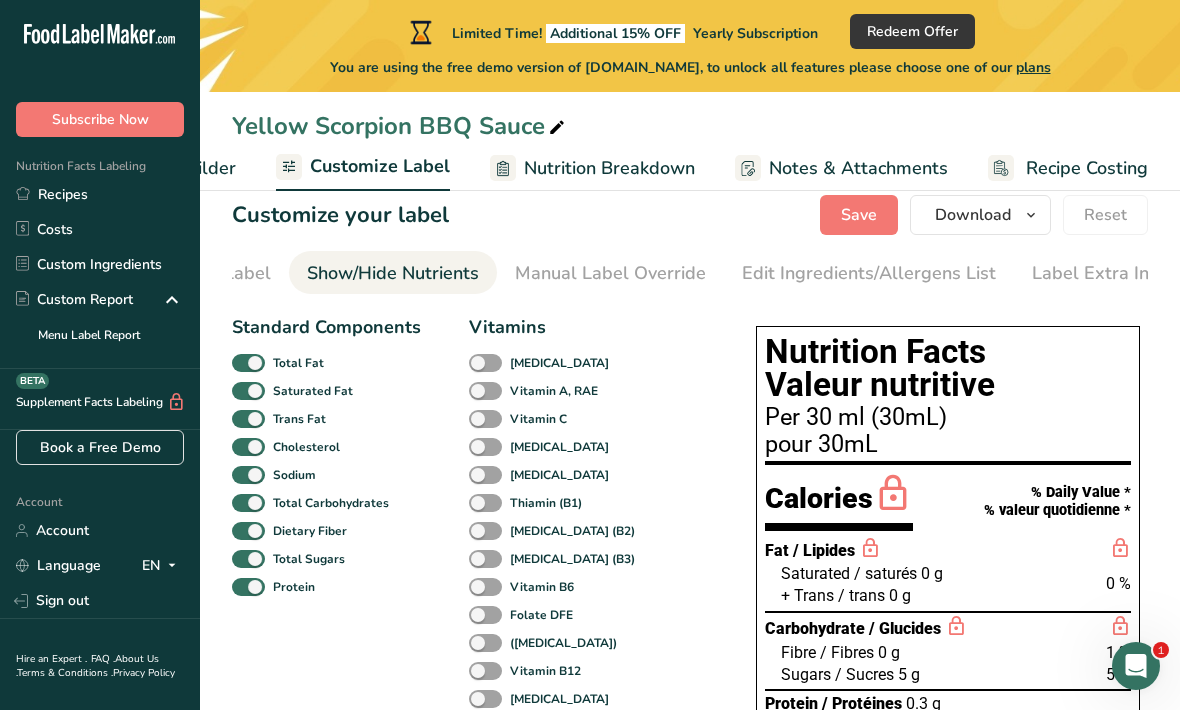 scroll, scrollTop: 0, scrollLeft: 353, axis: horizontal 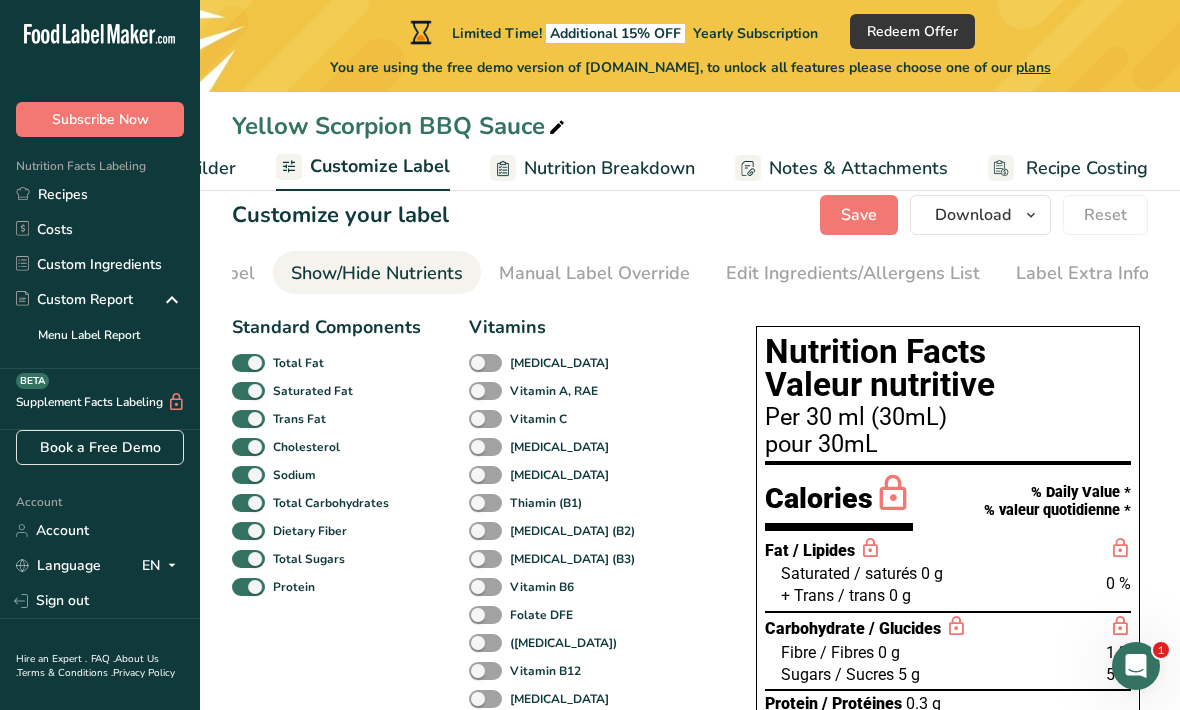 click on "Manual Label Override" at bounding box center (594, 273) 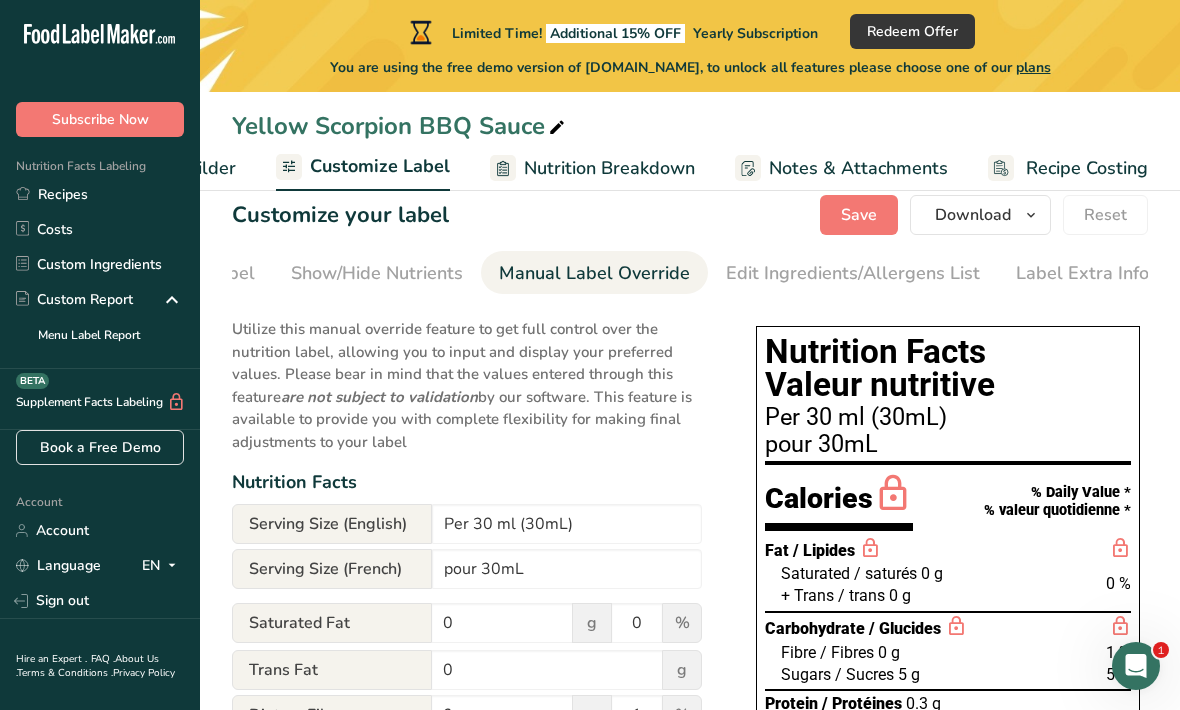 click on "Edit Ingredients/Allergens List" at bounding box center [853, 273] 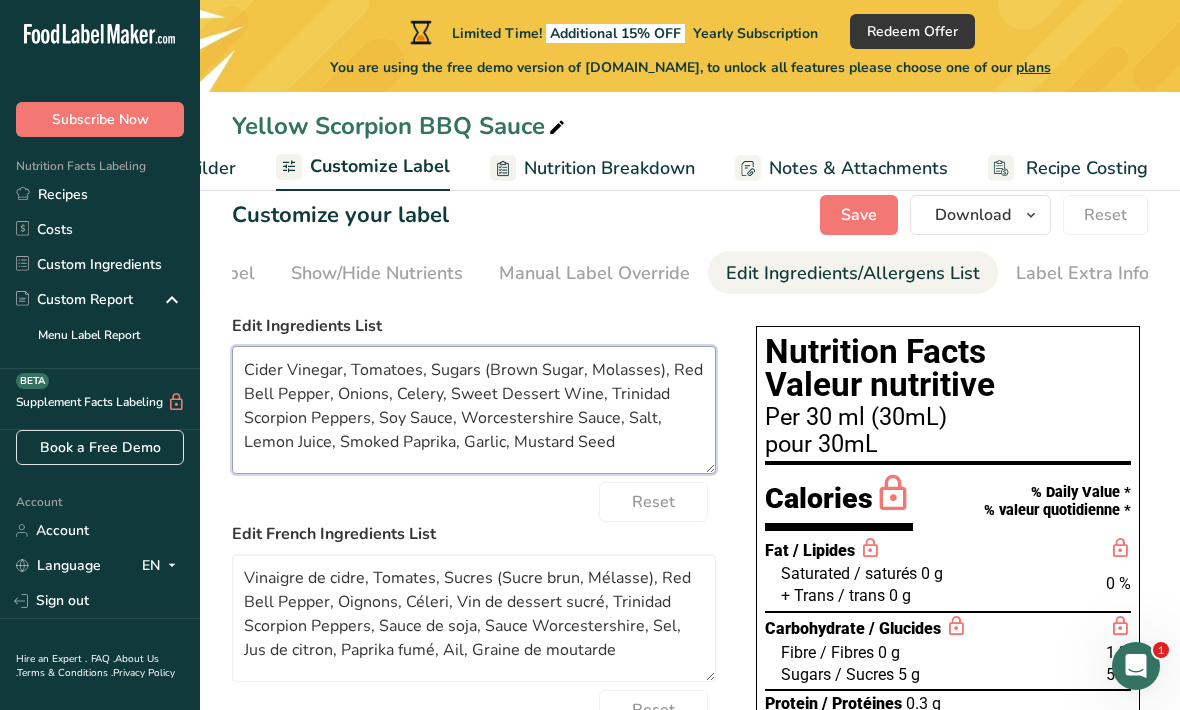 click on "Cider Vinegar, Tomatoes, Sugars (Brown Sugar, Molasses), Red Bell Pepper, Onions, Celery, Sweet Dessert Wine, Trinidad Scorpion Peppers, Soy Sauce, Worcestershire Sauce, Salt, Lemon Juice, Smoked Paprika, Garlic, Mustard Seed" at bounding box center [474, 410] 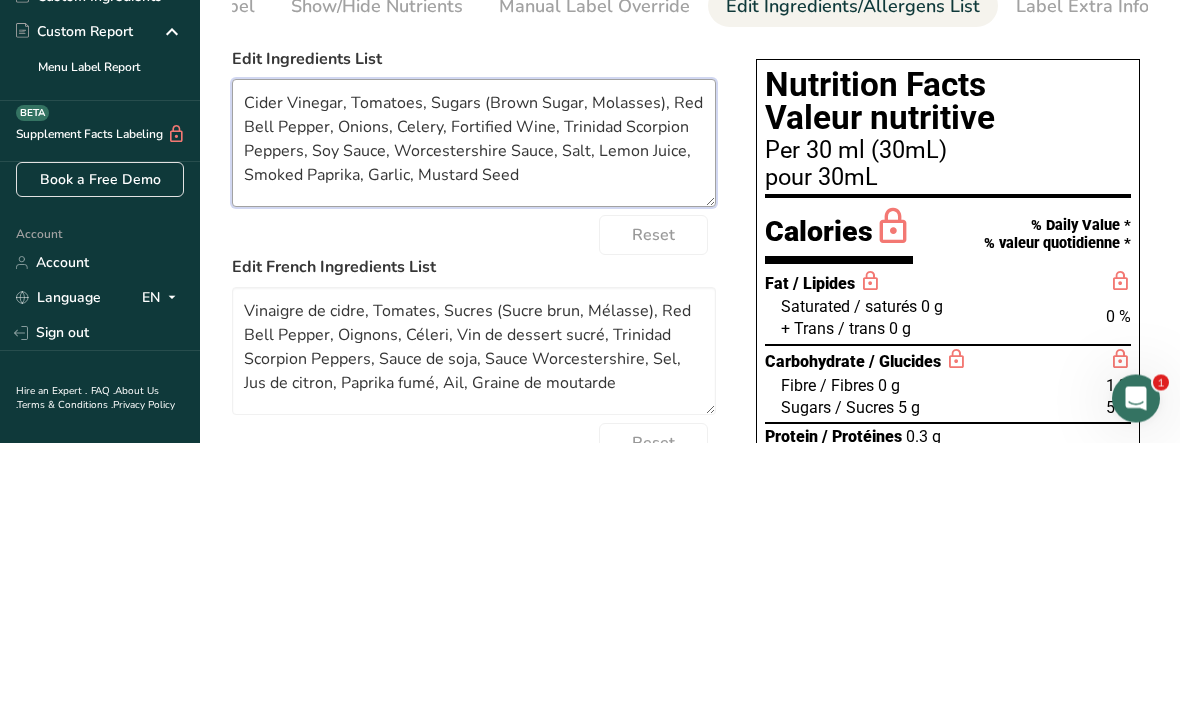 click on "Cider Vinegar, Tomatoes, Sugars (Brown Sugar, Molasses), Red Bell Pepper, Onions, Celery, Fortified Wine, Trinidad Scorpion Peppers, Soy Sauce, Worcestershire Sauce, Salt, Lemon Juice, Smoked Paprika, Garlic, Mustard Seed" at bounding box center [474, 411] 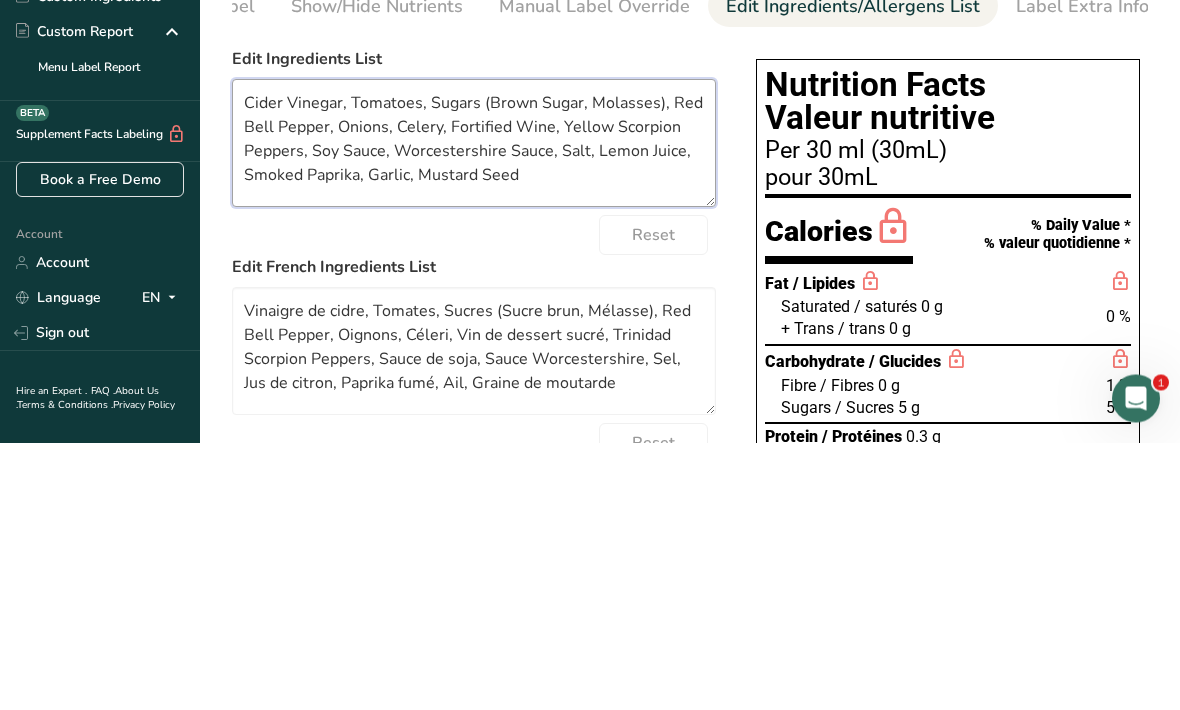 type on "Cider Vinegar, Tomatoes, Sugars (Brown Sugar, Molasses), Red Bell Pepper, Onions, Celery, Fortified Wine, Yellow Scorpion Peppers, Soy Sauce, Worcestershire Sauce, Salt, Lemon Juice, Smoked Paprika, Garlic, Mustard Seed" 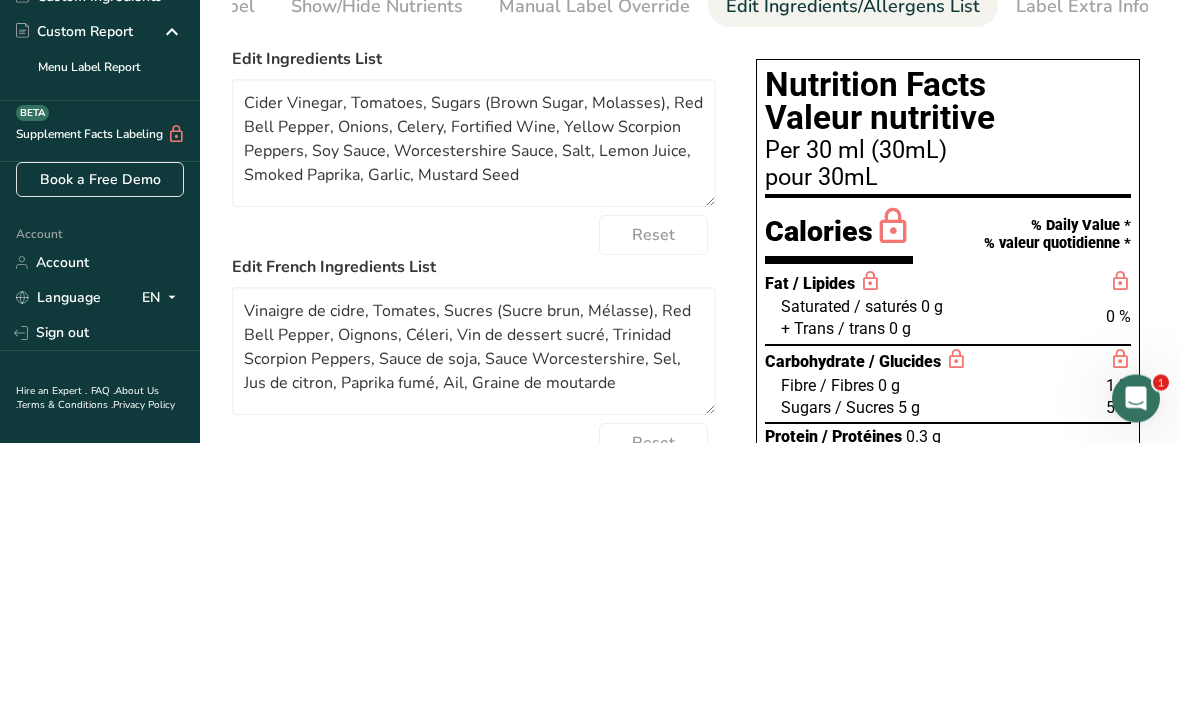click on "Reset" at bounding box center (474, 503) 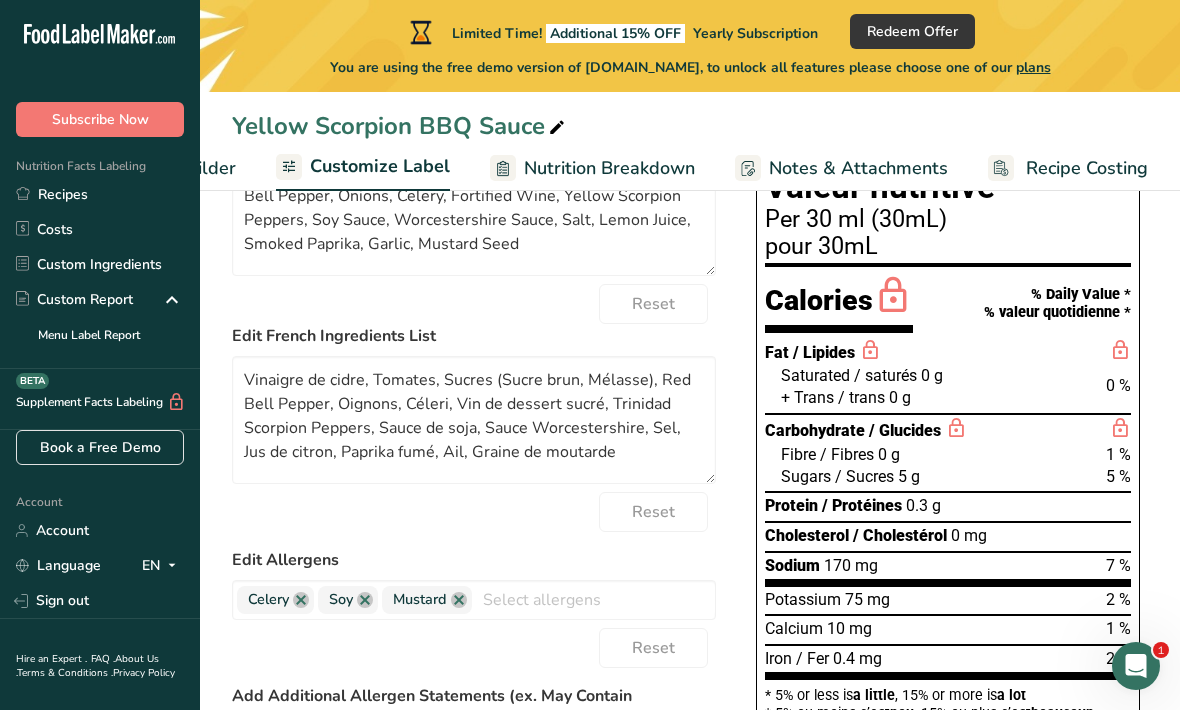 scroll, scrollTop: 240, scrollLeft: 0, axis: vertical 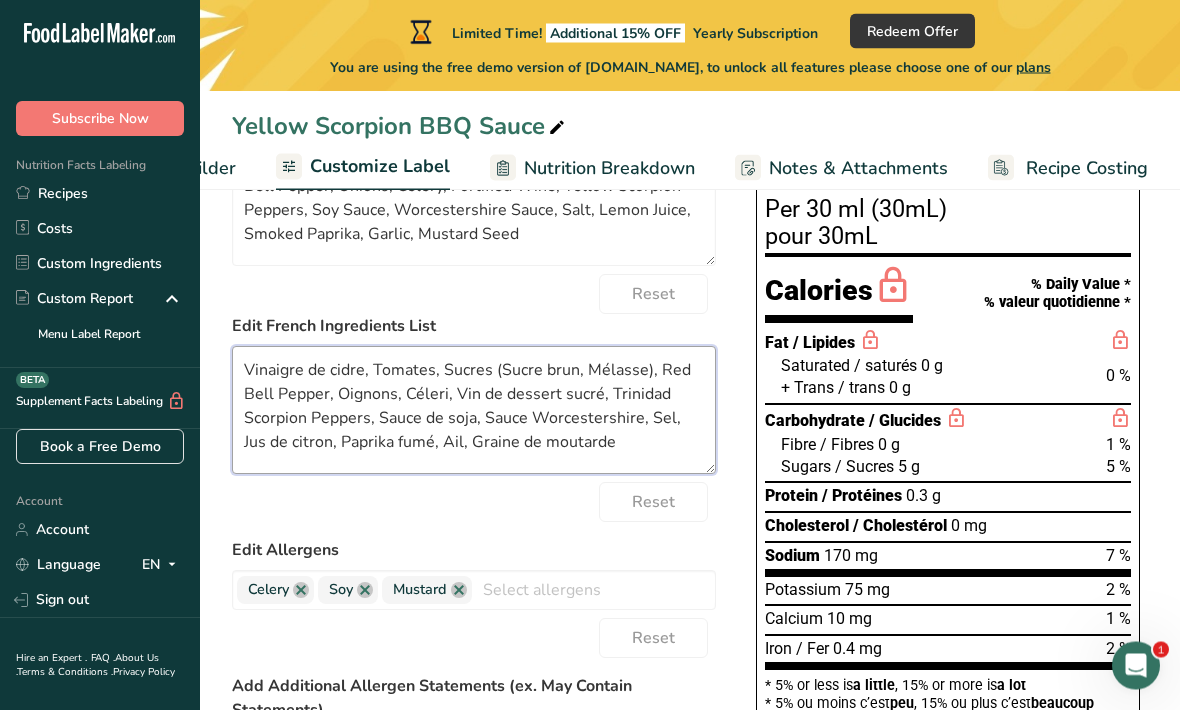 click on "Vinaigre de cidre, Tomates, Sucres (Sucre brun, Mélasse), Red Bell Pepper, Oignons, Céleri, Vin de dessert sucré, Trinidad Scorpion Peppers, Sauce de soja, Sauce Worcestershire, Sel, Jus de citron, Paprika fumé, Ail, Graine de moutarde" at bounding box center (474, 411) 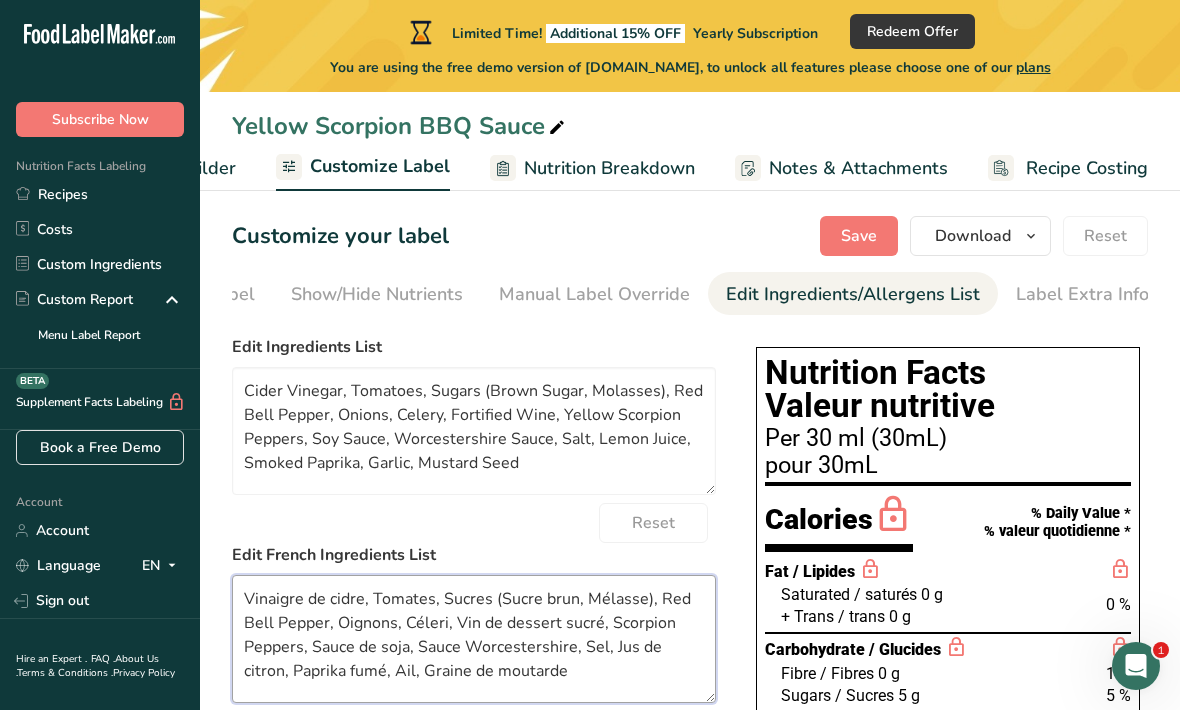 scroll, scrollTop: 0, scrollLeft: 0, axis: both 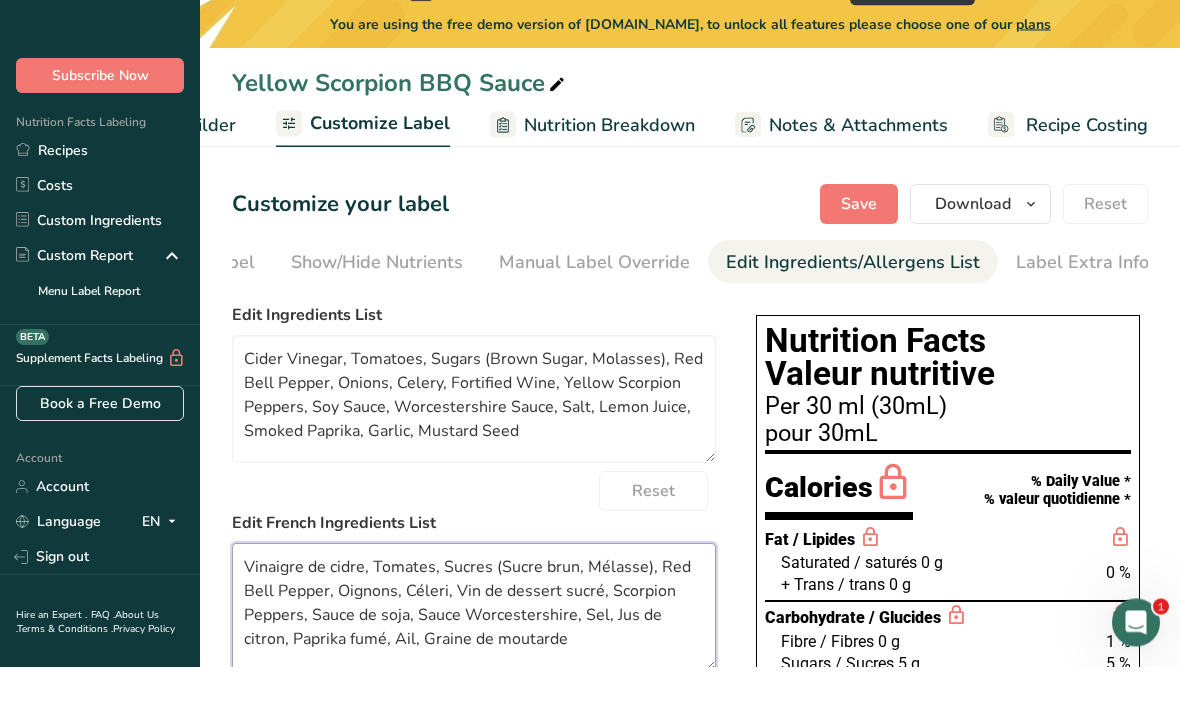 type on "Vinaigre de cidre, Tomates, Sucres (Sucre brun, Mélasse), Red Bell Pepper, Oignons, Céleri, Vin de dessert sucré, Scorpion Peppers, Sauce de soja, Sauce Worcestershire, Sel, Jus de citron, Paprika fumé, Ail, Graine de moutarde" 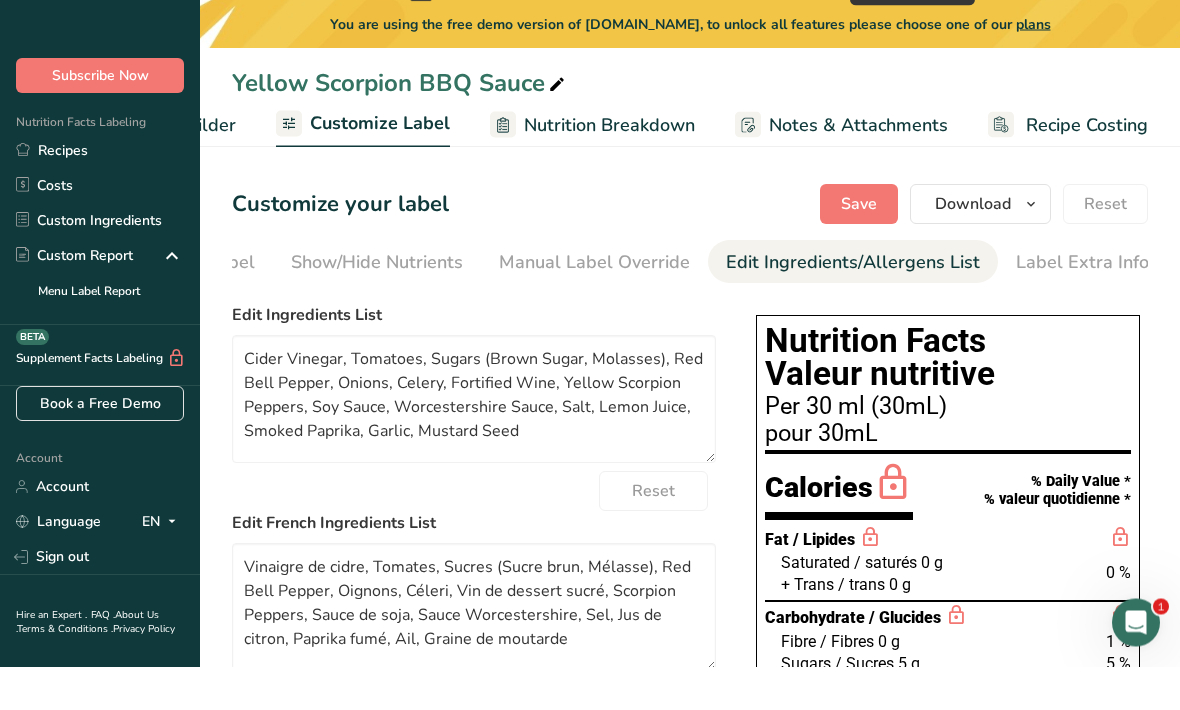 click on "Customize Label" at bounding box center (380, 166) 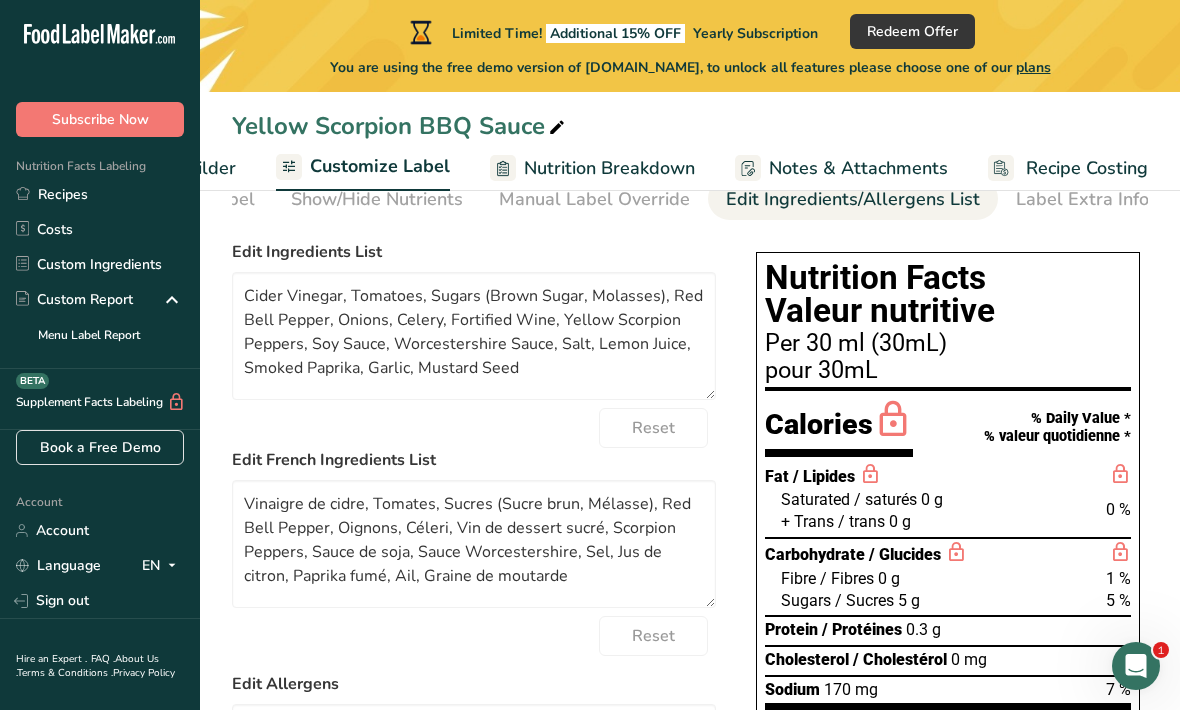 scroll, scrollTop: 0, scrollLeft: 0, axis: both 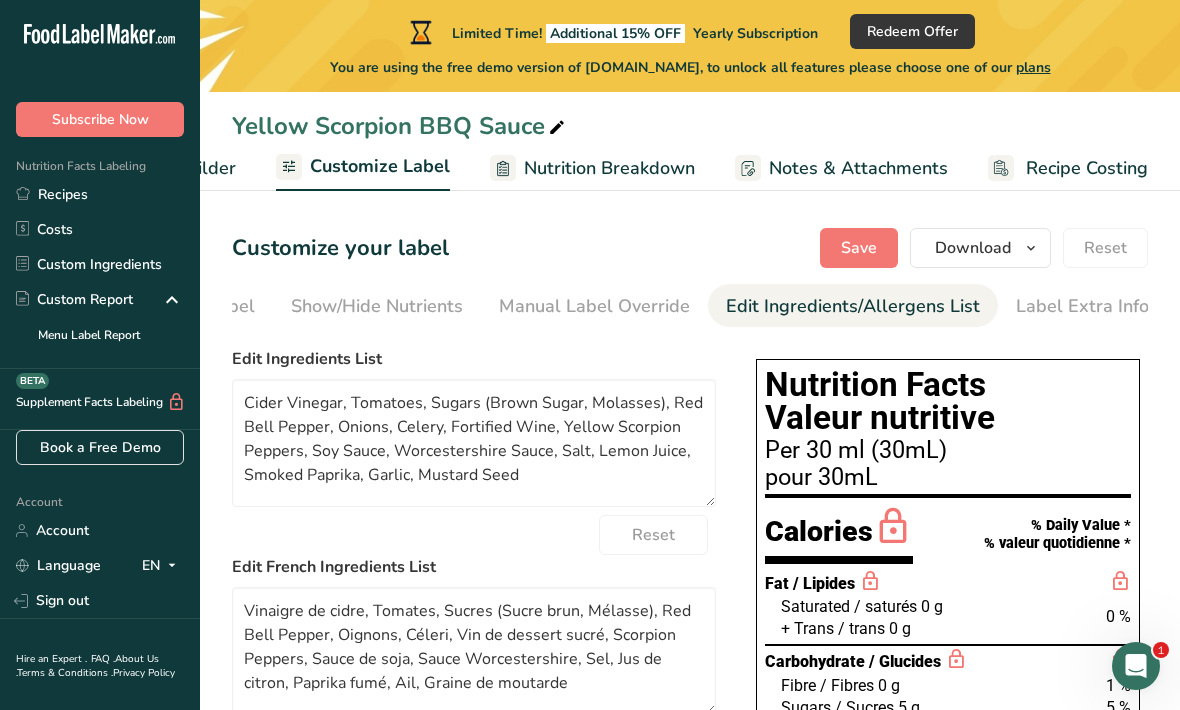 click on "Save" at bounding box center (859, 248) 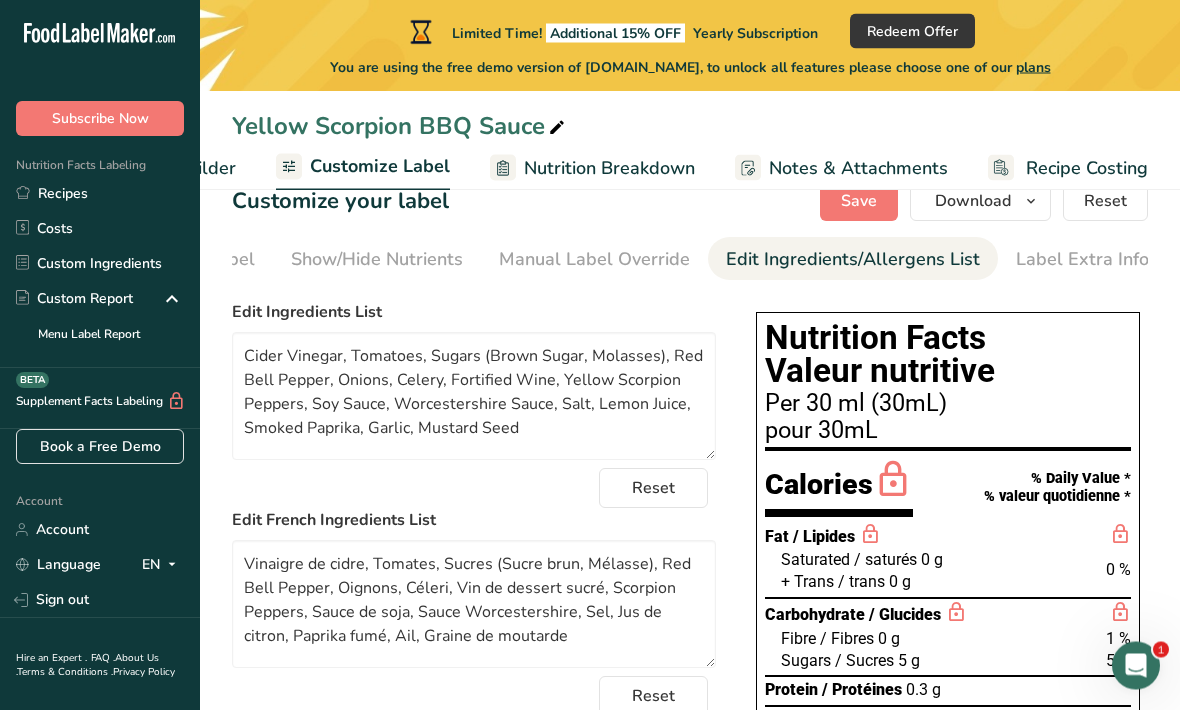 scroll, scrollTop: 0, scrollLeft: 0, axis: both 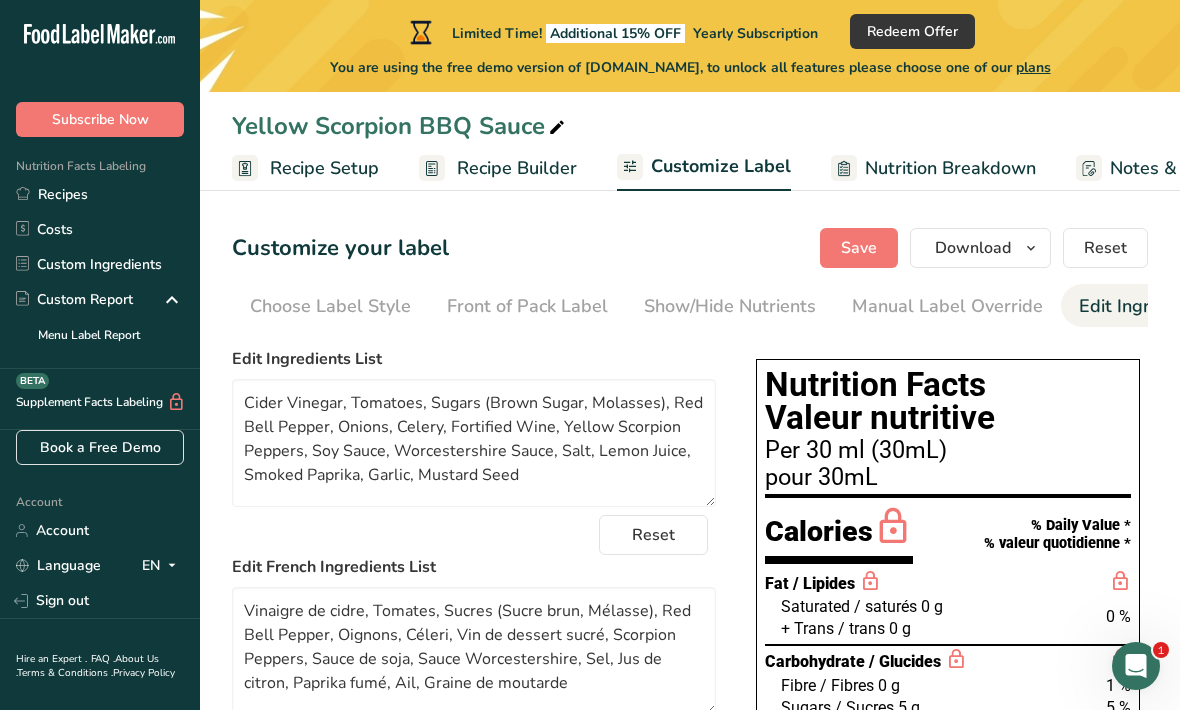 click on "Choose Label Style" at bounding box center [330, 306] 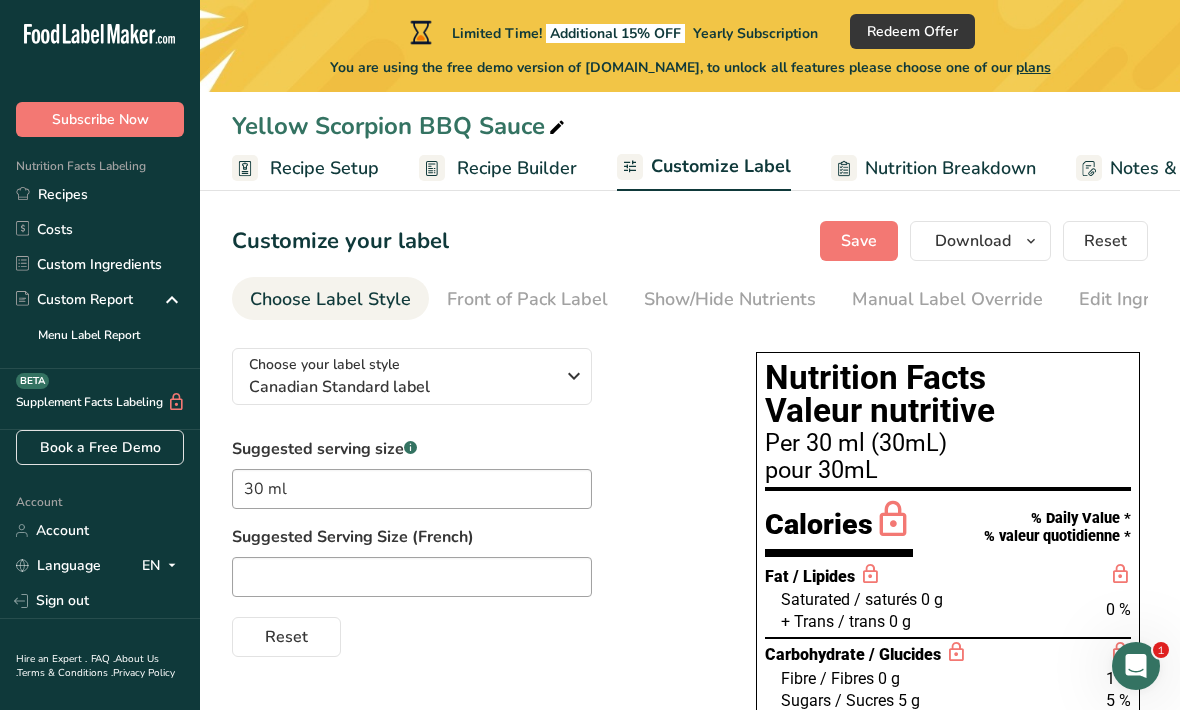 scroll, scrollTop: 13, scrollLeft: 0, axis: vertical 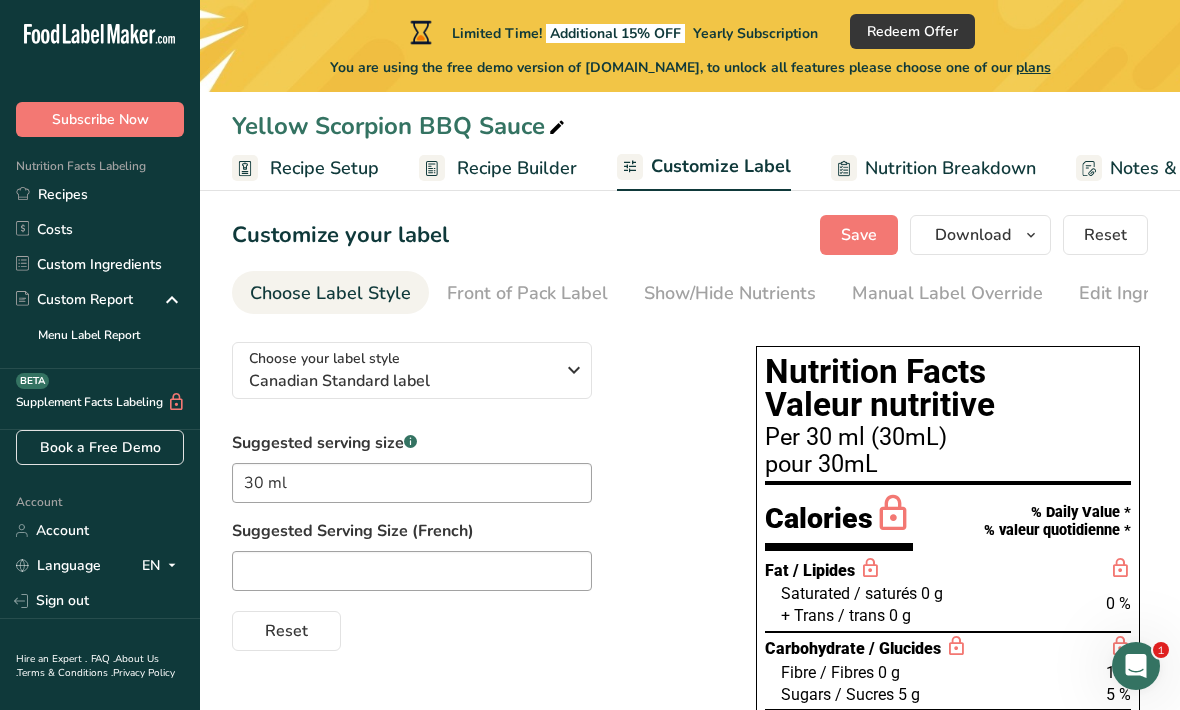 click at bounding box center [574, 370] 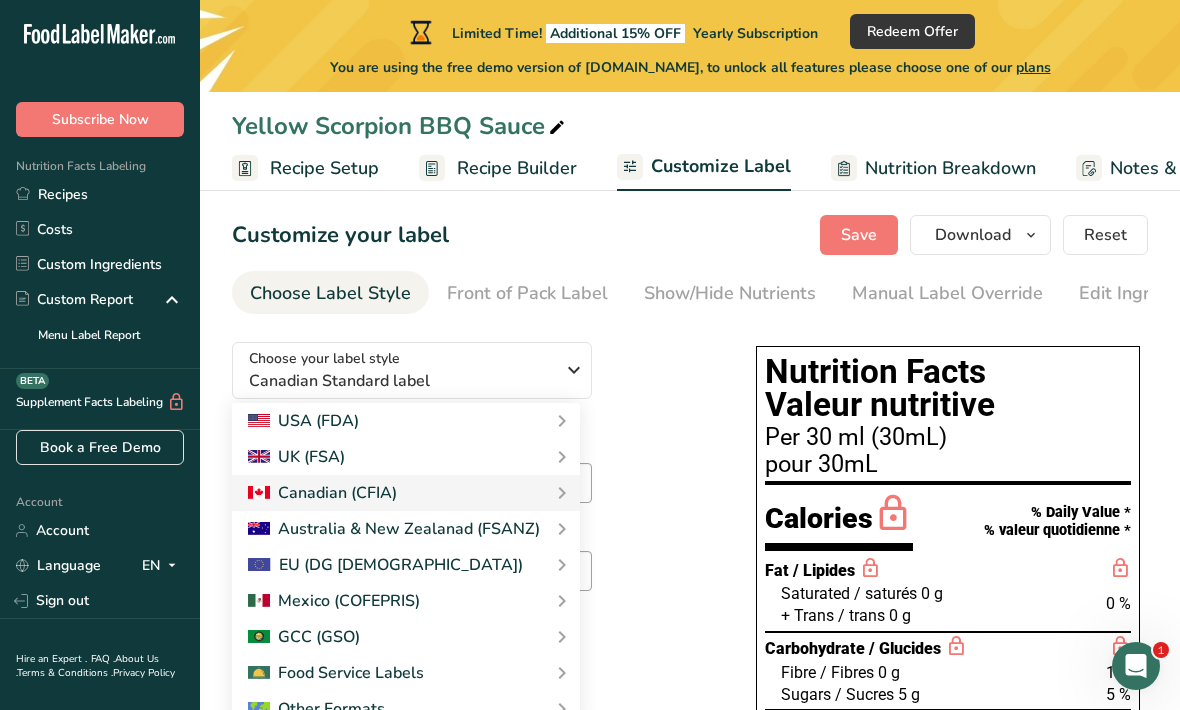 click on "Canadian (CFIA)" at bounding box center [322, 493] 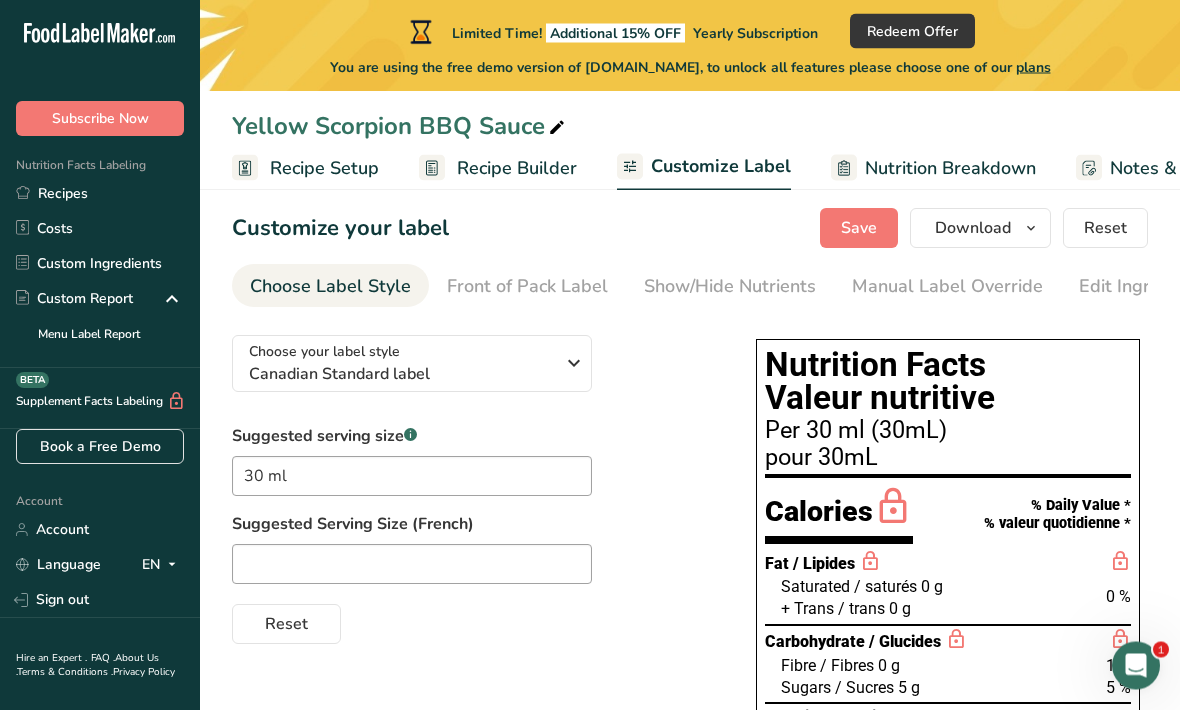 scroll, scrollTop: 0, scrollLeft: 0, axis: both 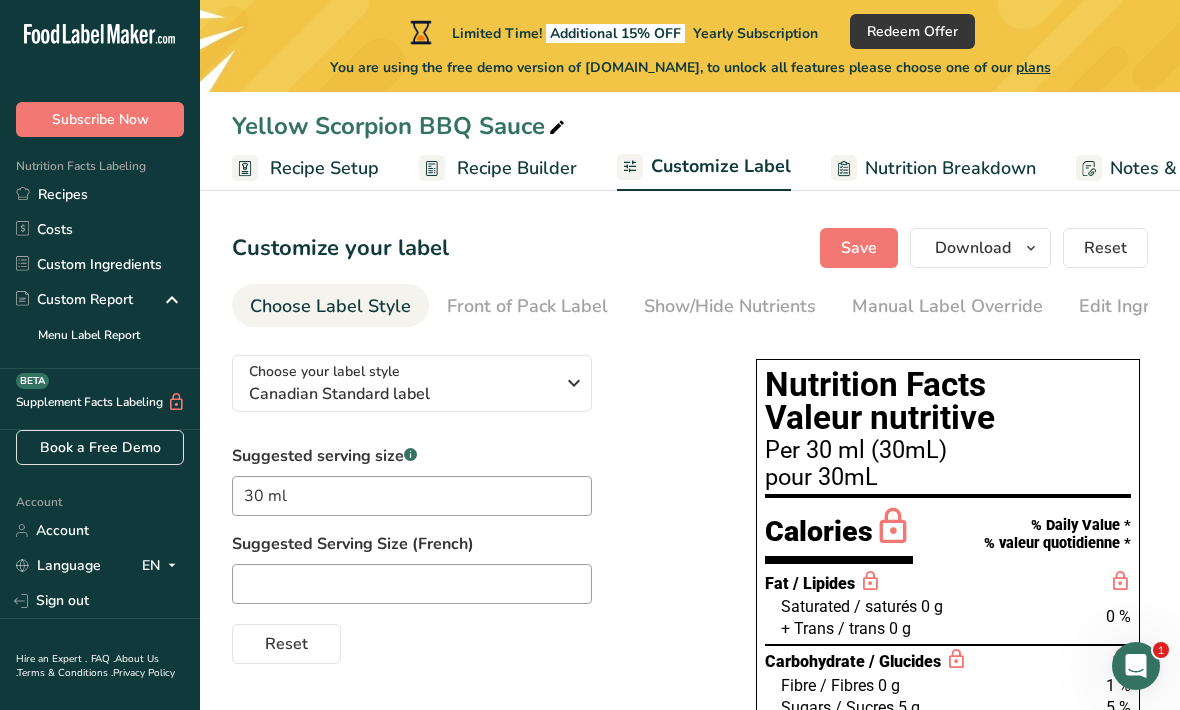 click on "Download" at bounding box center [980, 248] 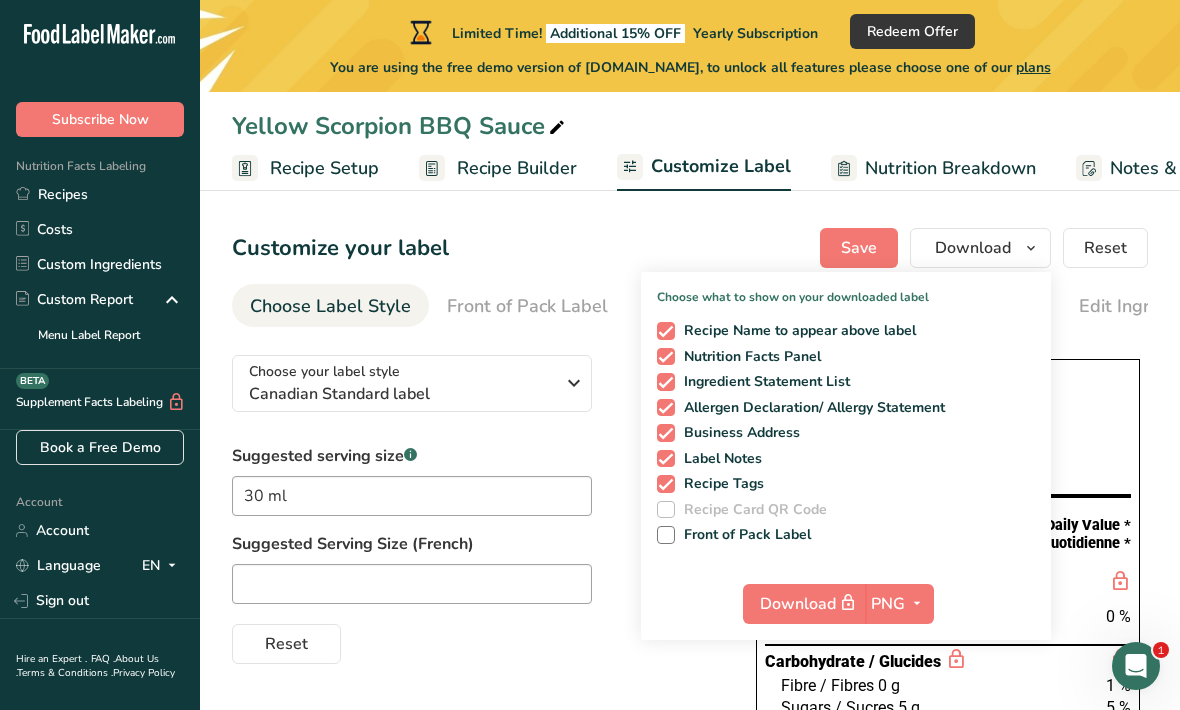 click on "Reset" at bounding box center [474, 640] 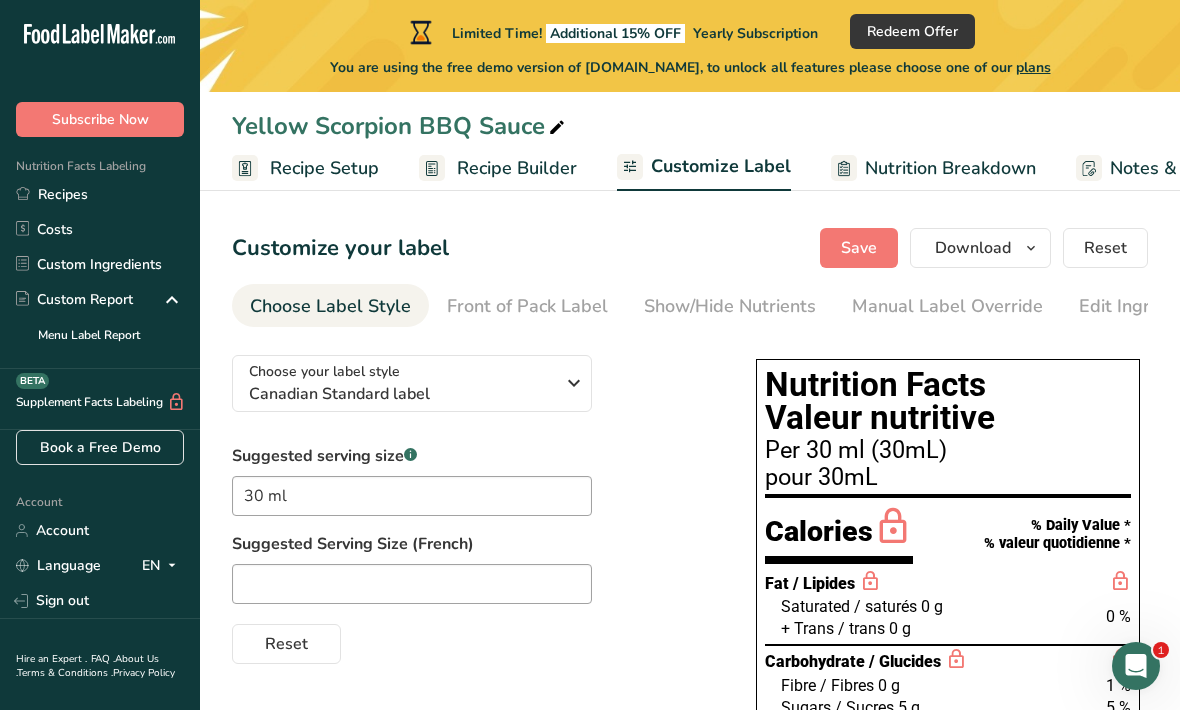 click at bounding box center (1031, 248) 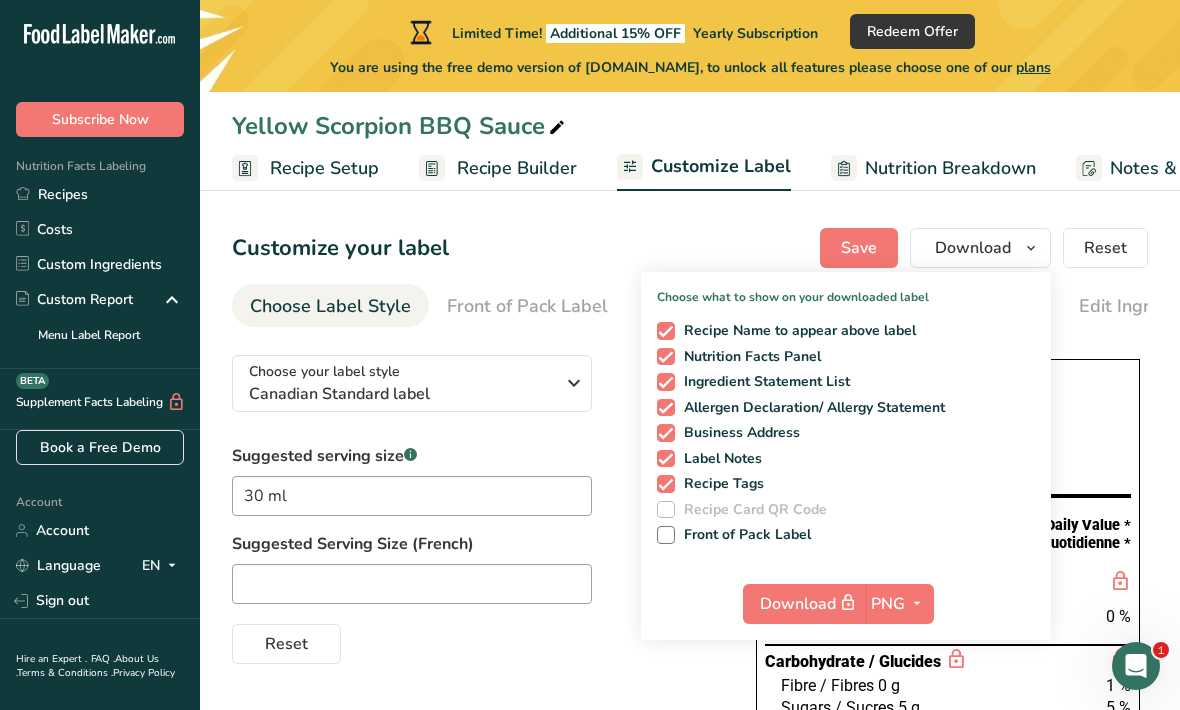 click on "Reset" at bounding box center [474, 640] 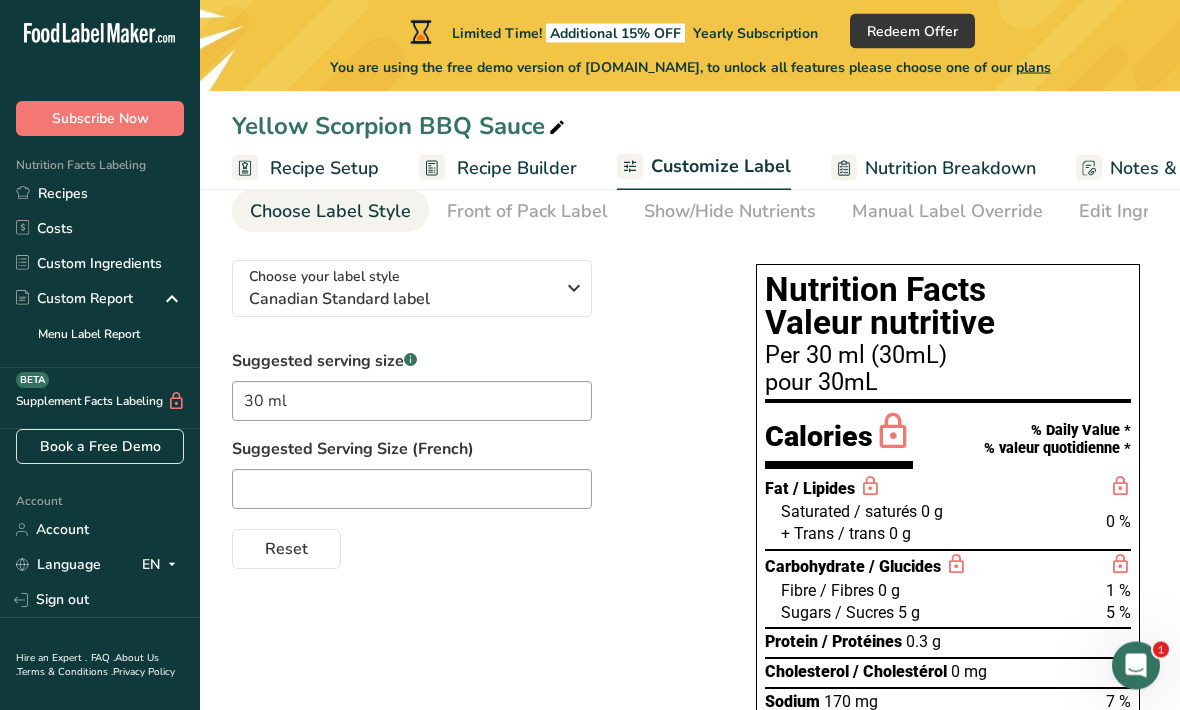 scroll, scrollTop: 0, scrollLeft: 0, axis: both 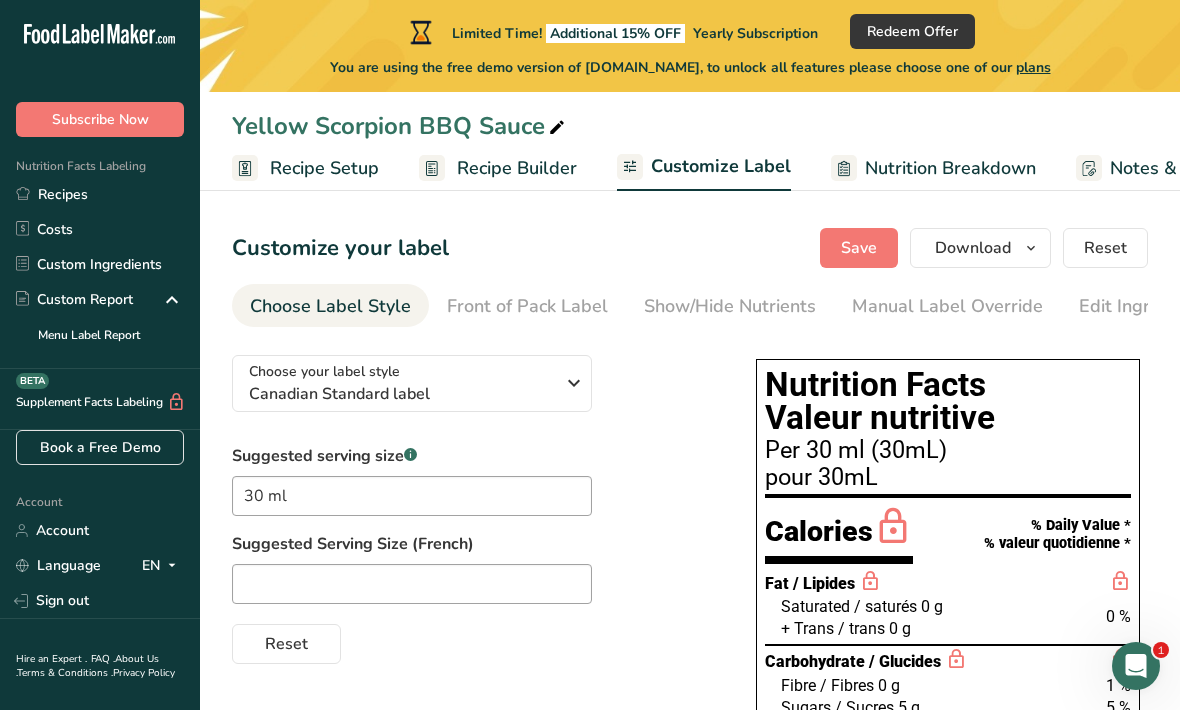 click at bounding box center (1031, 248) 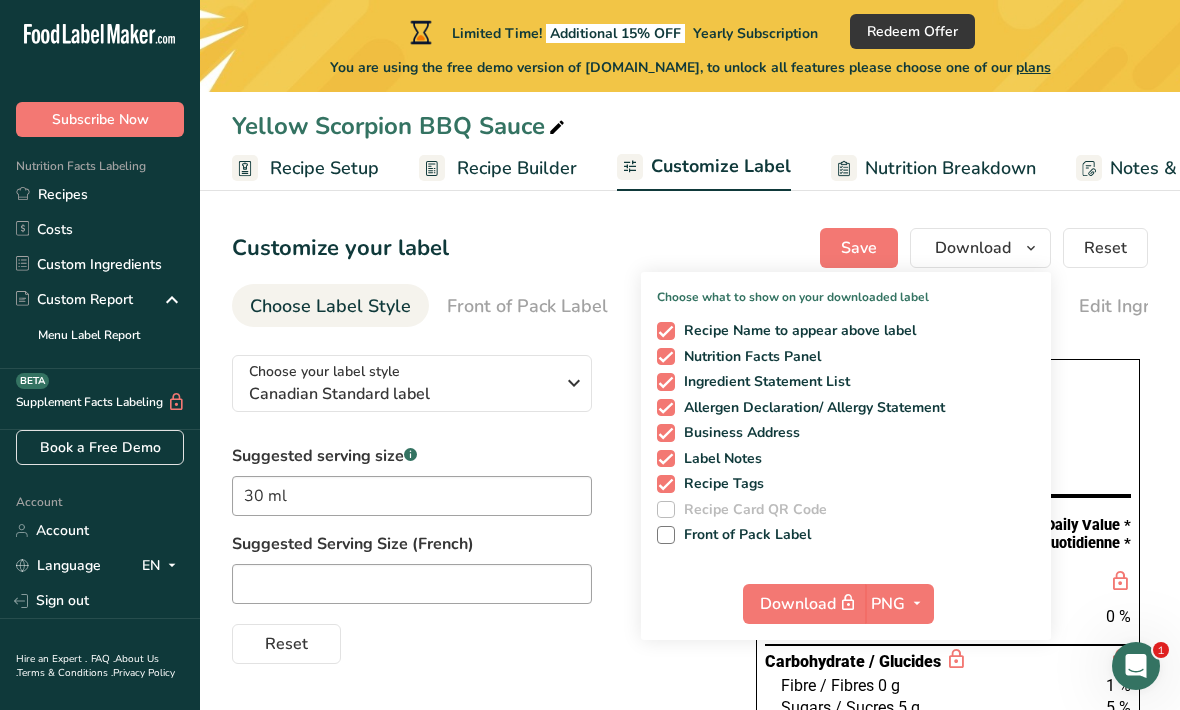 click at bounding box center (666, 484) 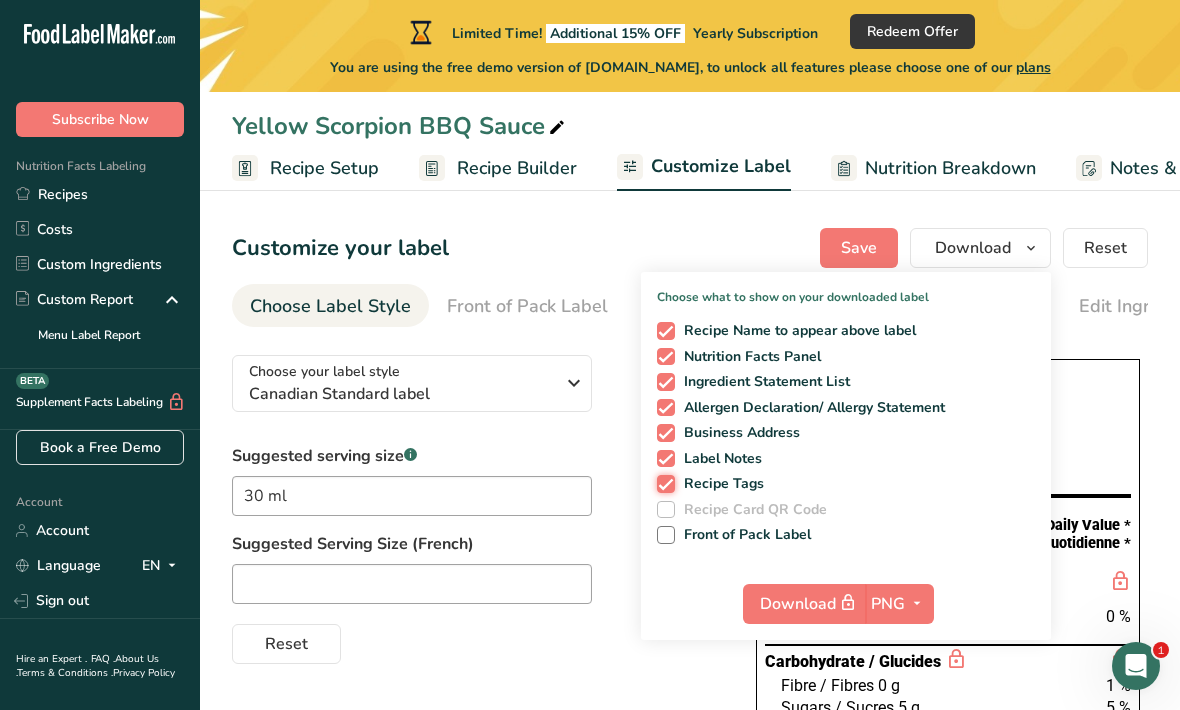 click on "Recipe Tags" at bounding box center (663, 483) 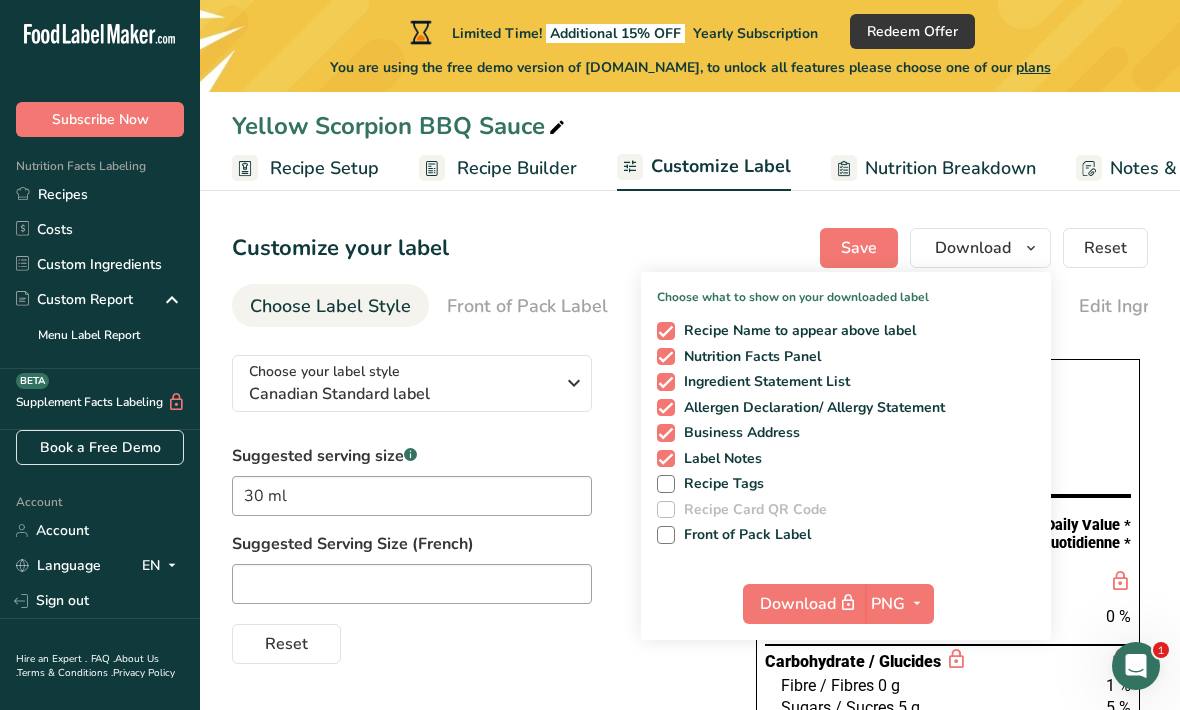 click at bounding box center (666, 459) 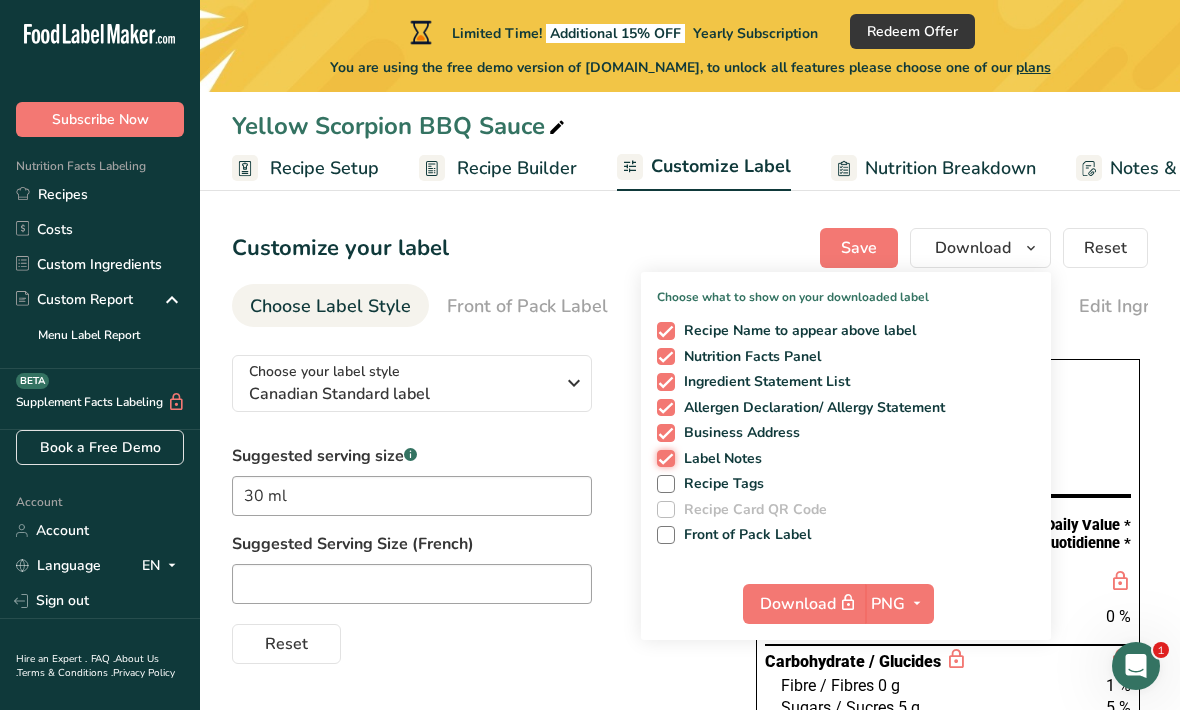 click on "Label Notes" at bounding box center (663, 458) 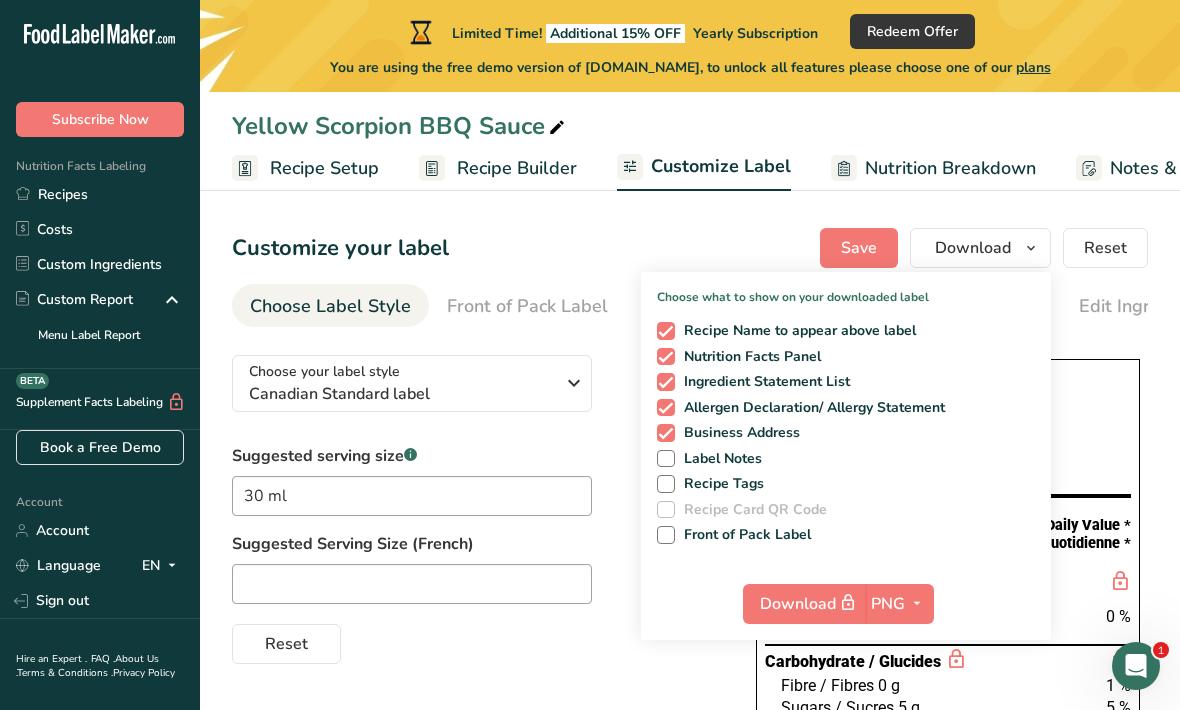 click at bounding box center [666, 433] 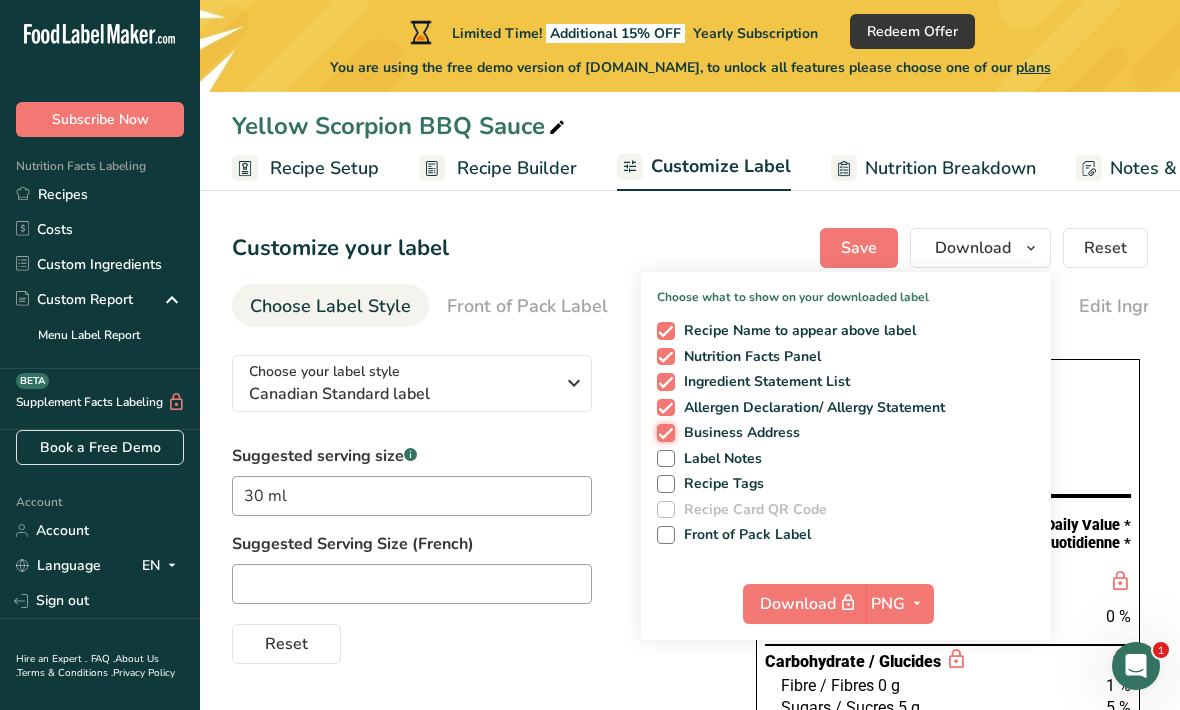 click on "Business Address" at bounding box center (663, 432) 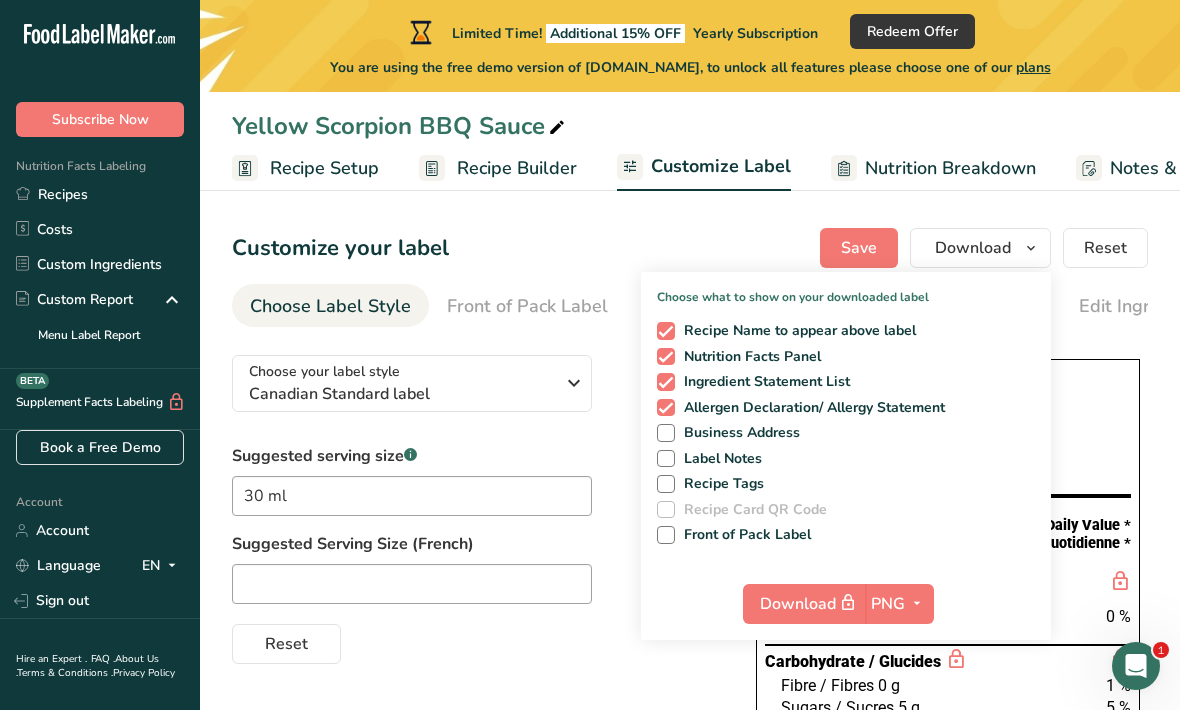 click at bounding box center (666, 331) 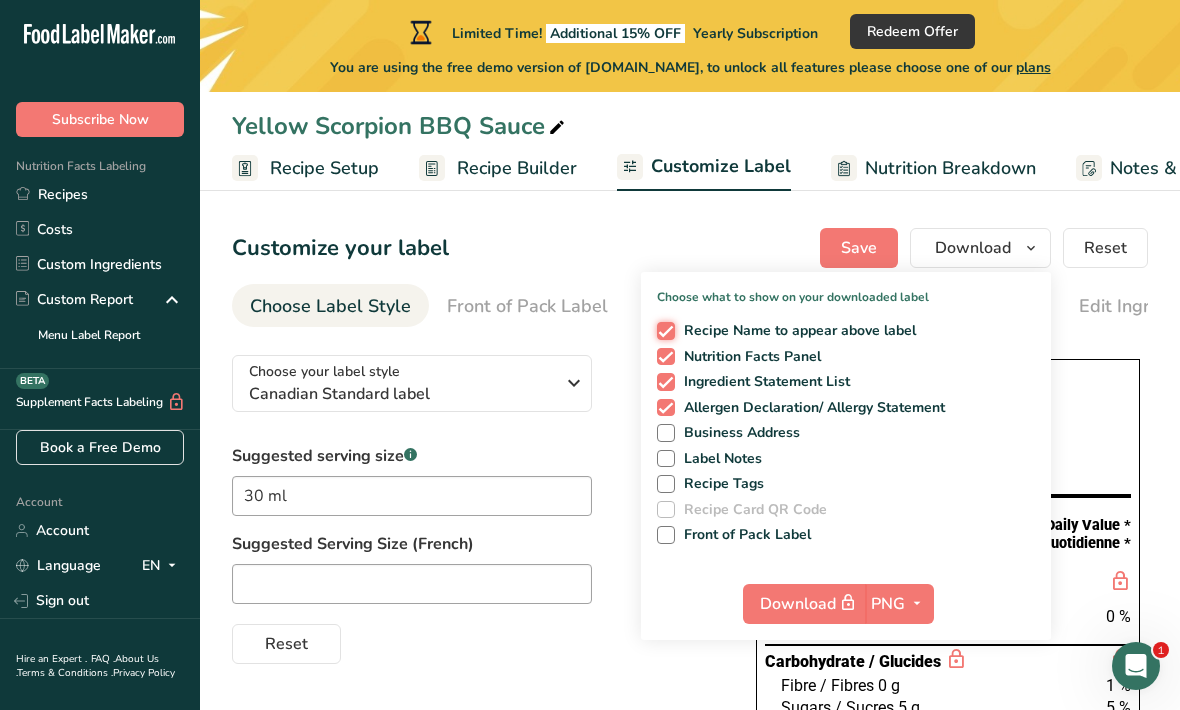 click on "Recipe Name to appear above label" at bounding box center [663, 330] 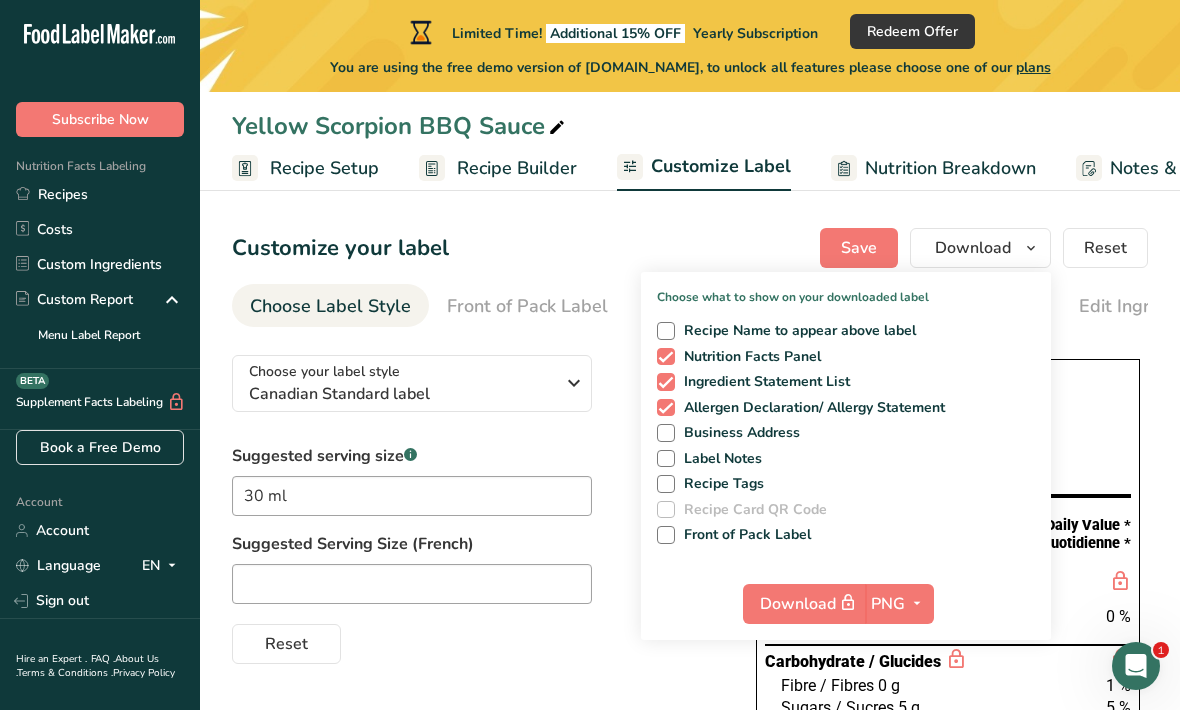 click on "PNG" at bounding box center (888, 604) 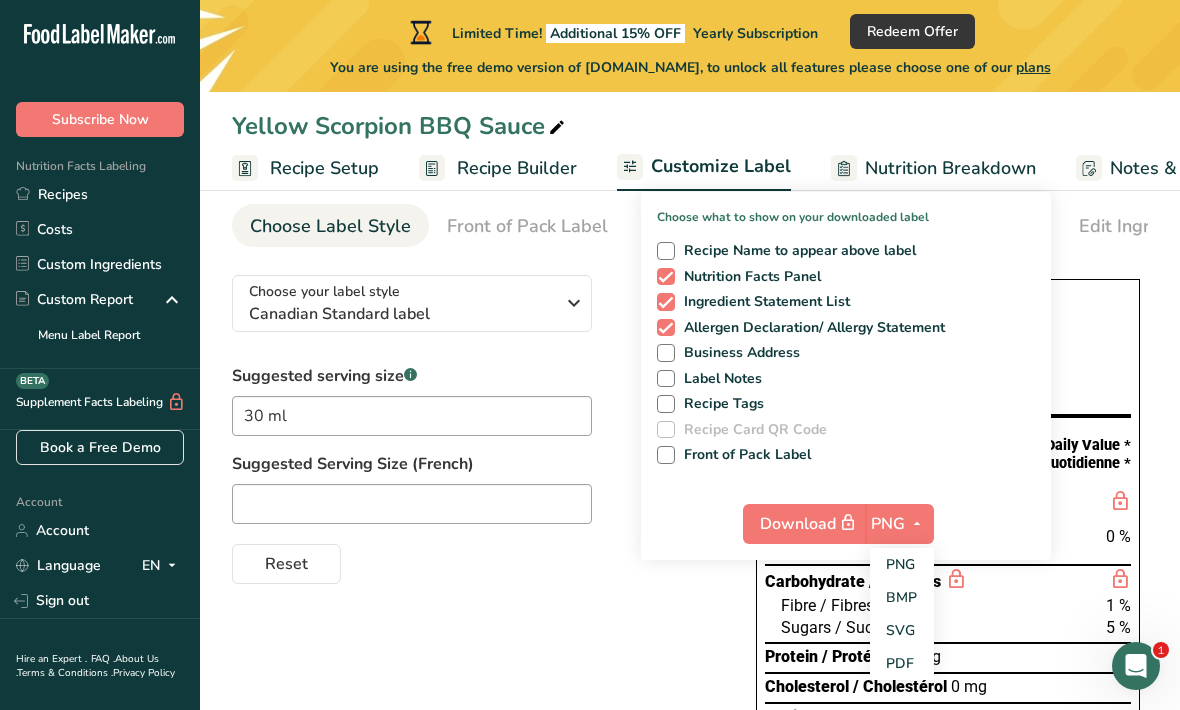 scroll, scrollTop: 86, scrollLeft: 0, axis: vertical 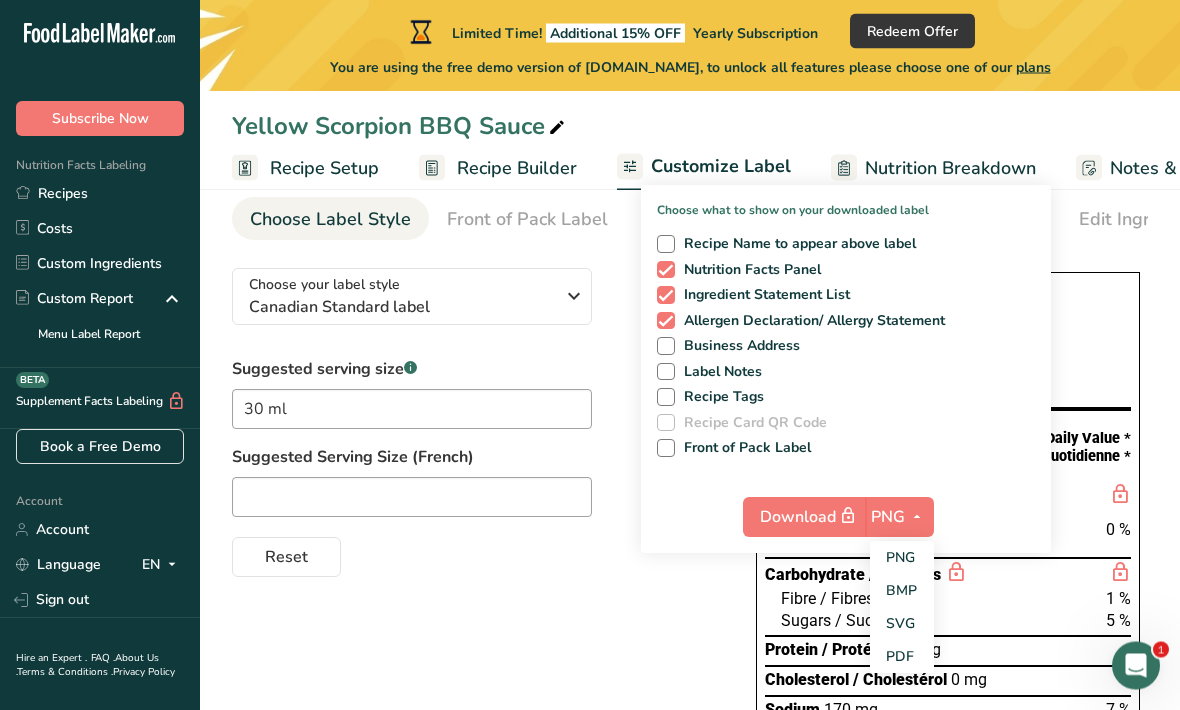 click on "PNG" at bounding box center [888, 518] 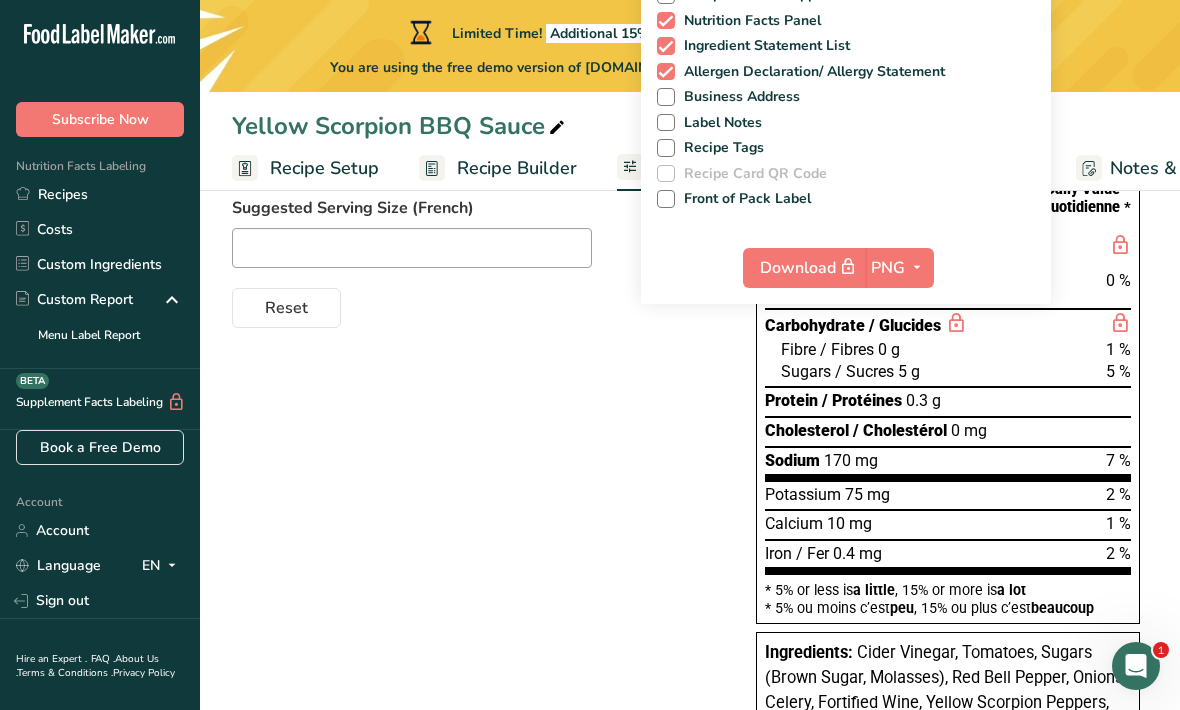 scroll, scrollTop: 333, scrollLeft: 0, axis: vertical 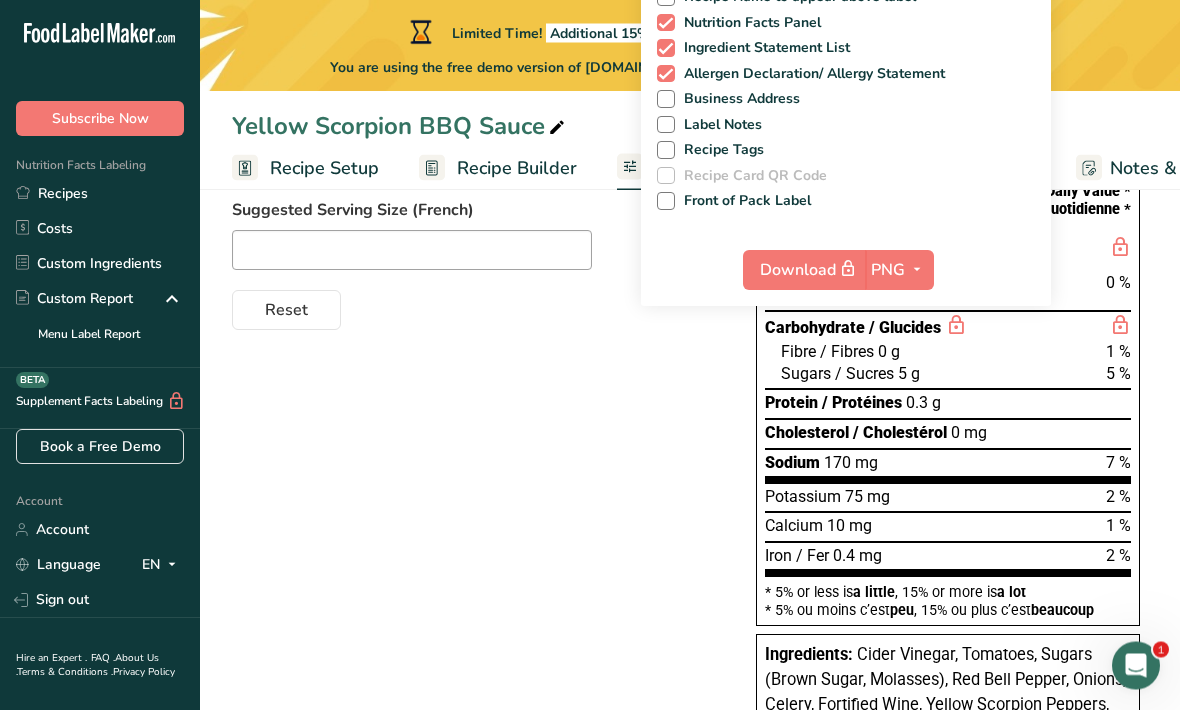 click at bounding box center [917, 270] 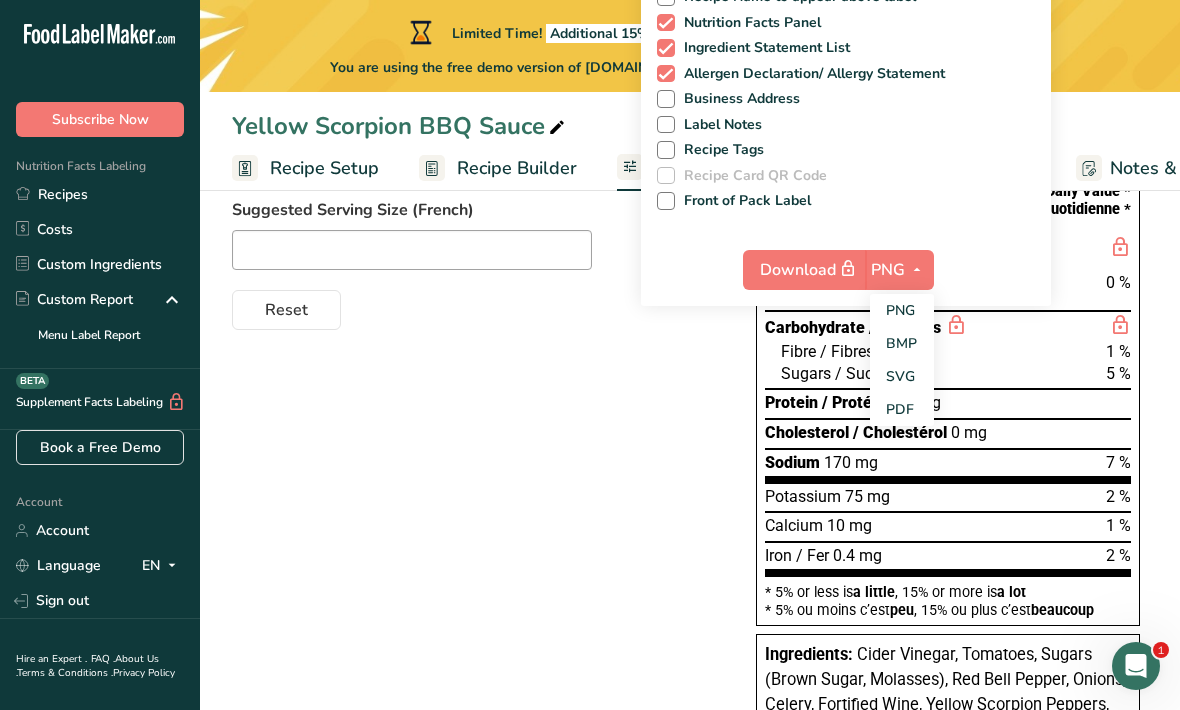 click on "Download" at bounding box center (810, 269) 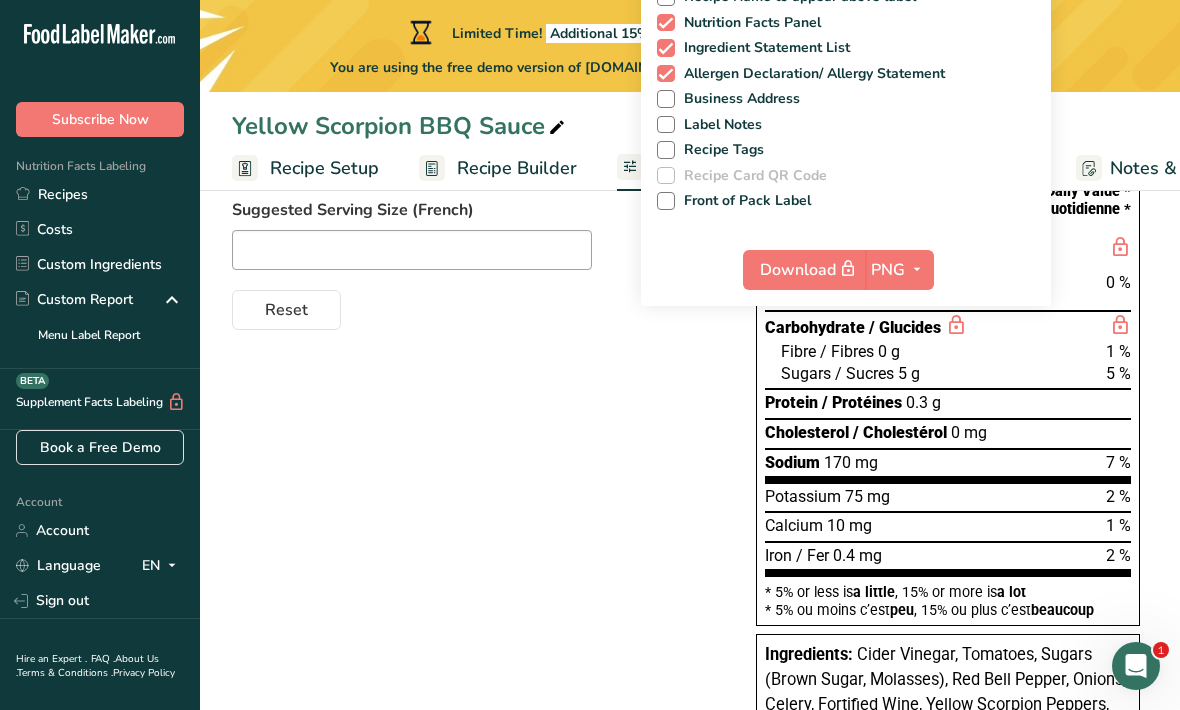 click on "Download" at bounding box center [810, 269] 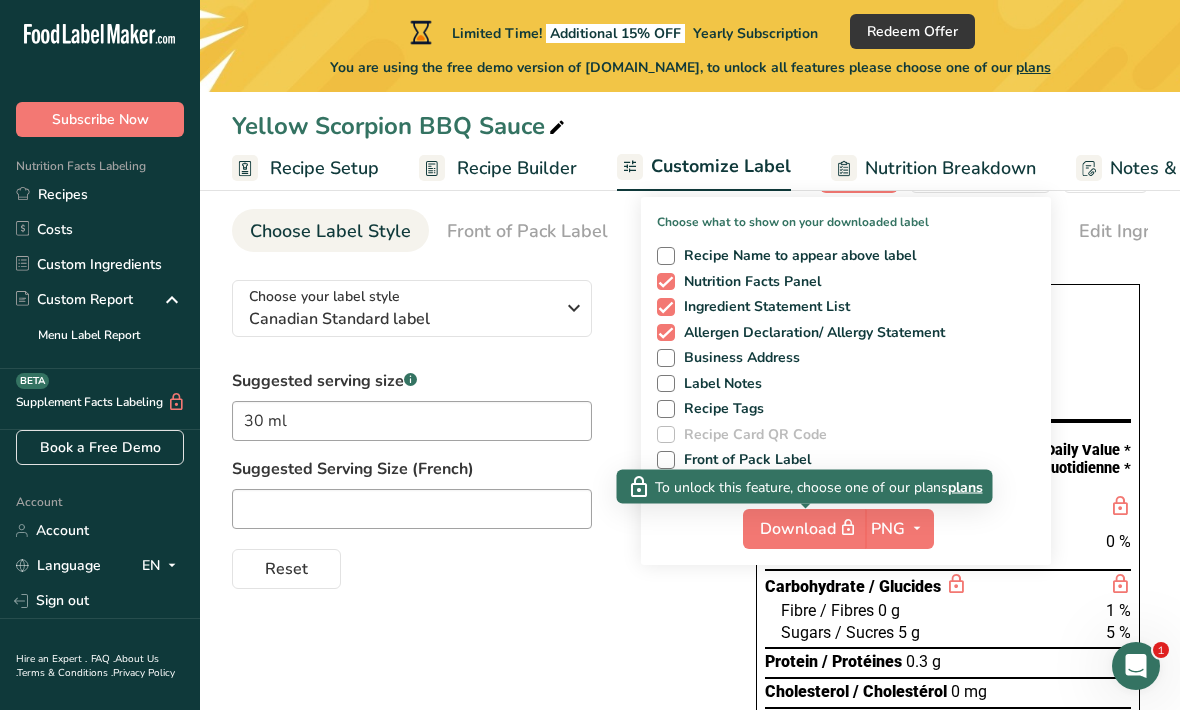 scroll, scrollTop: 0, scrollLeft: 0, axis: both 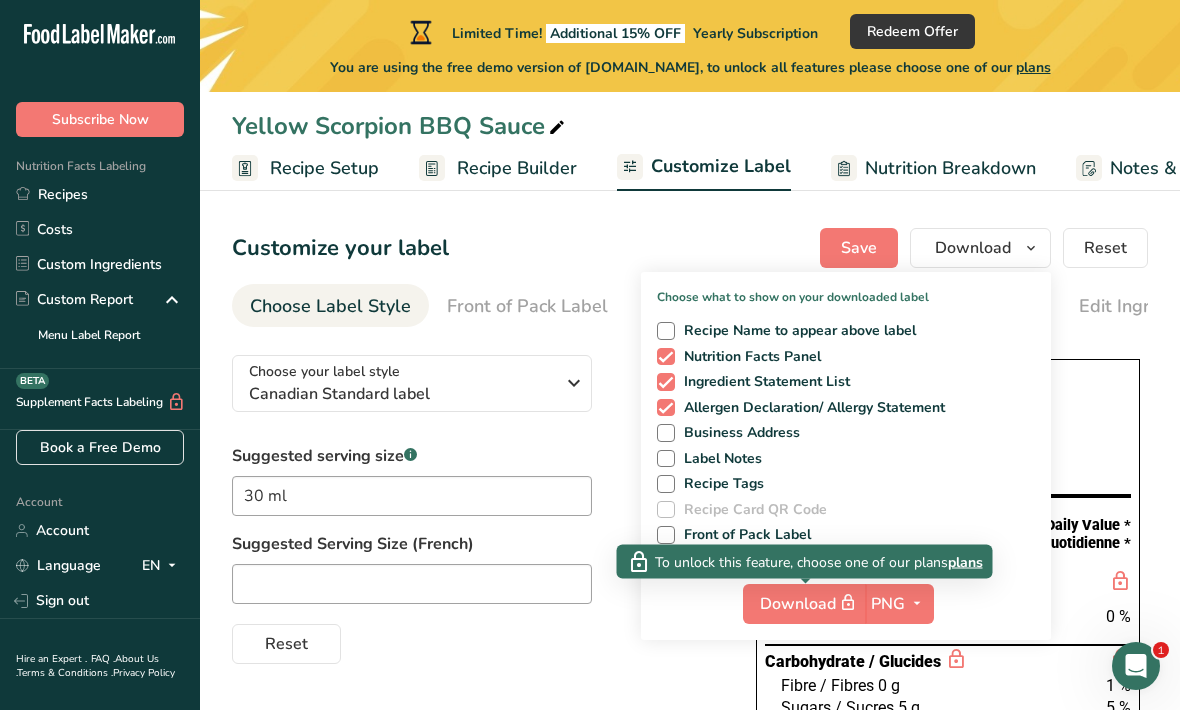 click on "Customize your label
Save
Download
Choose what to show on your downloaded label
Recipe Name to appear above label
Nutrition Facts Panel
Ingredient Statement List
Allergen Declaration/ Allergy Statement
Business Address
Label Notes
Recipe Tags
Recipe Card QR Code
Front of Pack Label
Download
PNG
PNG
BMP
SVG
PDF
Reset" at bounding box center (690, 248) 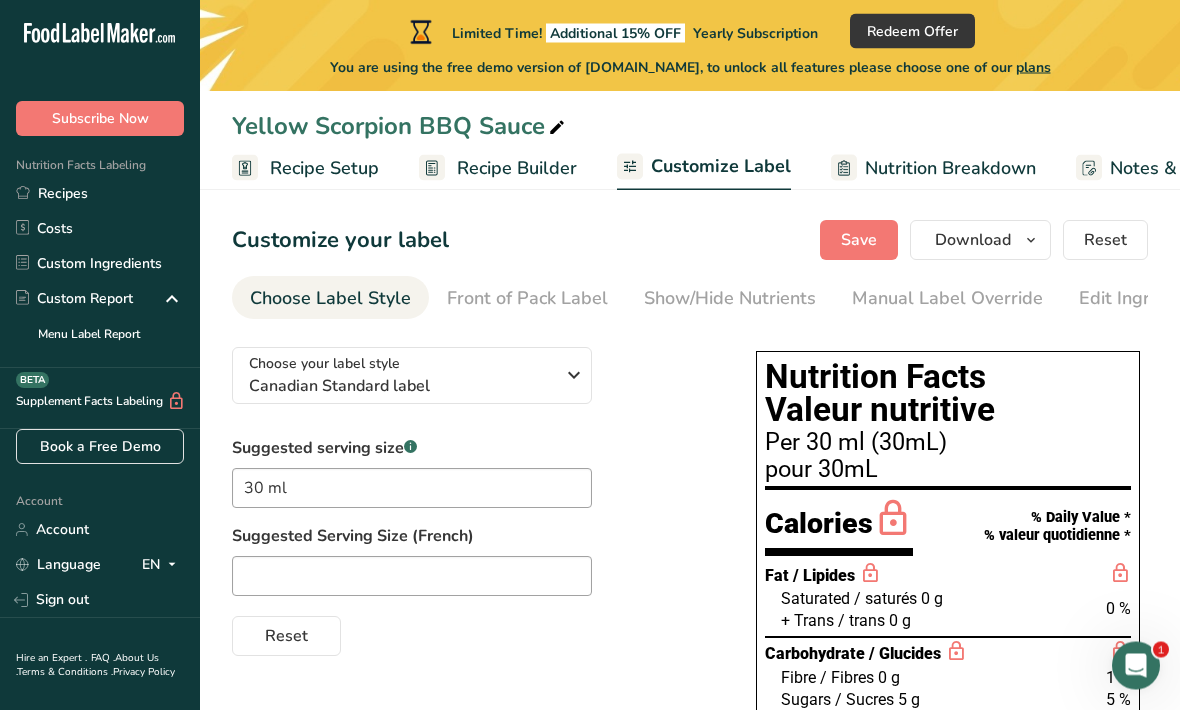 scroll, scrollTop: 0, scrollLeft: 0, axis: both 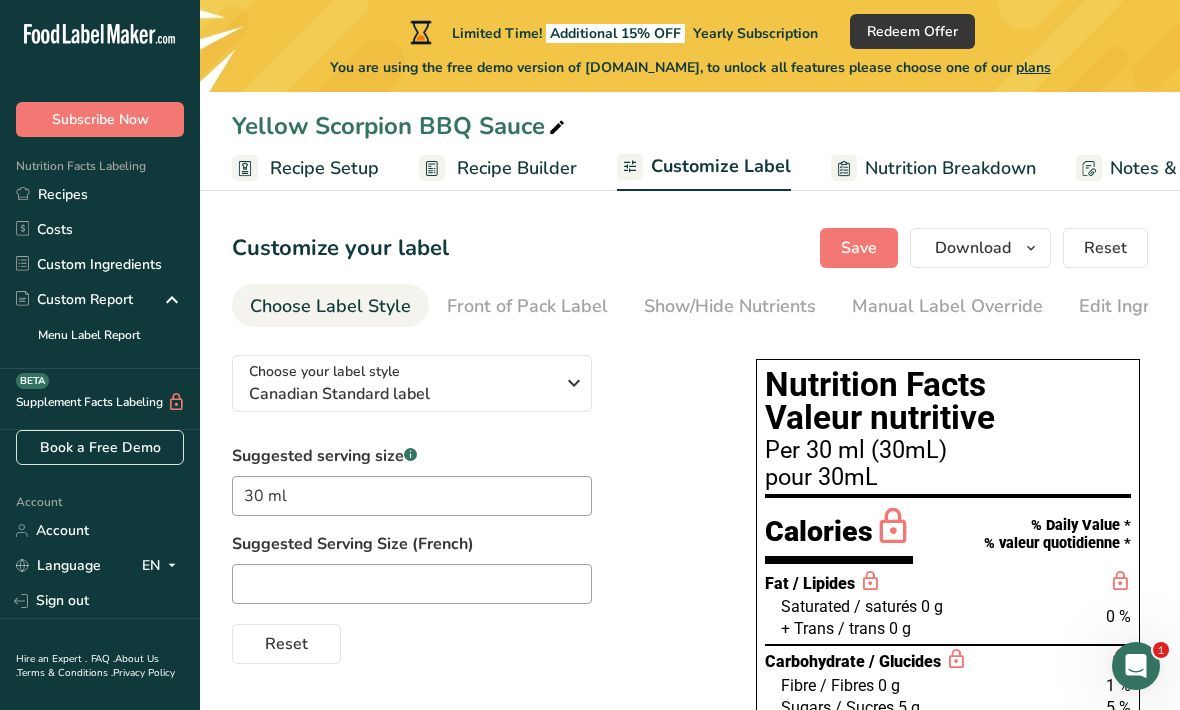 click on "Redeem Offer" at bounding box center (912, 31) 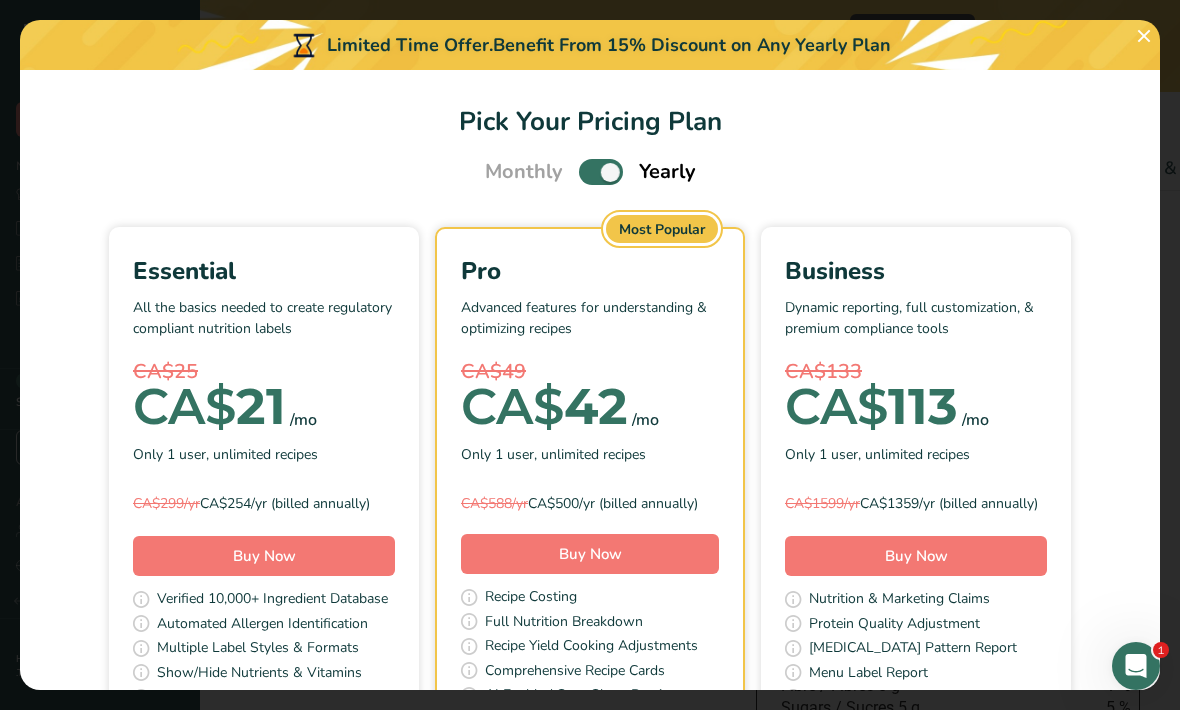 click on "Yearly" at bounding box center [667, 172] 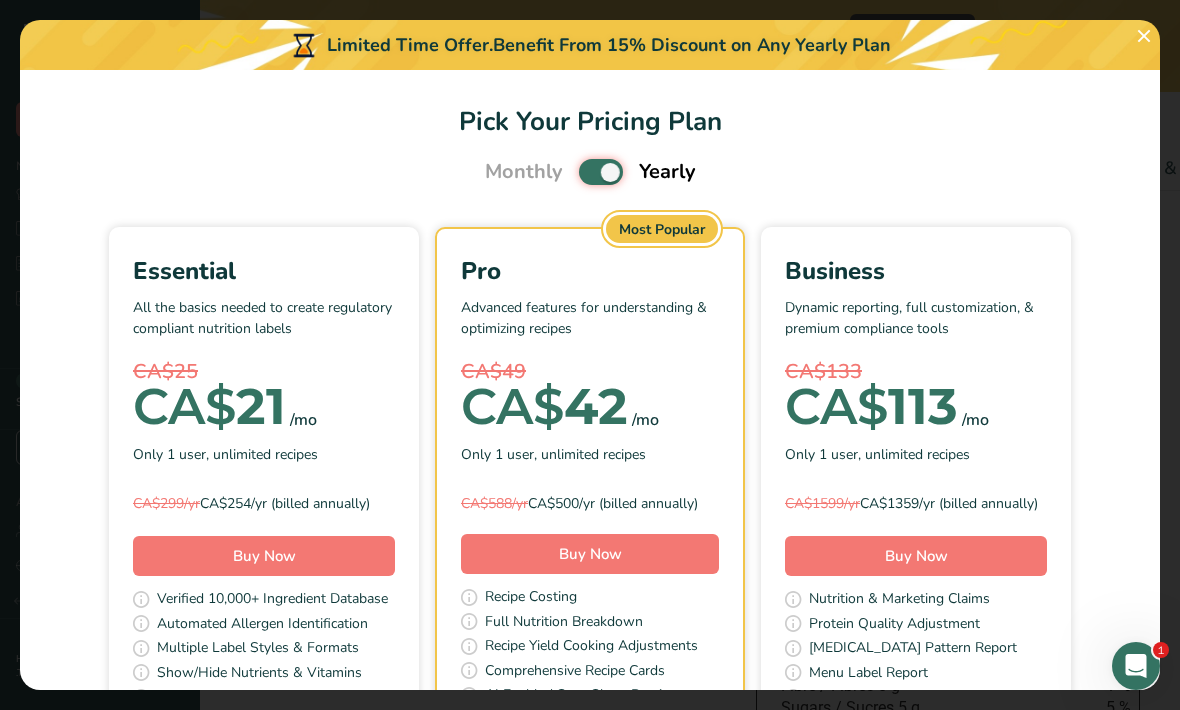 click at bounding box center (585, 172) 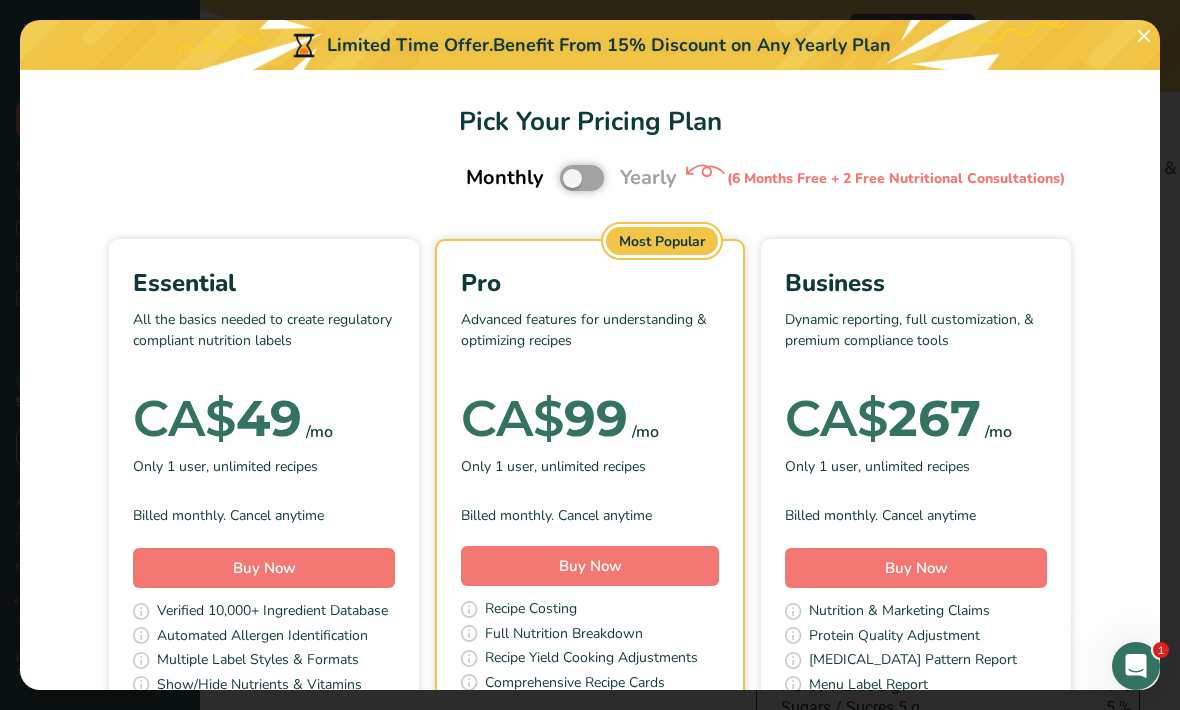 scroll, scrollTop: 0, scrollLeft: 0, axis: both 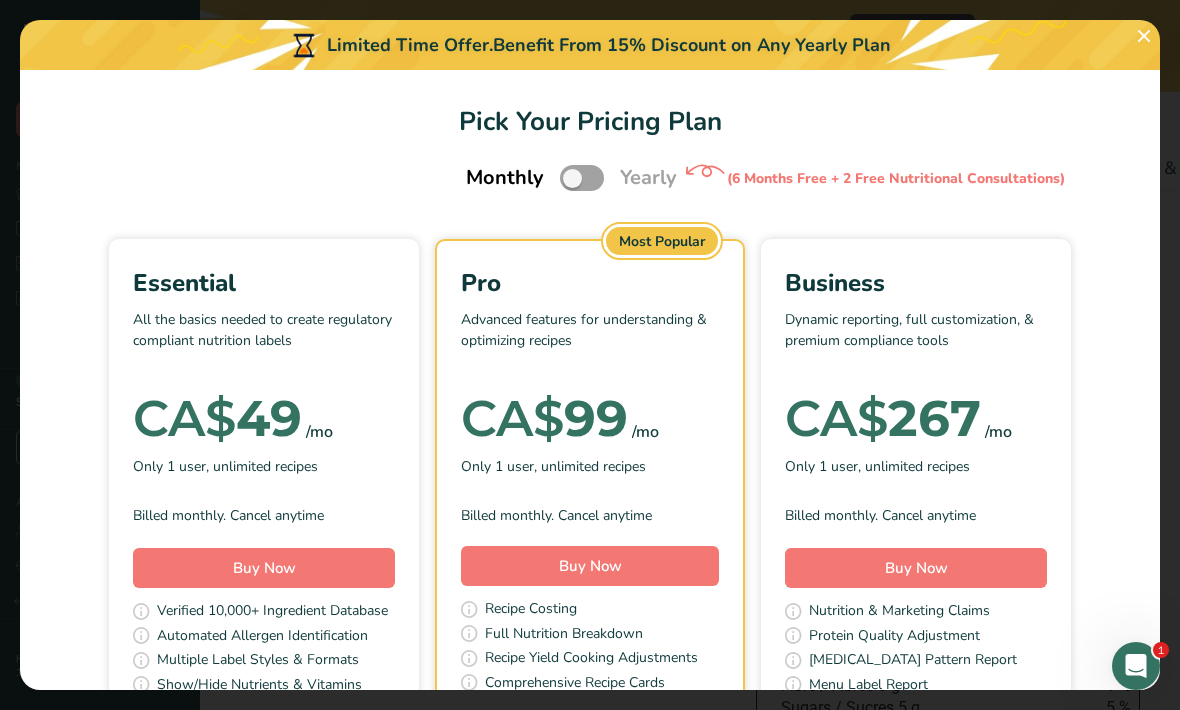 click at bounding box center (582, 177) 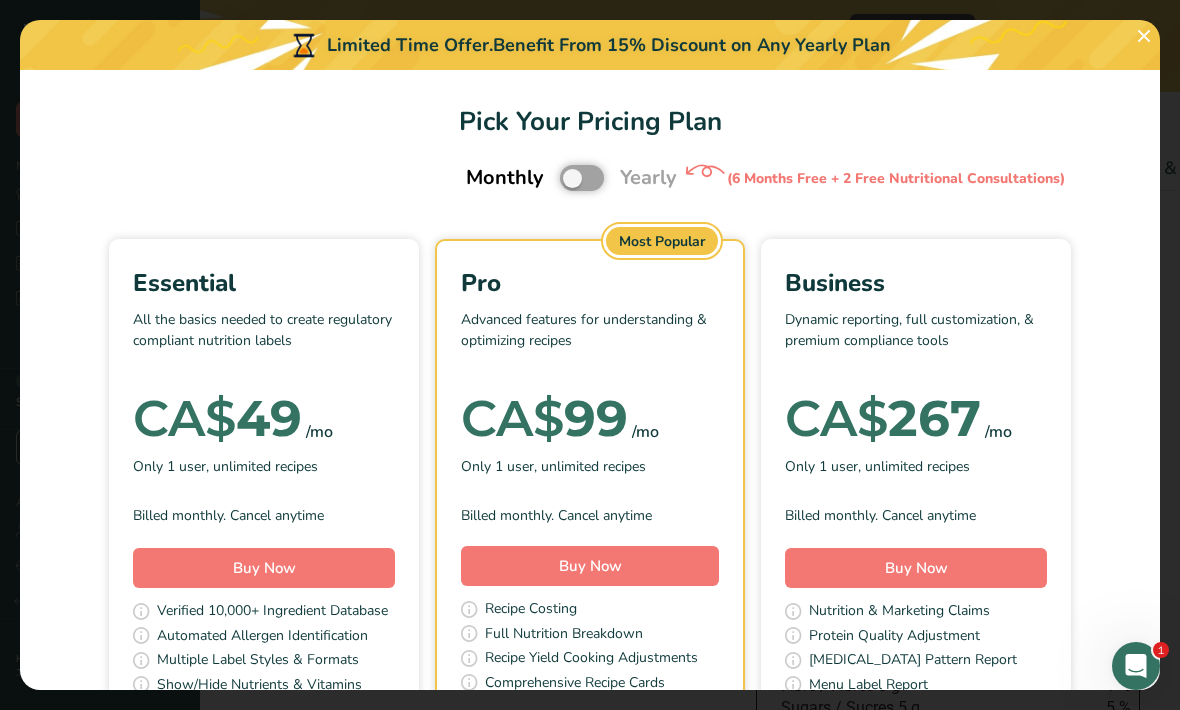 click at bounding box center (566, 178) 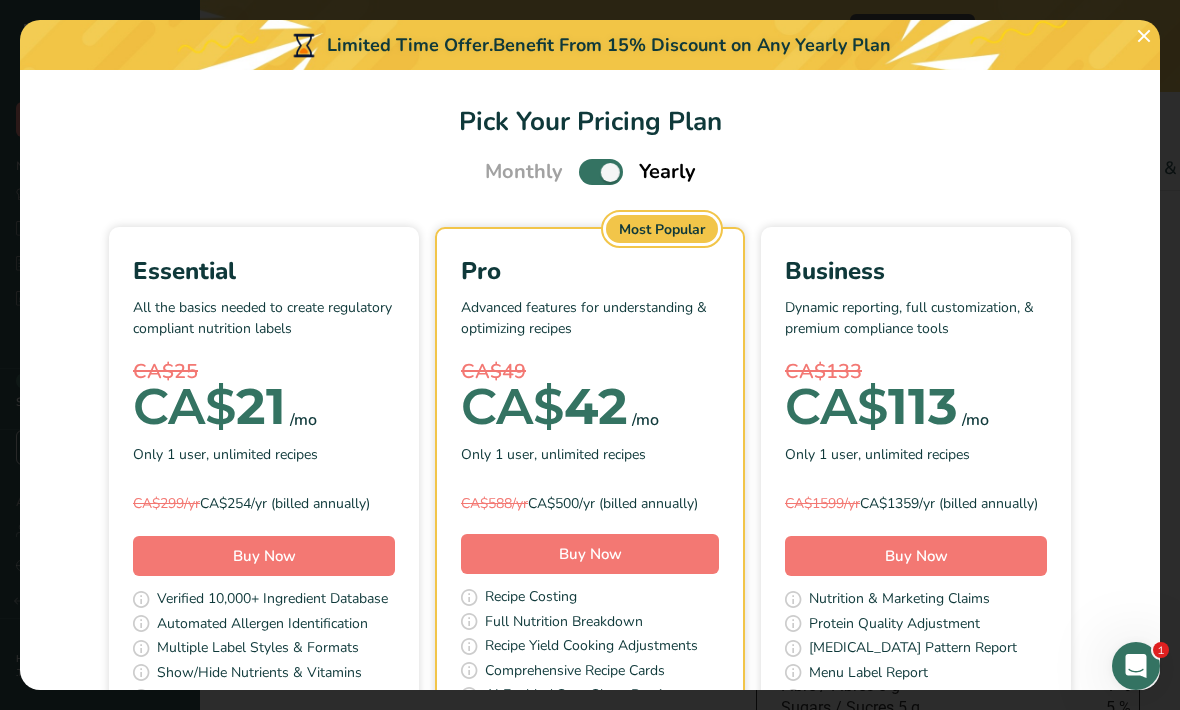 click at bounding box center [601, 171] 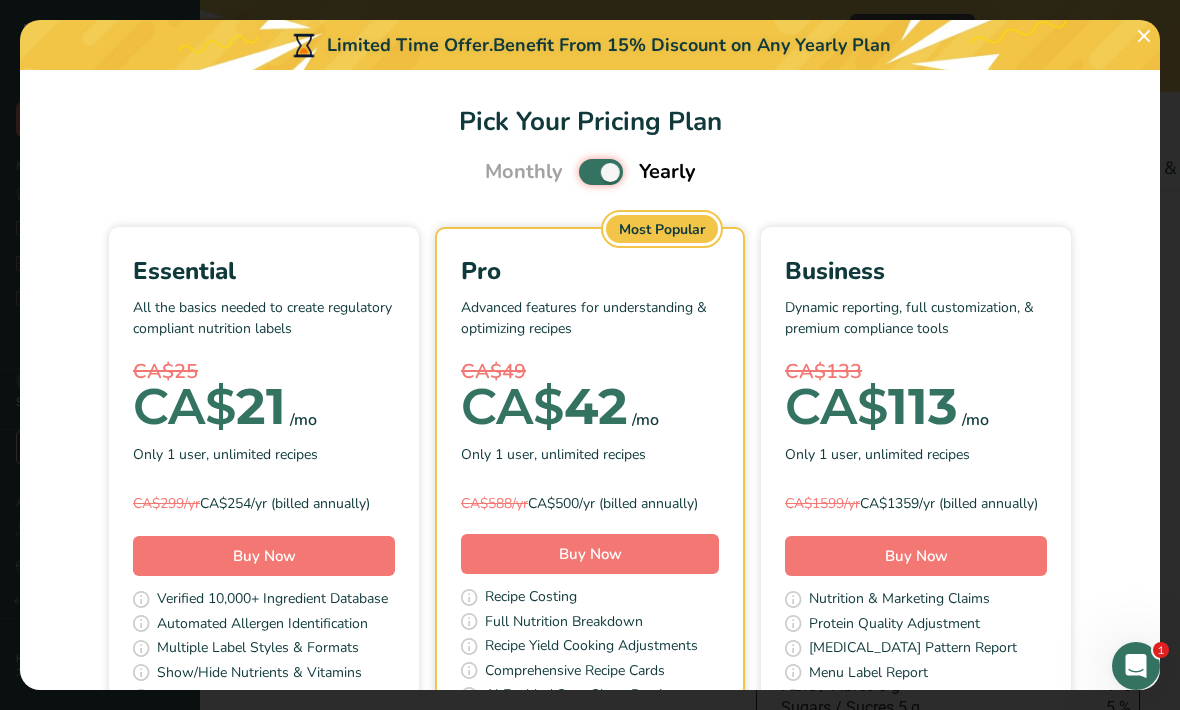 click at bounding box center [585, 172] 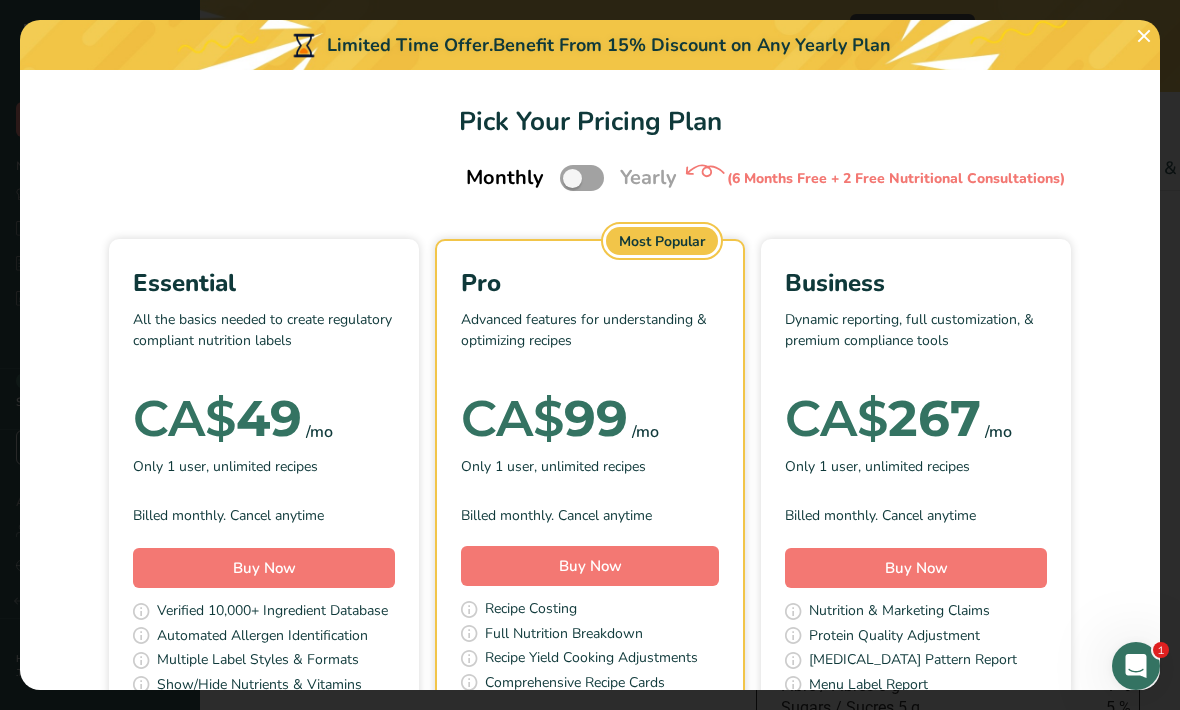 click at bounding box center [582, 177] 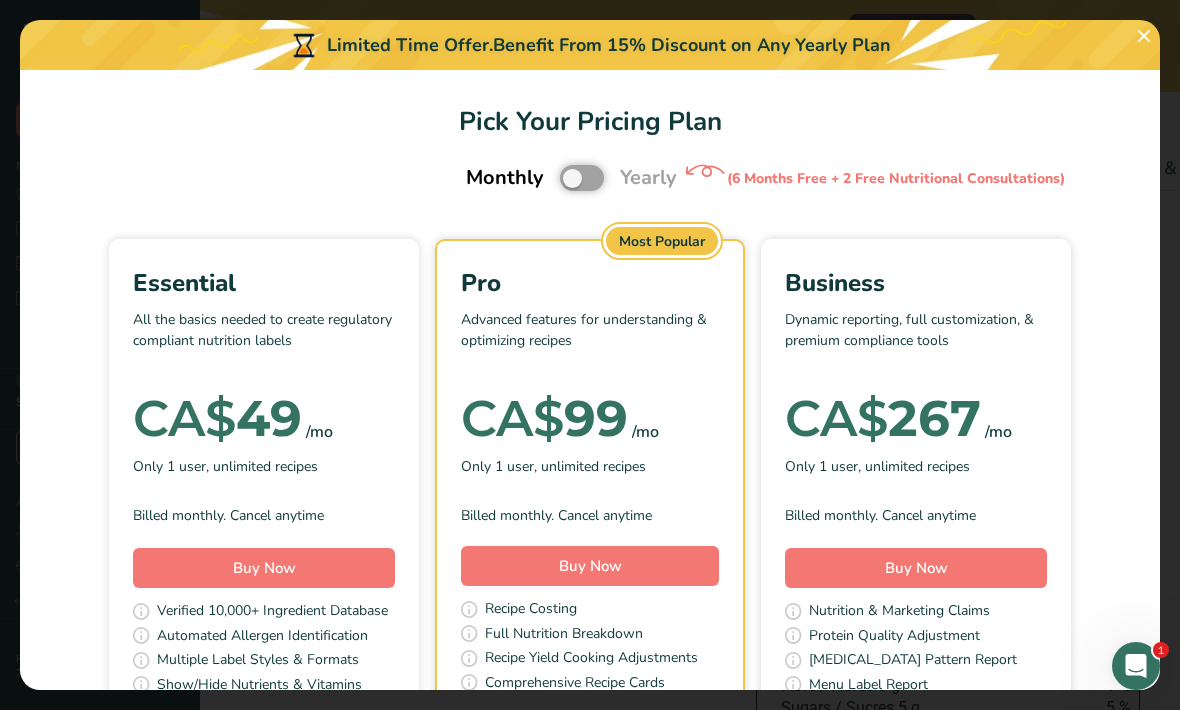 click at bounding box center (566, 178) 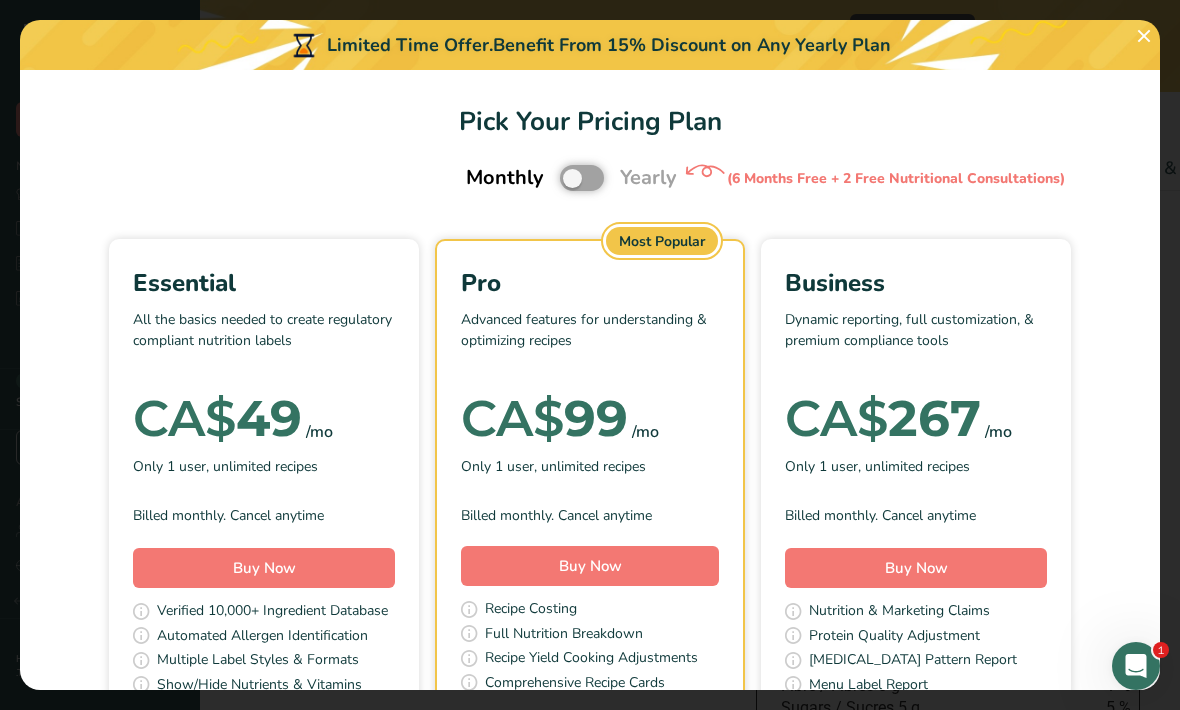 checkbox on "true" 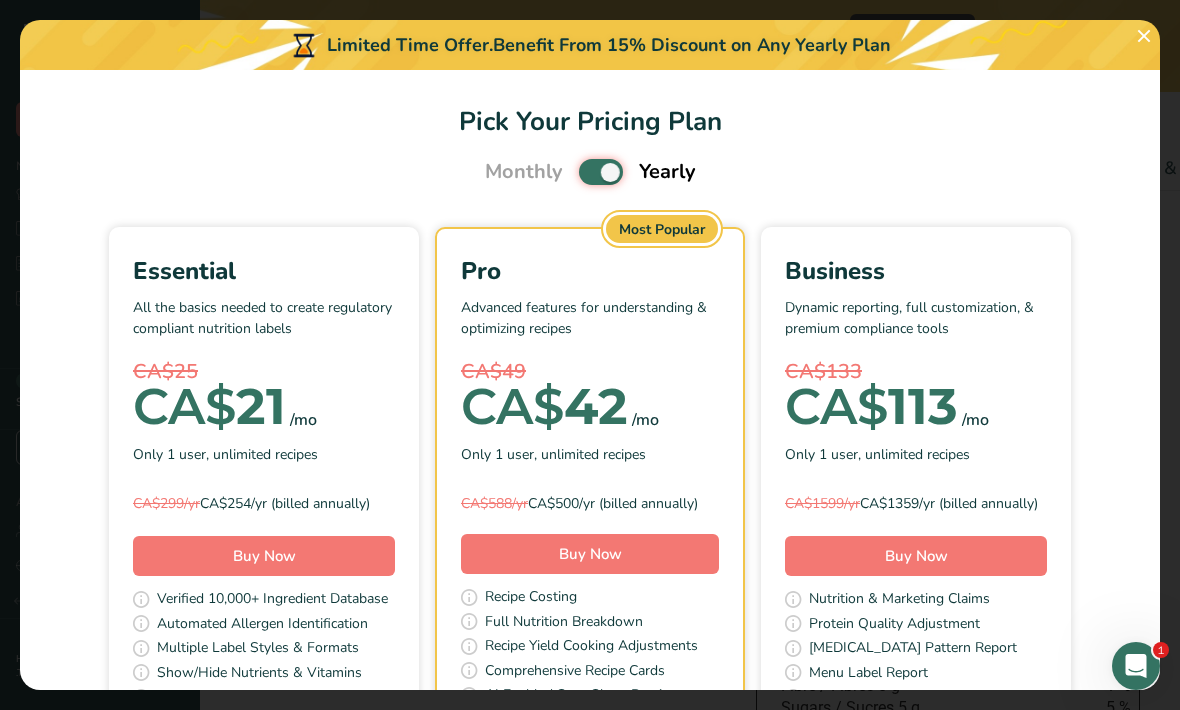 scroll, scrollTop: 0, scrollLeft: 0, axis: both 